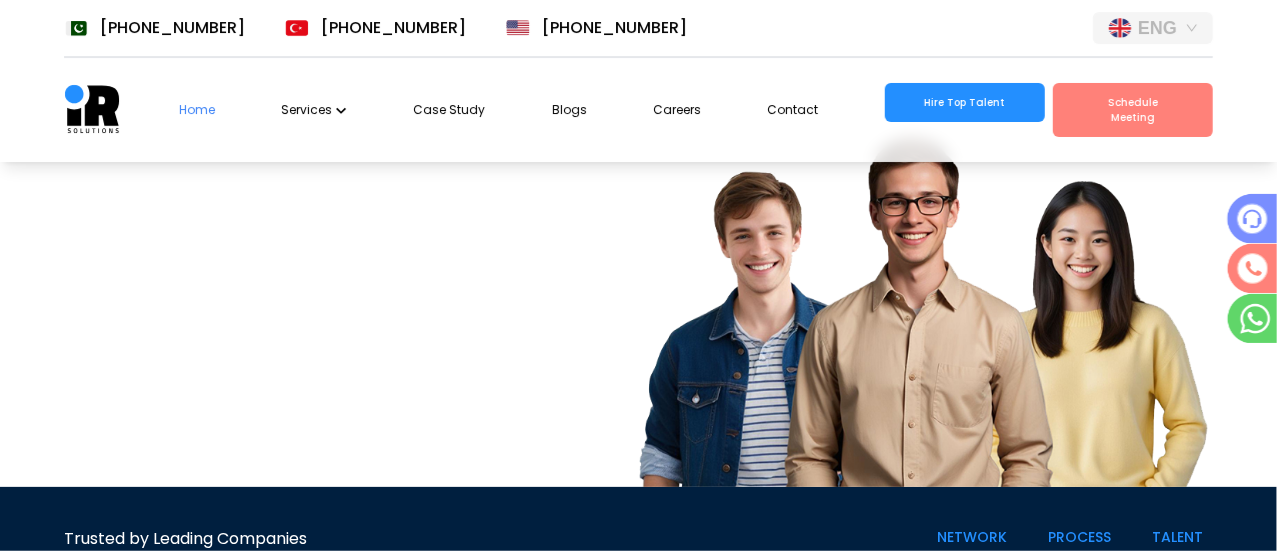 scroll, scrollTop: 29, scrollLeft: 0, axis: vertical 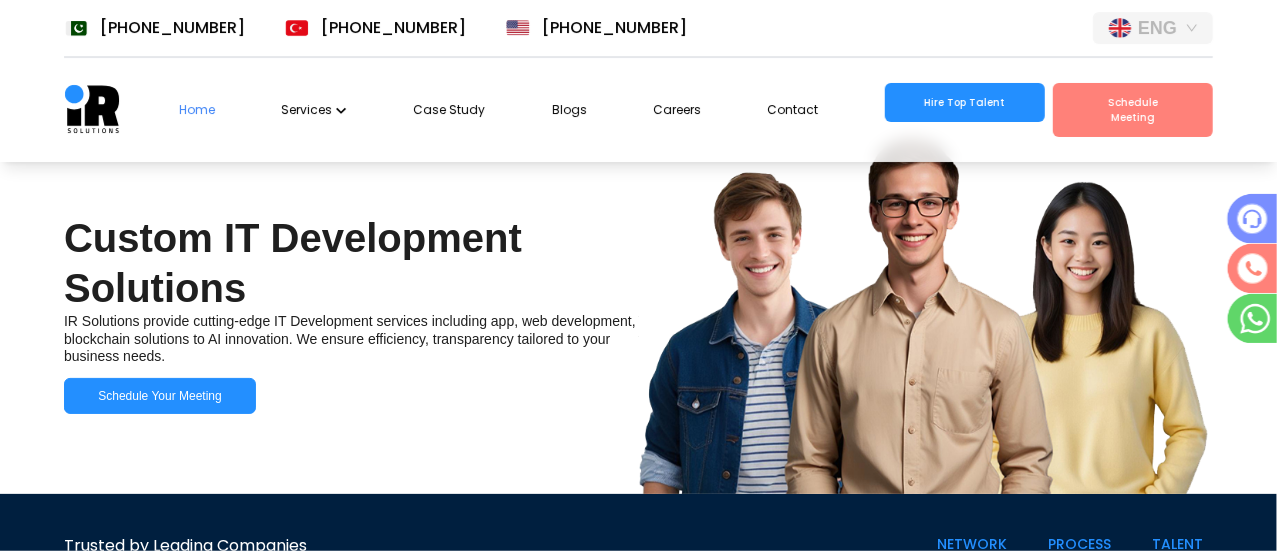click on "Careers" at bounding box center [677, 109] 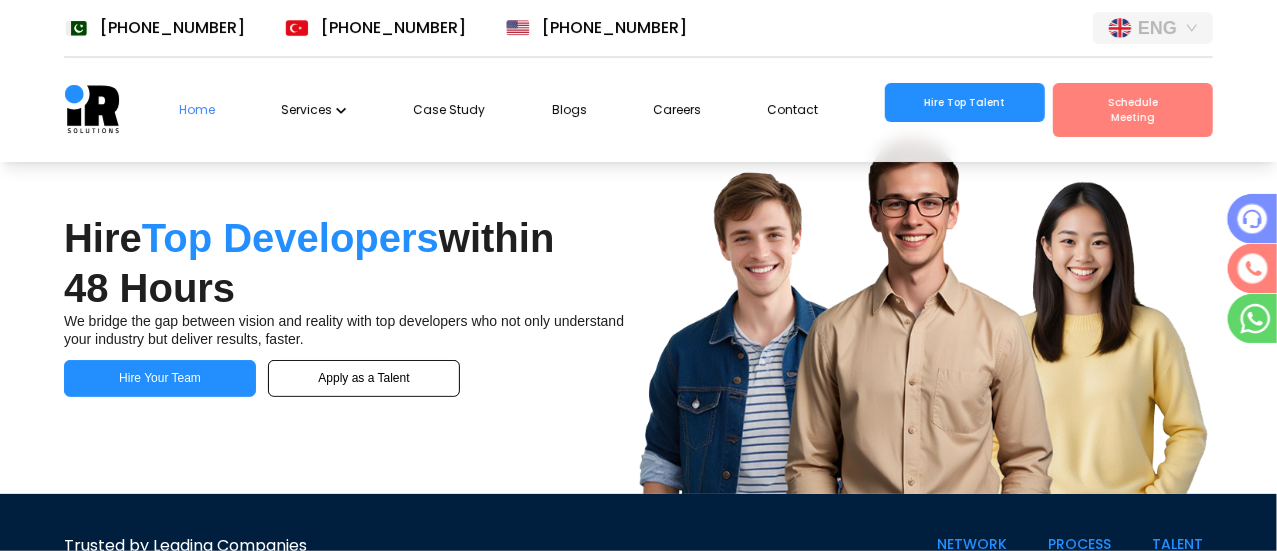 click on "Hire Top Talent" at bounding box center [965, 102] 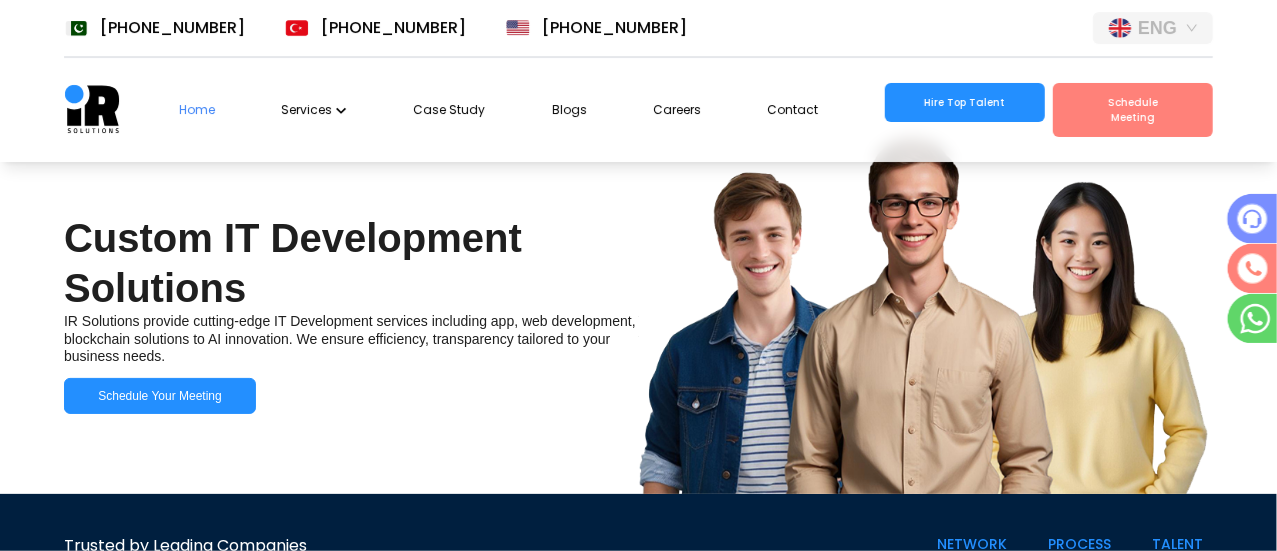 scroll, scrollTop: 0, scrollLeft: 0, axis: both 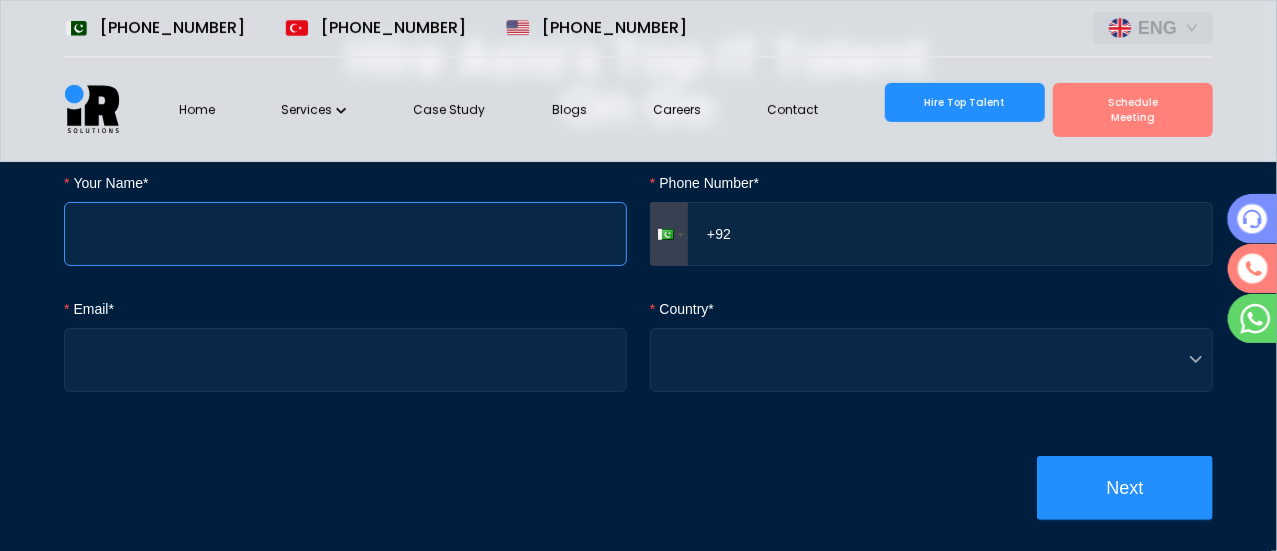 drag, startPoint x: 323, startPoint y: 323, endPoint x: 323, endPoint y: 293, distance: 30 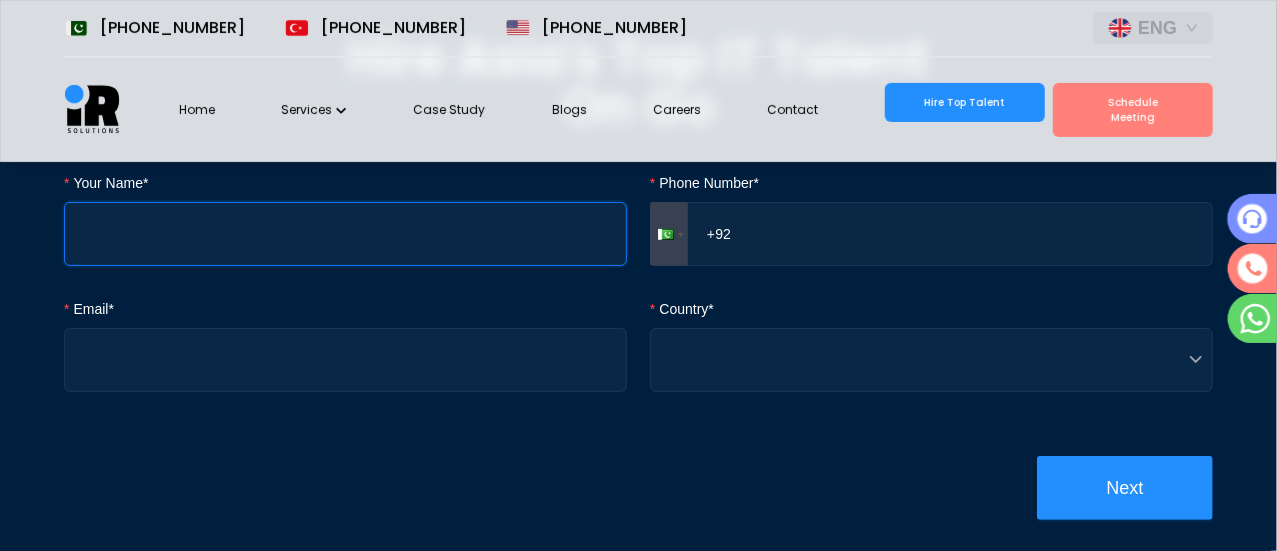 click on "Your Name*" at bounding box center [345, 234] 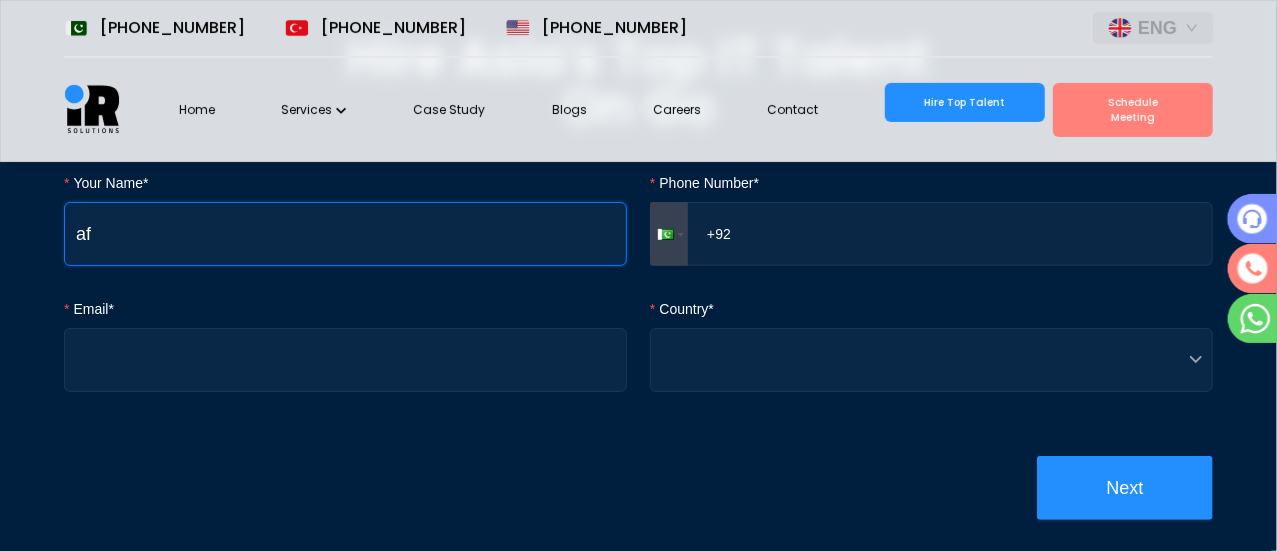 type on "a" 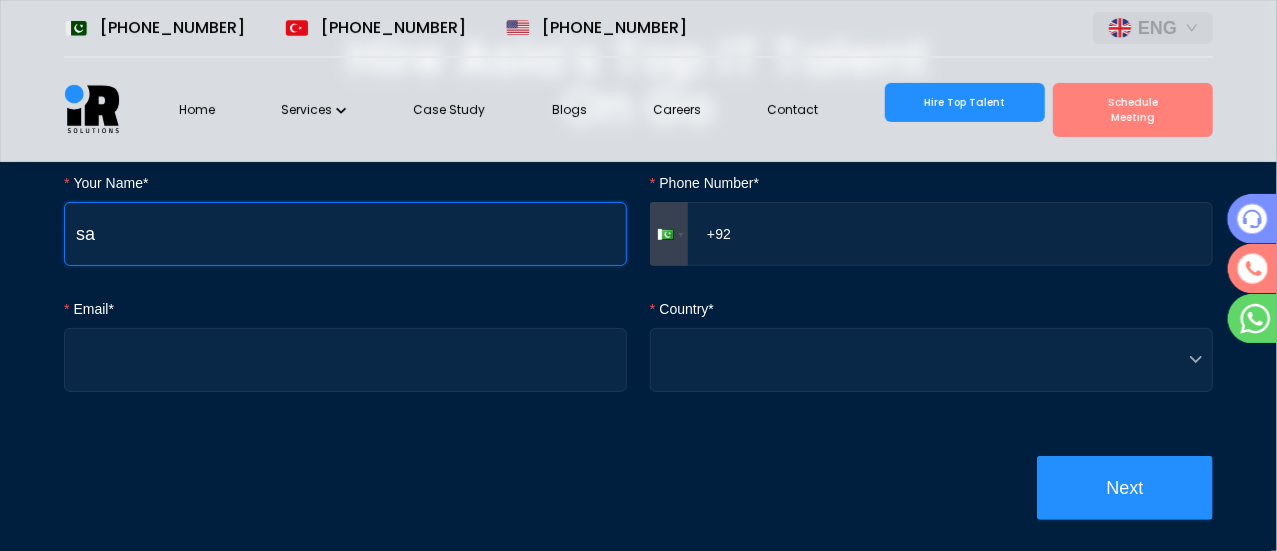 type on "s" 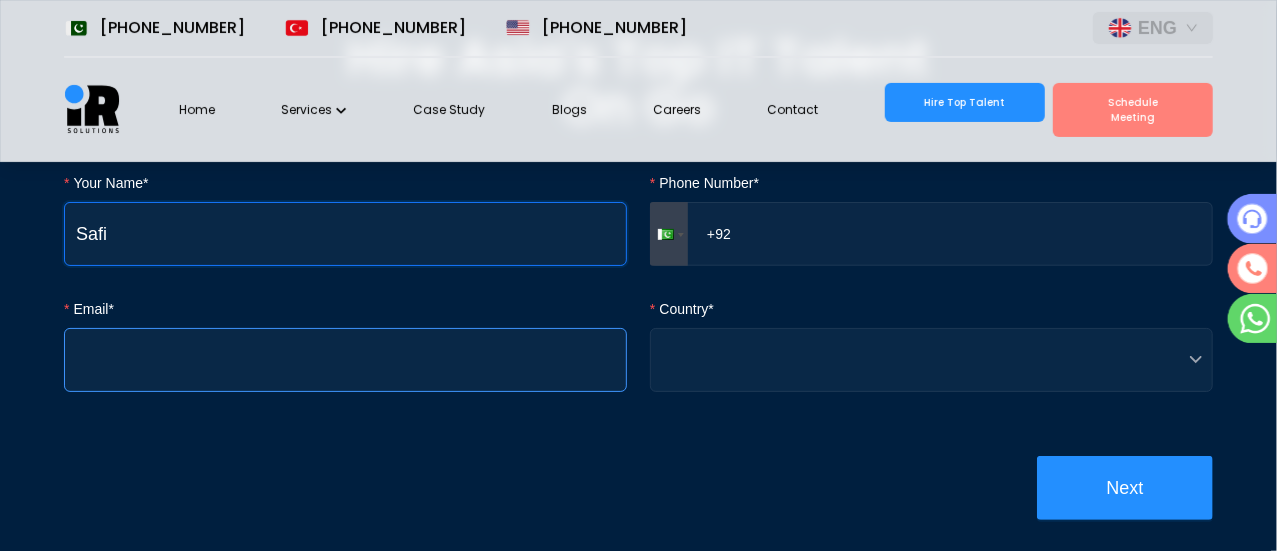 type on "Safi" 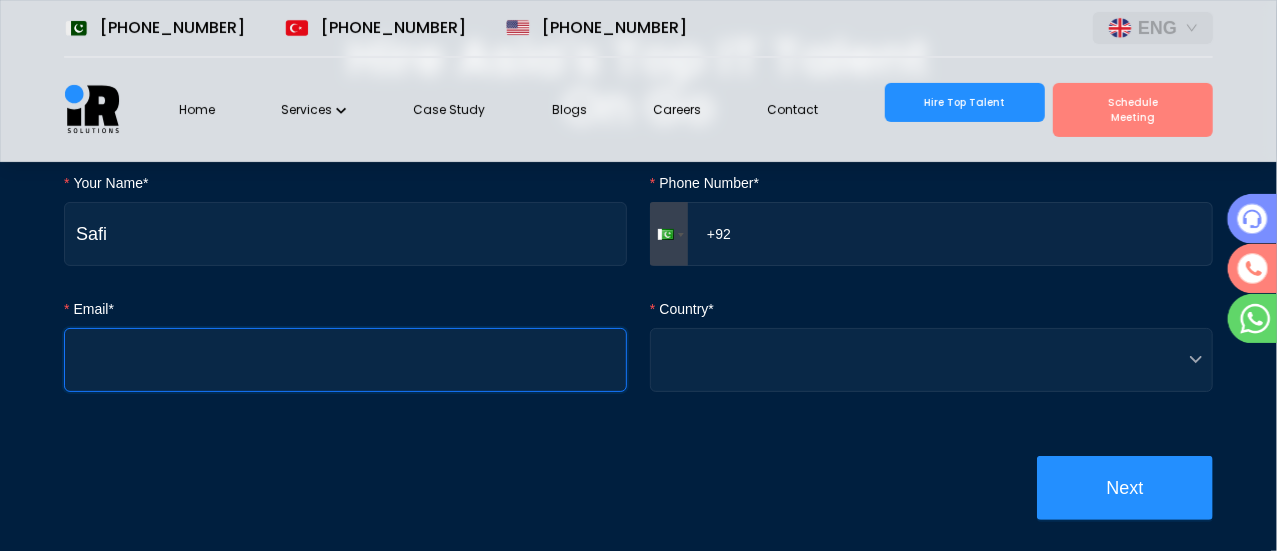 click on "Email*" at bounding box center (345, 360) 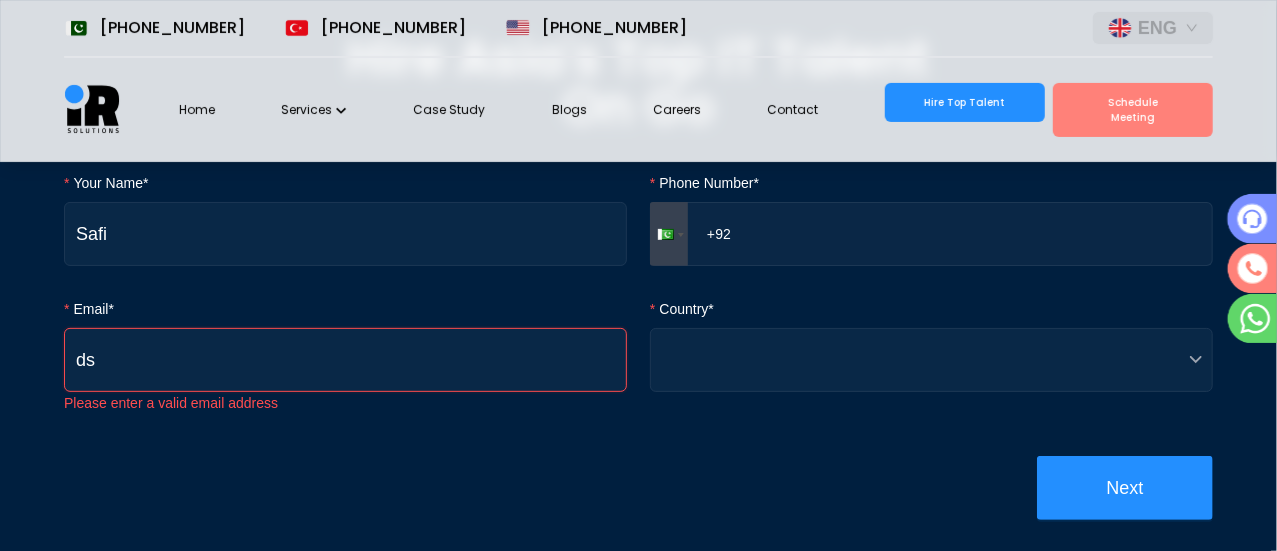 type on "d" 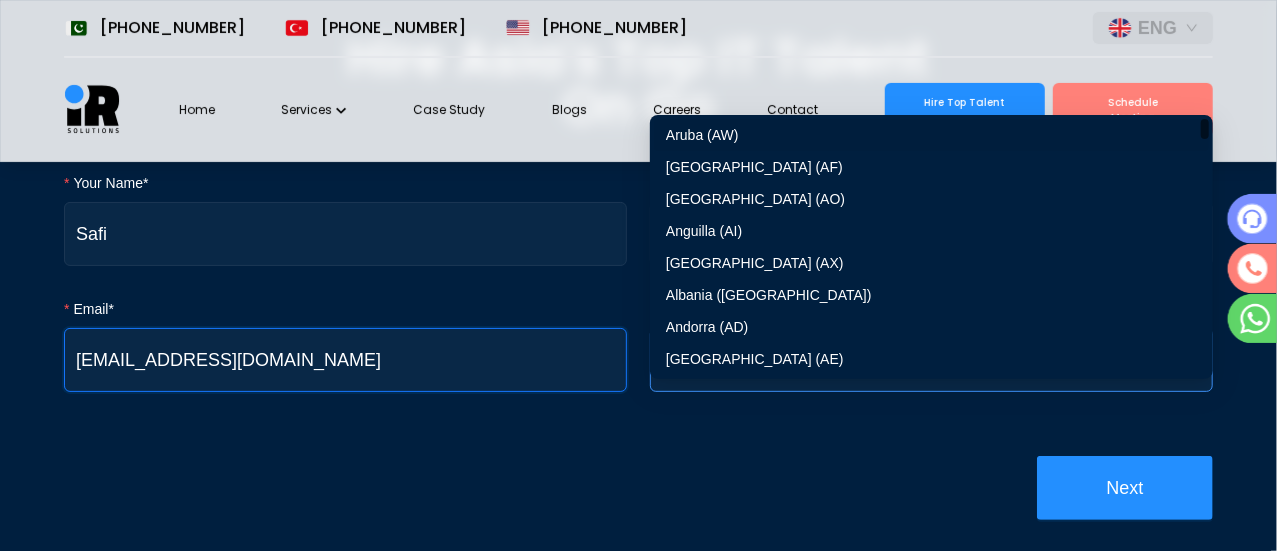 click at bounding box center (931, 360) 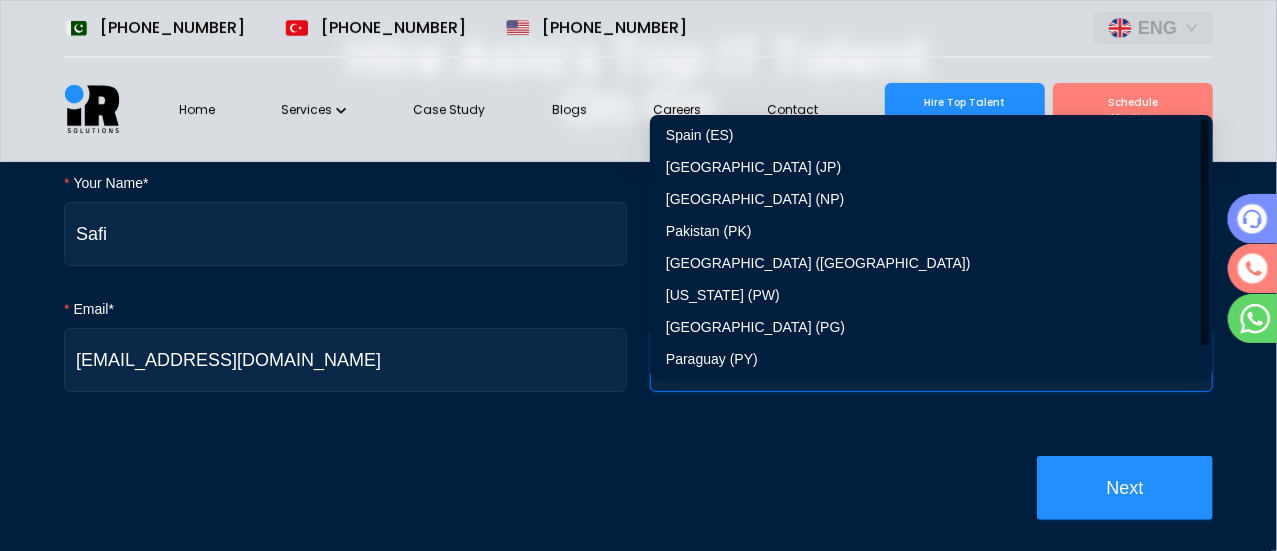 type on "pak" 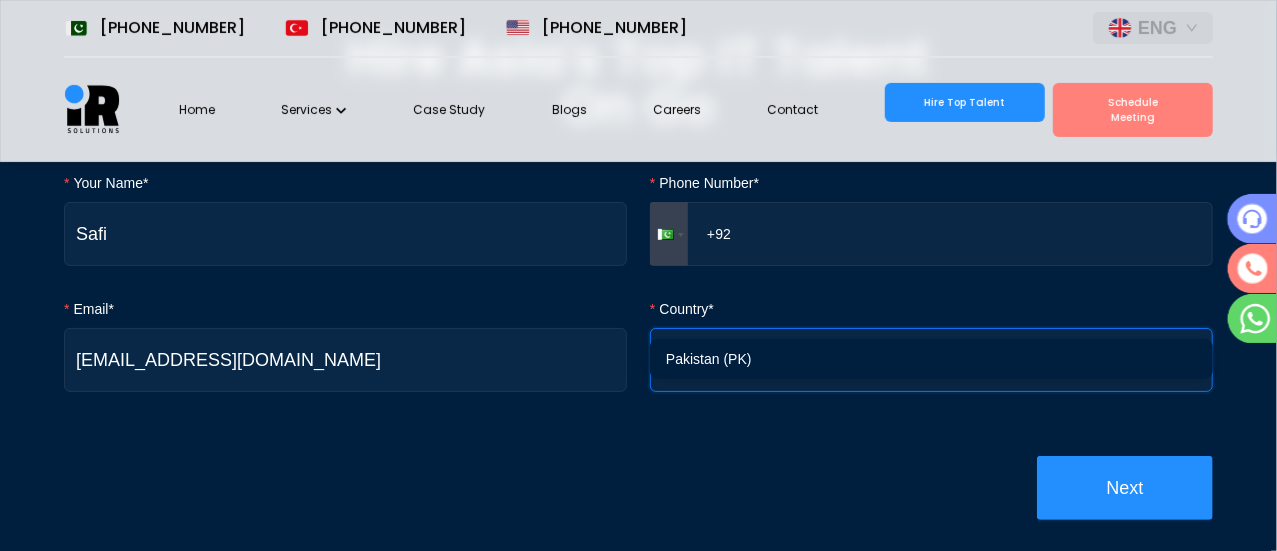 type 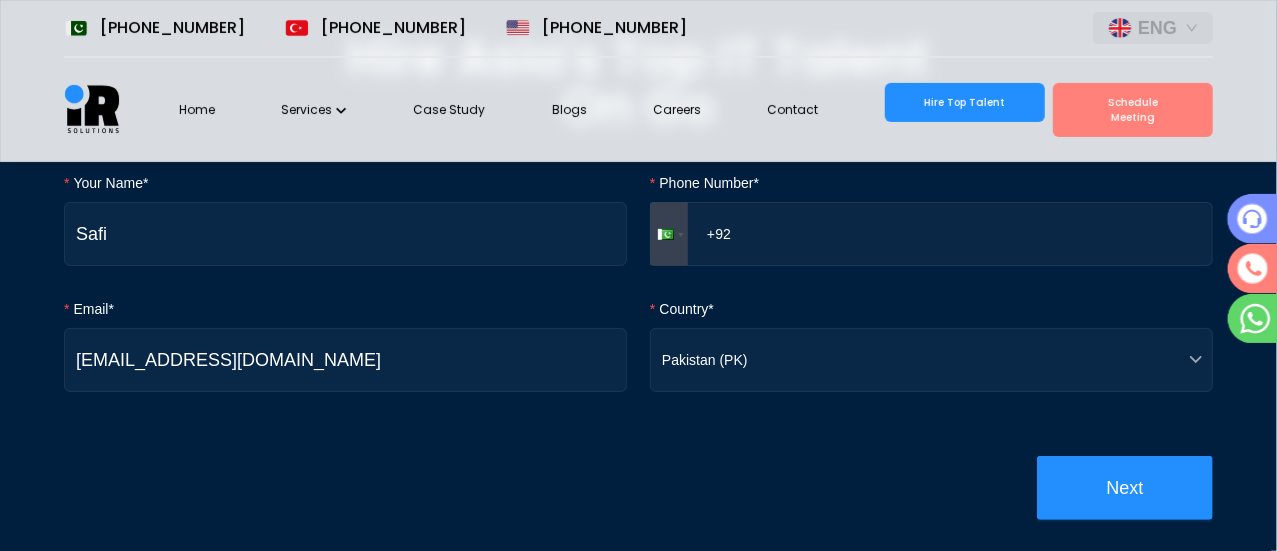 click on "+92" at bounding box center [931, 234] 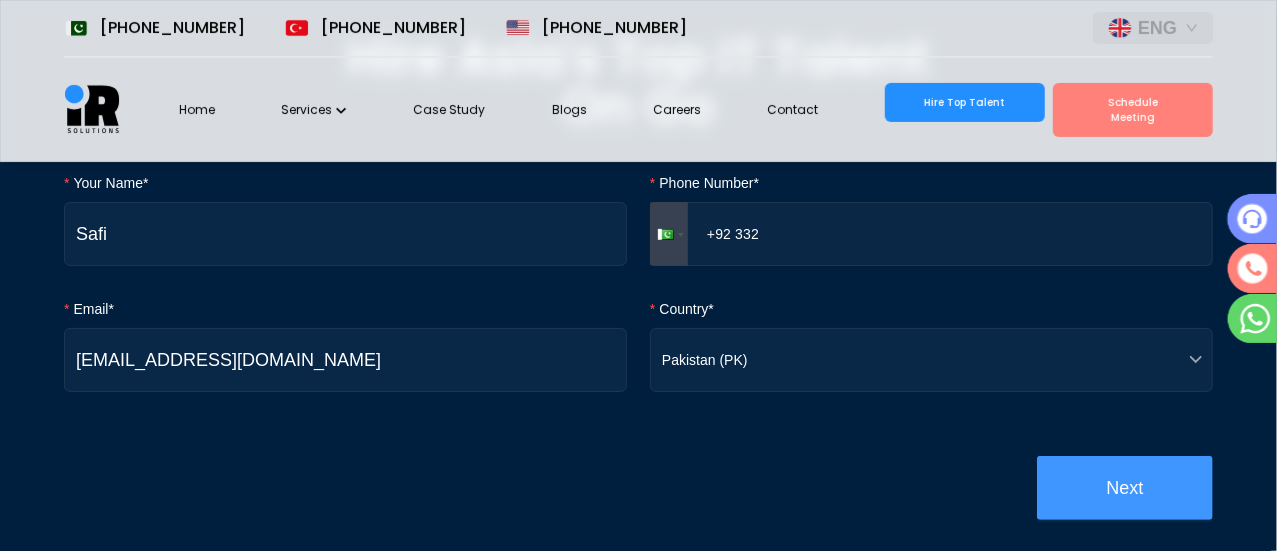 type on "+92 332" 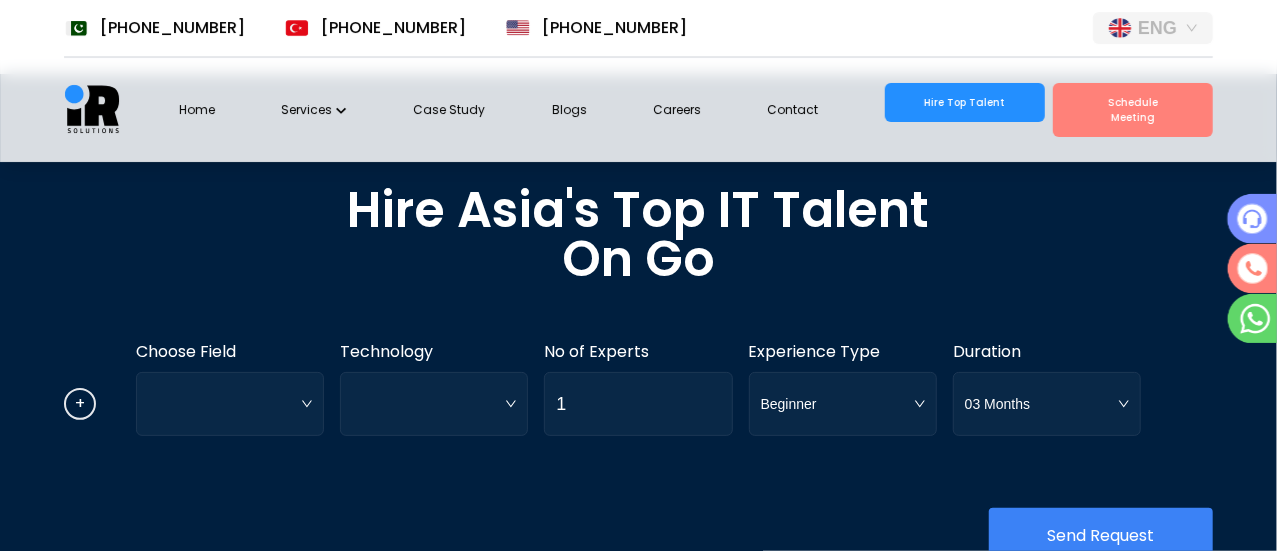 scroll, scrollTop: 192, scrollLeft: 0, axis: vertical 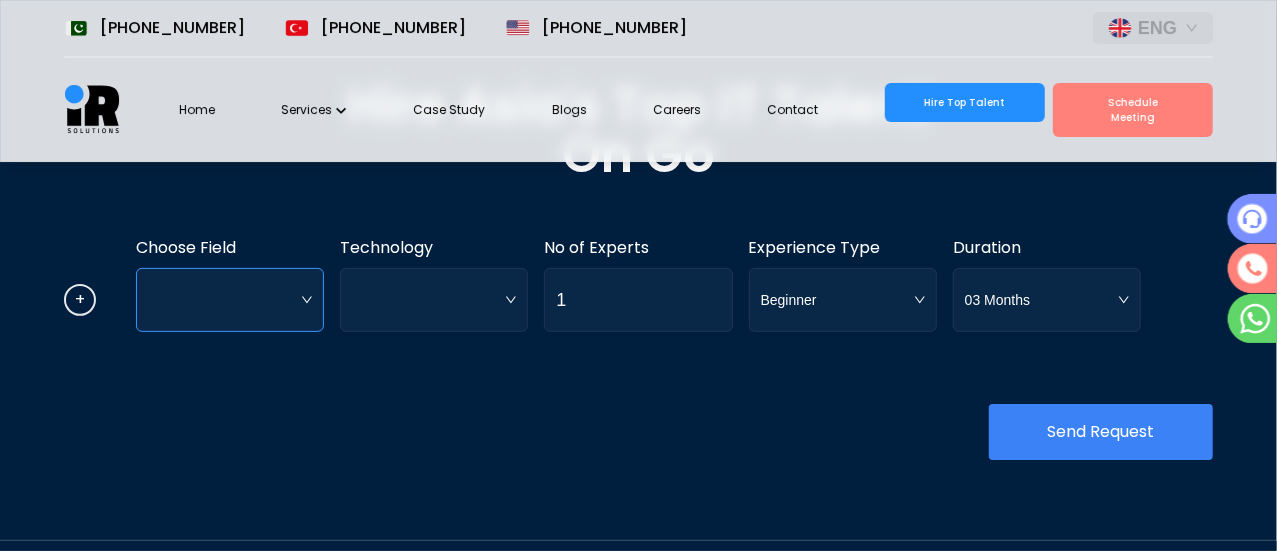 click at bounding box center (230, 300) 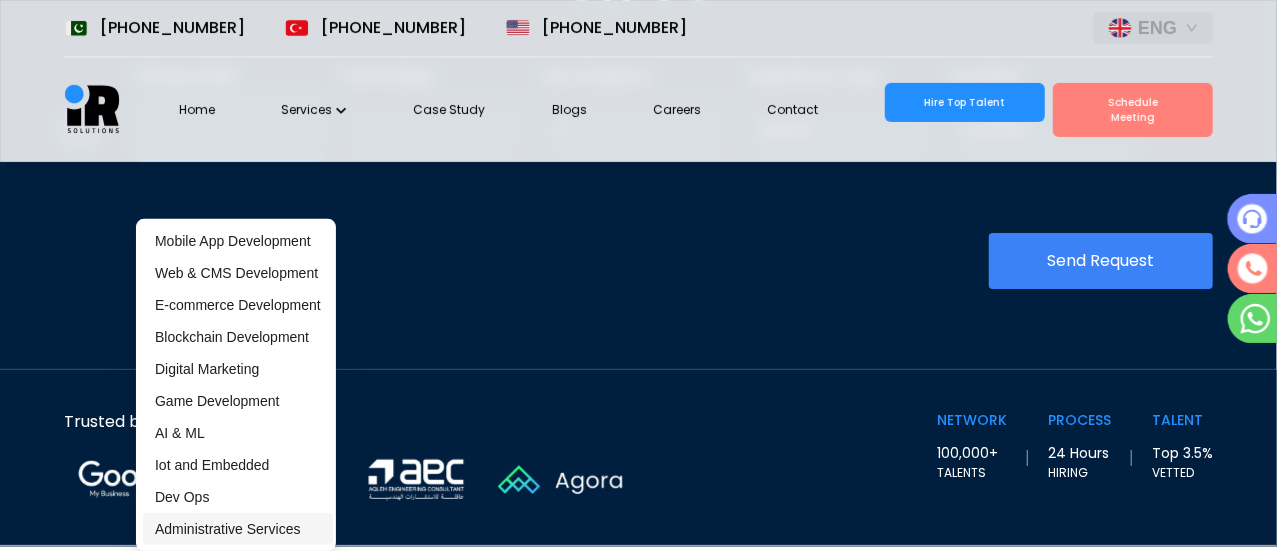 scroll, scrollTop: 412, scrollLeft: 0, axis: vertical 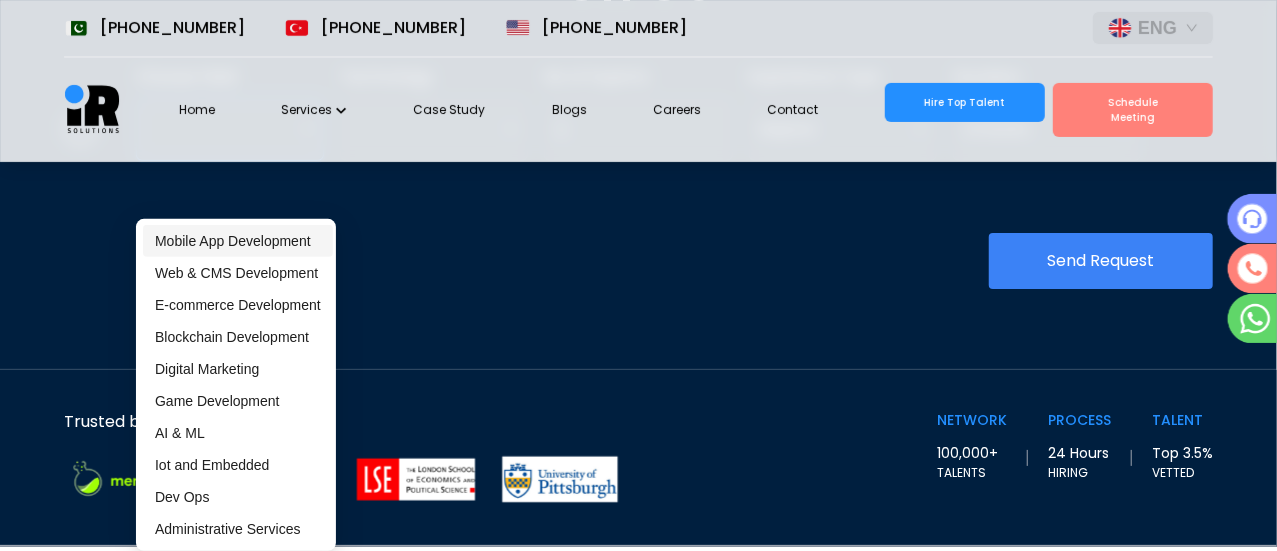click on "Mobile App Development" at bounding box center (238, 241) 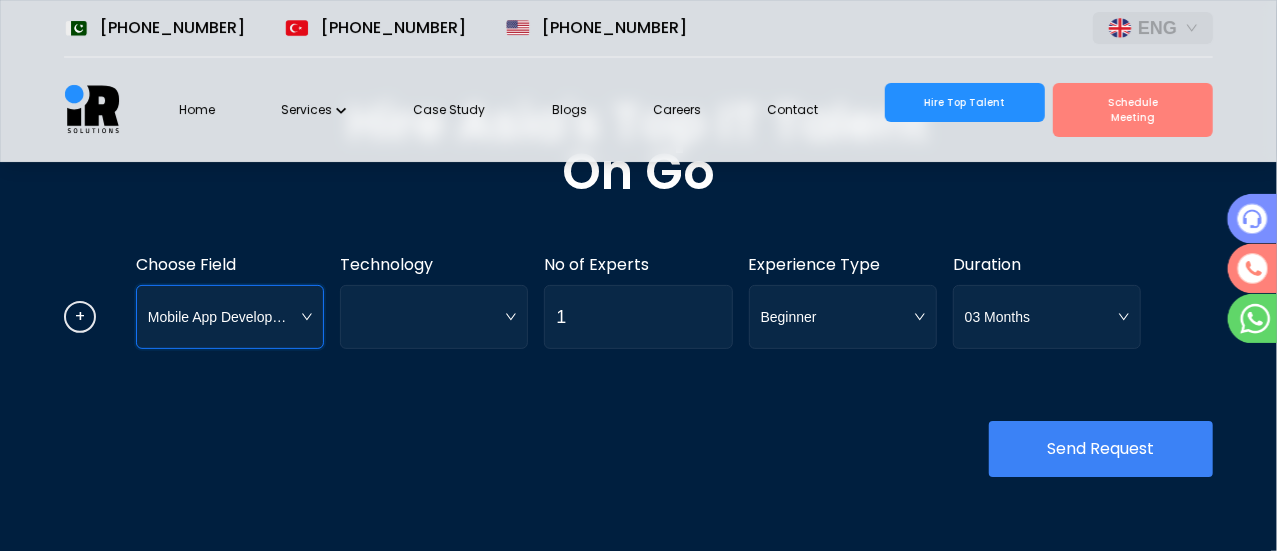 scroll, scrollTop: 174, scrollLeft: 0, axis: vertical 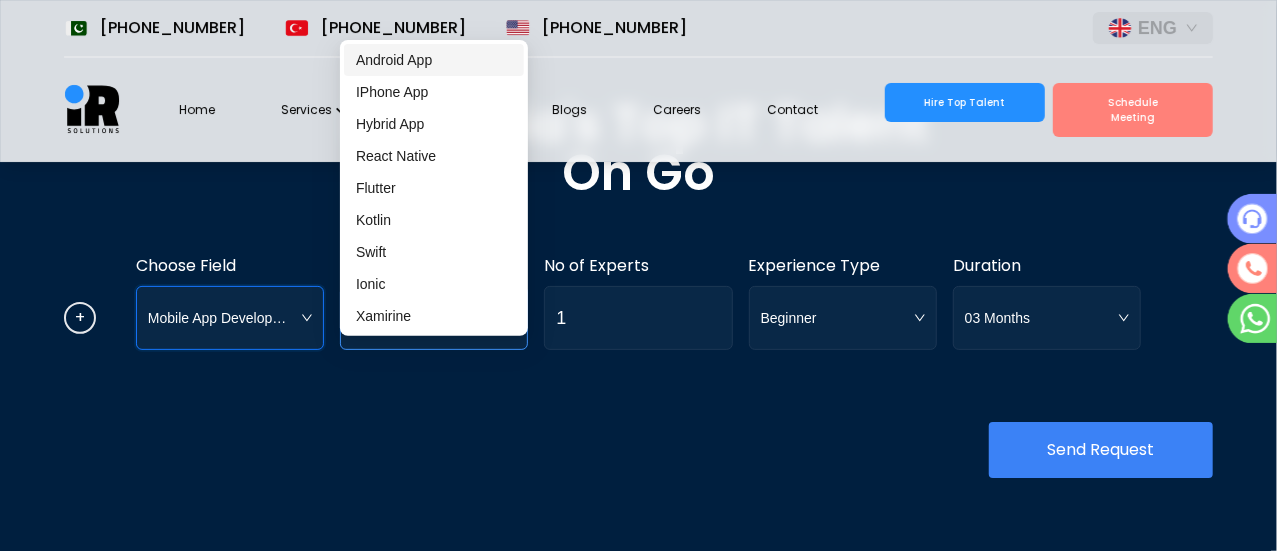 click at bounding box center (434, 318) 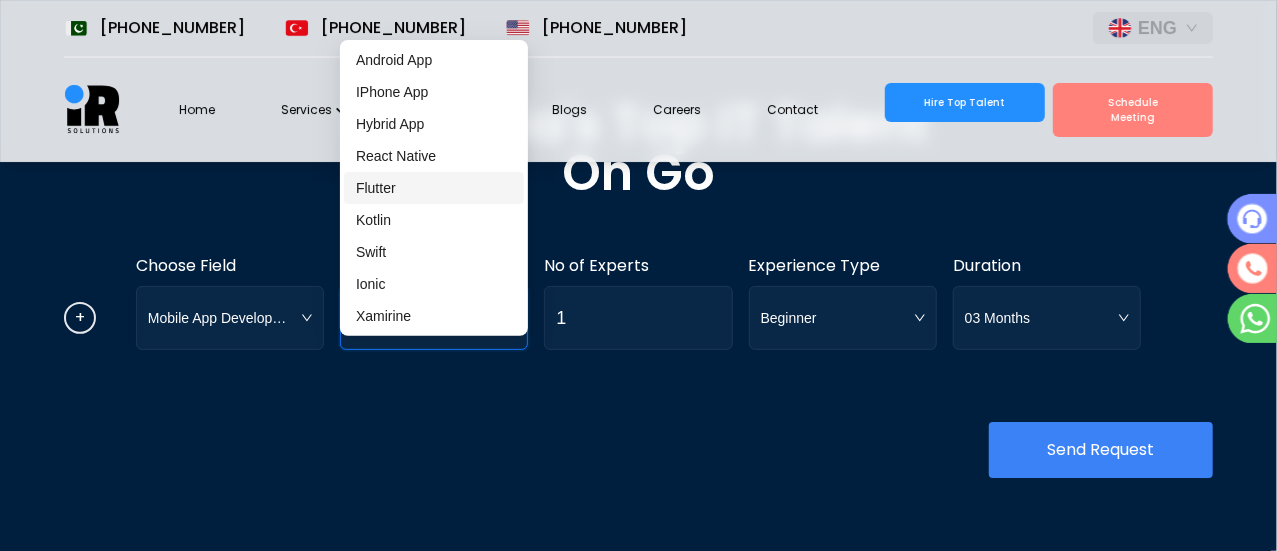 click on "Flutter" at bounding box center (434, 188) 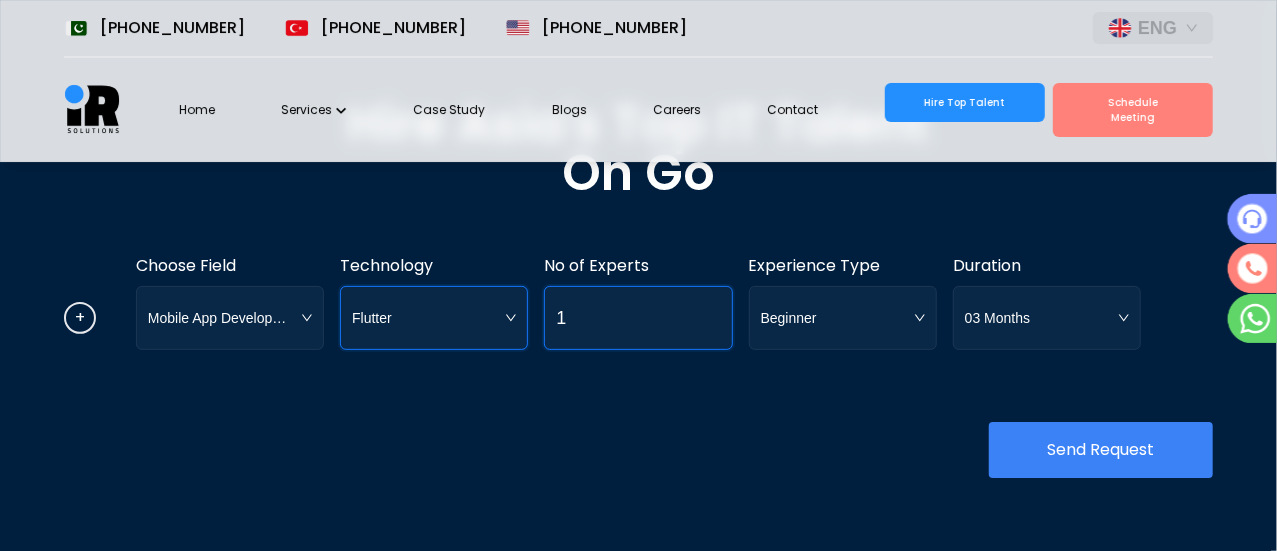 click on "1" at bounding box center [638, 318] 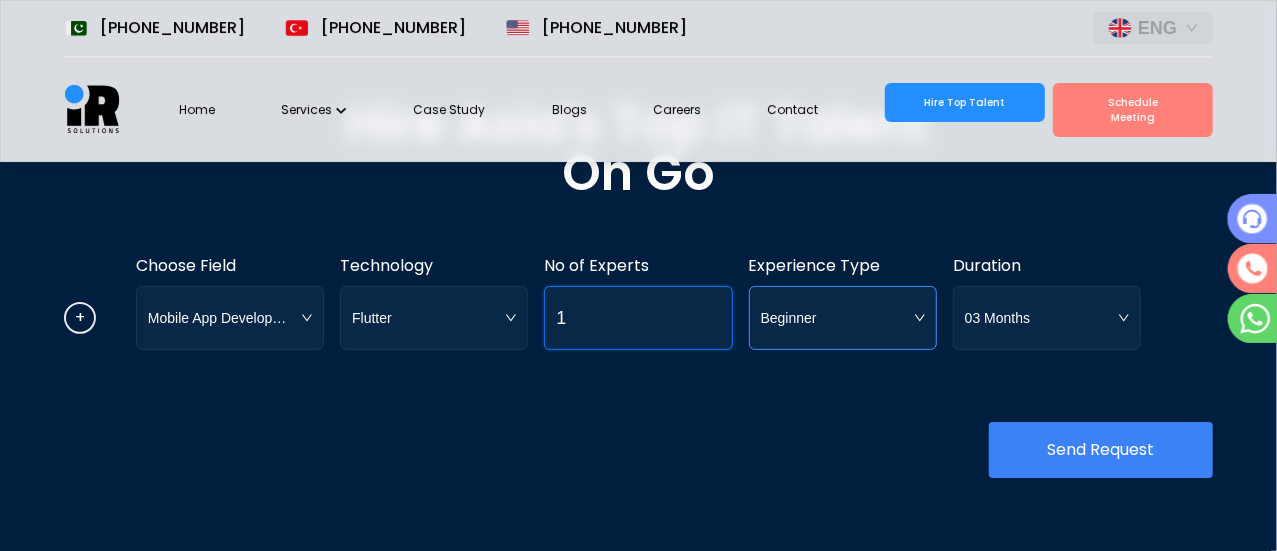 click on "Beginner" at bounding box center (843, 318) 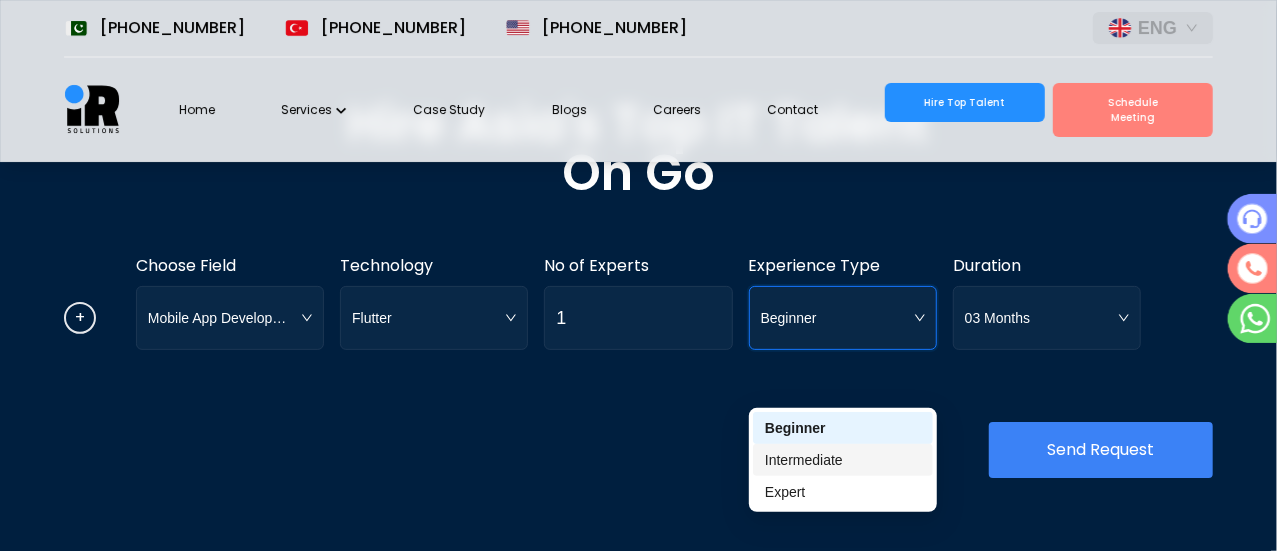 click on "Intermediate" at bounding box center (843, 460) 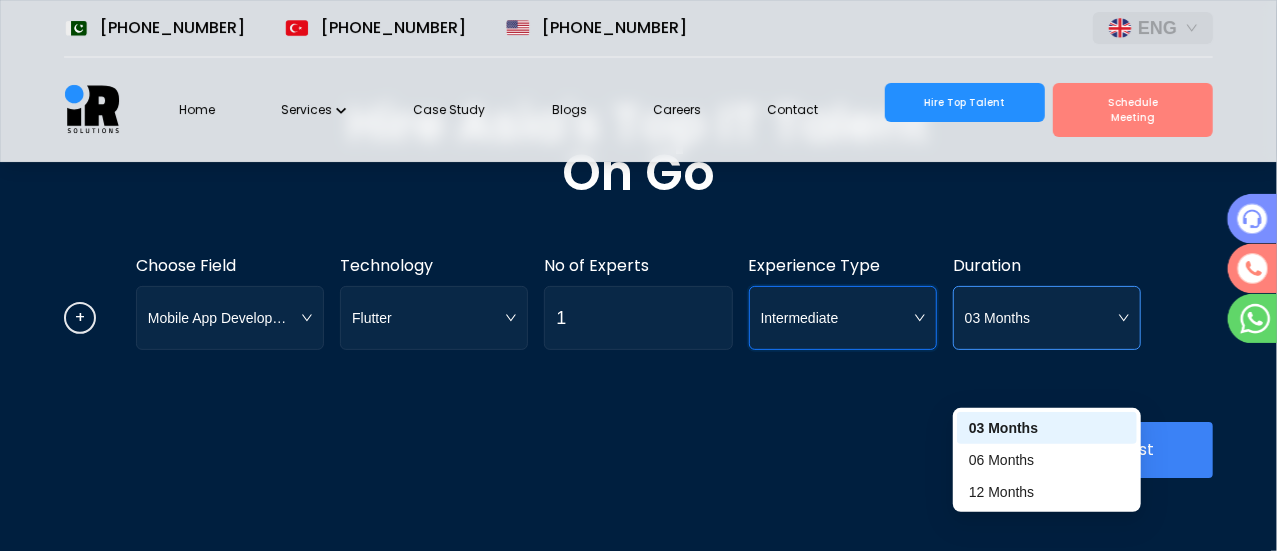 click on "03 Months" at bounding box center [1047, 318] 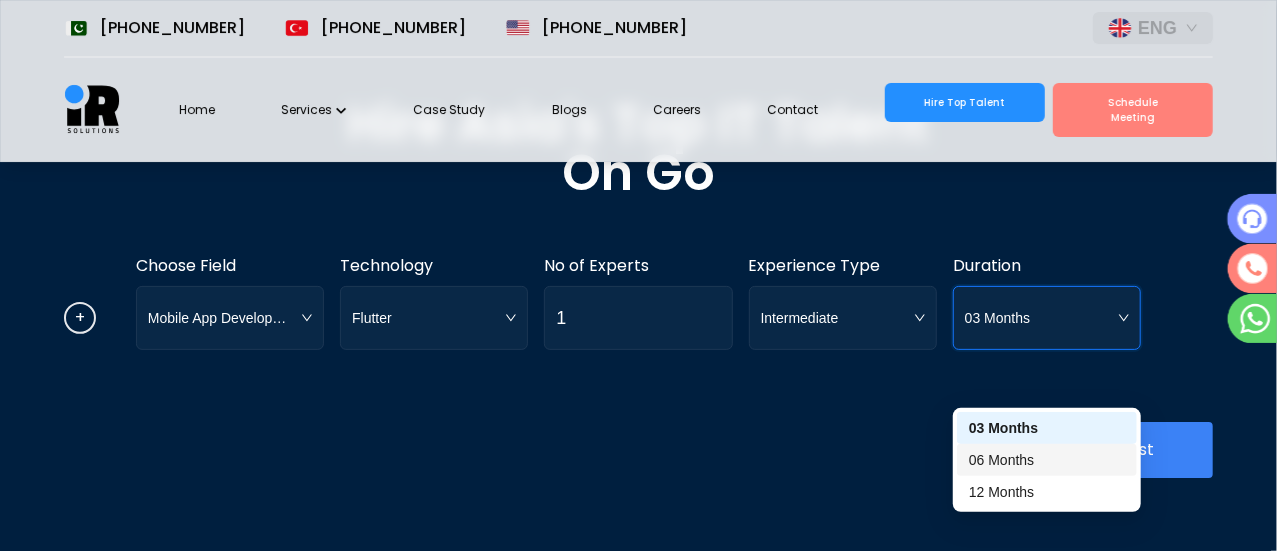 click on "06 Months" at bounding box center [1047, 460] 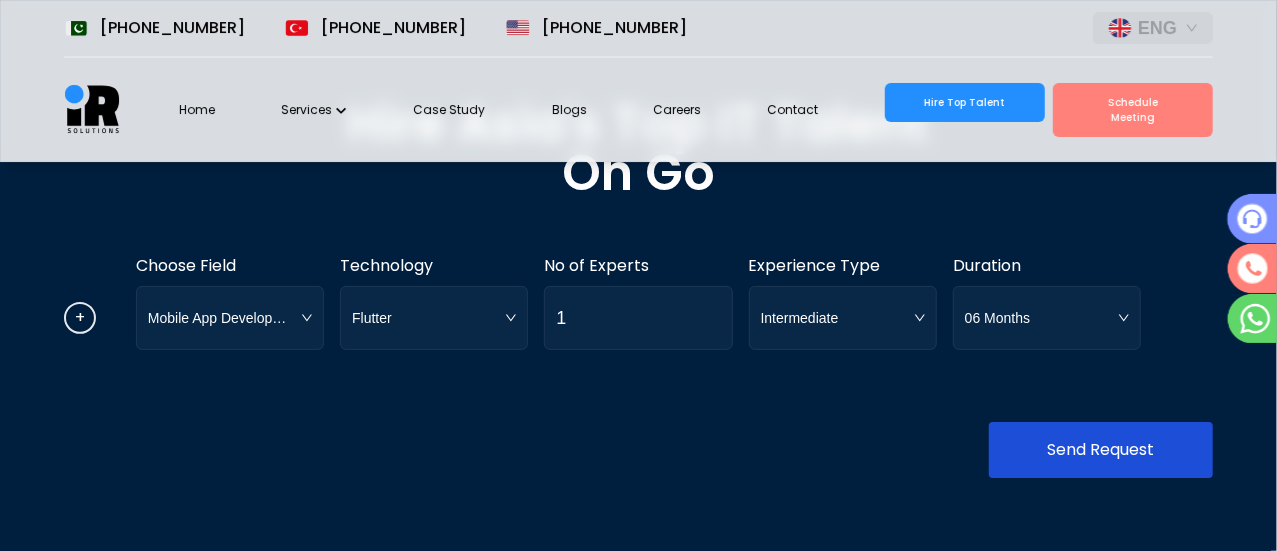 click on "Send Request" at bounding box center (1101, 450) 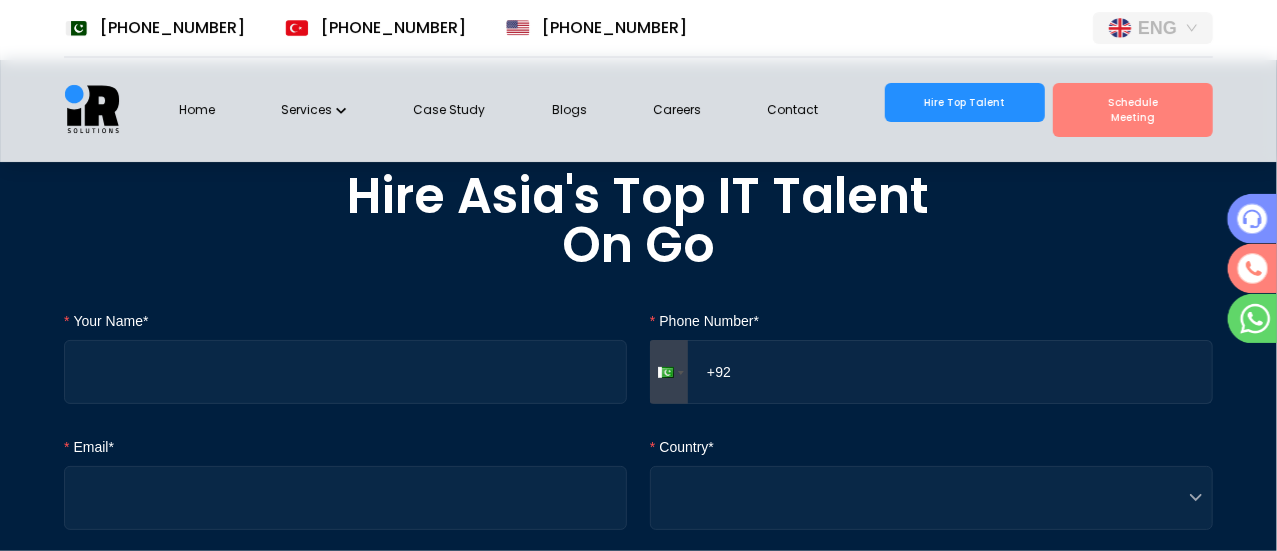 scroll, scrollTop: 103, scrollLeft: 0, axis: vertical 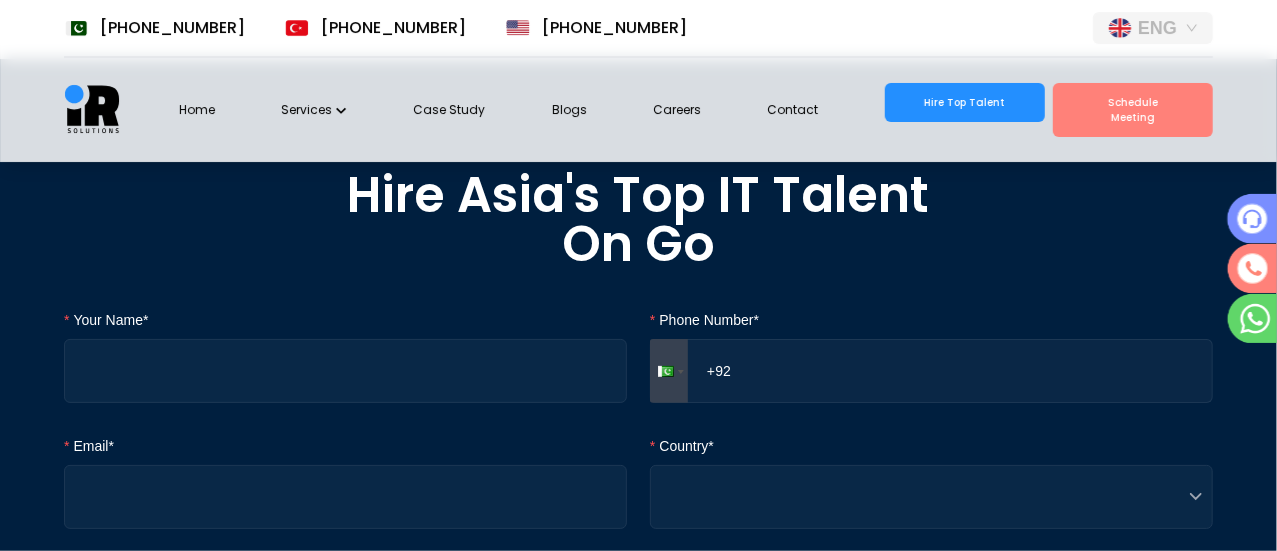 click on "+92 (320) 9563775 +90 (531) 3193533 +1 (281) 399 4998 ENG Home Services Case Study Blogs Careers Contact Hire Top Talent Schedule Meeting Hire Asia's Top IT Talent On Go Your Name* Phone Number* Phone +92 Email* Country* Next Trusted by Leading Companies NETWORK 100,000+ TALENTS PROCESS 24 Hours HIRING TALENT Top 3.5% VETTED" at bounding box center [638, 406] 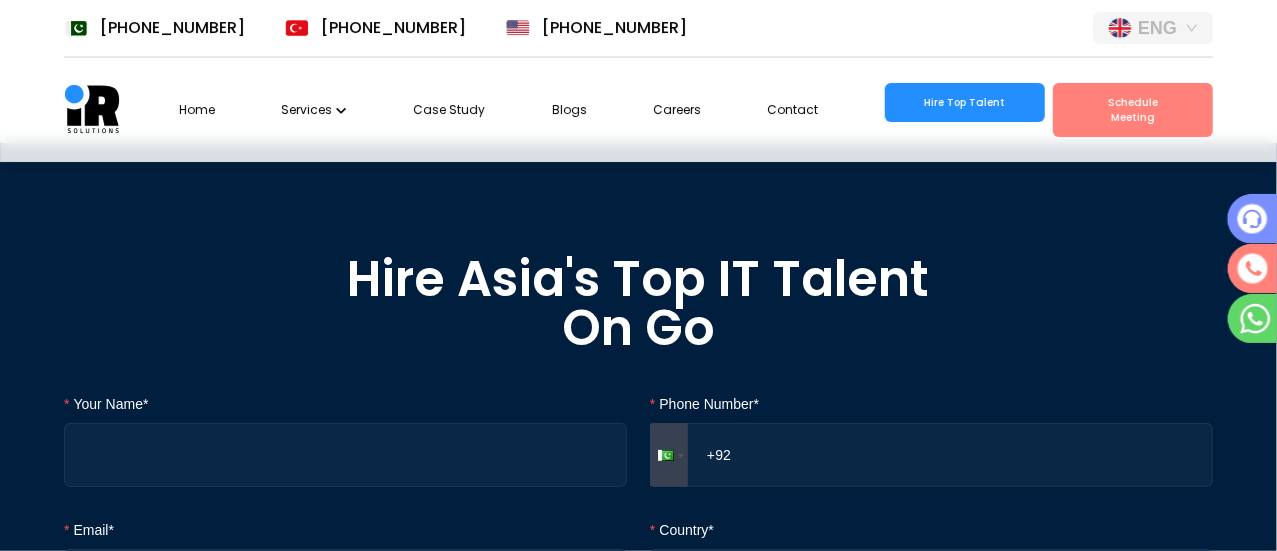 scroll, scrollTop: 0, scrollLeft: 0, axis: both 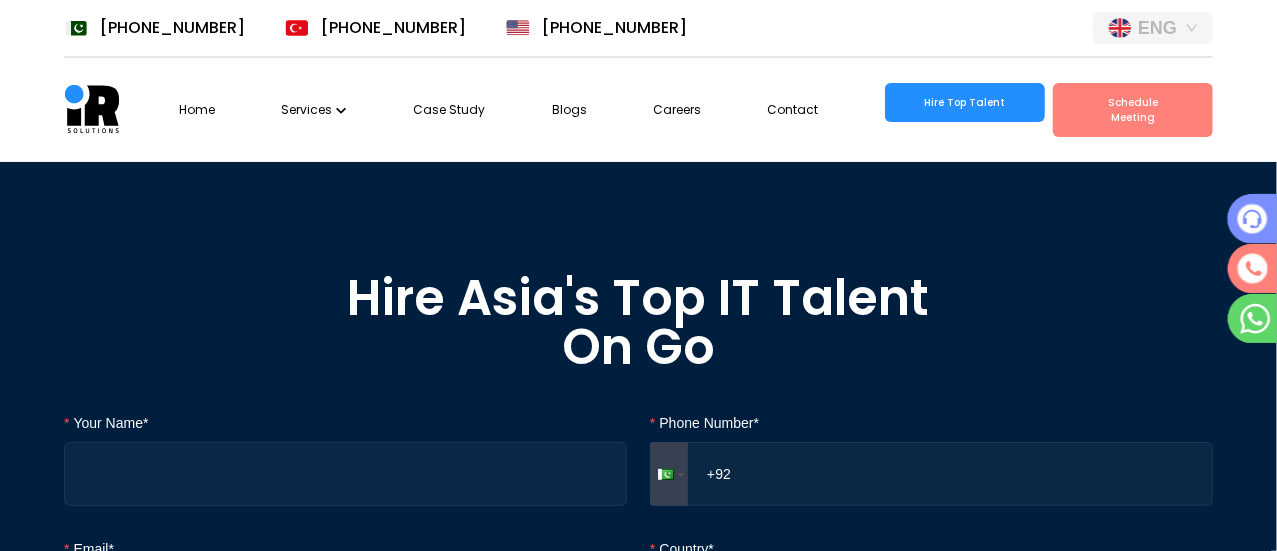 click on "Hire Top Talent" at bounding box center [965, 102] 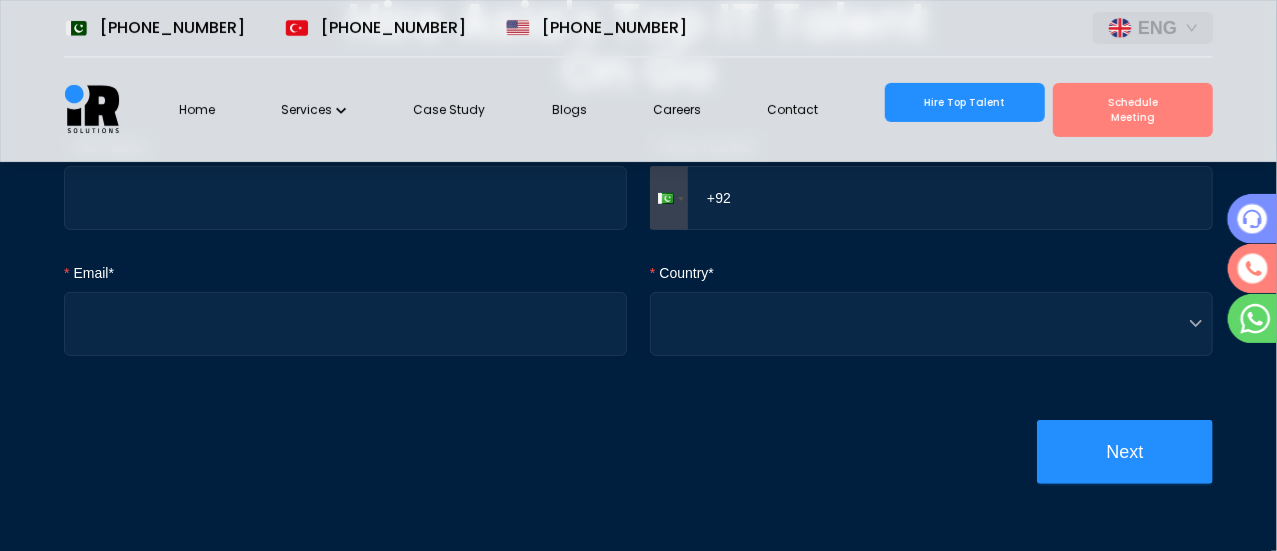 scroll, scrollTop: 0, scrollLeft: 0, axis: both 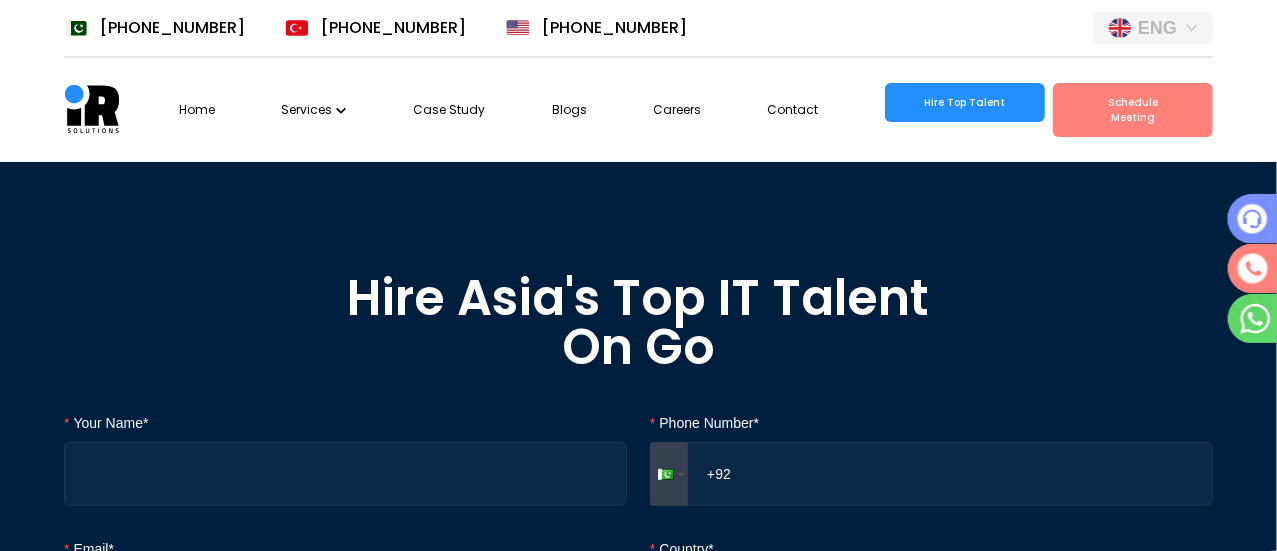 click on "Home Services Case Study Blogs Careers Contact Hire Top Talent Schedule Meeting" at bounding box center (696, 110) 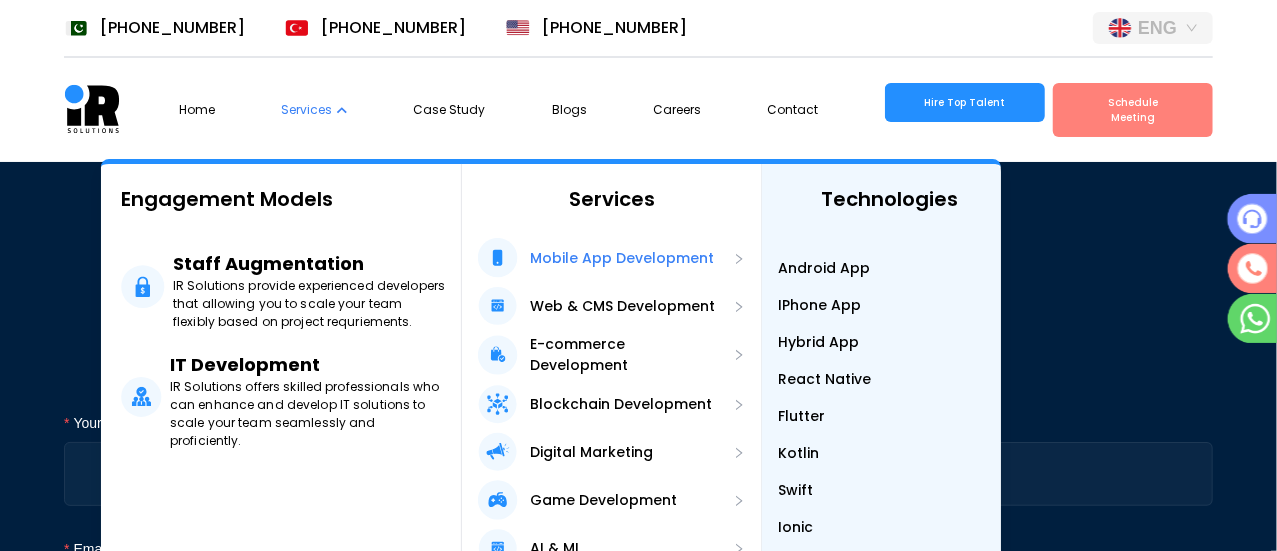 click on "Mobile App Development" at bounding box center (596, 258) 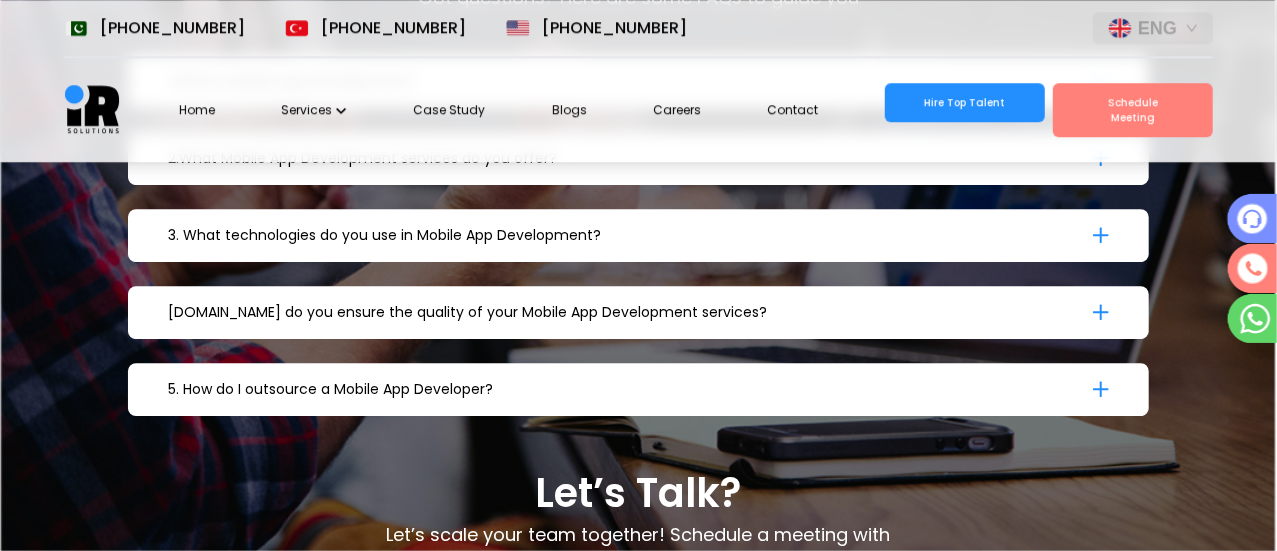 scroll, scrollTop: 6760, scrollLeft: 0, axis: vertical 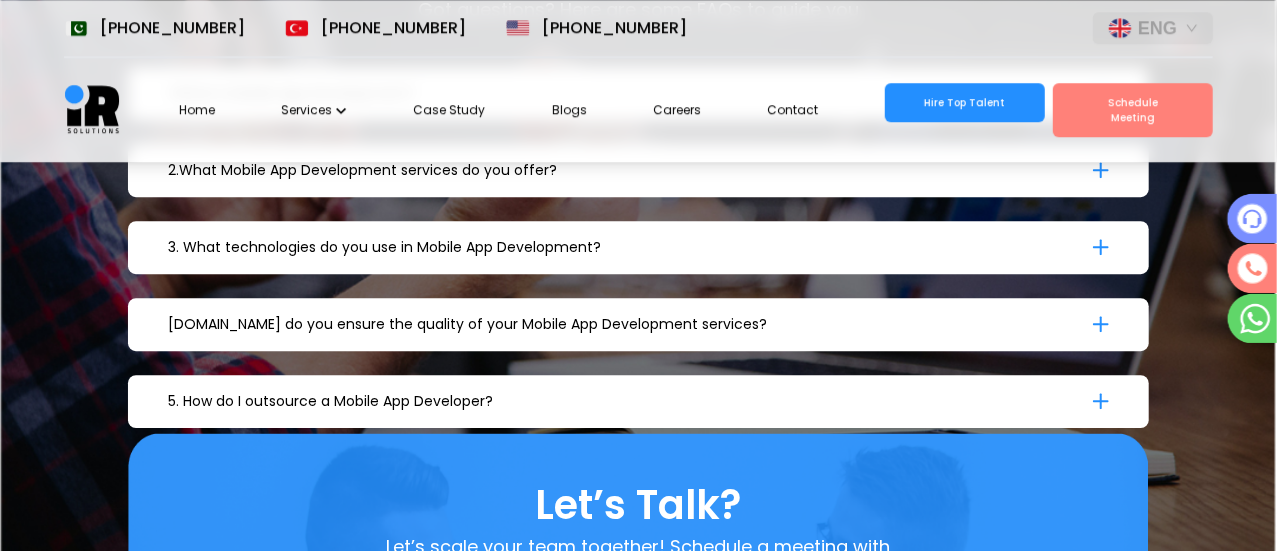 click 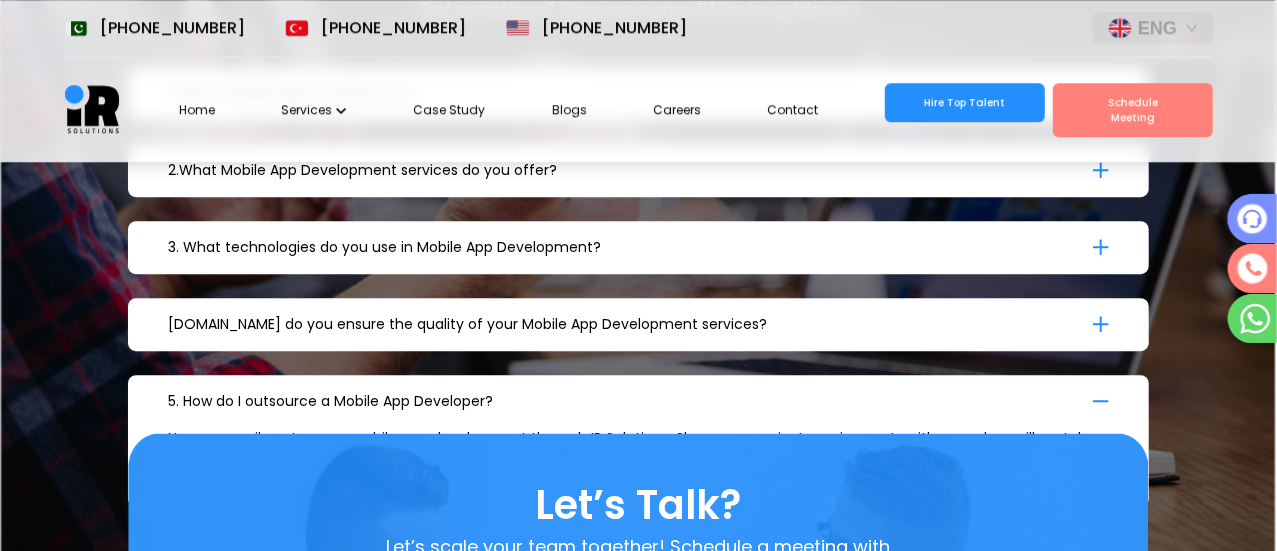 click 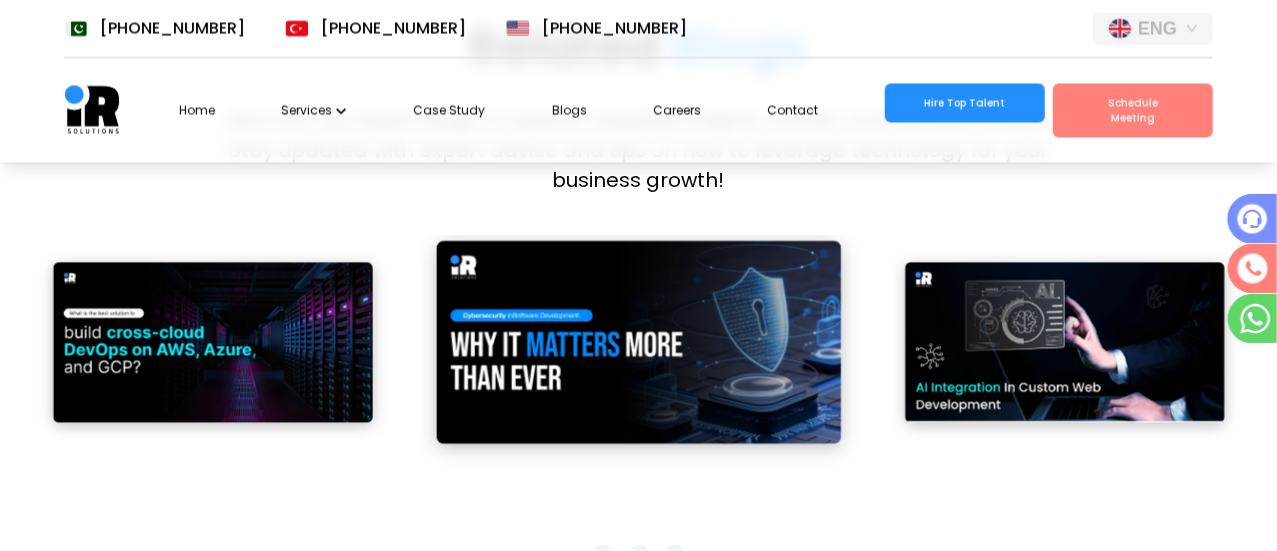 scroll, scrollTop: 5526, scrollLeft: 0, axis: vertical 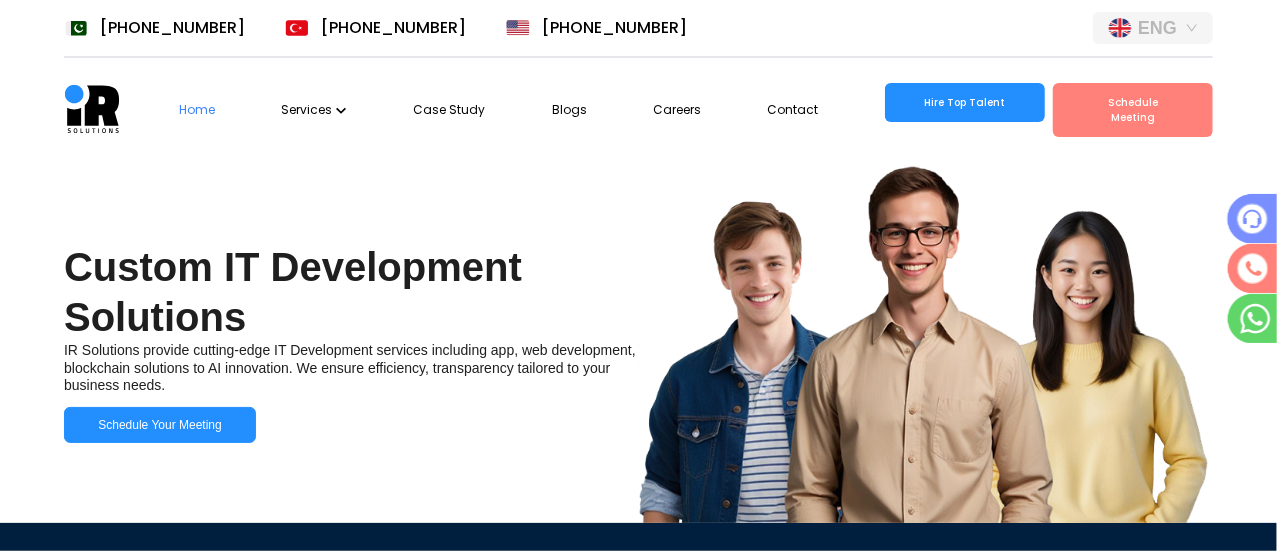 click at bounding box center (1252, 218) 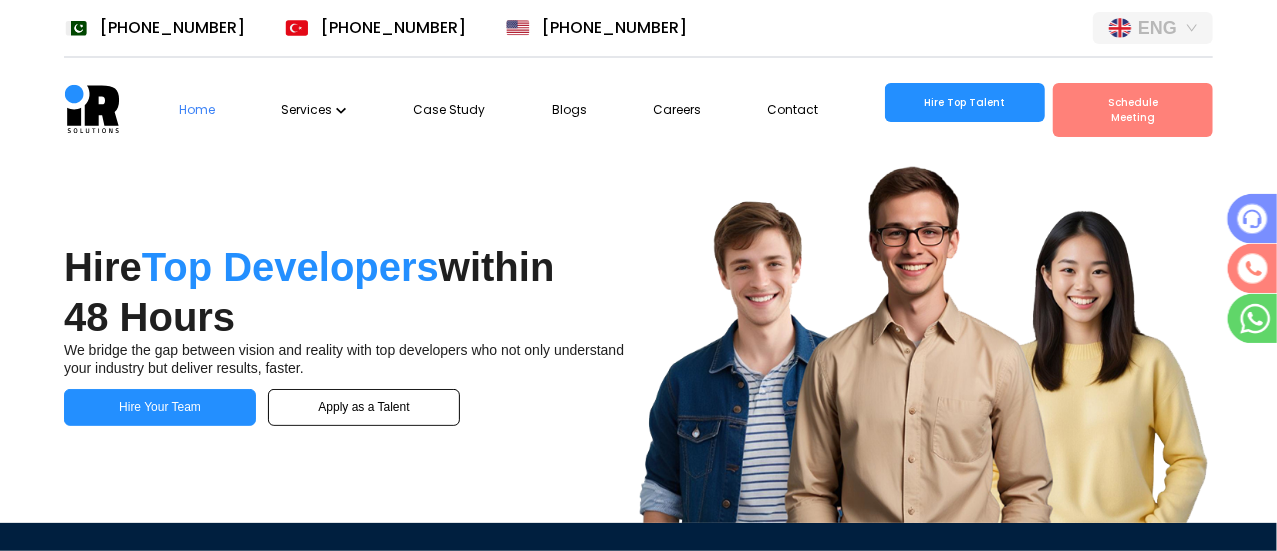 click at bounding box center (1252, 268) 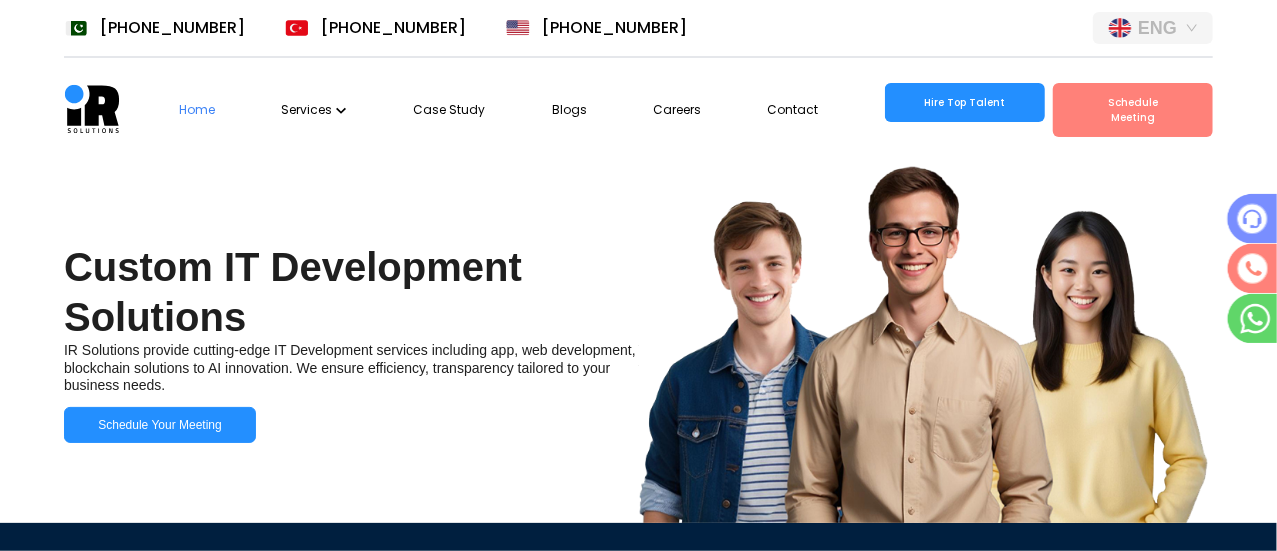 scroll, scrollTop: 0, scrollLeft: 0, axis: both 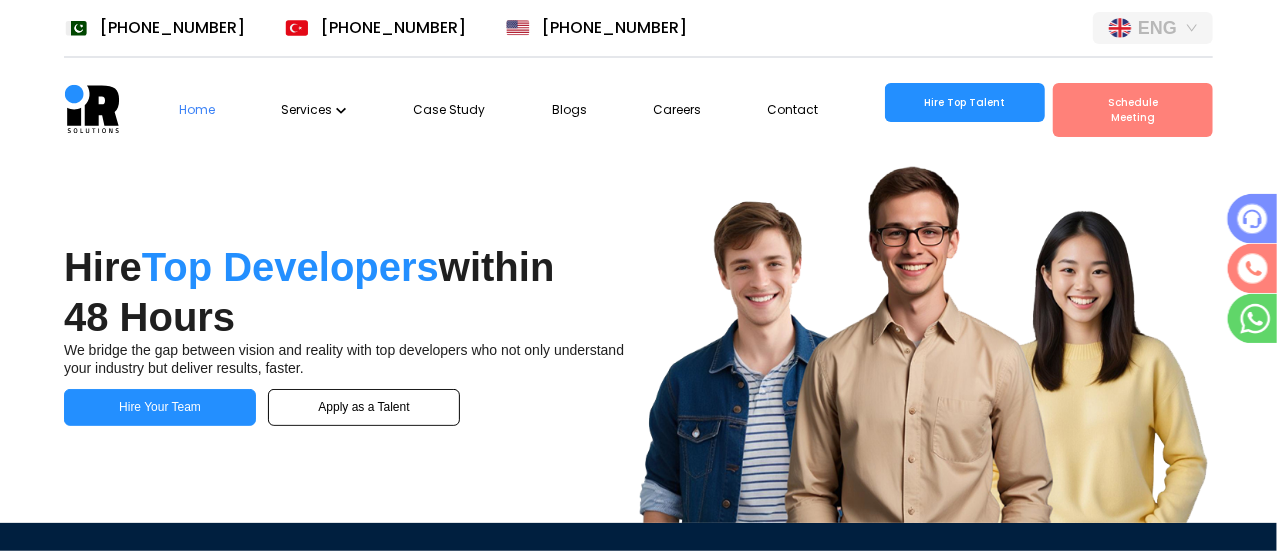 click at bounding box center (926, 342) 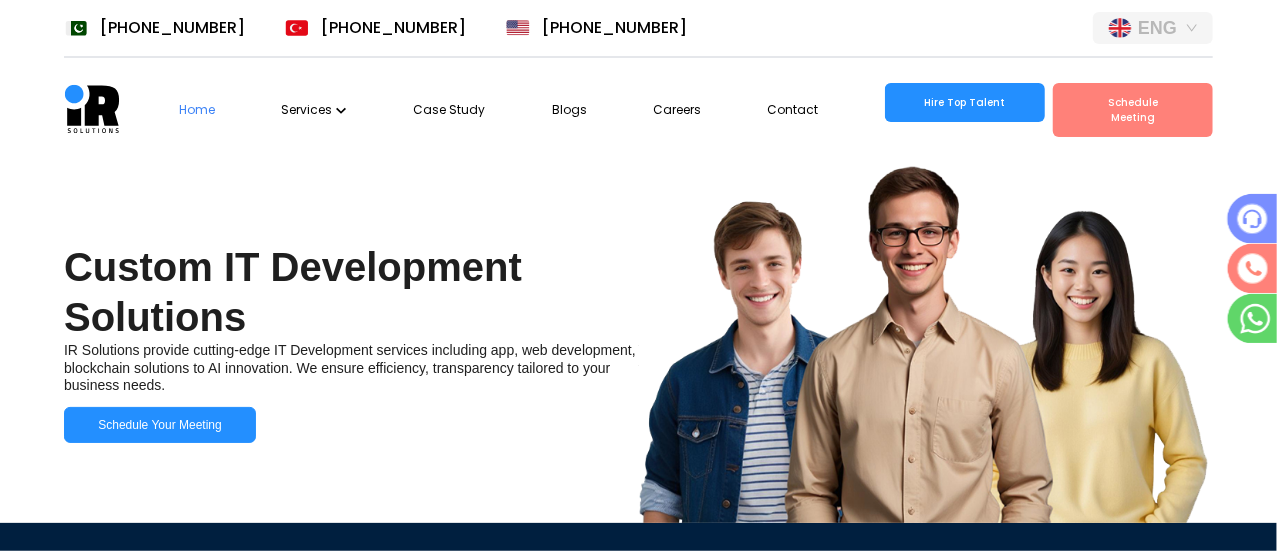 scroll, scrollTop: 0, scrollLeft: 0, axis: both 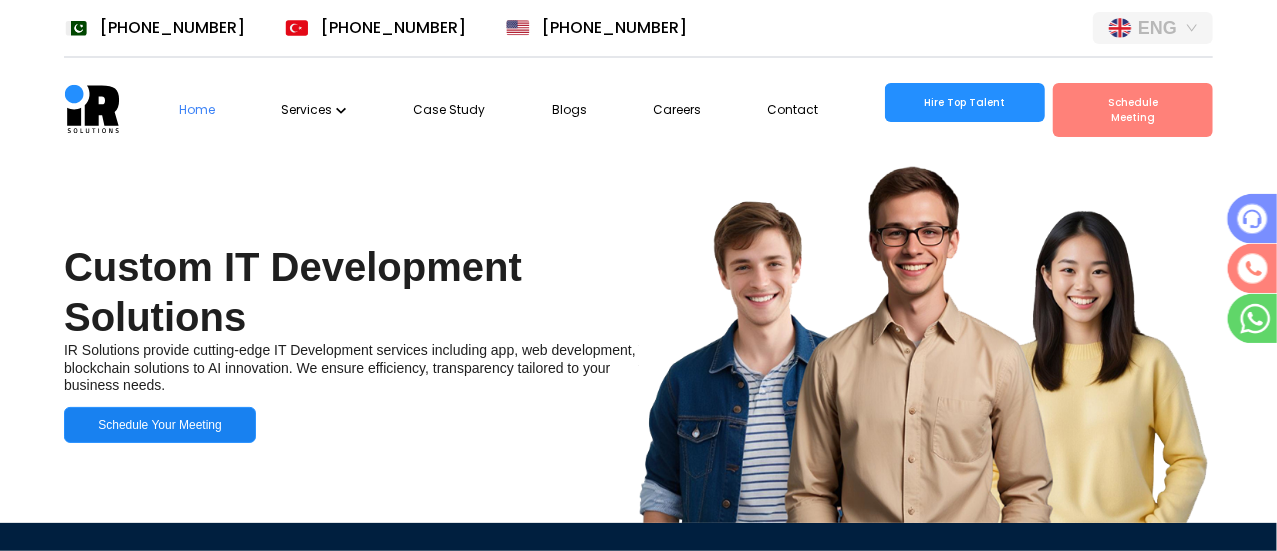 click on "Schedule Your Meeting" at bounding box center (160, 425) 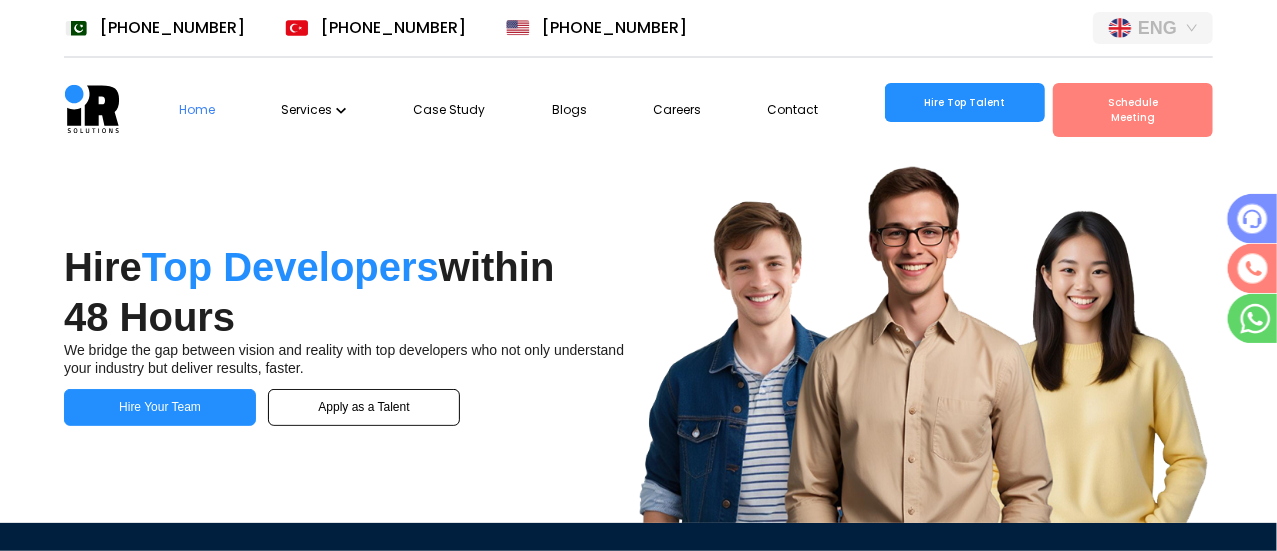 scroll, scrollTop: 0, scrollLeft: 36, axis: horizontal 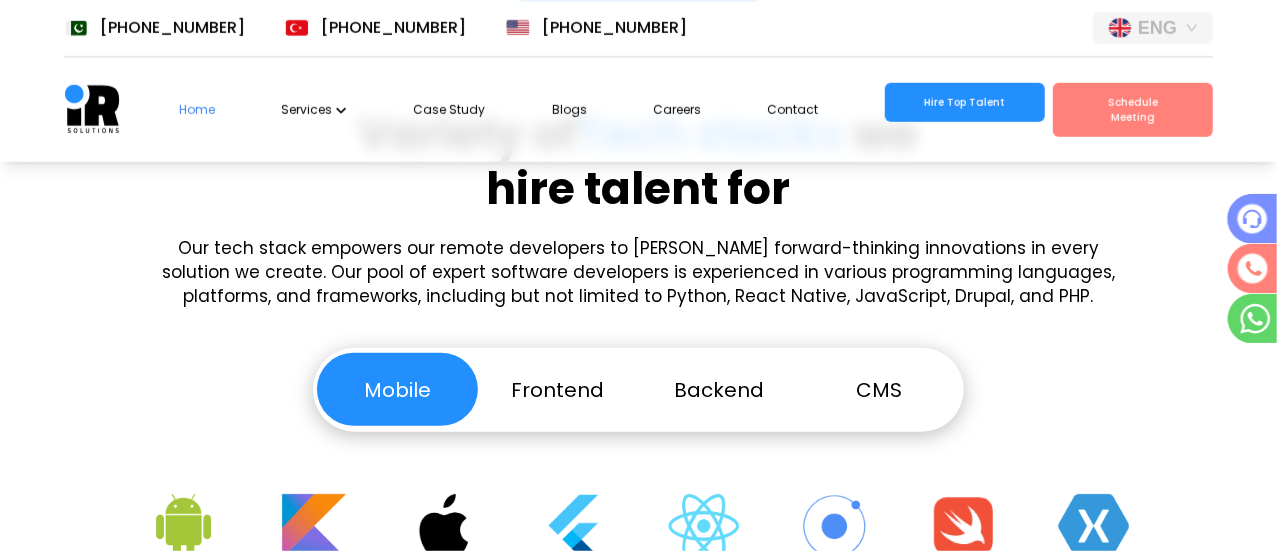 click on "Frontend" at bounding box center [558, 389] 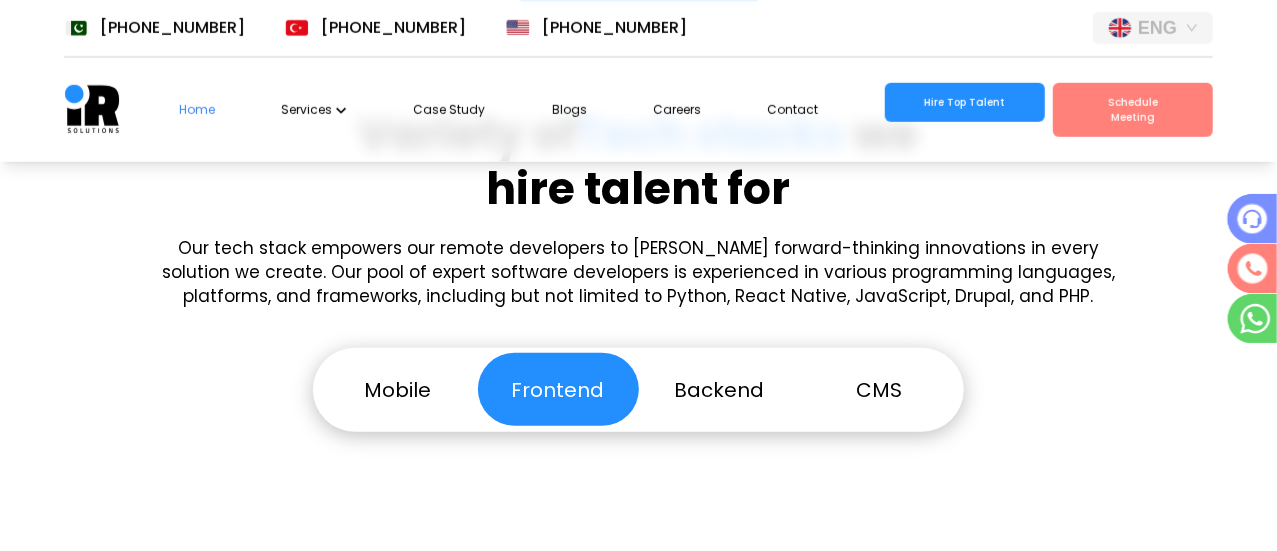 click on "Backend" at bounding box center (719, 389) 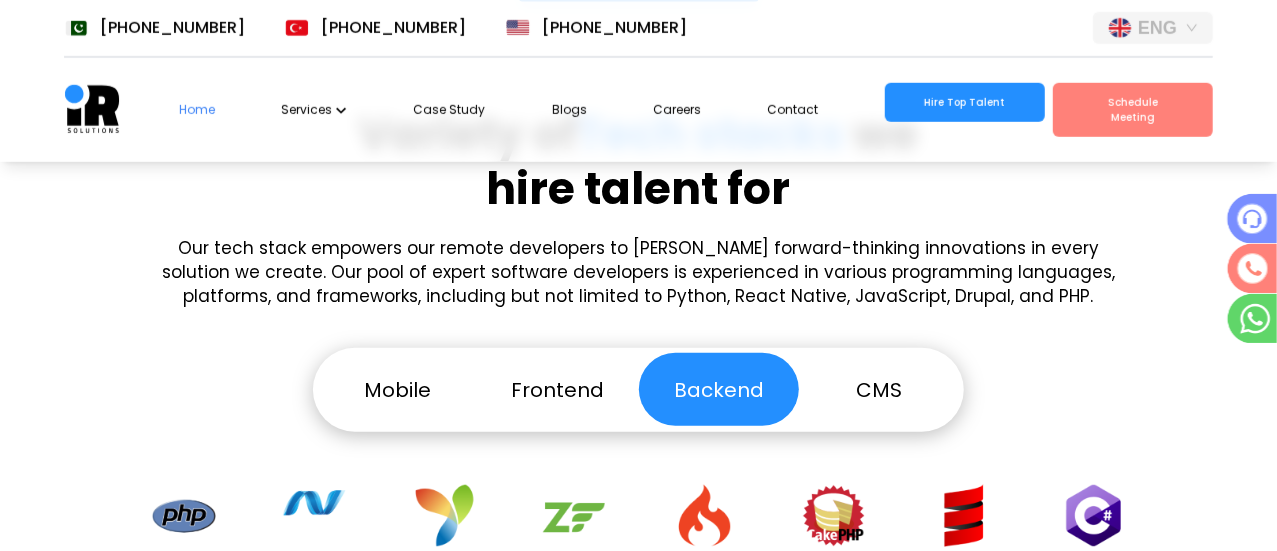 scroll, scrollTop: 0, scrollLeft: 36, axis: horizontal 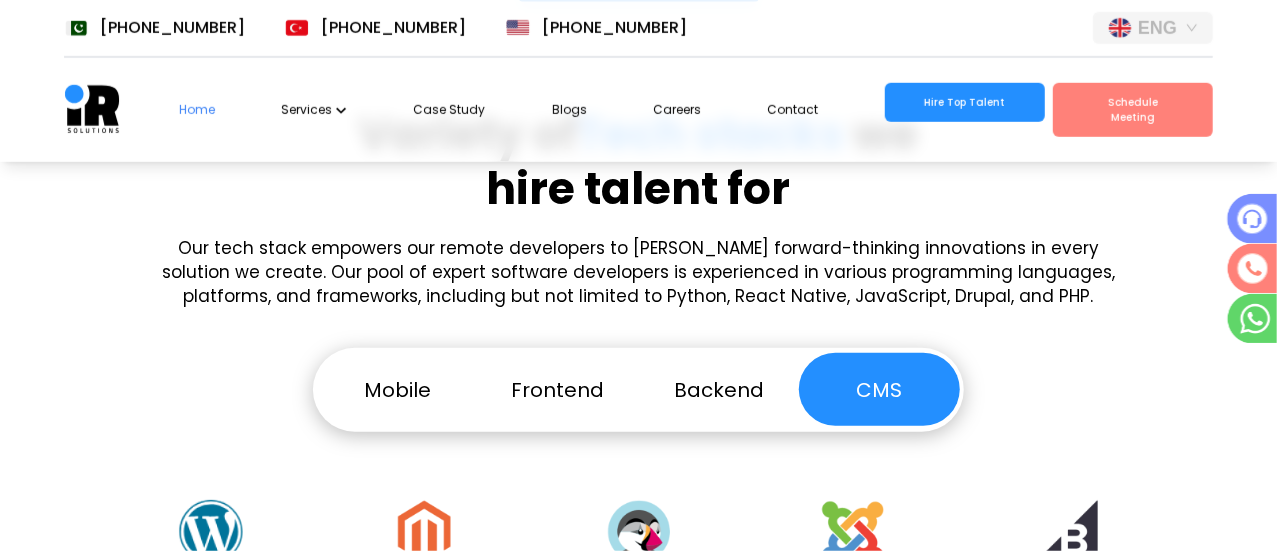click on "Backend" at bounding box center [719, 389] 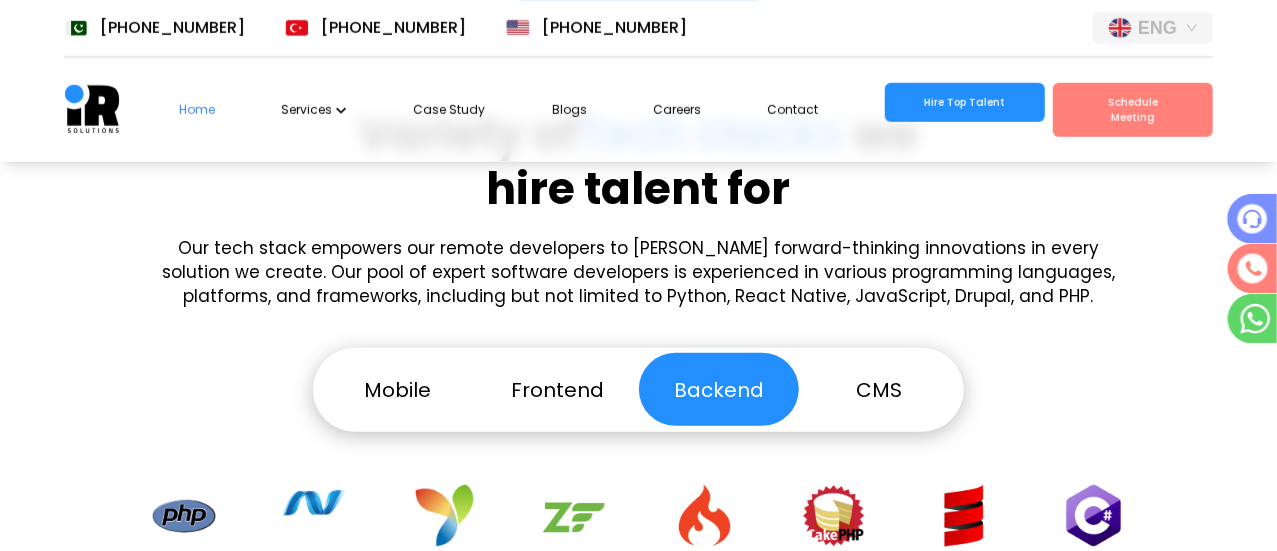 scroll, scrollTop: 0, scrollLeft: 0, axis: both 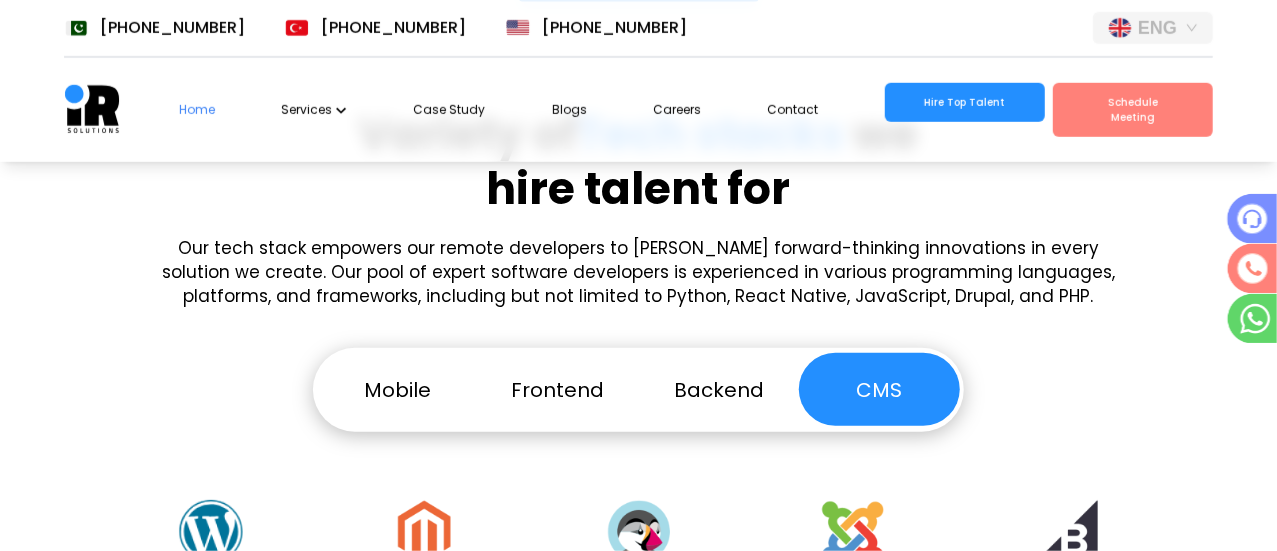 click on "Mobile" at bounding box center (397, 389) 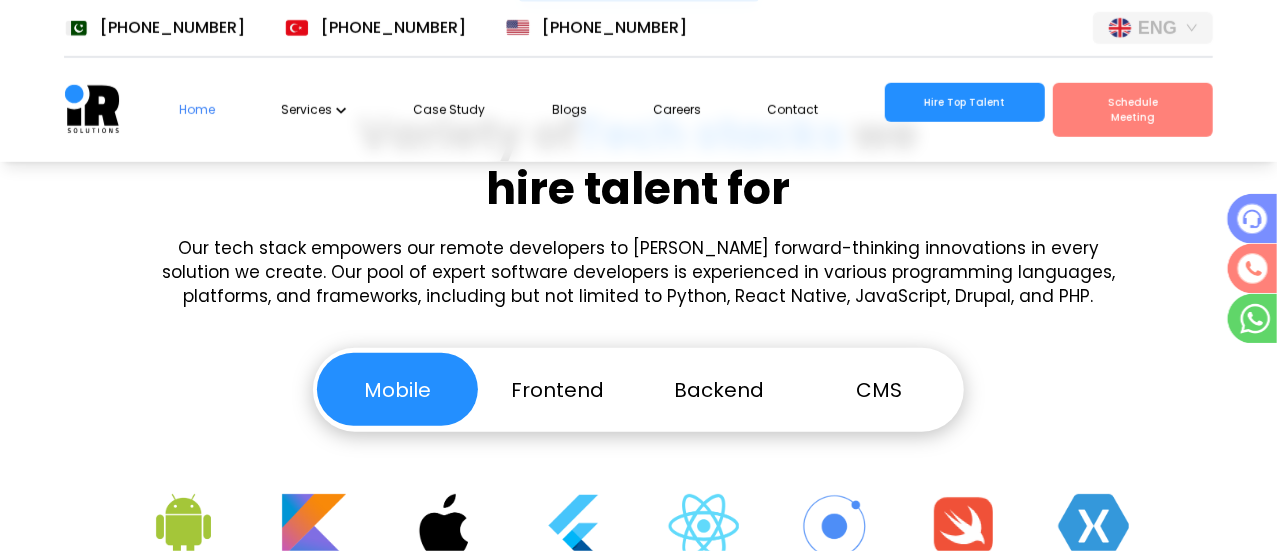 scroll, scrollTop: 0, scrollLeft: 36, axis: horizontal 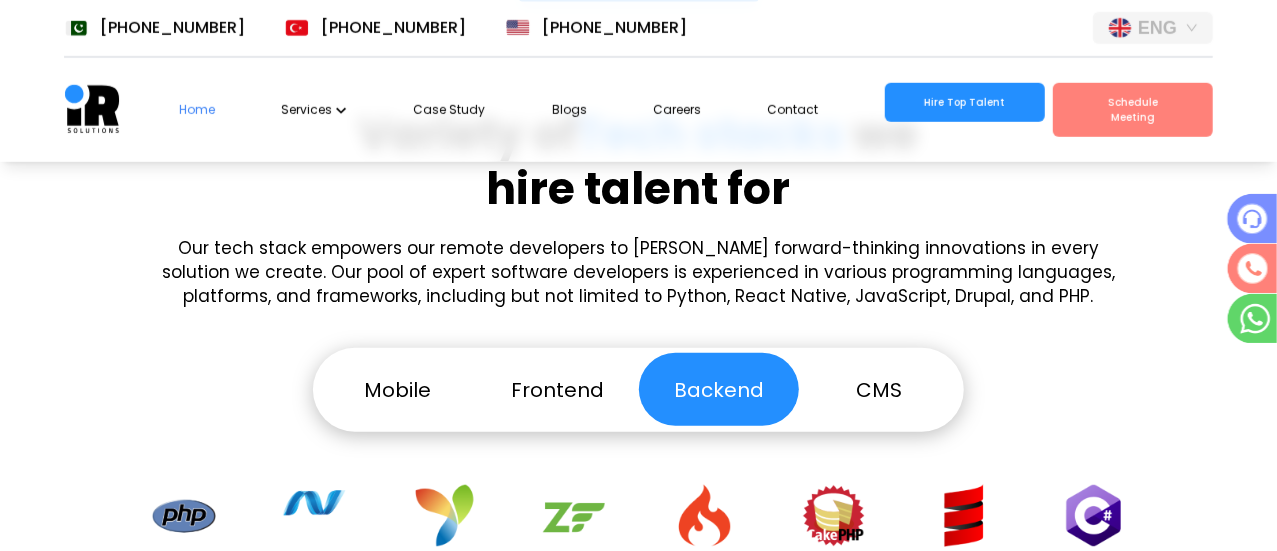 click on "Mobile" at bounding box center [397, 389] 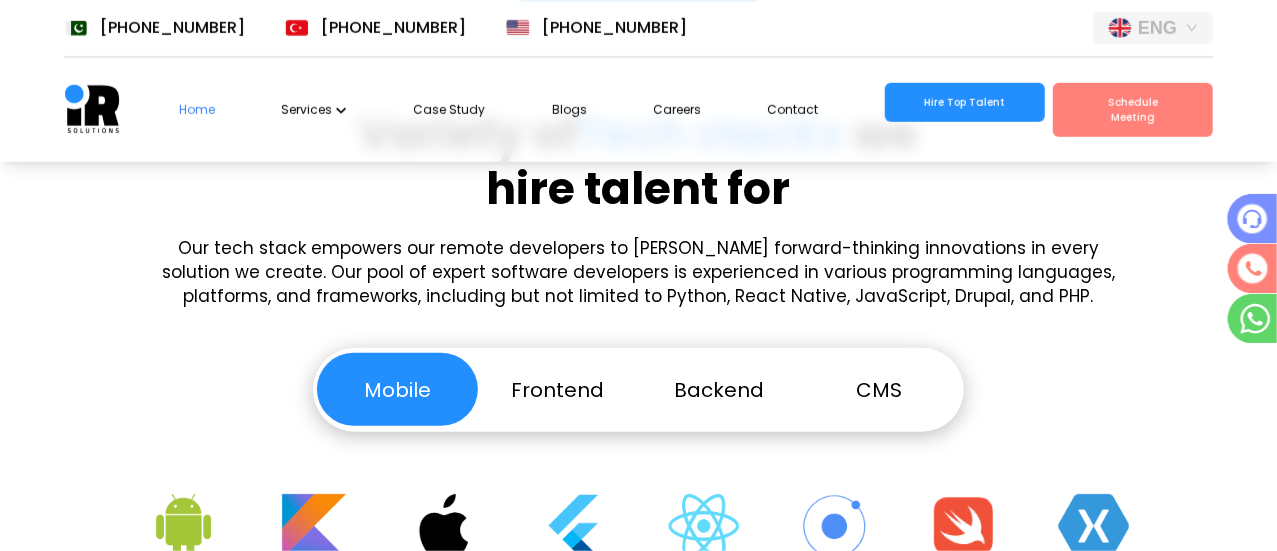 click on "Backend" at bounding box center (719, 389) 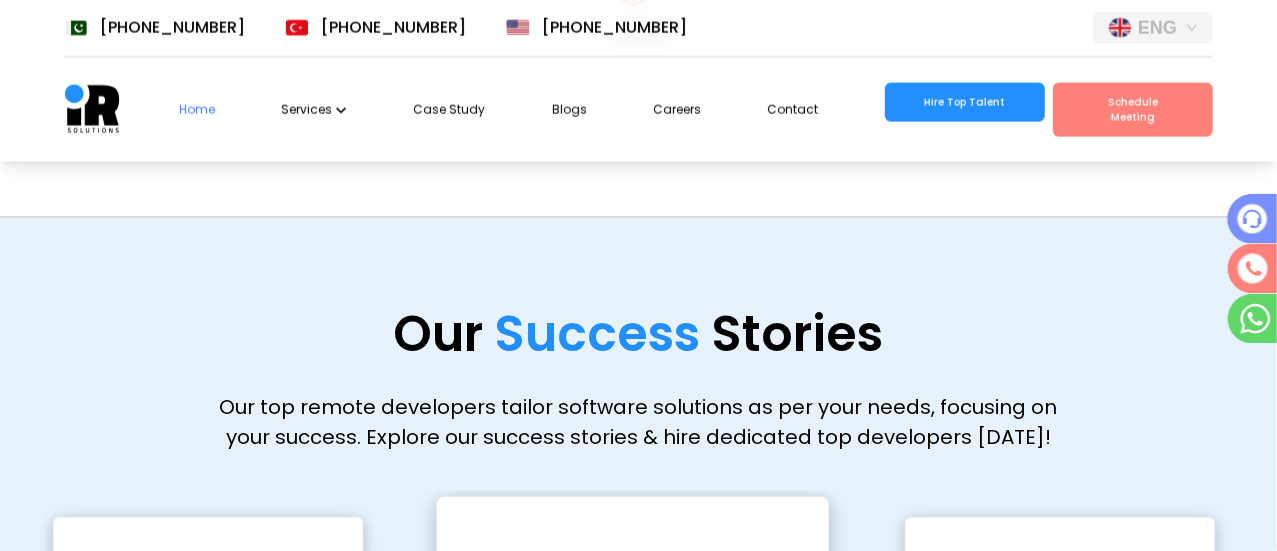 scroll, scrollTop: 5588, scrollLeft: 0, axis: vertical 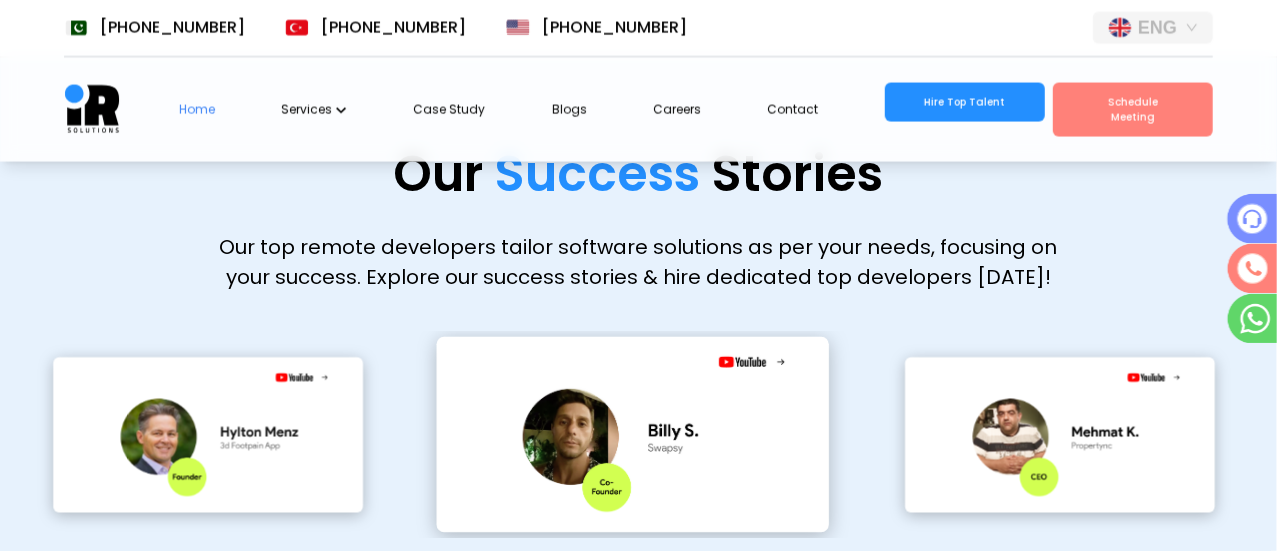 click on "2" at bounding box center [639, 603] 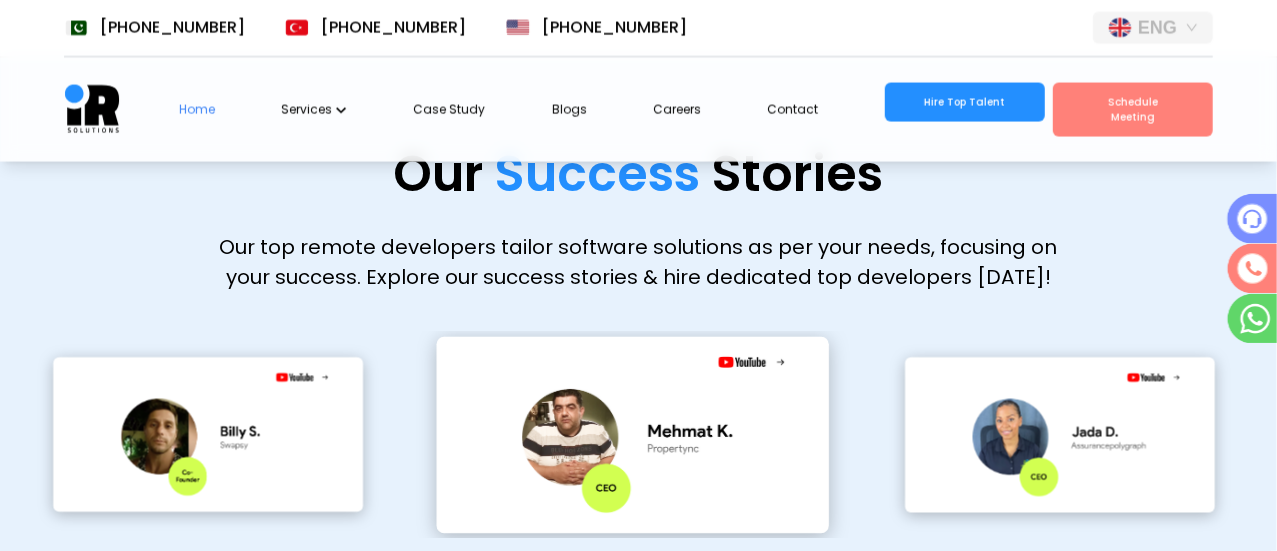 click on "3" at bounding box center [675, 603] 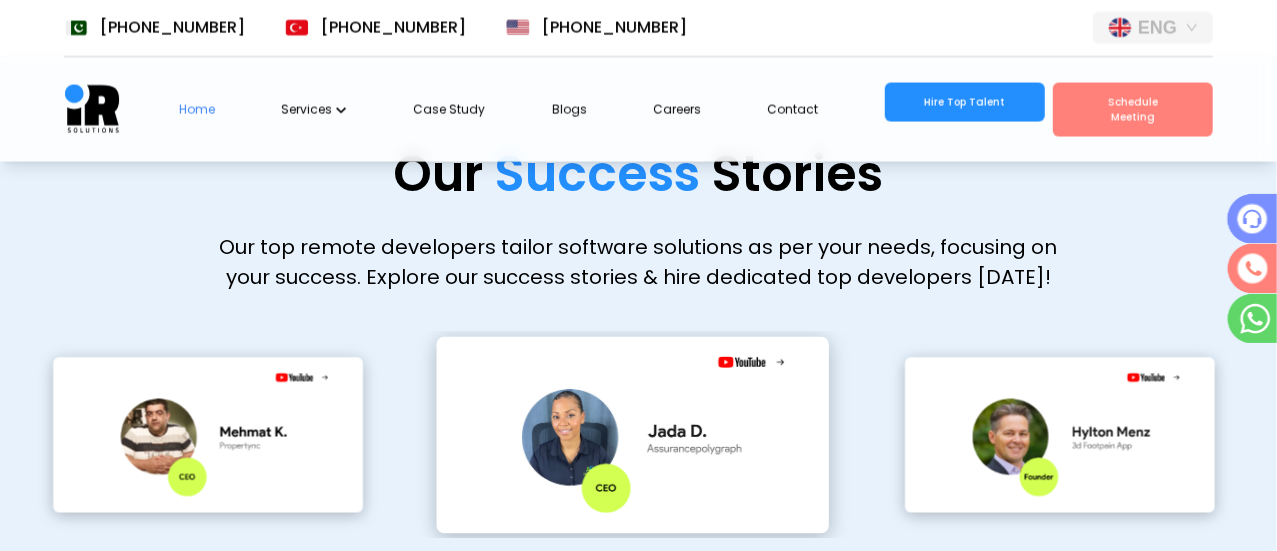 scroll, scrollTop: 0, scrollLeft: 36, axis: horizontal 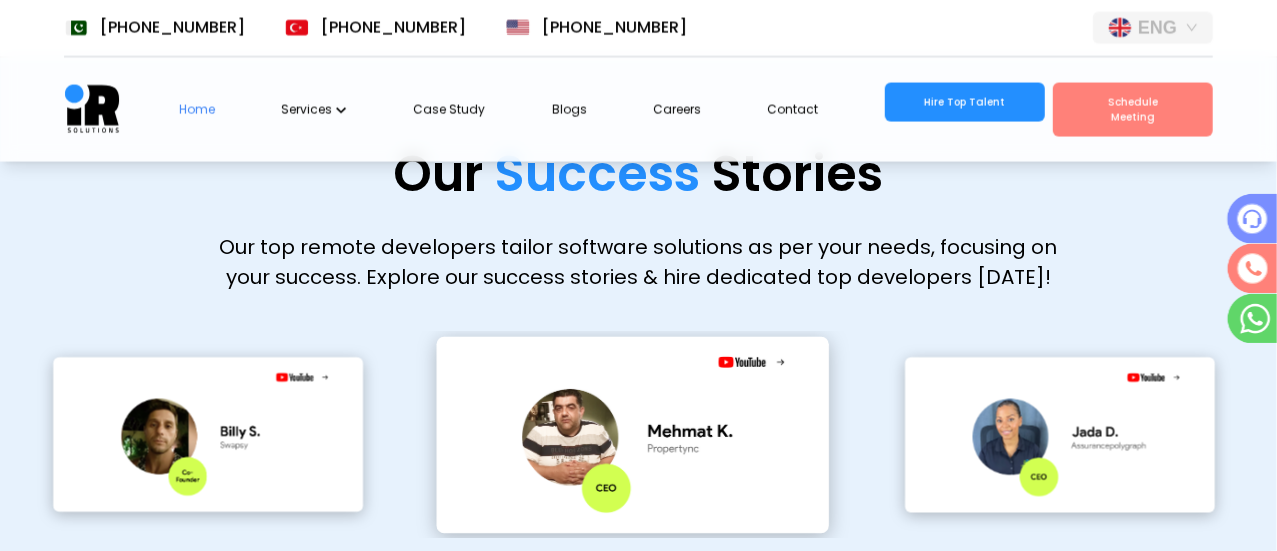 click on "3" at bounding box center (675, 603) 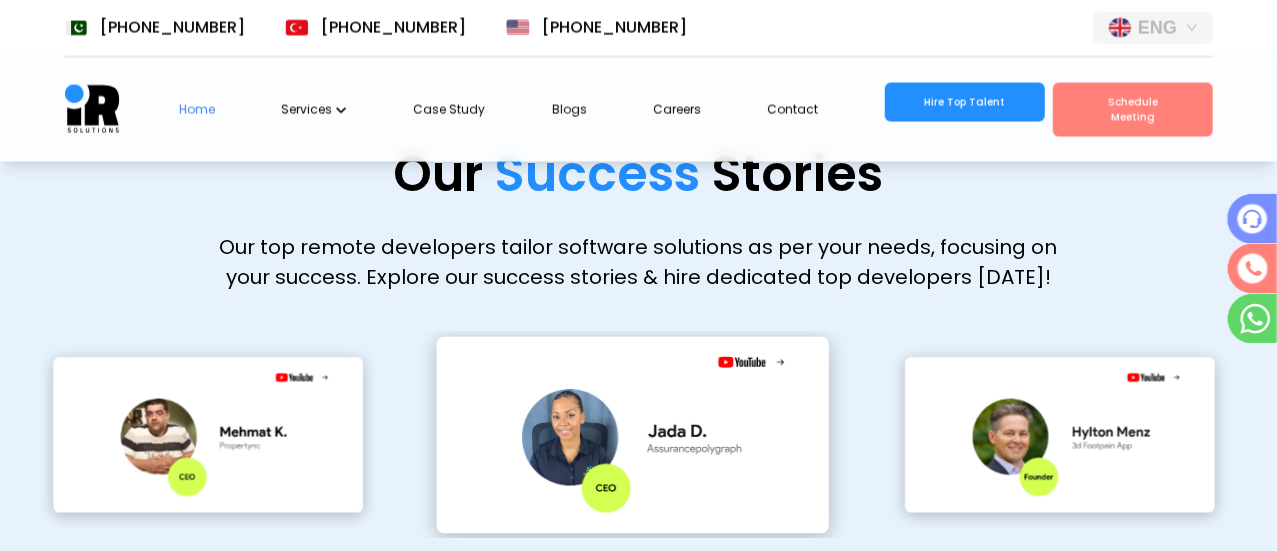 scroll, scrollTop: 0, scrollLeft: 36, axis: horizontal 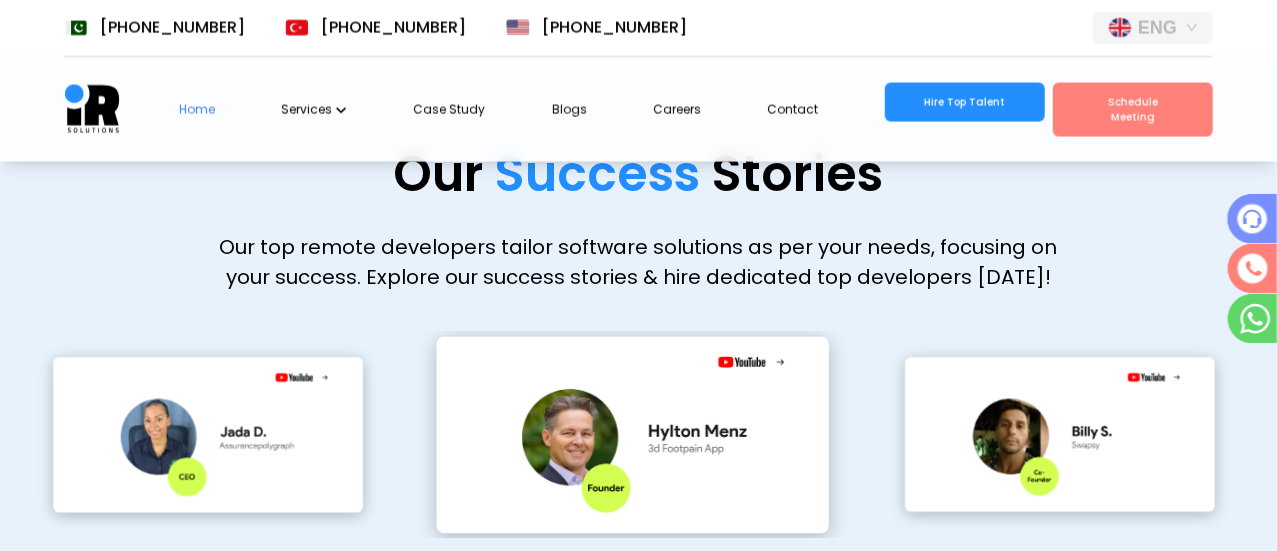 click on "4" at bounding box center (675, 603) 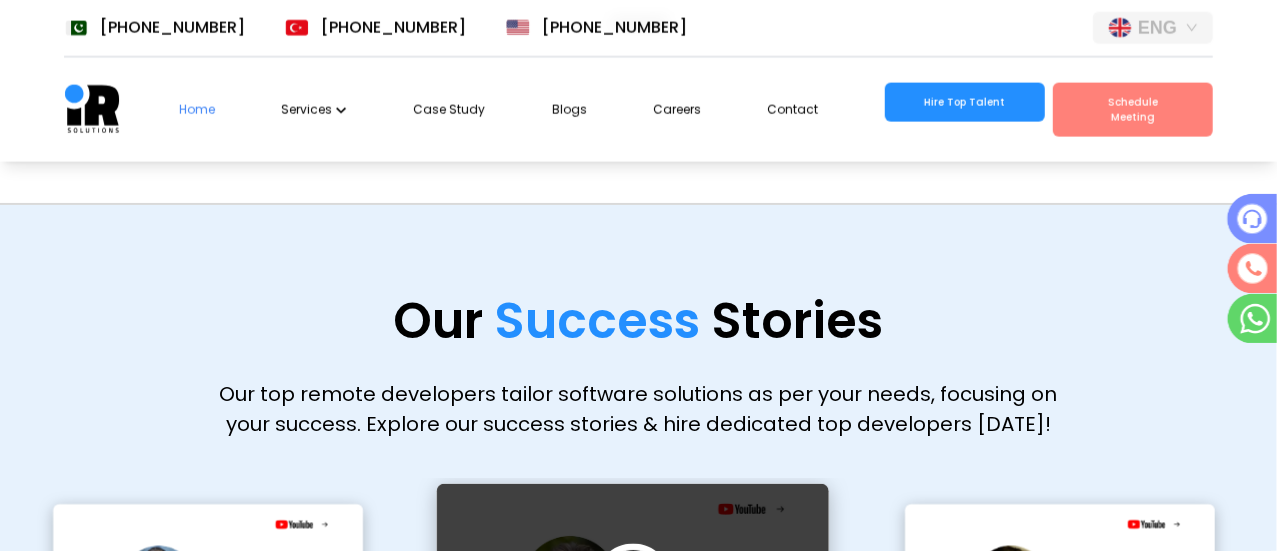 scroll, scrollTop: 5418, scrollLeft: 0, axis: vertical 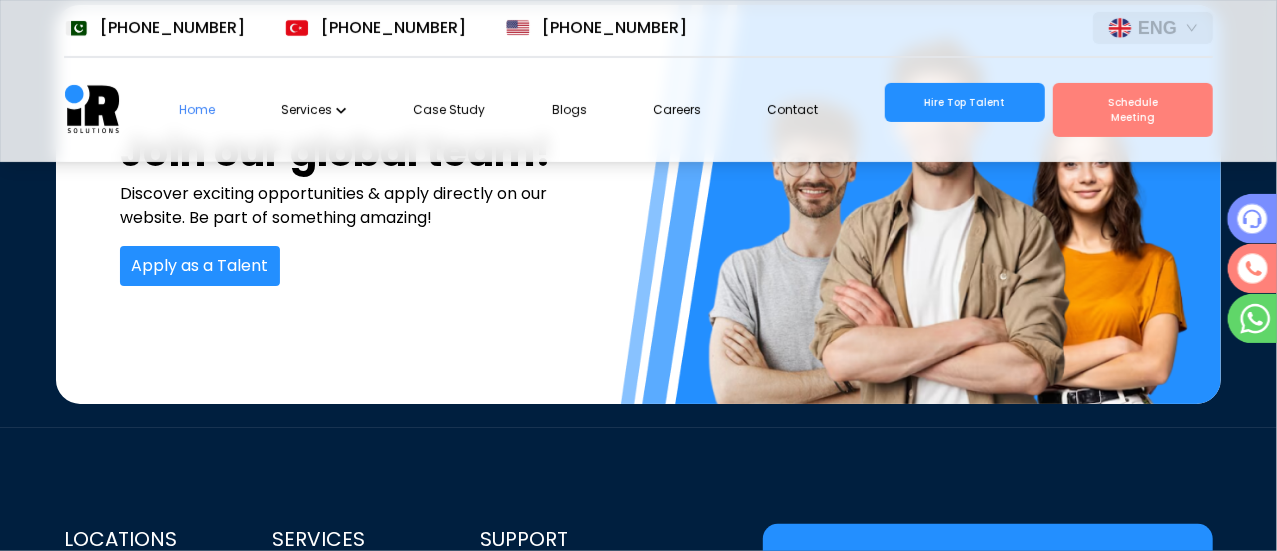 click on "LOCATIONS Office 10, 3rd Floor, Al Rehmat Plaza, G11 Markaz, Islamabad, Pakistan (Headoffice) Cumhuriyet, İncirli Dede Cd. floor 41 Şişli/İstanbul Türkiye Al Jawhara Building 3rd Floor 301 Office 17 1A St - Al Mankhool - Dubai - United Arab Emirates 5900 Balcones Drive STE 100 Austin TX 78731, United States SERVICES App Development Web & CMS Development Ecommerce Development Blockchain Development Game Development AI | ML | AR IoT And Embedded Dev Ops Digital Marketing Administrative SUPPORT Contact Us Terms & Conditions Privacy Policy Get in Touch With Us. Your Name Email Subject Your Message Let's Talk FOLLOW US +92 (320) 9563775 +90 (531) 3193533 +1 (281) 399 4998" at bounding box center [638, 892] 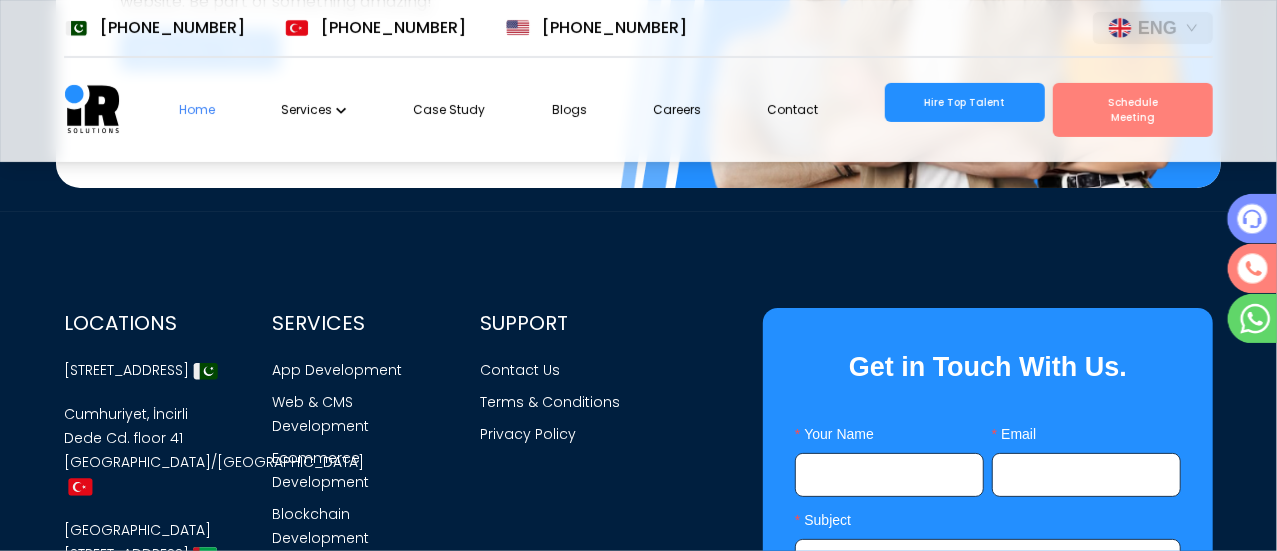 scroll, scrollTop: 8226, scrollLeft: 0, axis: vertical 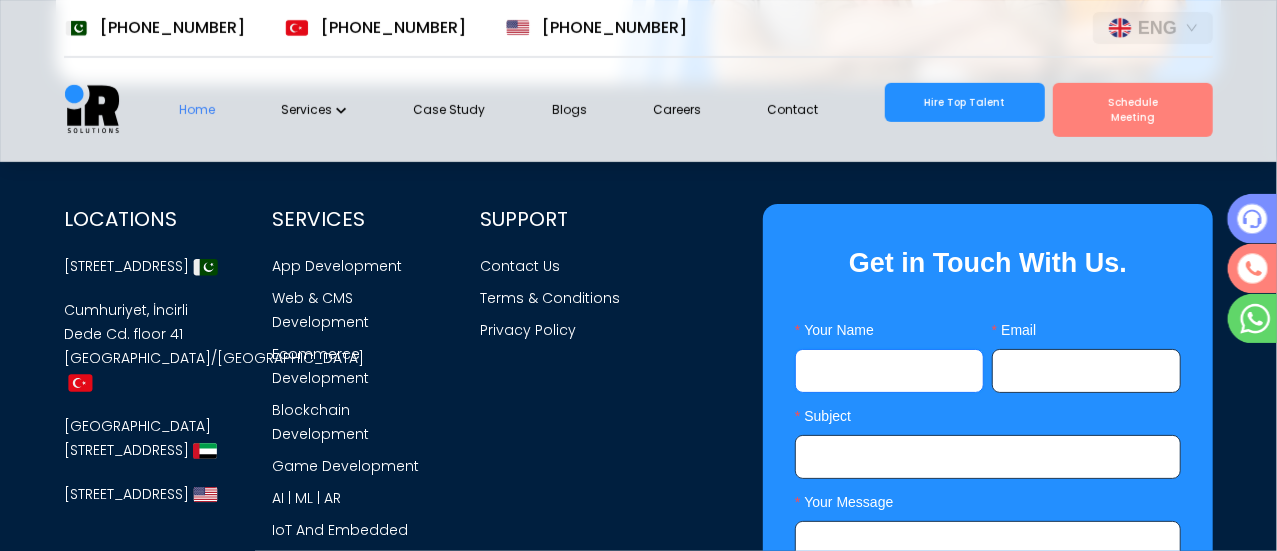 click on "Your Name" at bounding box center [889, 371] 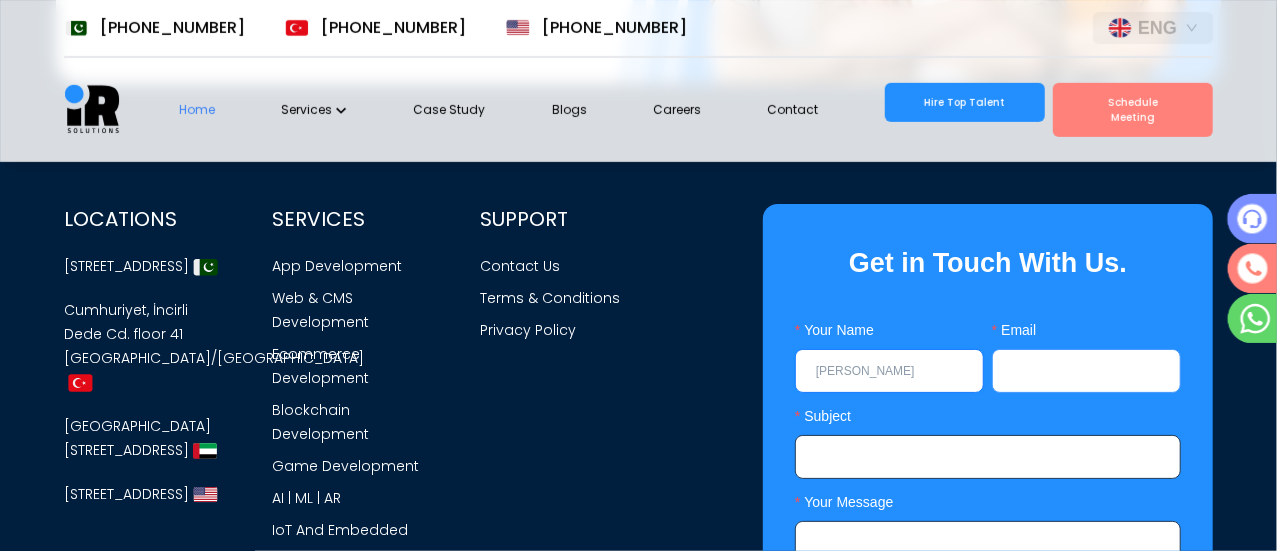 type on "Safi Khan" 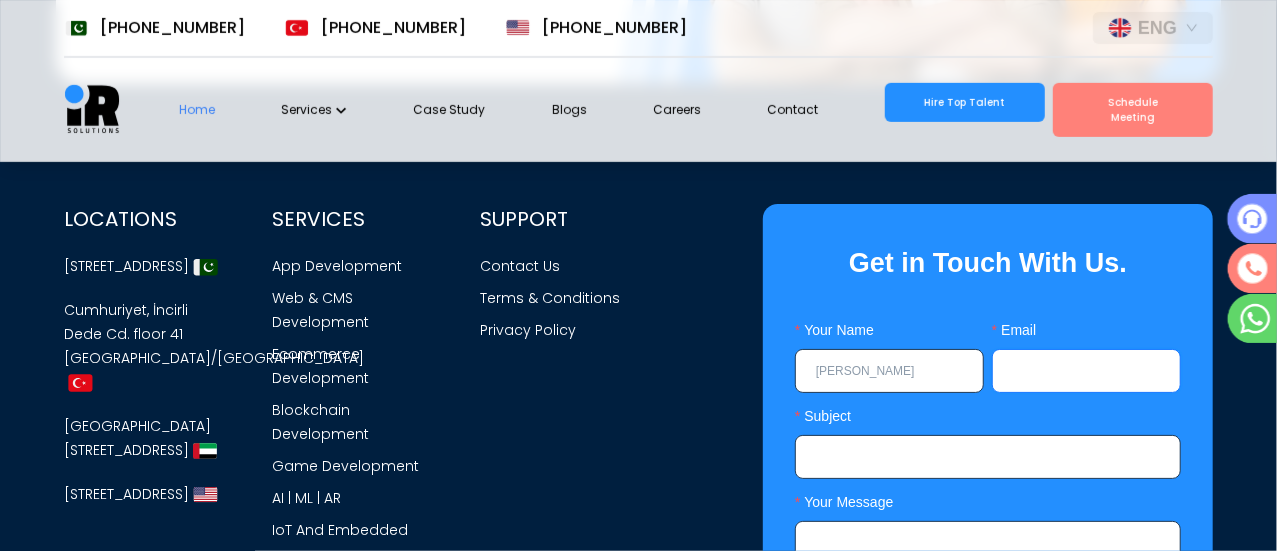 click on "Email" at bounding box center (1086, 371) 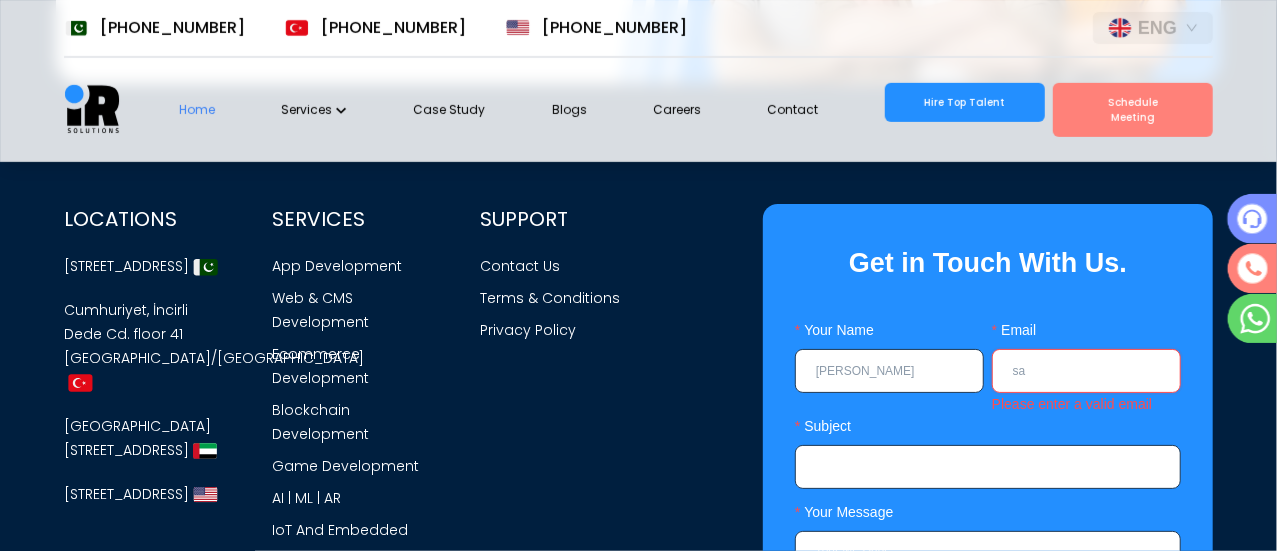 type on "s" 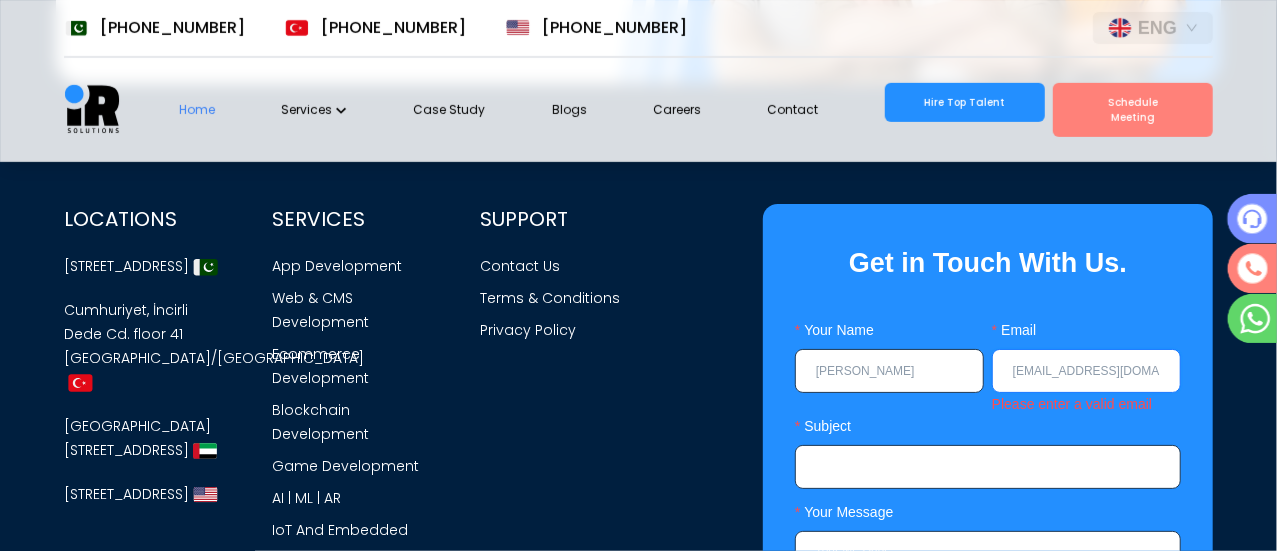 scroll, scrollTop: 0, scrollLeft: 36, axis: horizontal 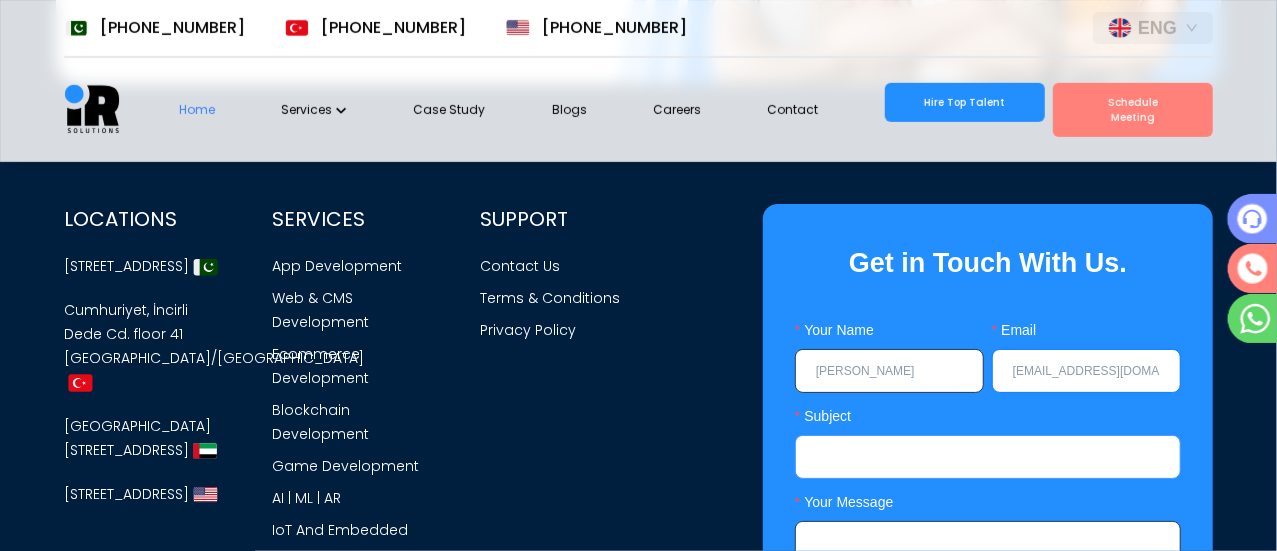 type on "Safi@gmail.com" 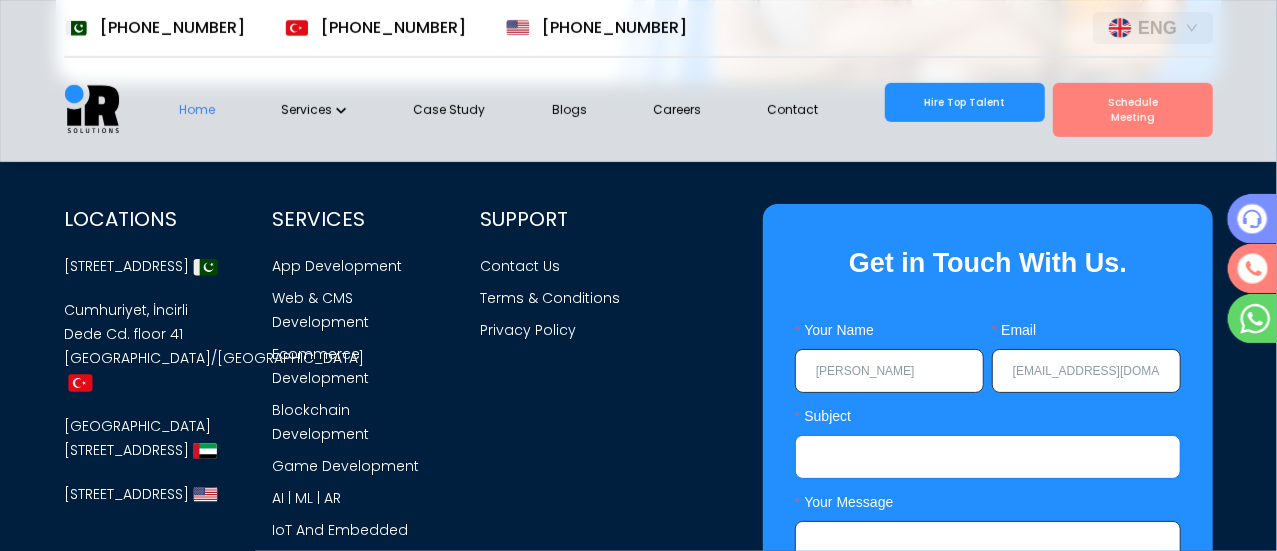 click on "Subject" at bounding box center [988, 457] 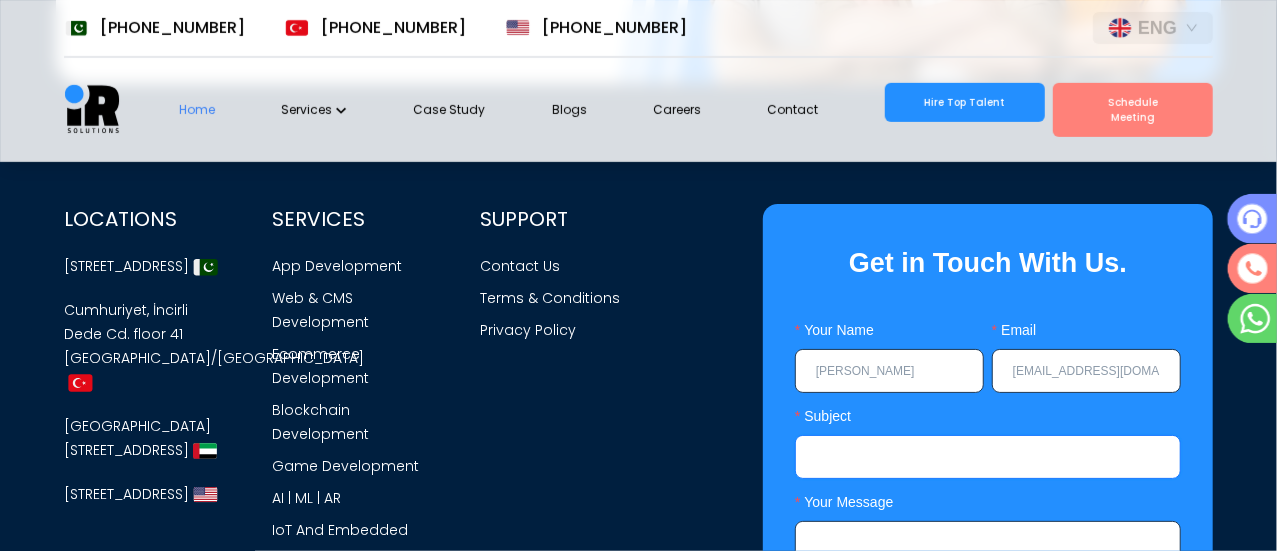 scroll, scrollTop: 0, scrollLeft: 0, axis: both 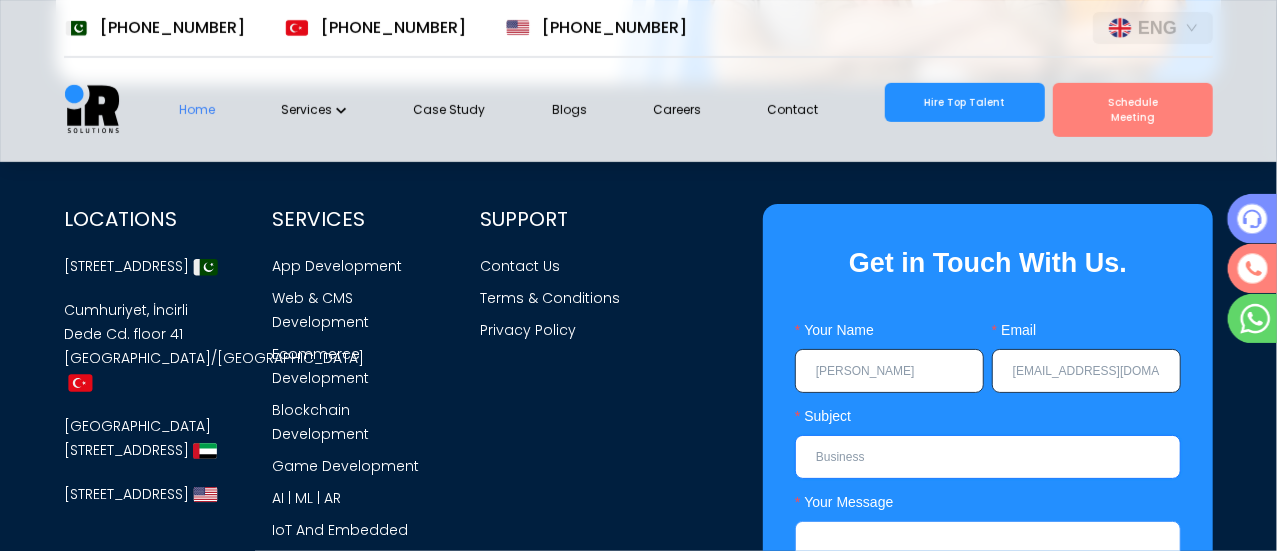 type on "Business" 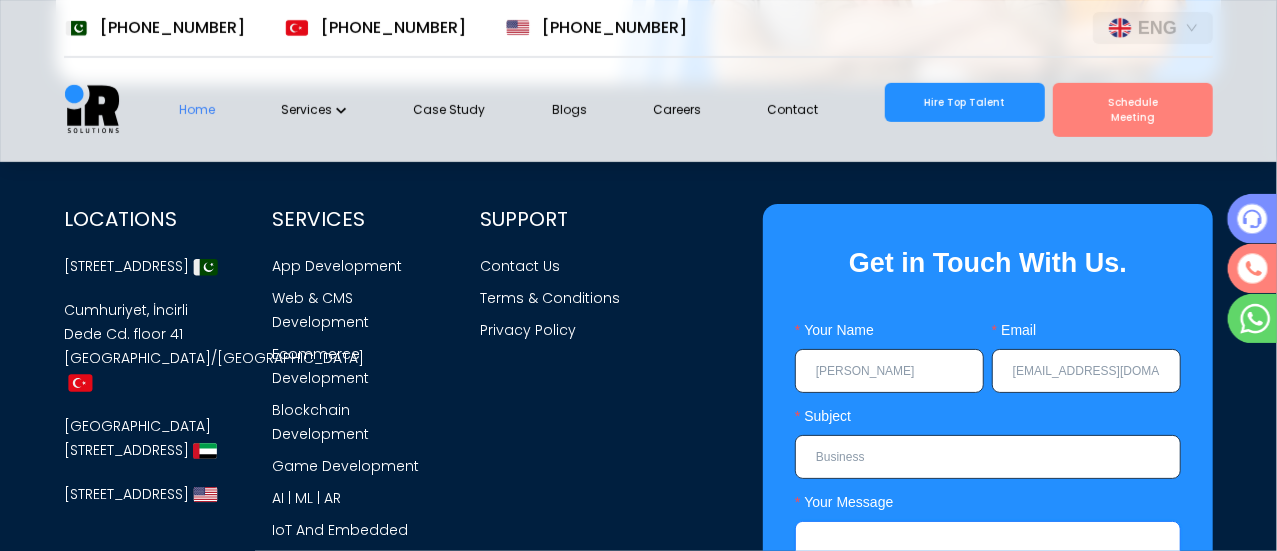 click on "Your Message" at bounding box center (988, 593) 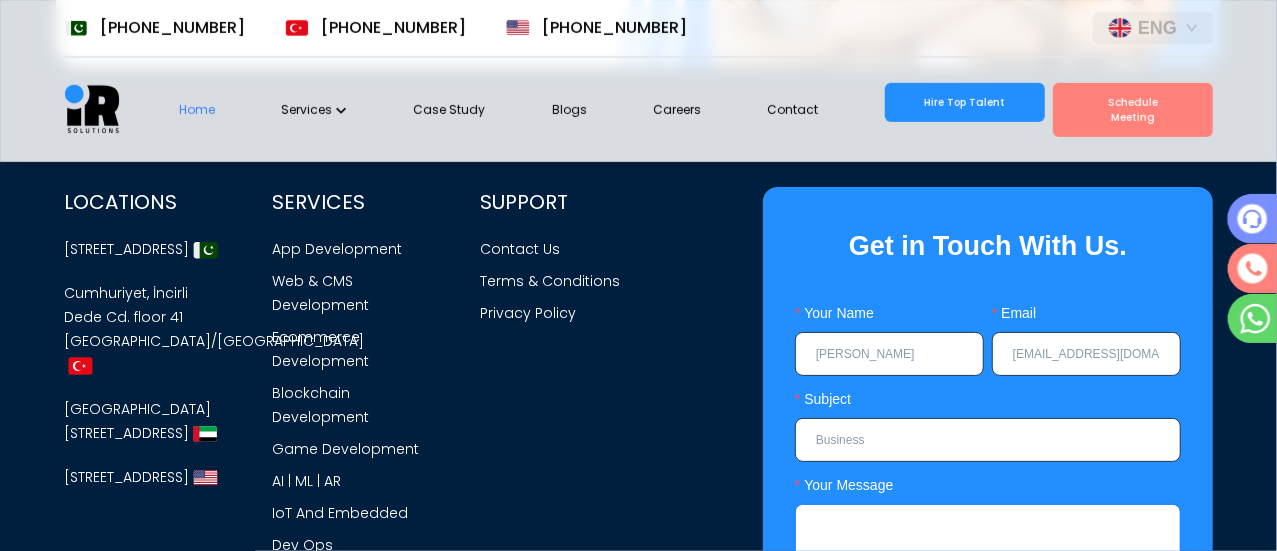 scroll, scrollTop: 8419, scrollLeft: 0, axis: vertical 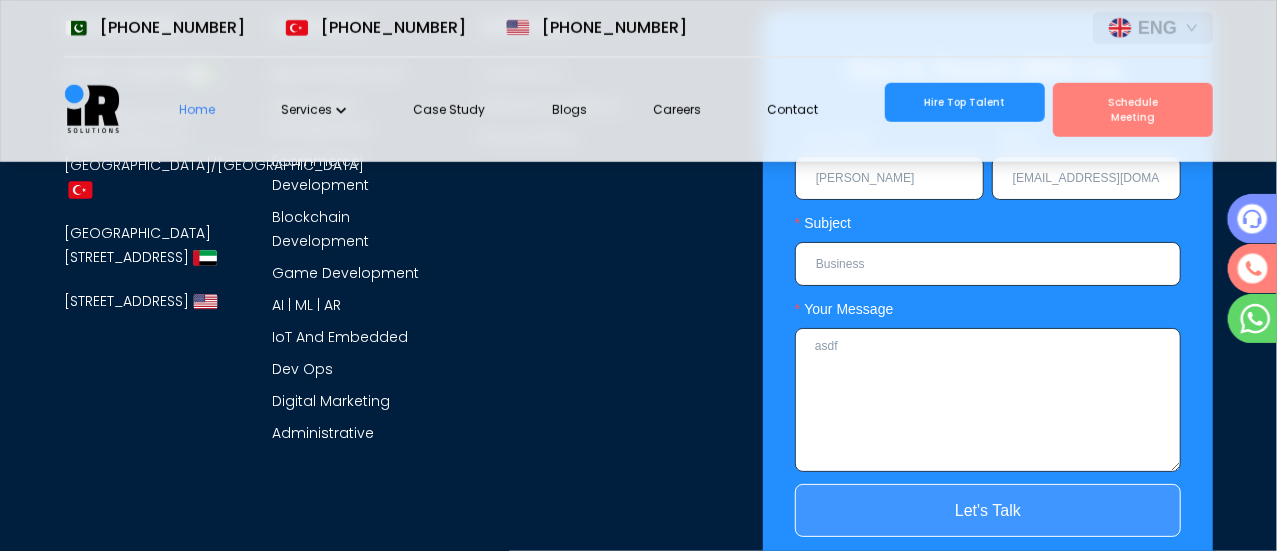 drag, startPoint x: 1002, startPoint y: 413, endPoint x: 994, endPoint y: 389, distance: 25.298222 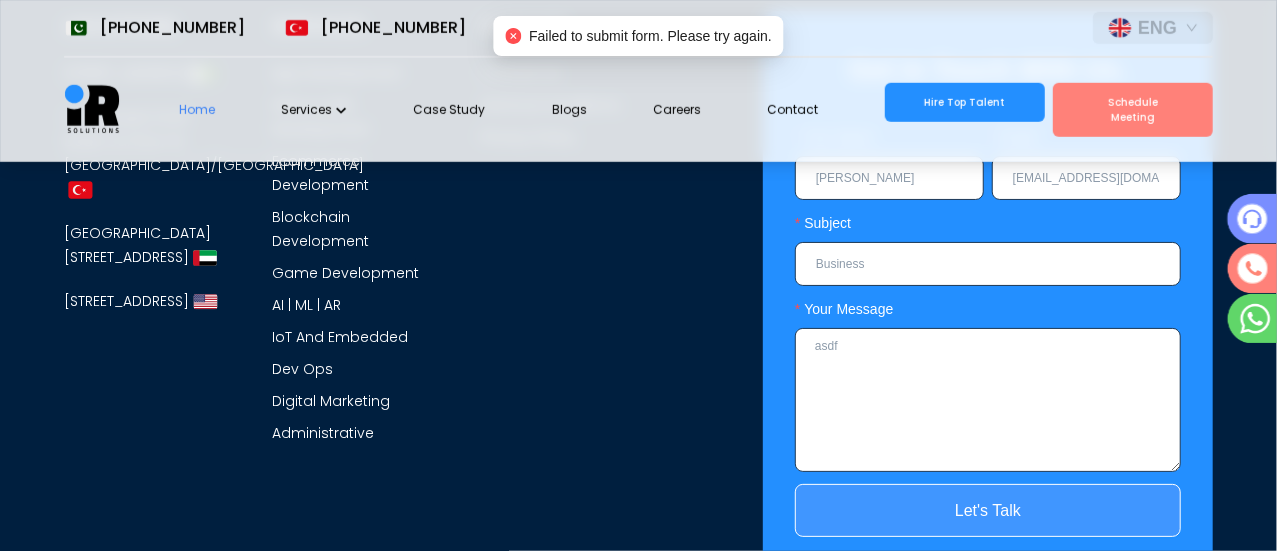 scroll, scrollTop: 0, scrollLeft: 0, axis: both 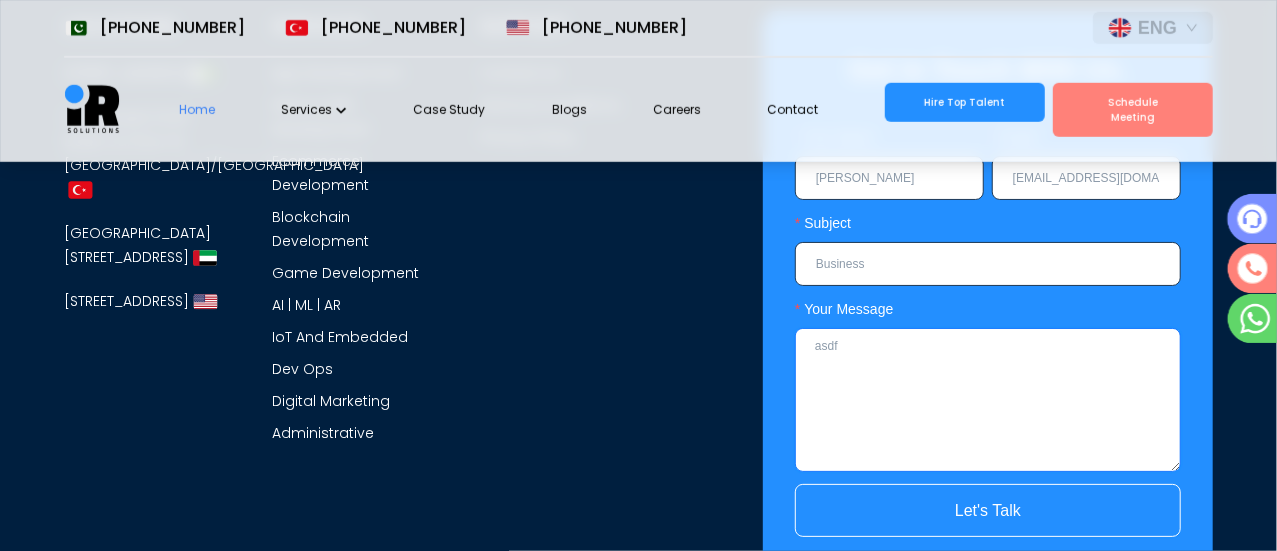 drag, startPoint x: 1006, startPoint y: 325, endPoint x: 814, endPoint y: 249, distance: 206.49455 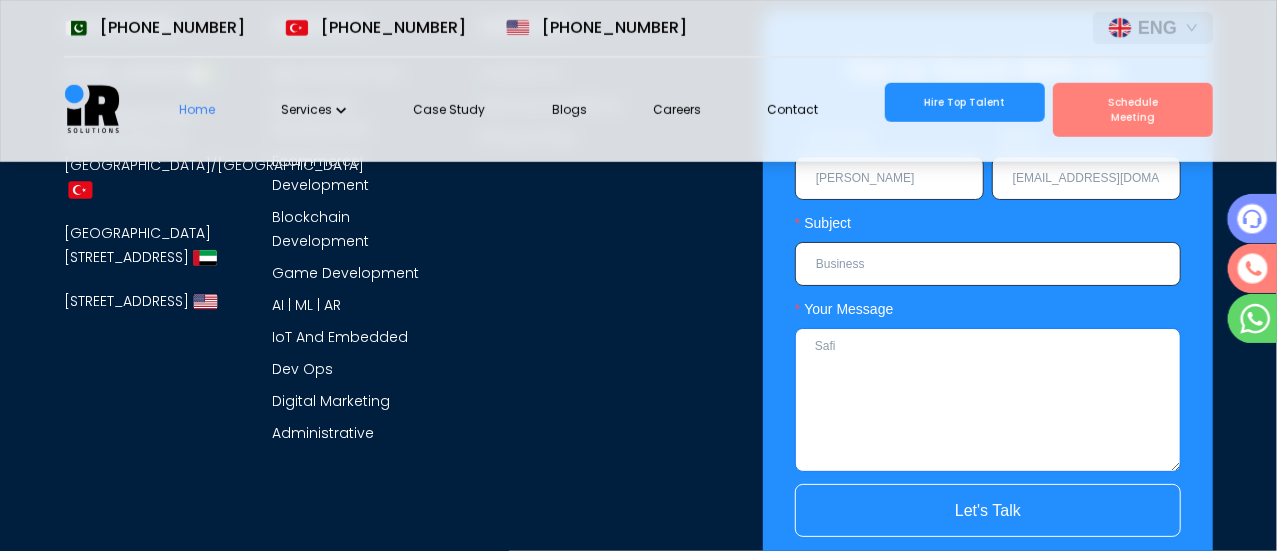 scroll, scrollTop: 0, scrollLeft: 36, axis: horizontal 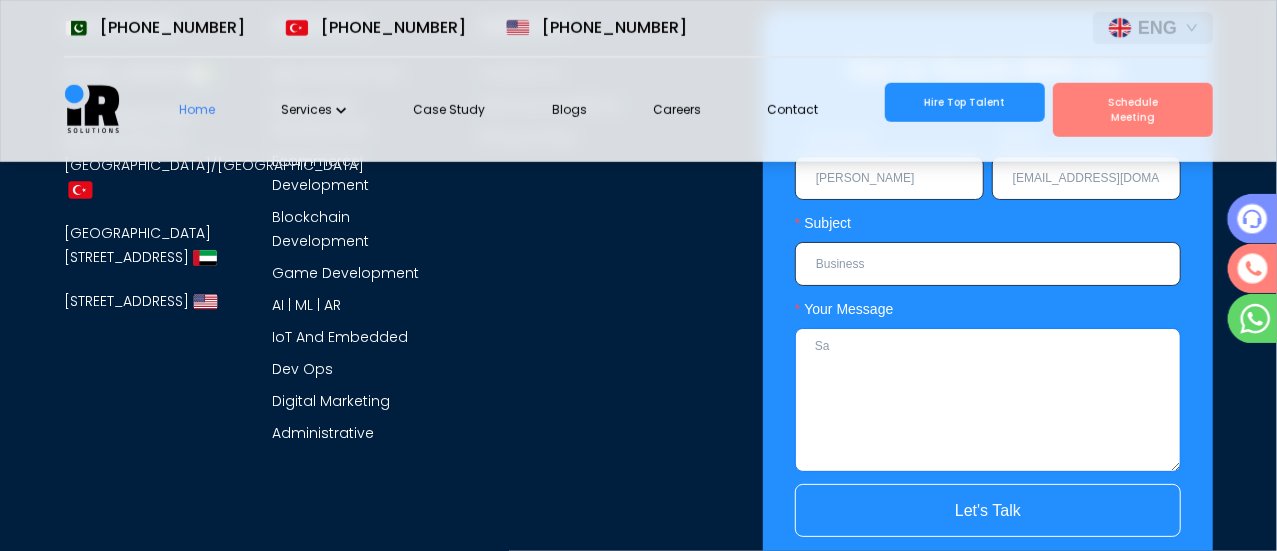 type on "S" 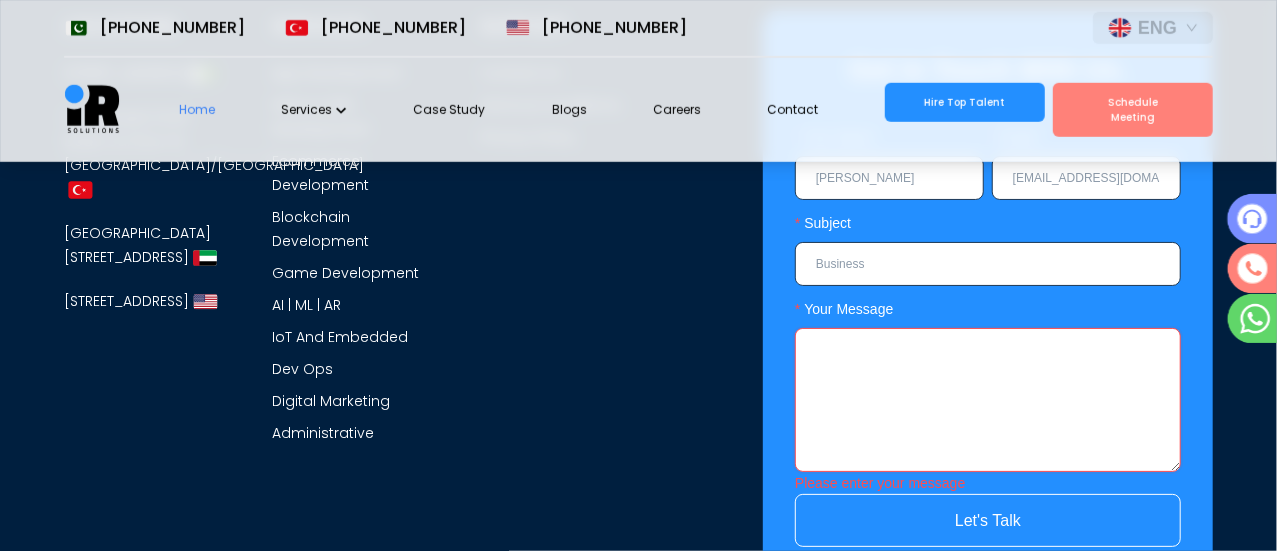 scroll, scrollTop: 0, scrollLeft: 0, axis: both 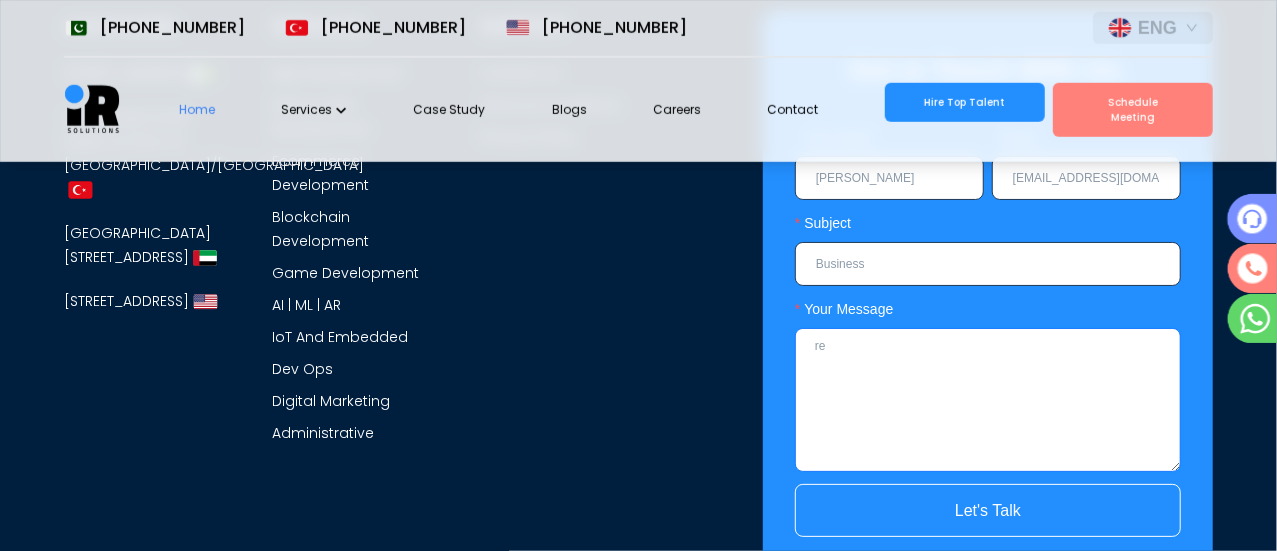 type on "r" 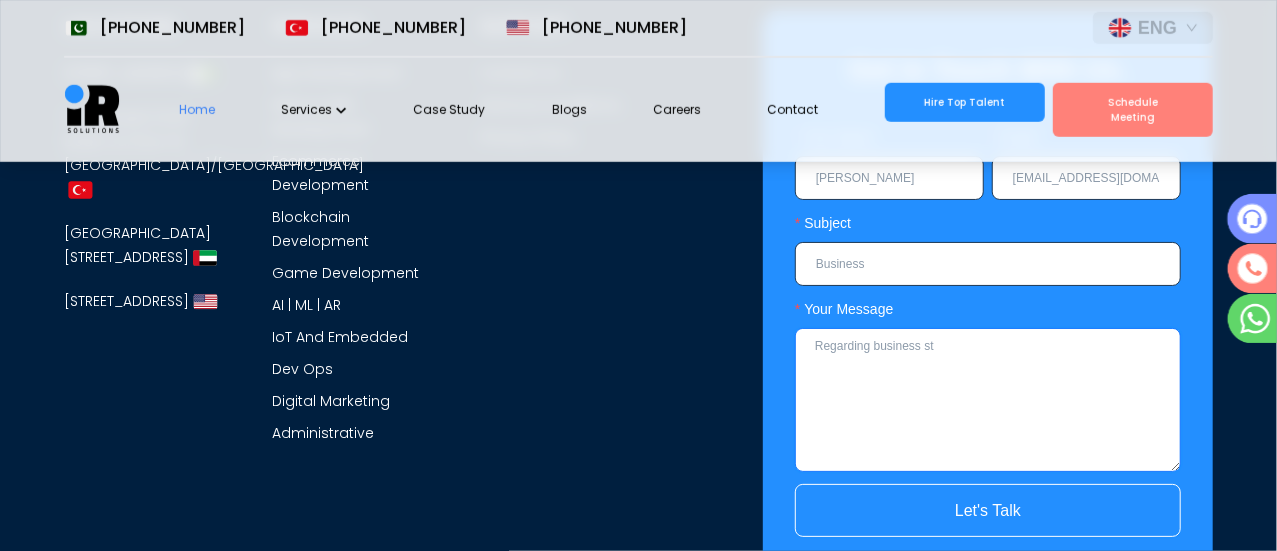 scroll, scrollTop: 0, scrollLeft: 36, axis: horizontal 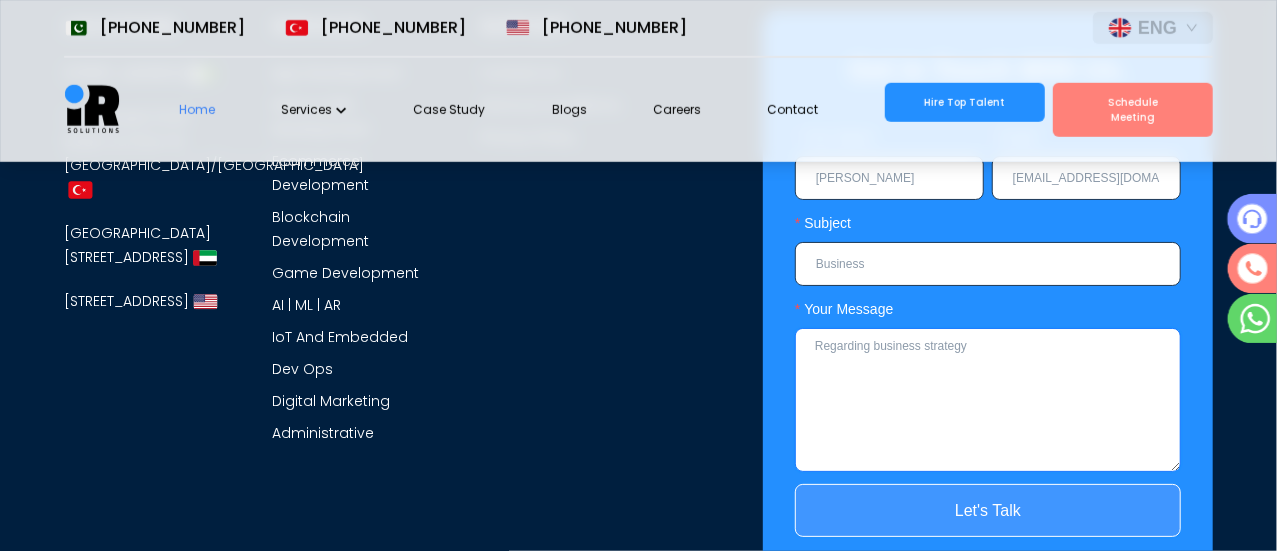 type on "Regarding business strategy" 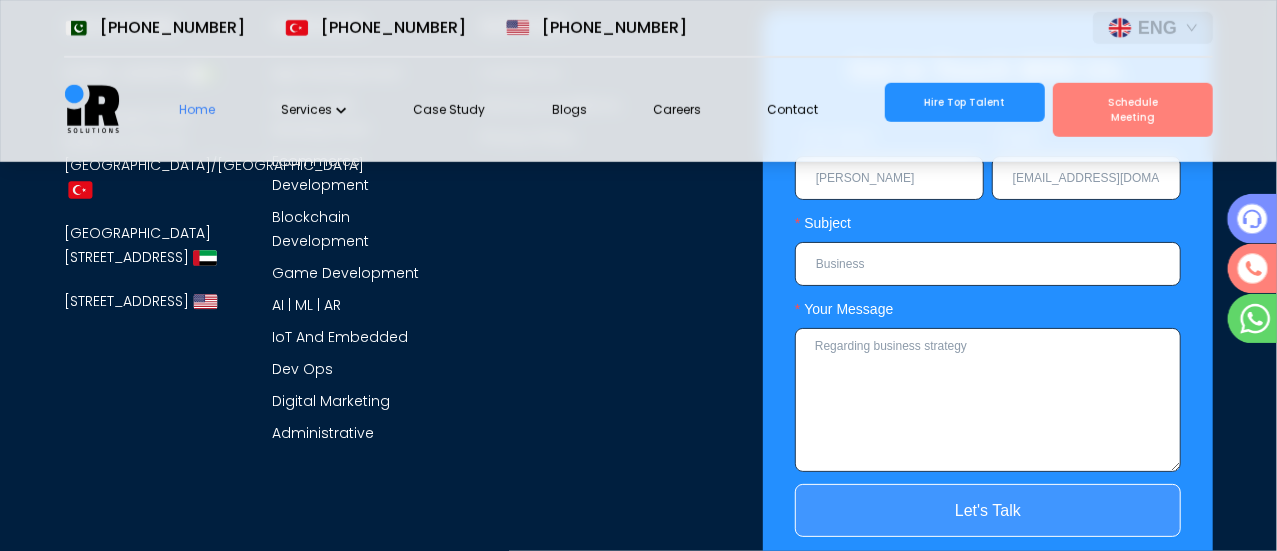 scroll, scrollTop: 0, scrollLeft: 0, axis: both 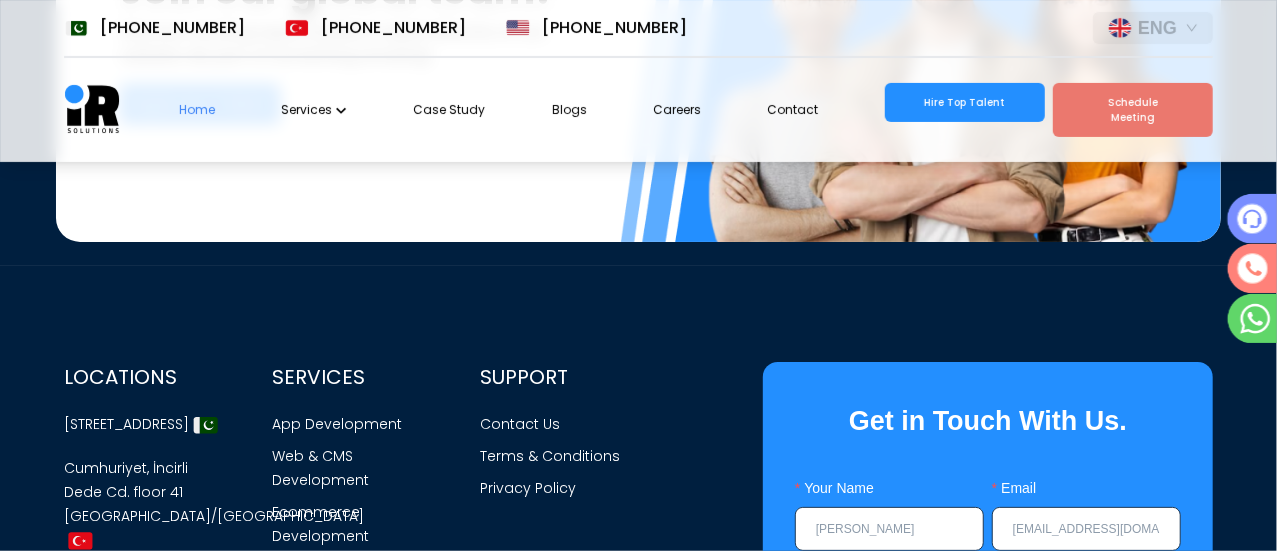 click on "Schedule Meeting" at bounding box center [1133, 110] 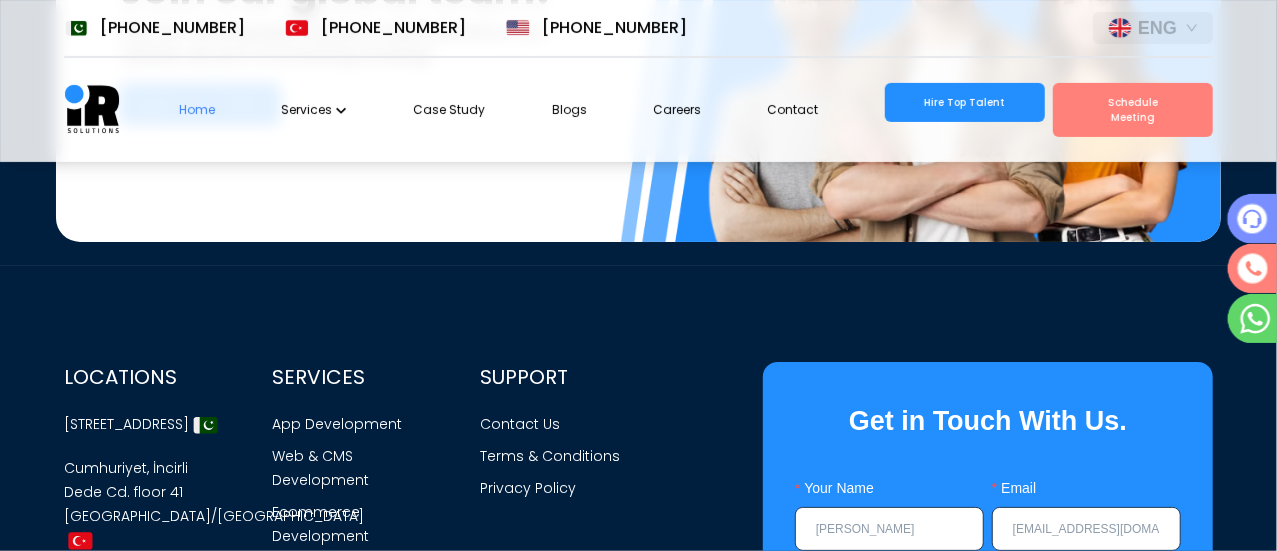 click on "Home Services Case Study Blogs Careers Contact Hire Top Talent Schedule Meeting" at bounding box center (638, 110) 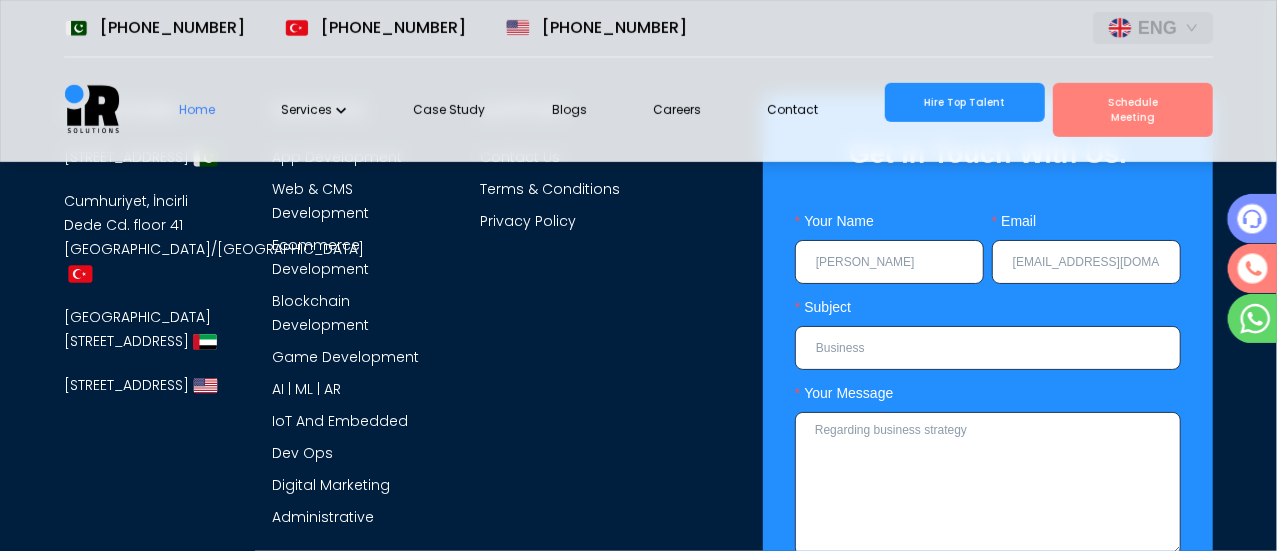 scroll, scrollTop: 8338, scrollLeft: 0, axis: vertical 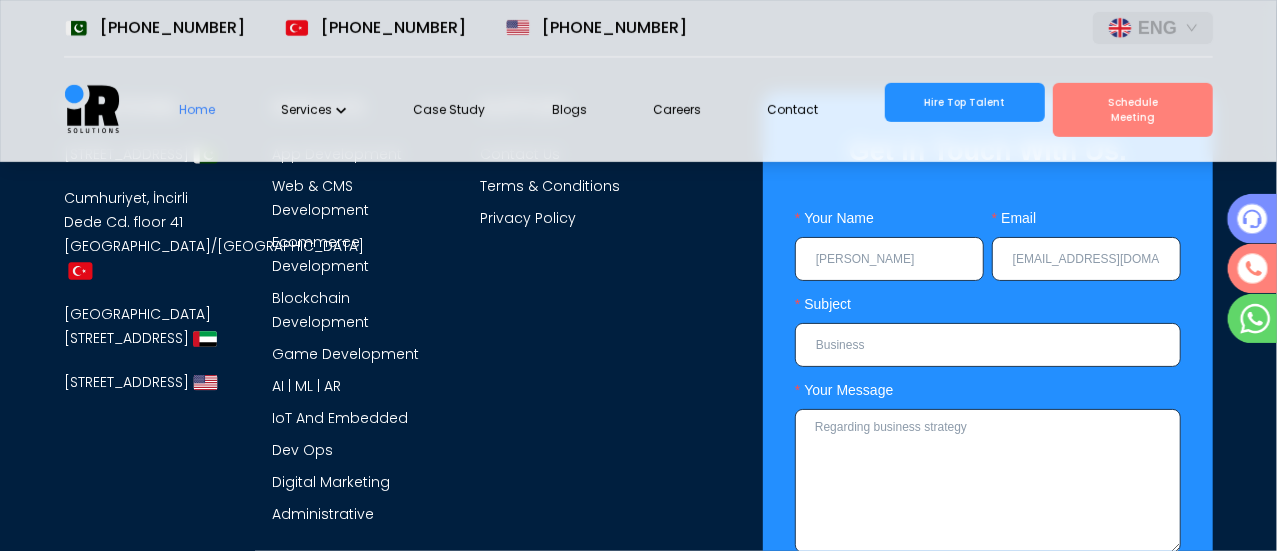 click on "Let's Talk" at bounding box center [988, 591] 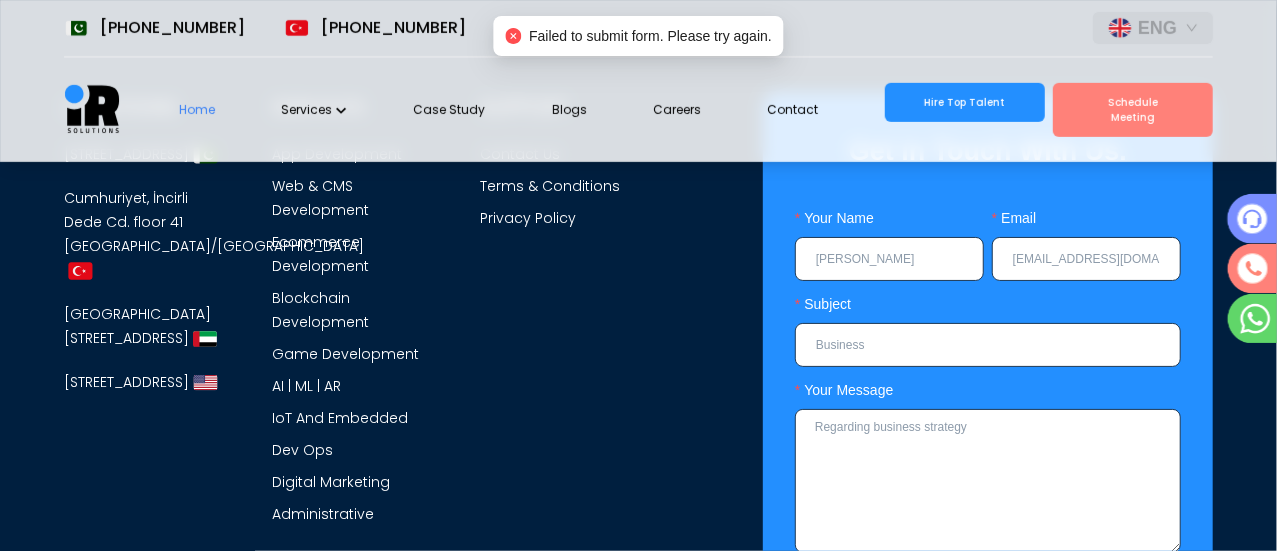 scroll, scrollTop: 0, scrollLeft: 36, axis: horizontal 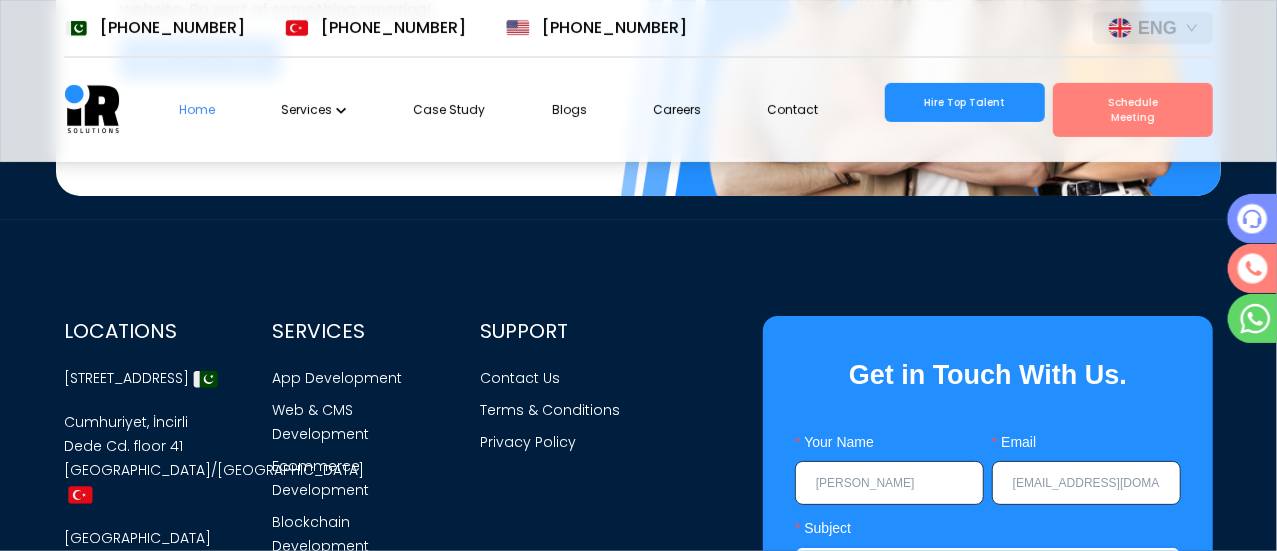 click on "Business" at bounding box center (988, 569) 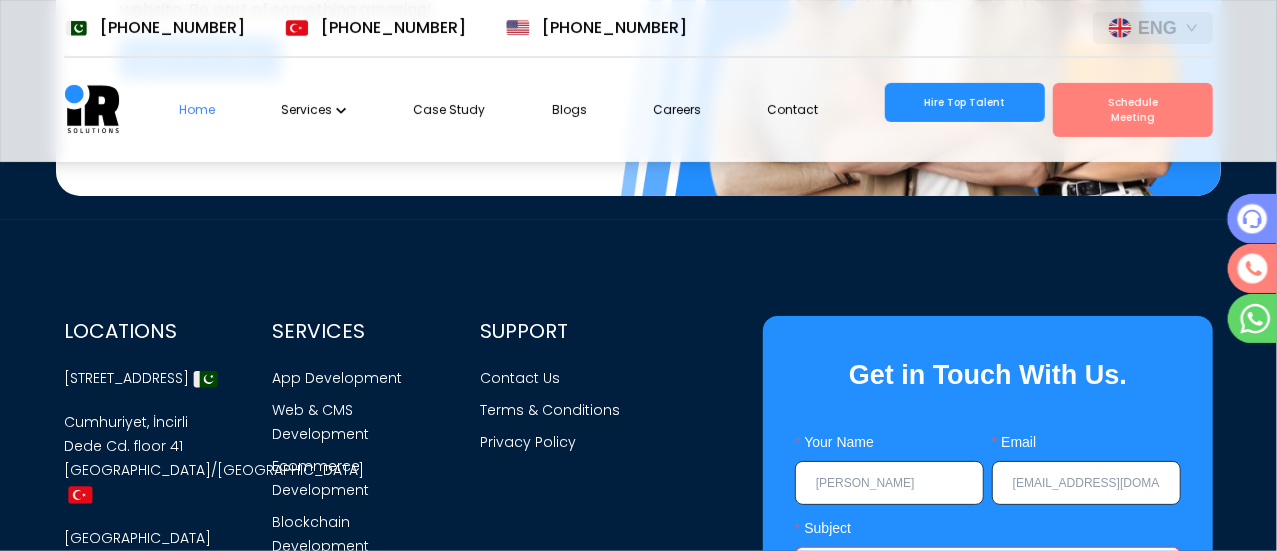 type on "E" 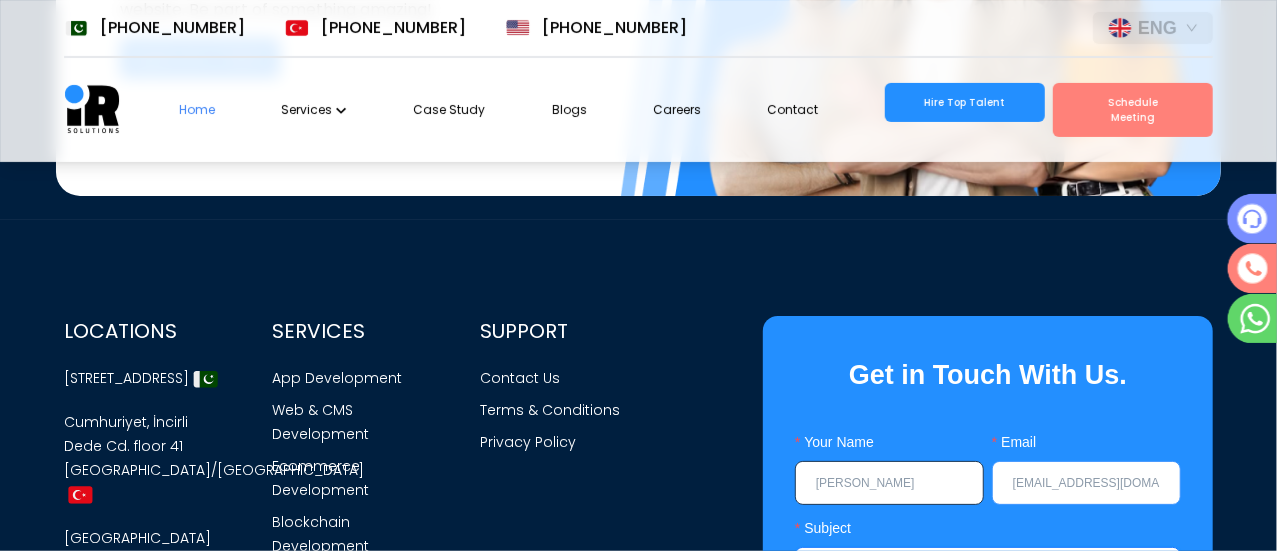 type on "Web" 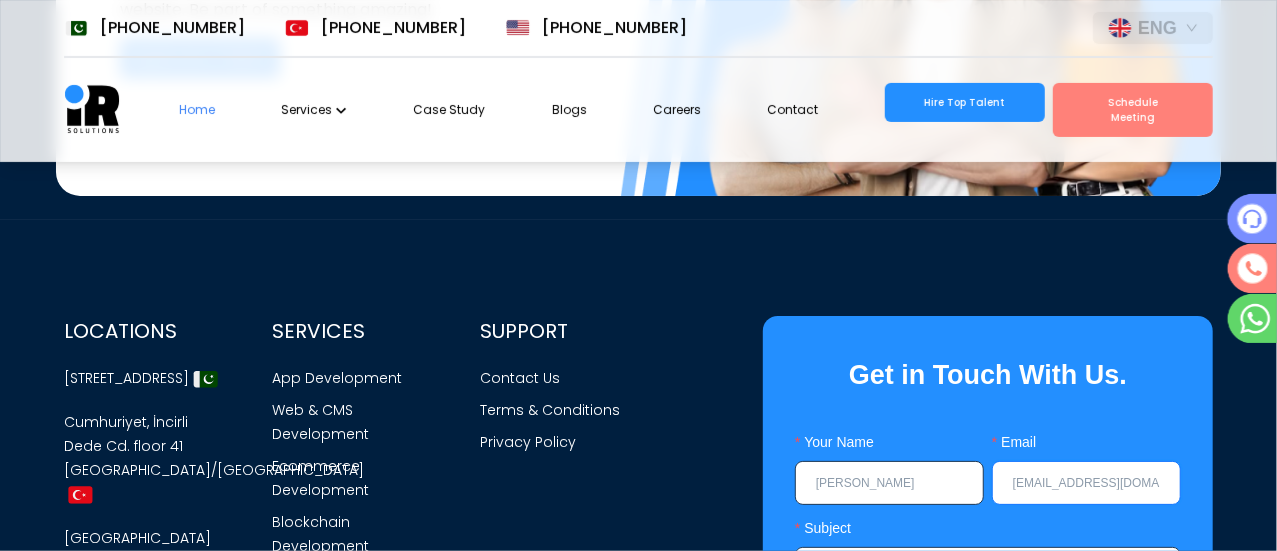 click on "Safi@gmail.com" at bounding box center [1086, 483] 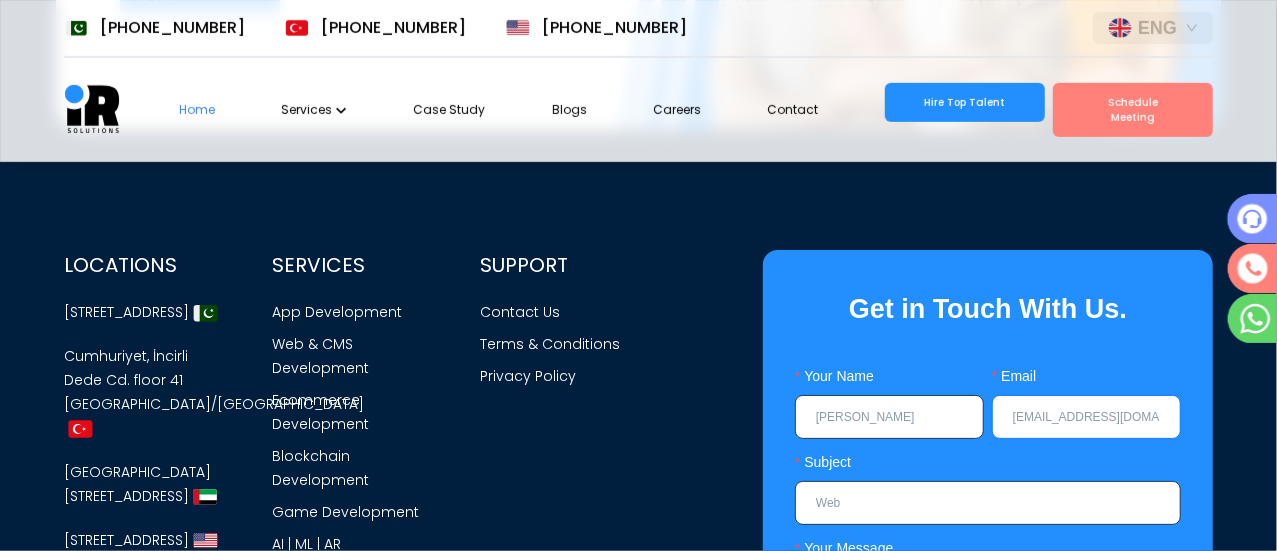 scroll, scrollTop: 8182, scrollLeft: 0, axis: vertical 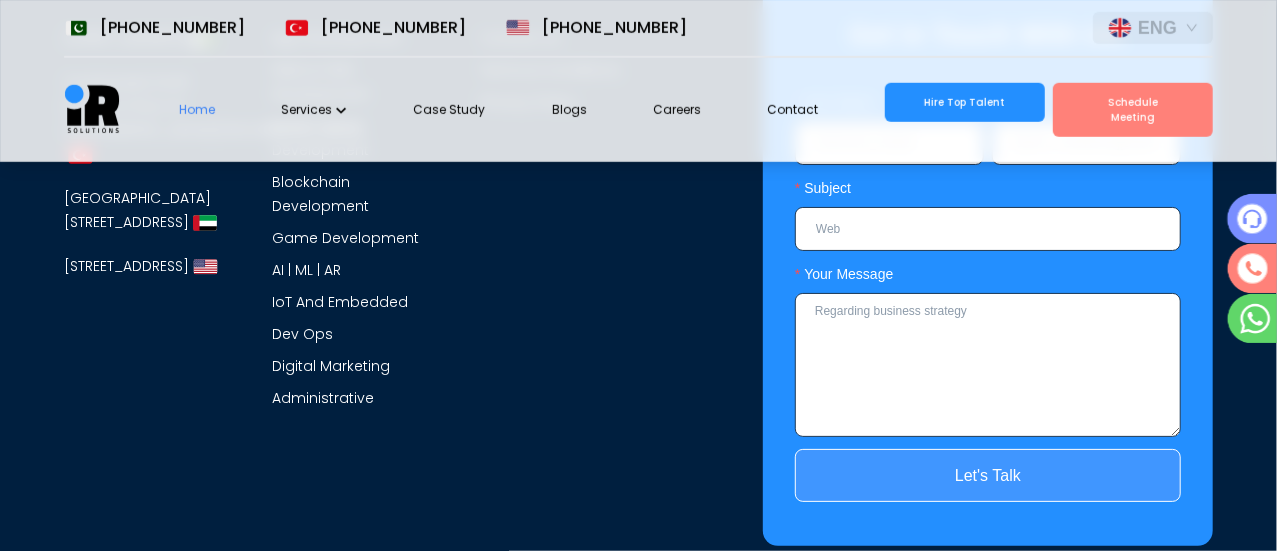 click on "Let's Talk" at bounding box center [988, 475] 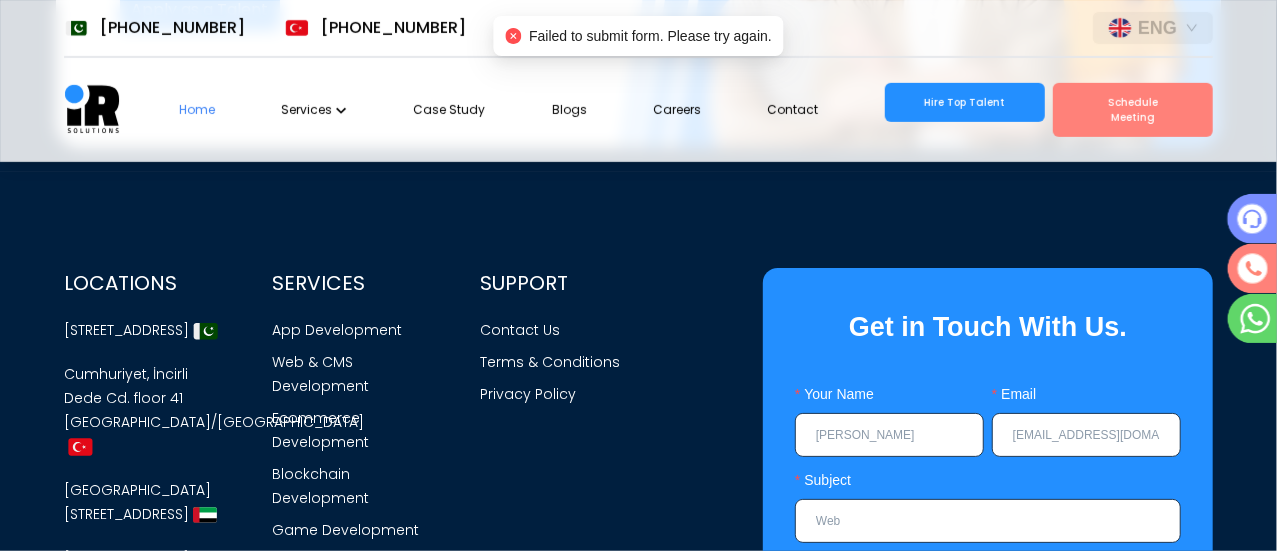scroll, scrollTop: 7942, scrollLeft: 0, axis: vertical 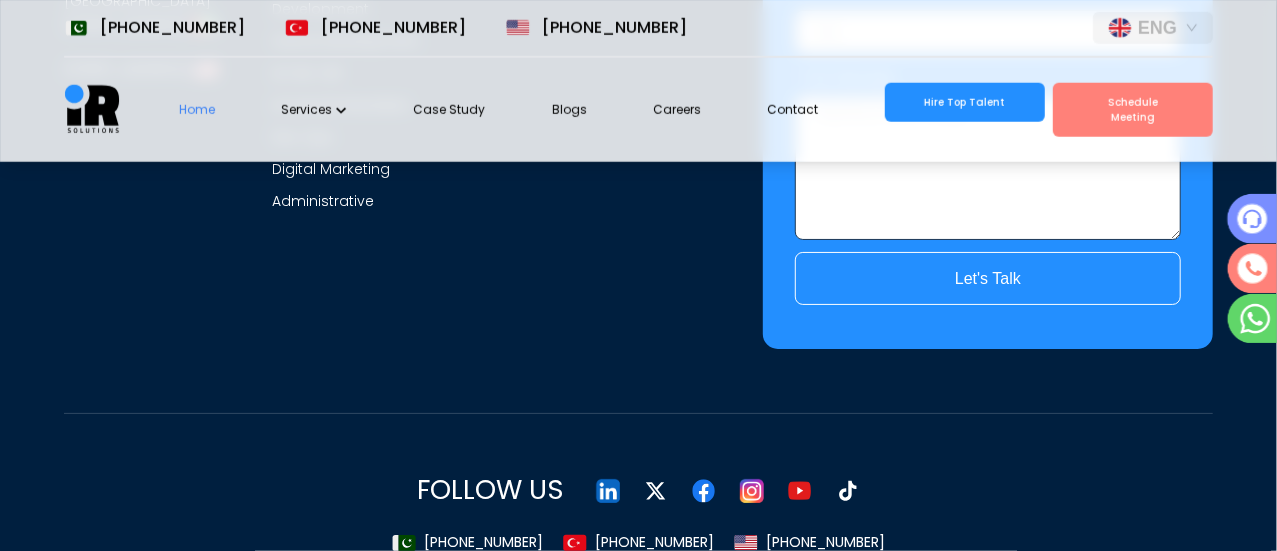 click on "Privacy Policy" at bounding box center [1000, 667] 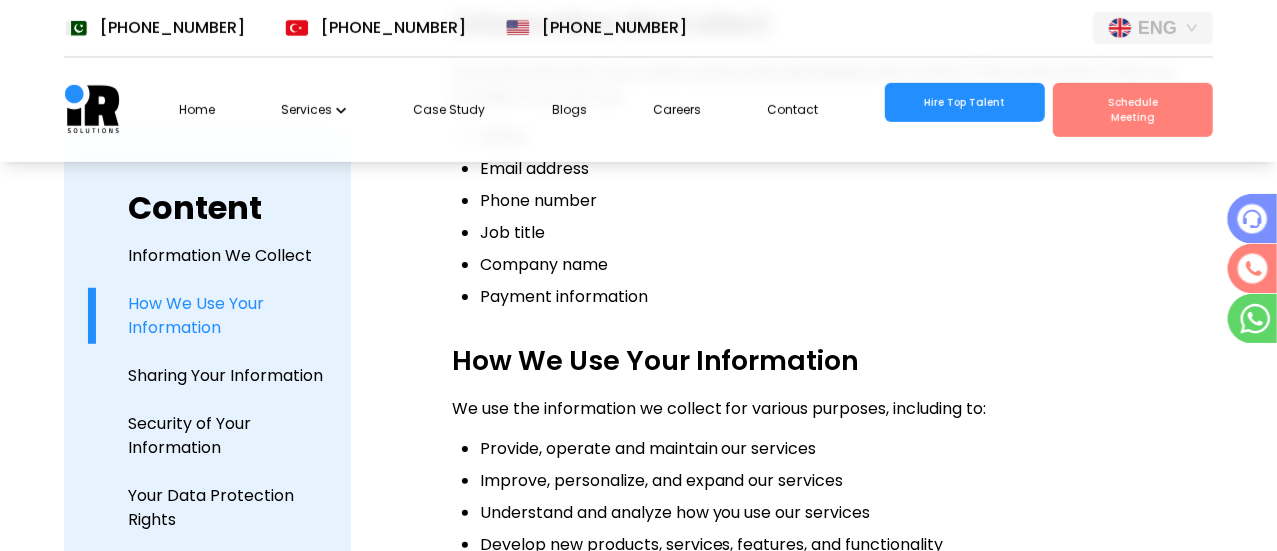 scroll, scrollTop: 144, scrollLeft: 0, axis: vertical 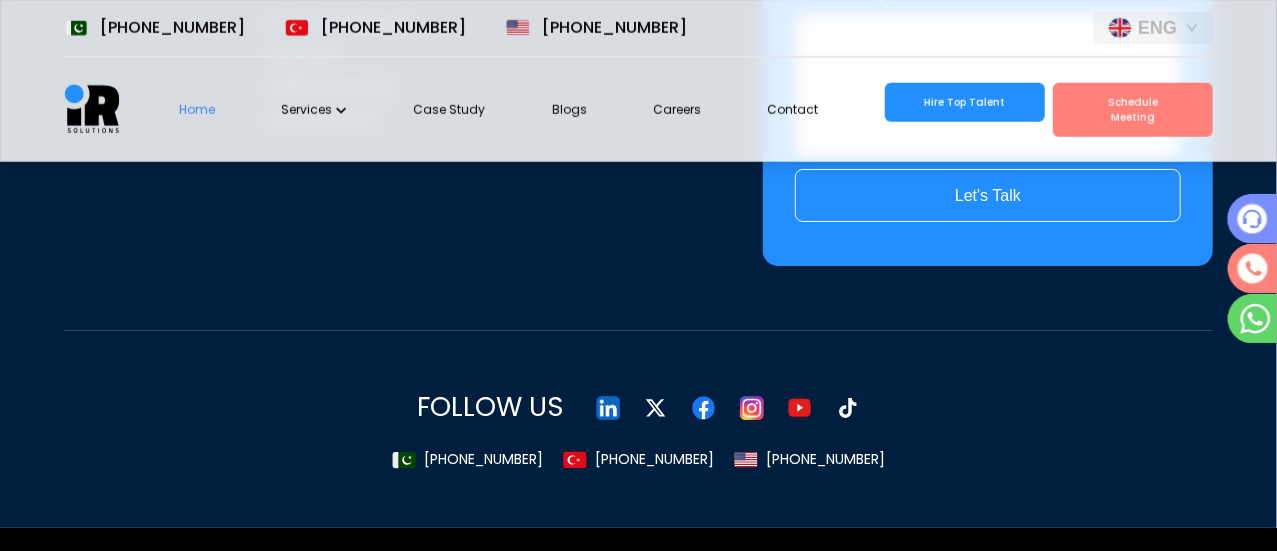 click on "Terms of Conditions" at bounding box center (1145, 584) 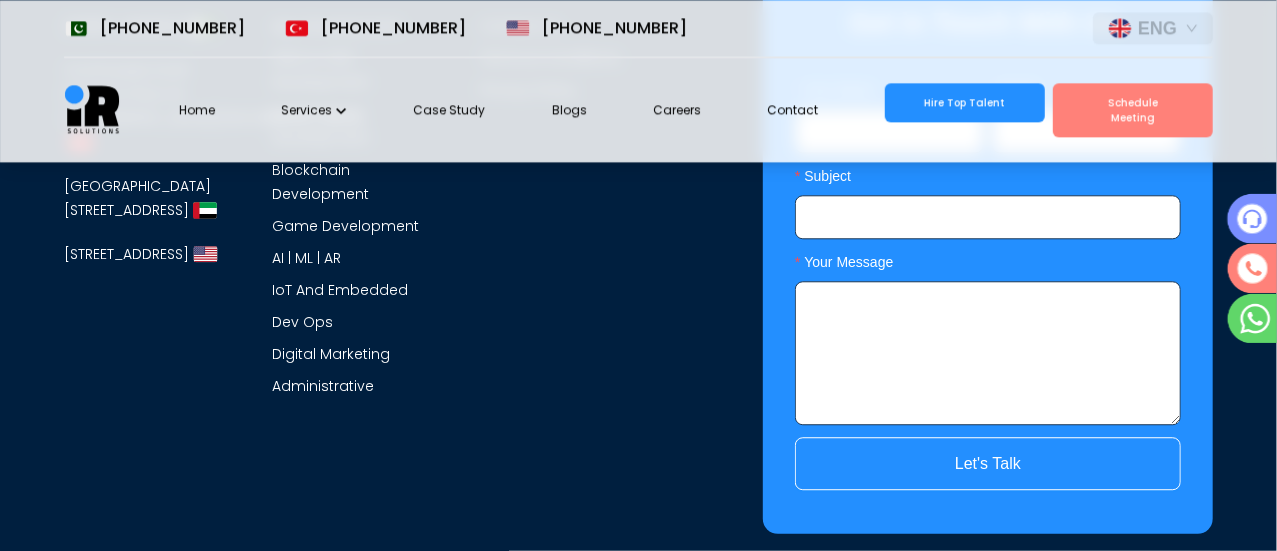 scroll, scrollTop: 3198, scrollLeft: 0, axis: vertical 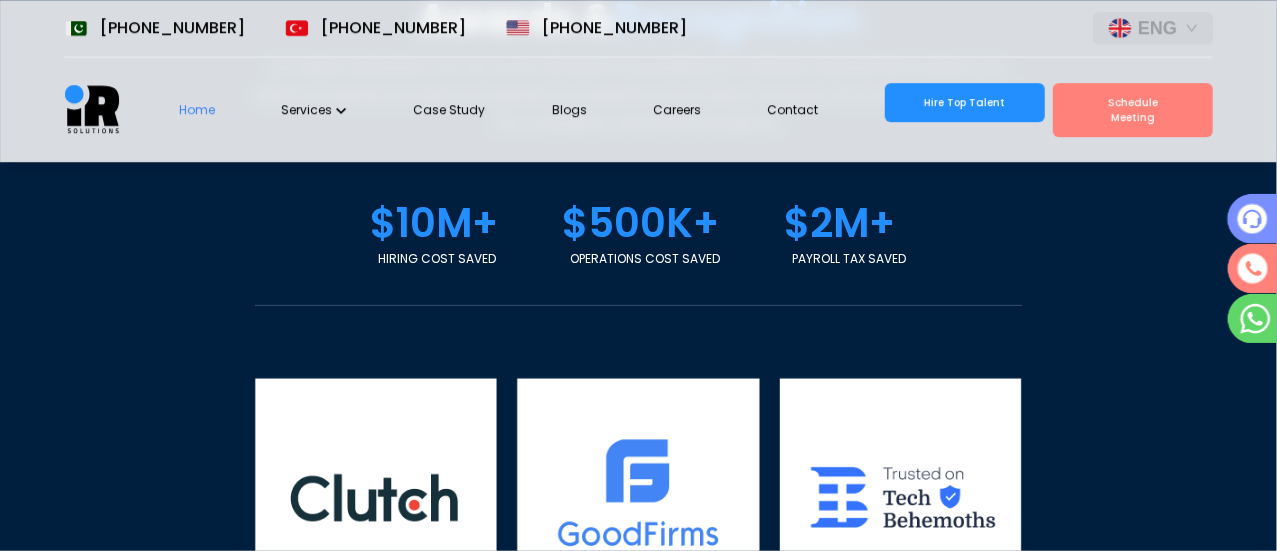 click at bounding box center (376, 499) 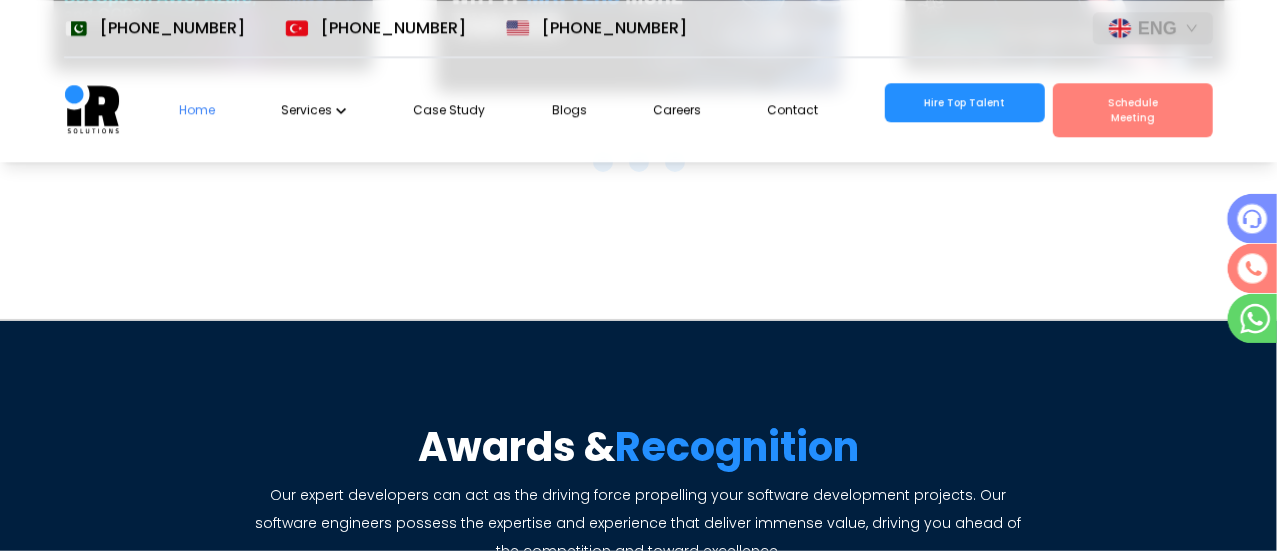 scroll, scrollTop: 6663, scrollLeft: 0, axis: vertical 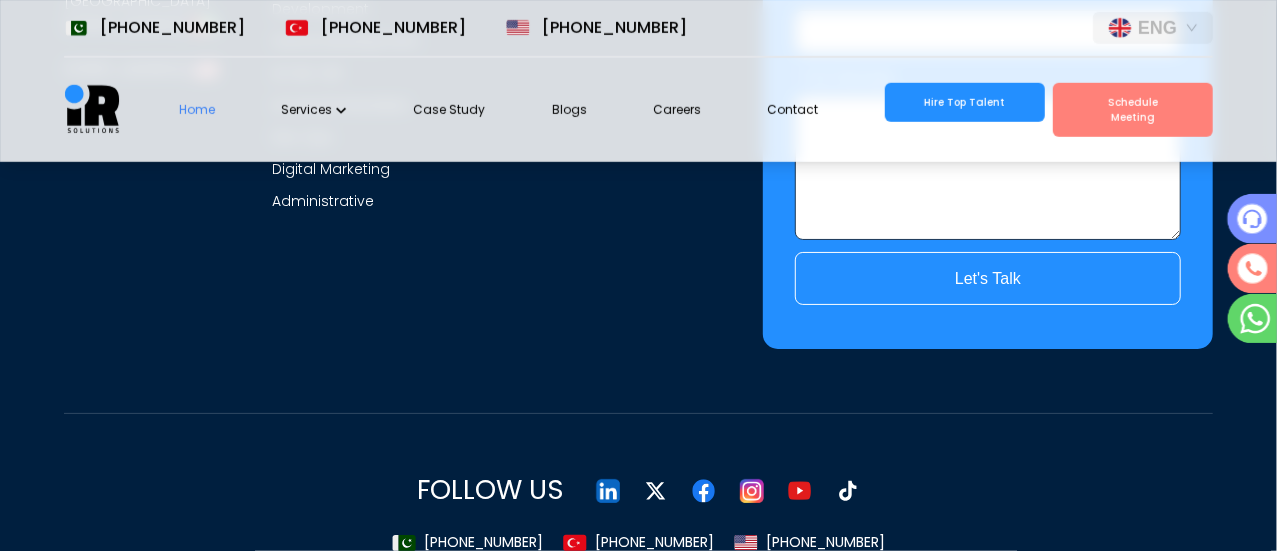 click on "LOCATIONS Office 10, 3rd Floor, Al Rehmat Plaza, G11 Markaz, Islamabad, Pakistan (Headoffice) Cumhuriyet, İncirli Dede Cd. floor 41 Şişli/İstanbul Türkiye Al Jawhara Building 3rd Floor 301 Office 17 1A St - Al Mankhool - Dubai - United Arab Emirates 5900 Balcones Drive STE 100 Austin TX 78731, United States SERVICES App Development Web & CMS Development Ecommerce Development Blockchain Development Game Development AI | ML | AR IoT And Embedded Dev Ops Digital Marketing Administrative SUPPORT Contact Us Terms & Conditions Privacy Policy" at bounding box center (352, 64) 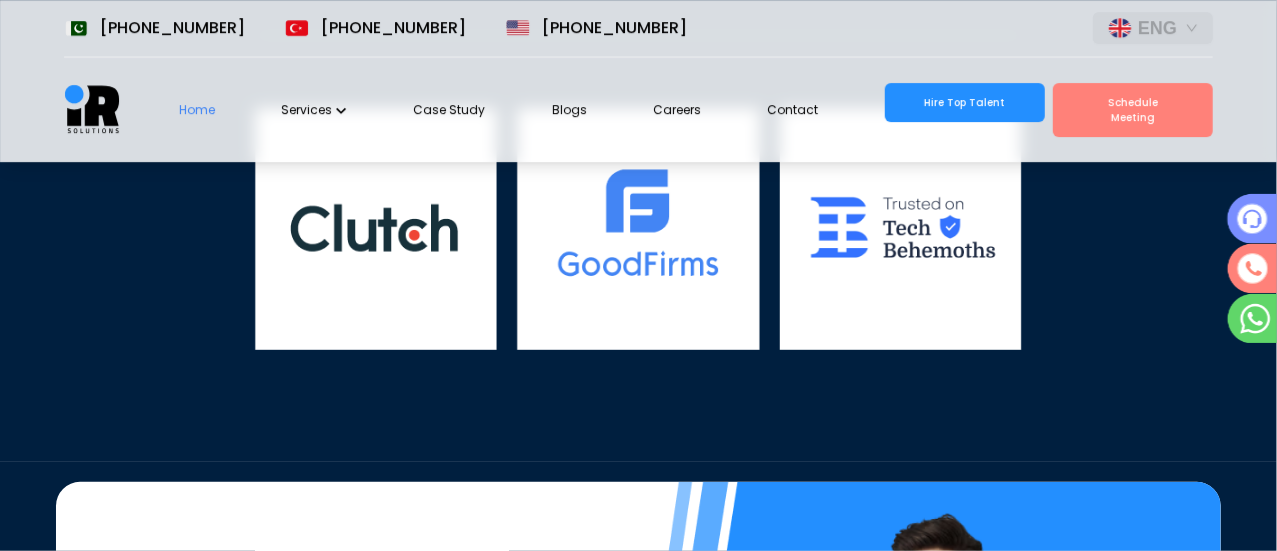 scroll, scrollTop: 7236, scrollLeft: 0, axis: vertical 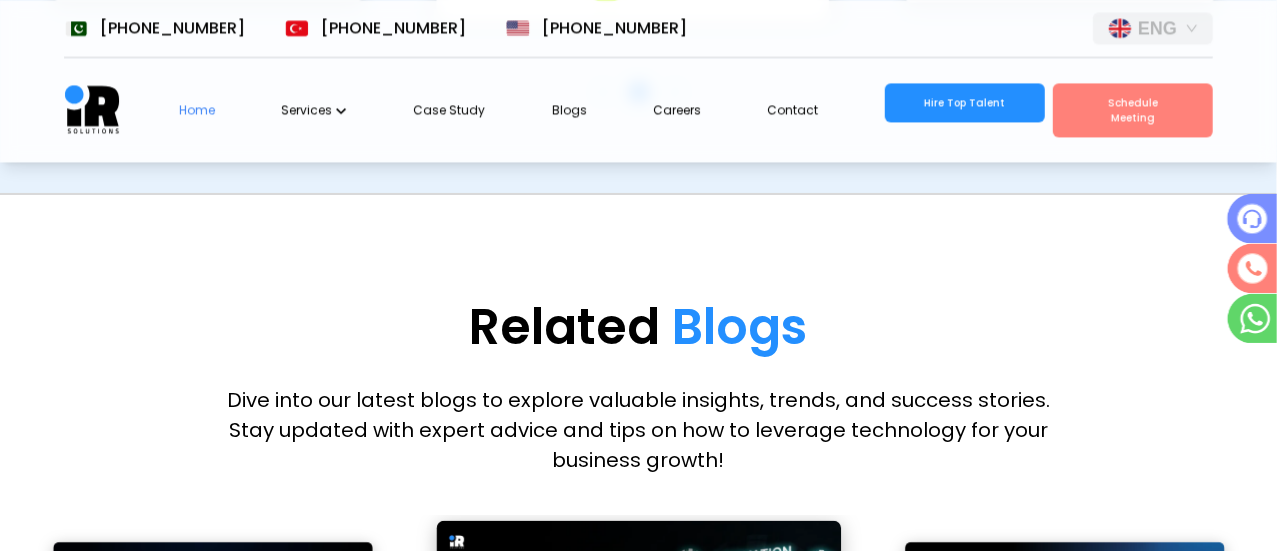 click on "Home Services Case Study Blogs Careers Contact Hire Top Talent Schedule Meeting" at bounding box center [638, 110] 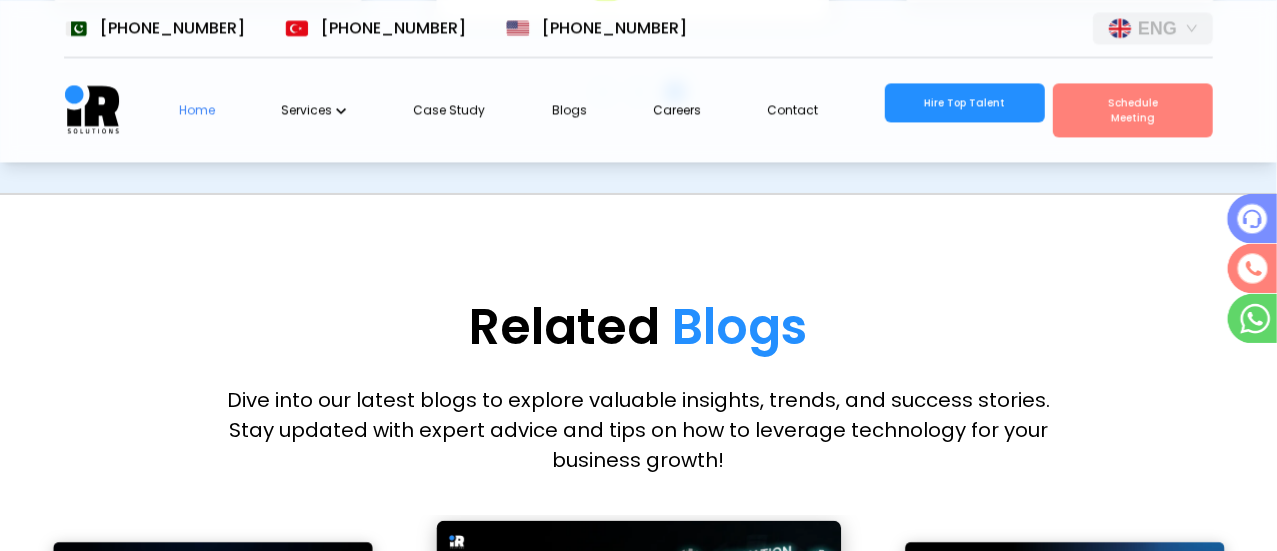 scroll, scrollTop: 6417, scrollLeft: 0, axis: vertical 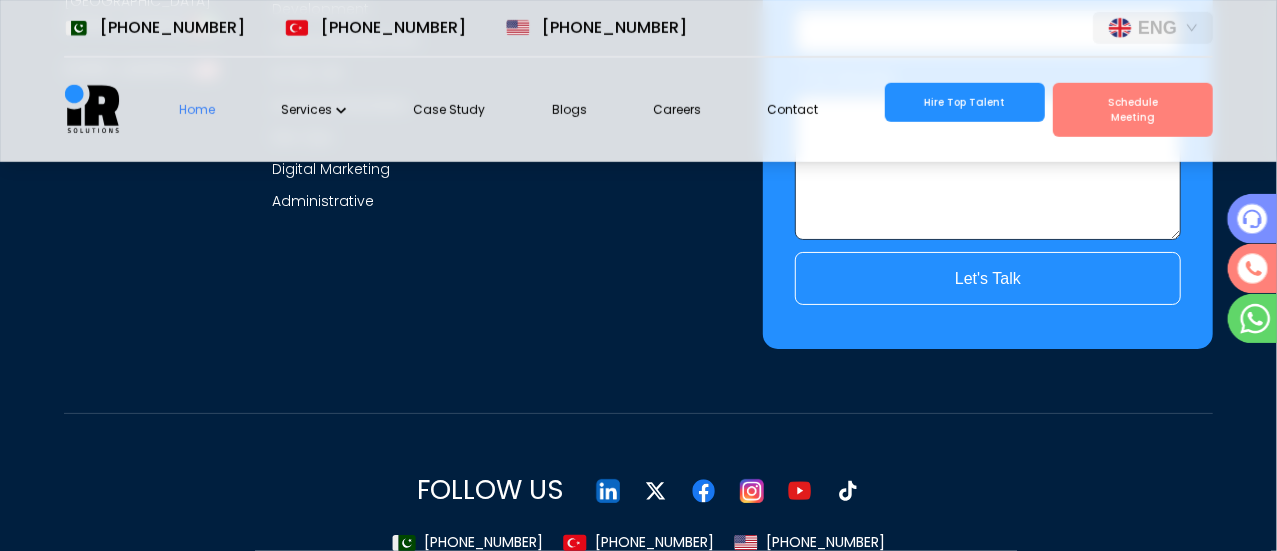 click on "LOCATIONS Office 10, 3rd Floor, Al Rehmat Plaza, G11 Markaz, Islamabad, Pakistan (Headoffice) Cumhuriyet, İncirli Dede Cd. floor 41 Şişli/İstanbul Türkiye Al Jawhara Building 3rd Floor 301 Office 17 1A St - Al Mankhool - Dubai - United Arab Emirates 5900 Balcones Drive STE 100 Austin TX 78731, United States SERVICES App Development Web & CMS Development Ecommerce Development Blockchain Development Game Development AI | ML | AR IoT And Embedded Dev Ops Digital Marketing Administrative SUPPORT Contact Us Terms & Conditions Privacy Policy Get in Touch With Us. Your Name Email Subject Your Message Let's Talk FOLLOW US +92 (320) 9563775 +90 (531) 3193533 +1 (281) 399 4998" at bounding box center (638, 147) 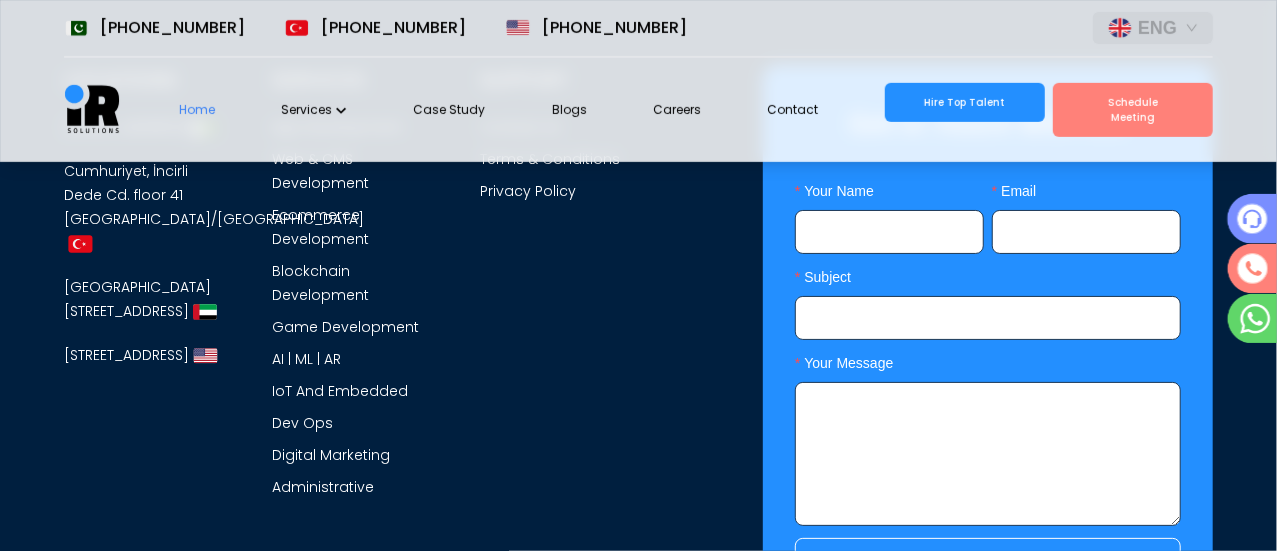 scroll, scrollTop: 8130, scrollLeft: 0, axis: vertical 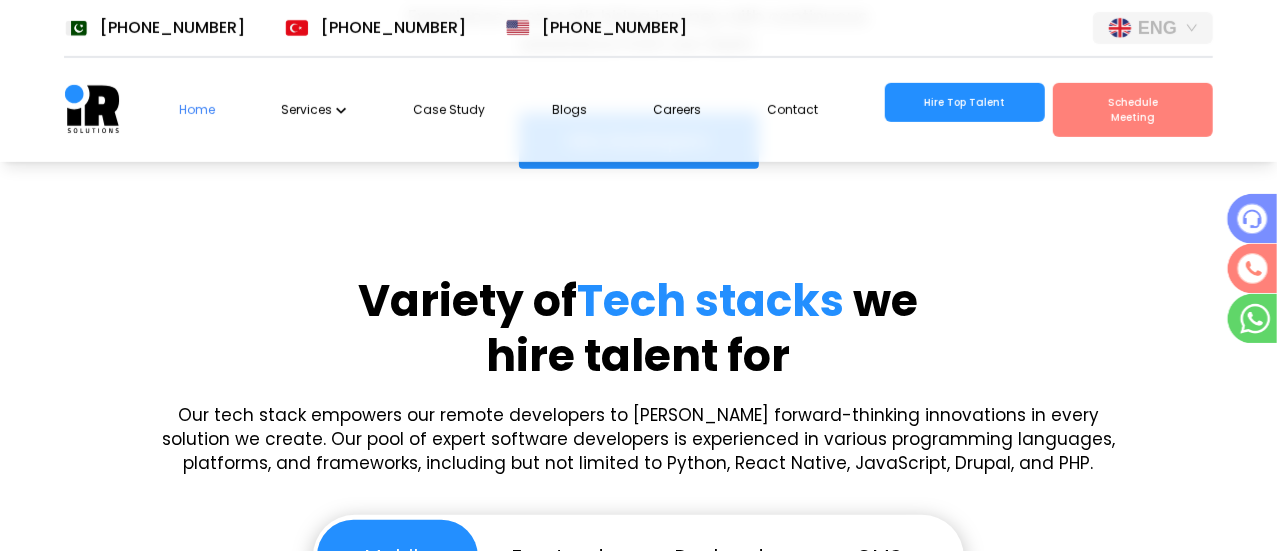 click on "Frontend" at bounding box center [558, 556] 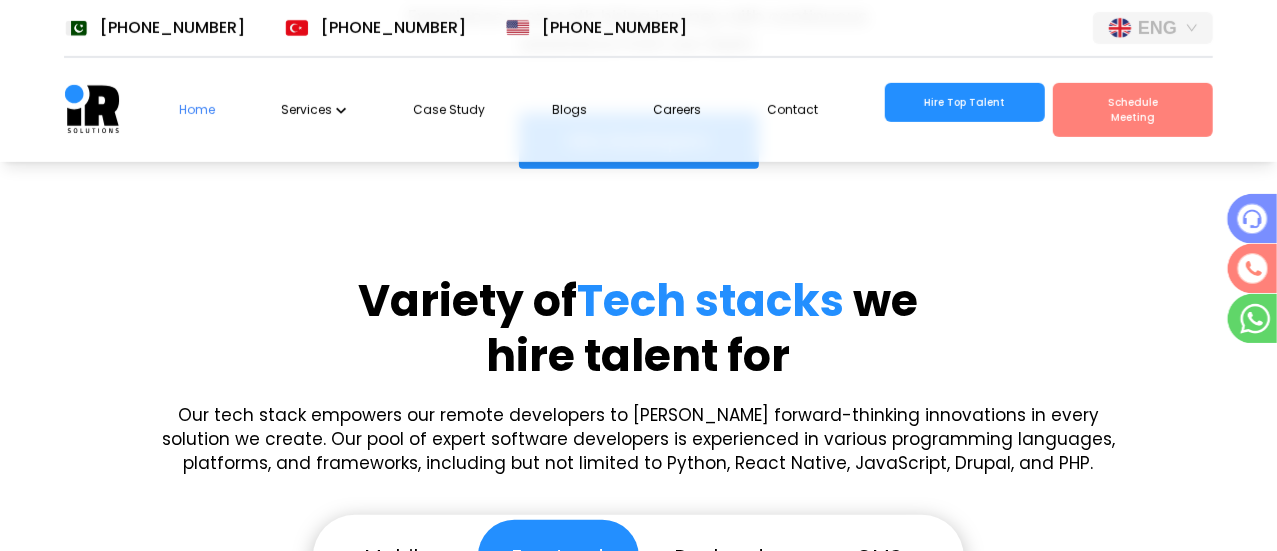 click on "Backend" at bounding box center [719, 556] 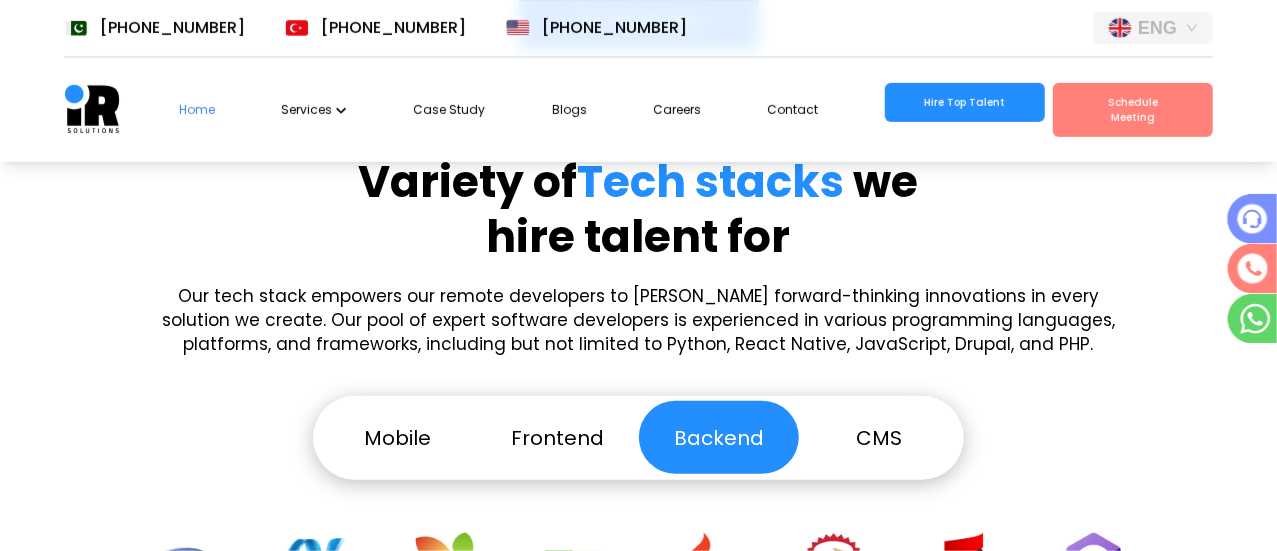scroll, scrollTop: 4545, scrollLeft: 0, axis: vertical 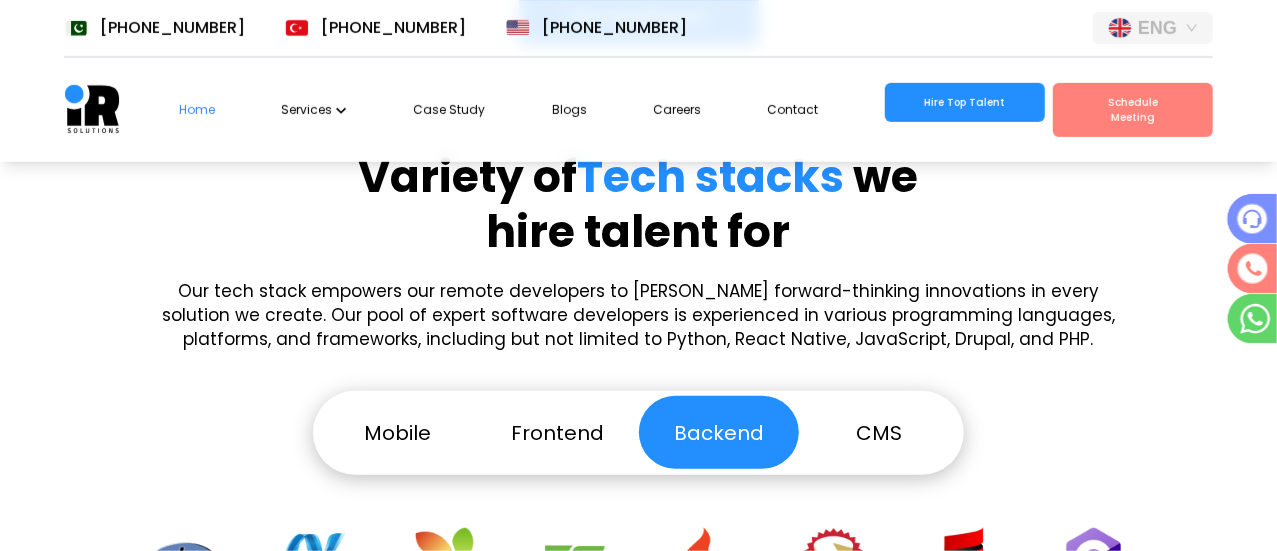 click on "Frontend" at bounding box center [558, 432] 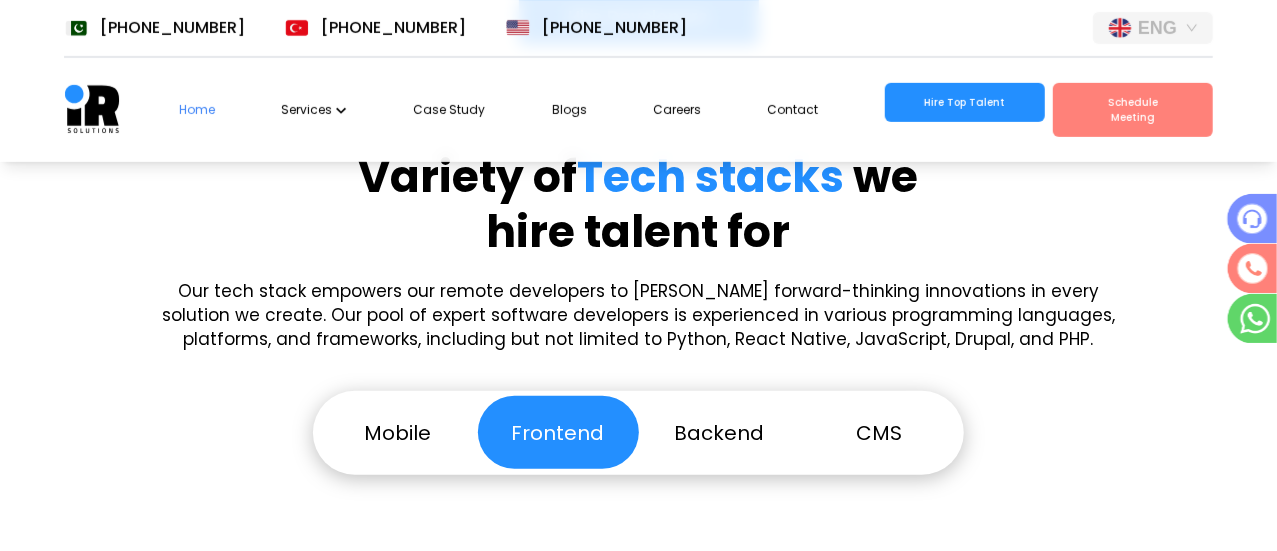 click on "Mobile" at bounding box center (397, 432) 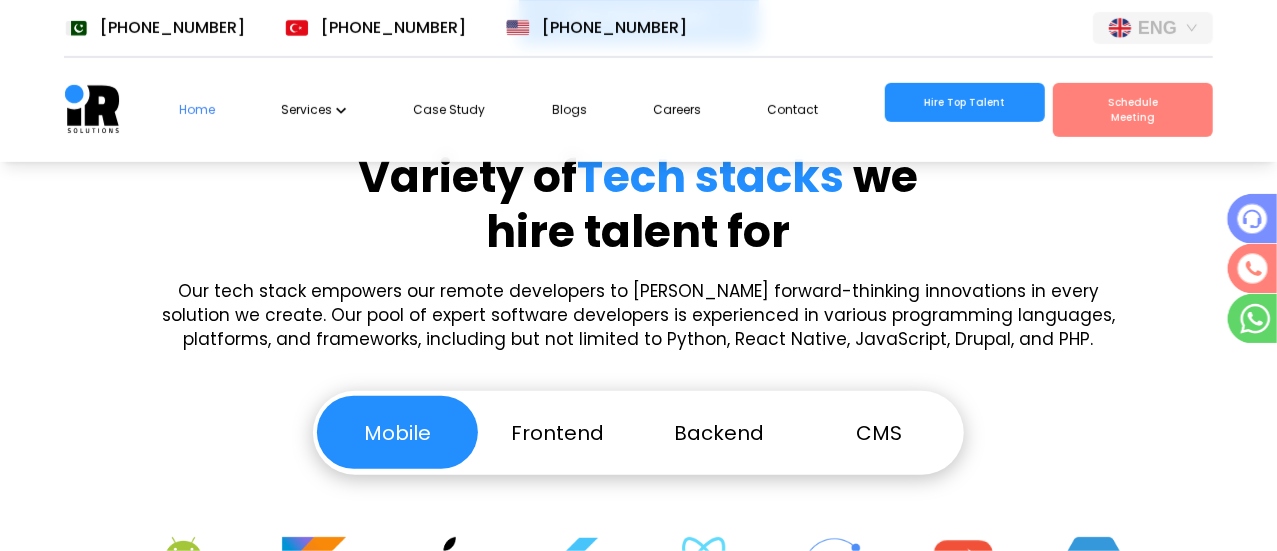 click on "Backend" at bounding box center (719, 432) 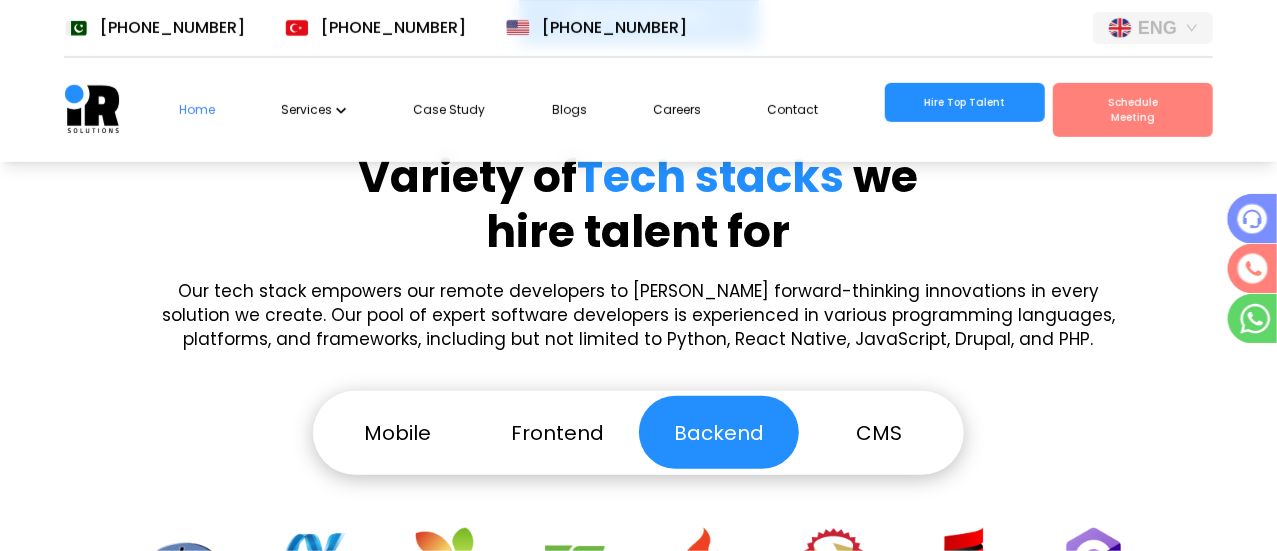 scroll, scrollTop: 0, scrollLeft: 36, axis: horizontal 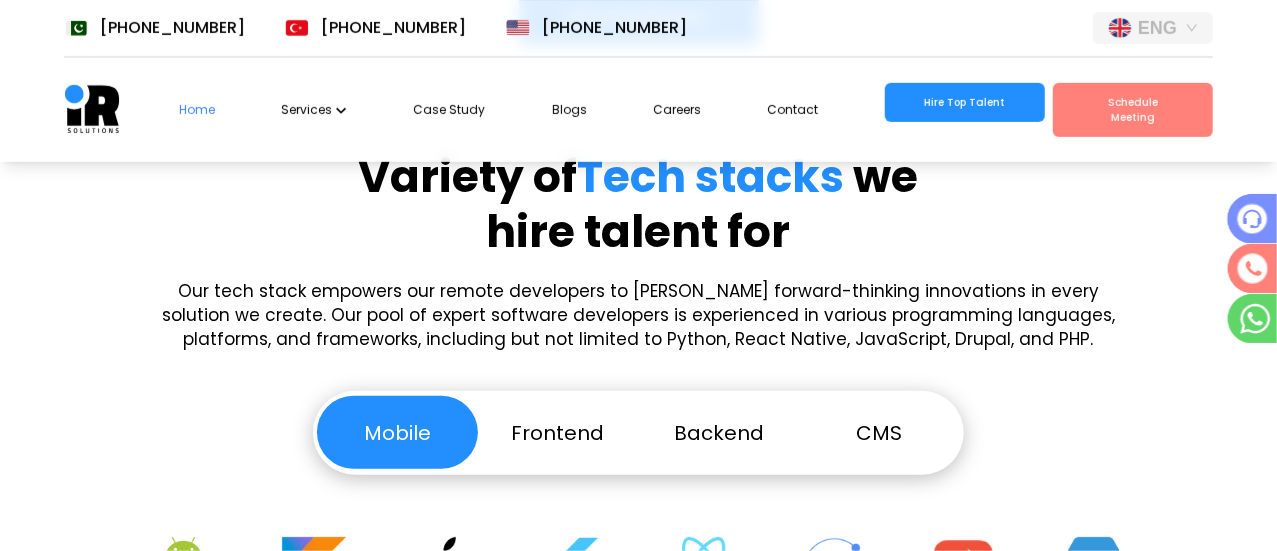 click on "CMS" at bounding box center [879, 432] 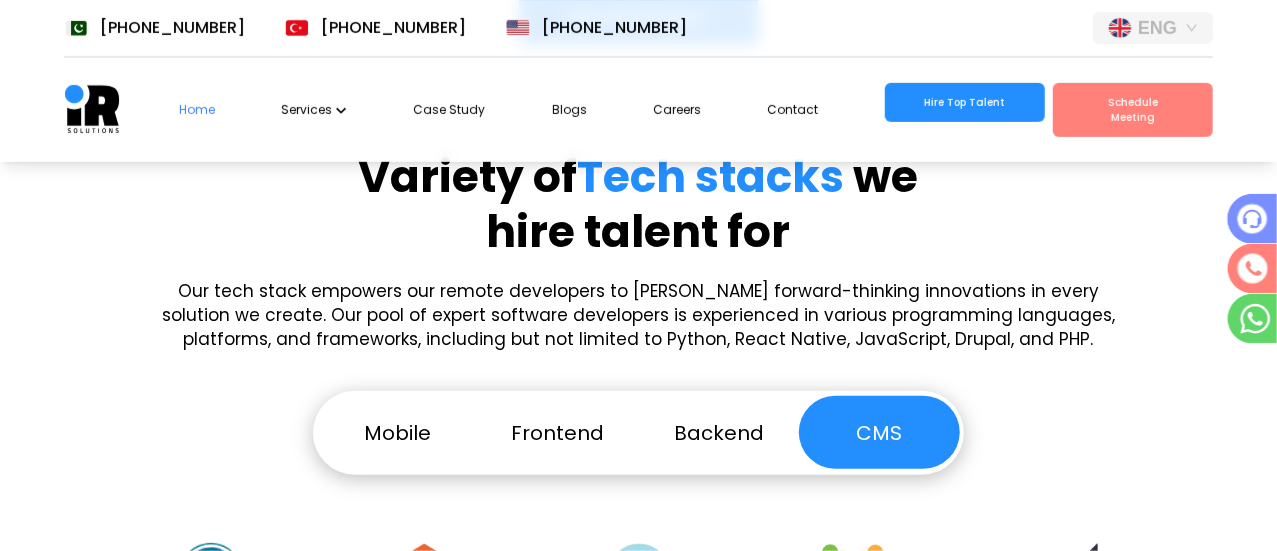 click on "Frontend" at bounding box center (558, 432) 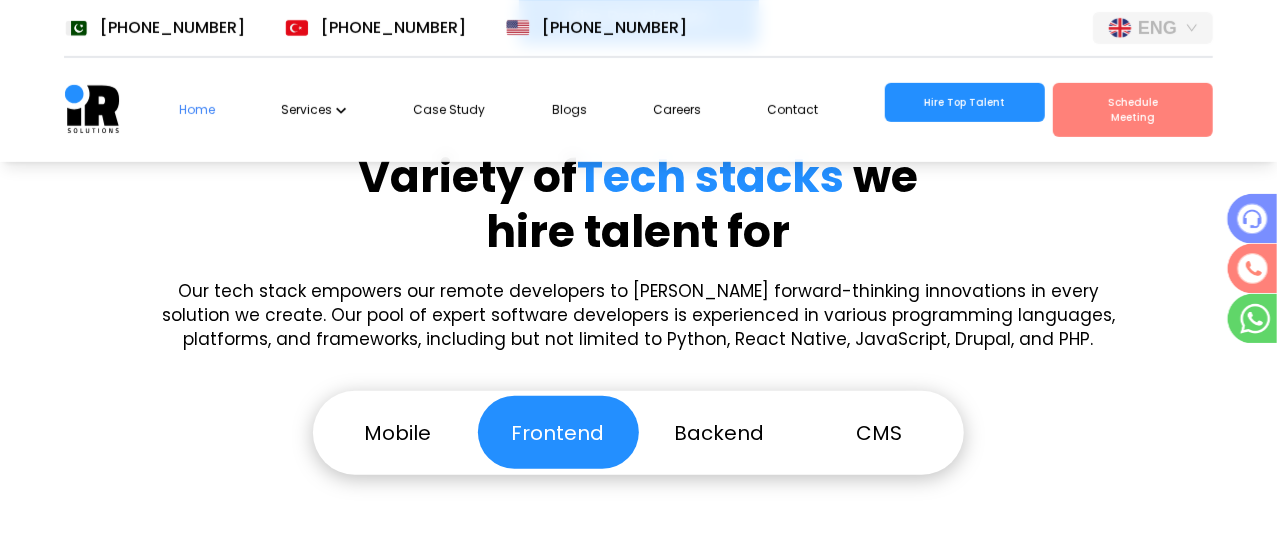 scroll, scrollTop: 0, scrollLeft: 0, axis: both 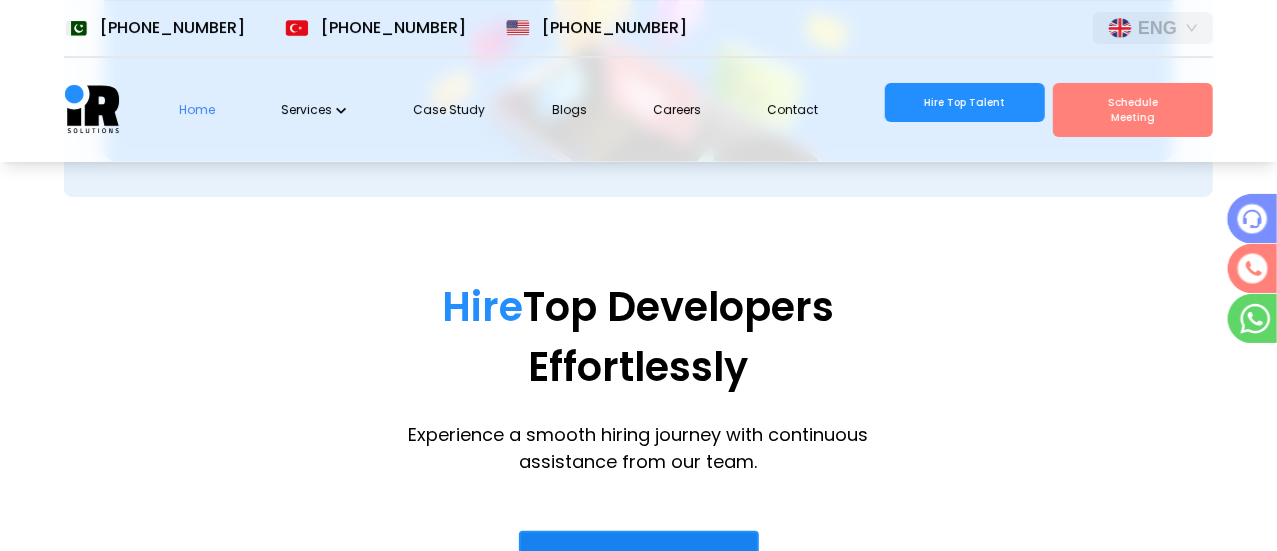 click on "Hire Developers" at bounding box center [639, 559] 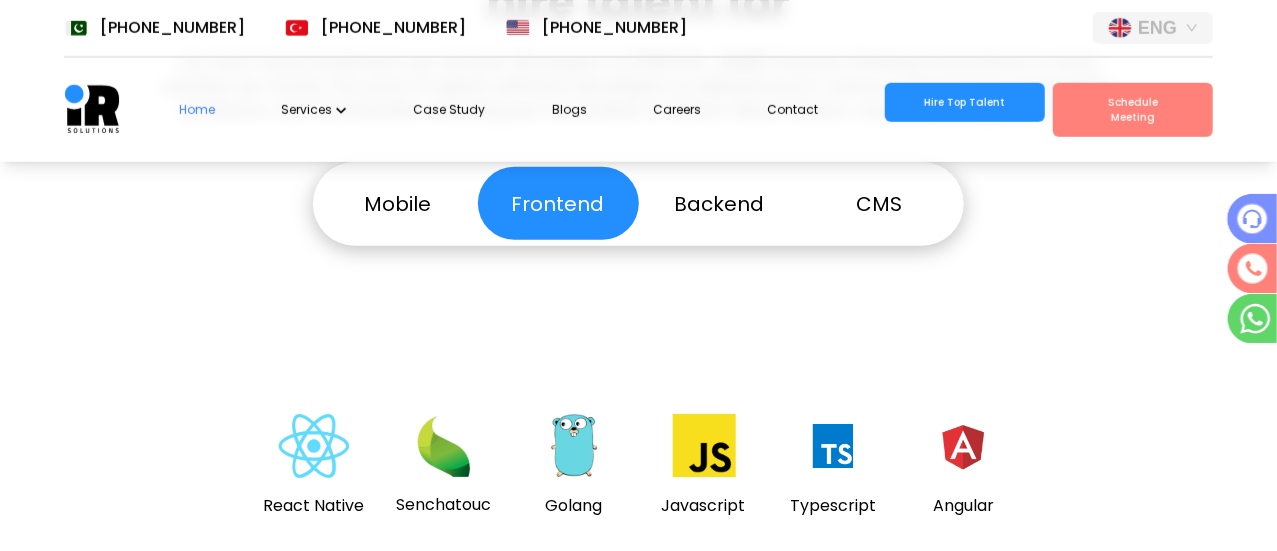 scroll, scrollTop: 5384, scrollLeft: 0, axis: vertical 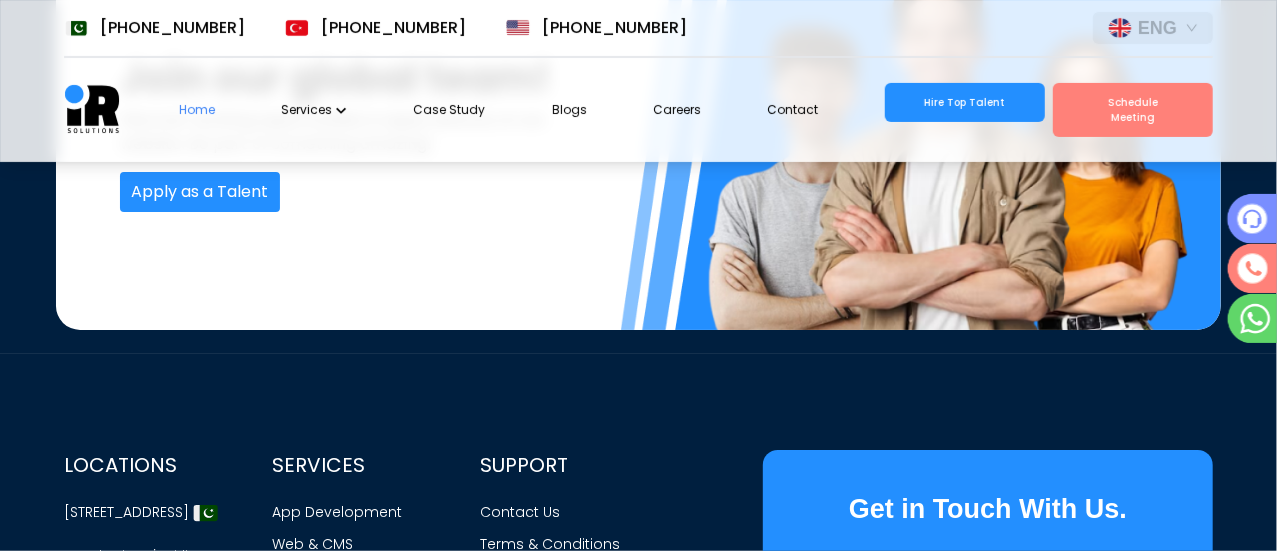 click on "LOCATIONS Office 10, 3rd Floor, Al Rehmat Plaza, G11 Markaz, Islamabad, Pakistan (Headoffice) Cumhuriyet, İncirli Dede Cd. floor 41 Şişli/İstanbul Türkiye Al Jawhara Building 3rd Floor 301 Office 17 1A St - Al Mankhool - Dubai - United Arab Emirates 5900 Balcones Drive STE 100 Austin TX 78731, United States SERVICES App Development Web & CMS Development Ecommerce Development Blockchain Development Game Development AI | ML | AR IoT And Embedded Dev Ops Digital Marketing Administrative SUPPORT Contact Us Terms & Conditions Privacy Policy Get in Touch With Us. Your Name Email Subject Your Message Let's Talk FOLLOW US +92 (320) 9563775 +90 (531) 3193533 +1 (281) 399 4998" at bounding box center [638, 818] 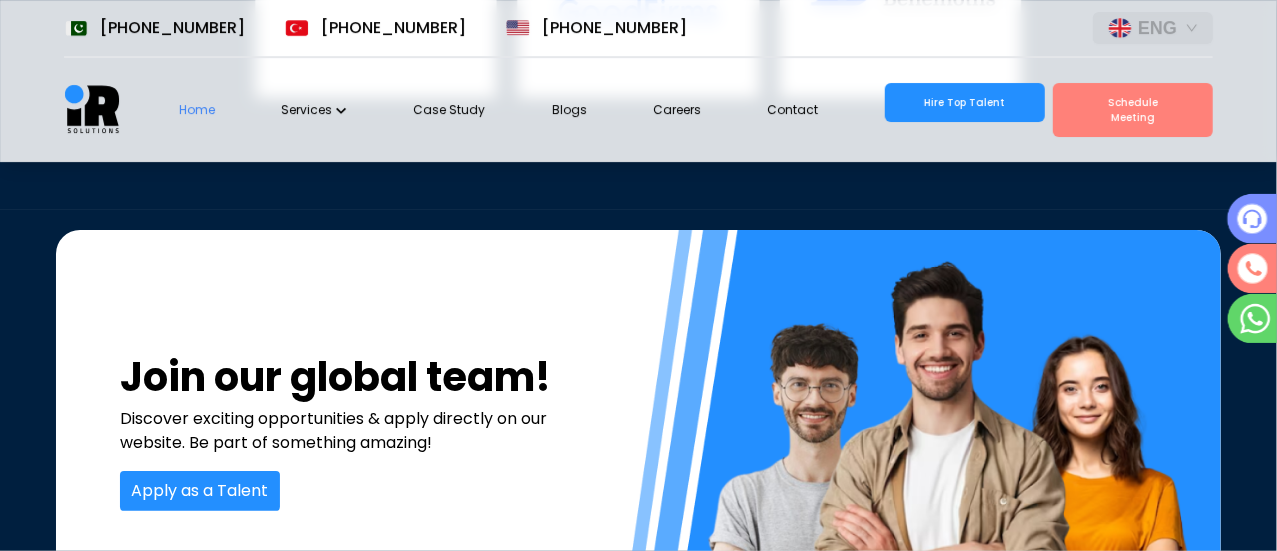 scroll, scrollTop: 7624, scrollLeft: 0, axis: vertical 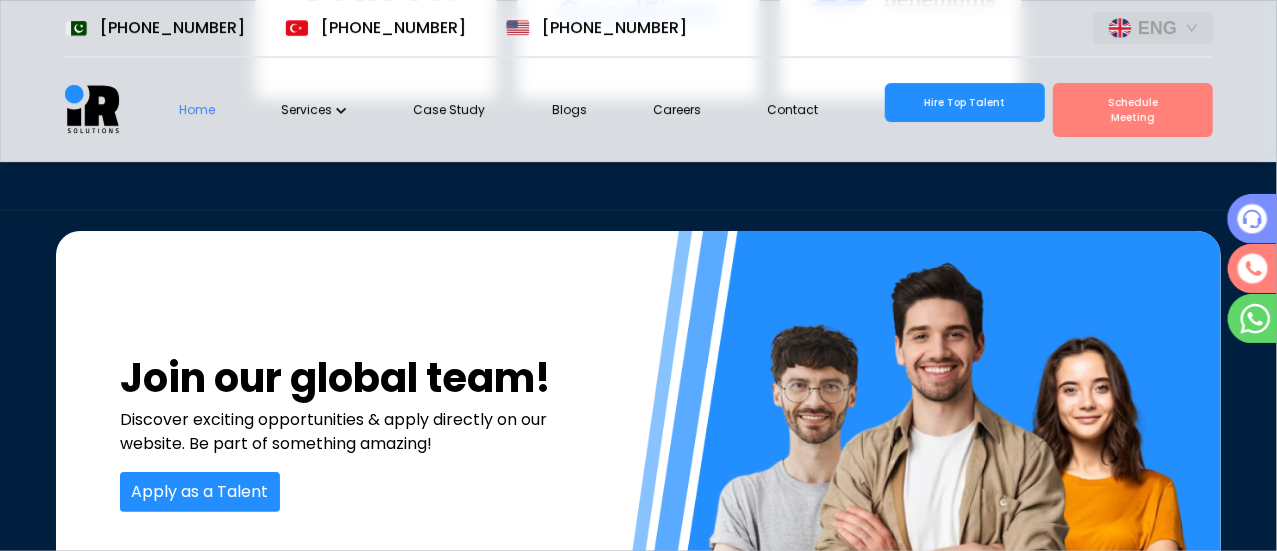 click at bounding box center [905, 430] 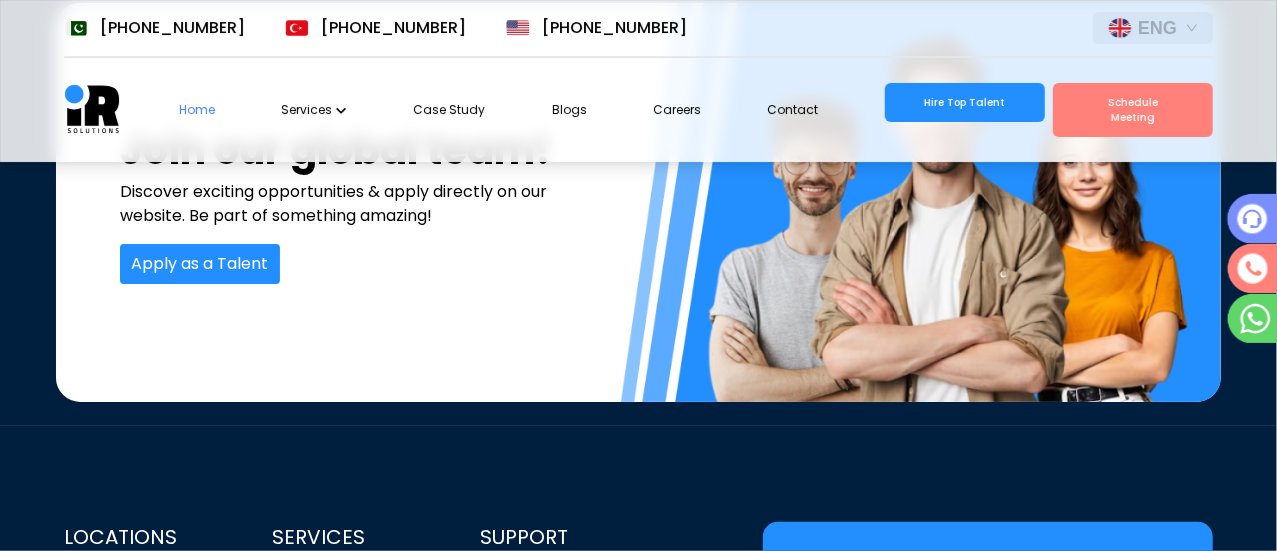click on "Hire Top Talent" at bounding box center (965, 102) 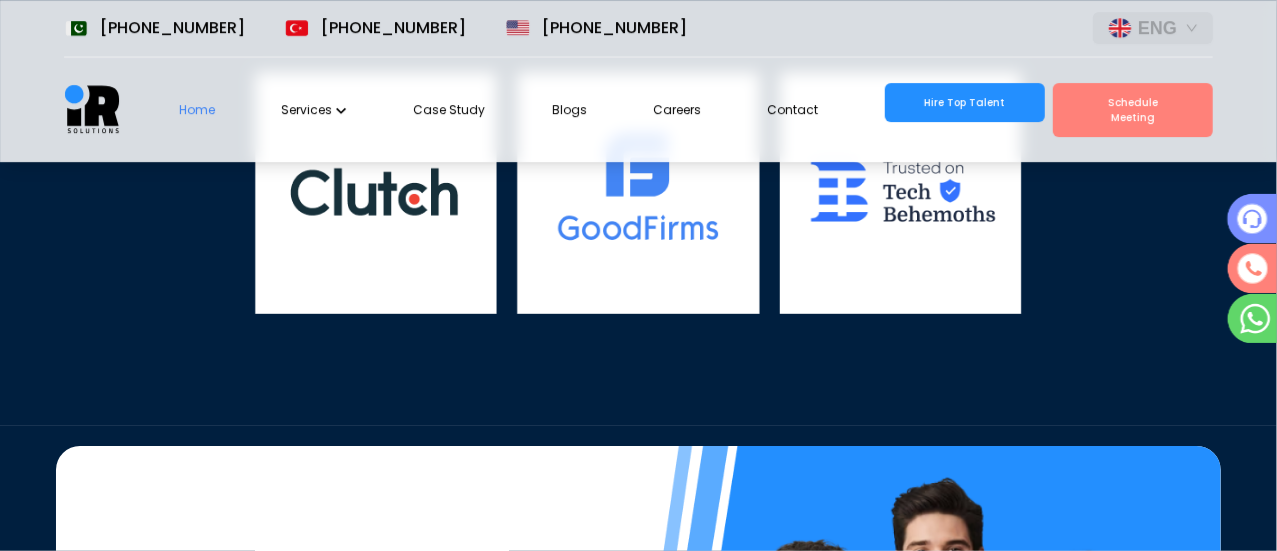 scroll, scrollTop: 7341, scrollLeft: 0, axis: vertical 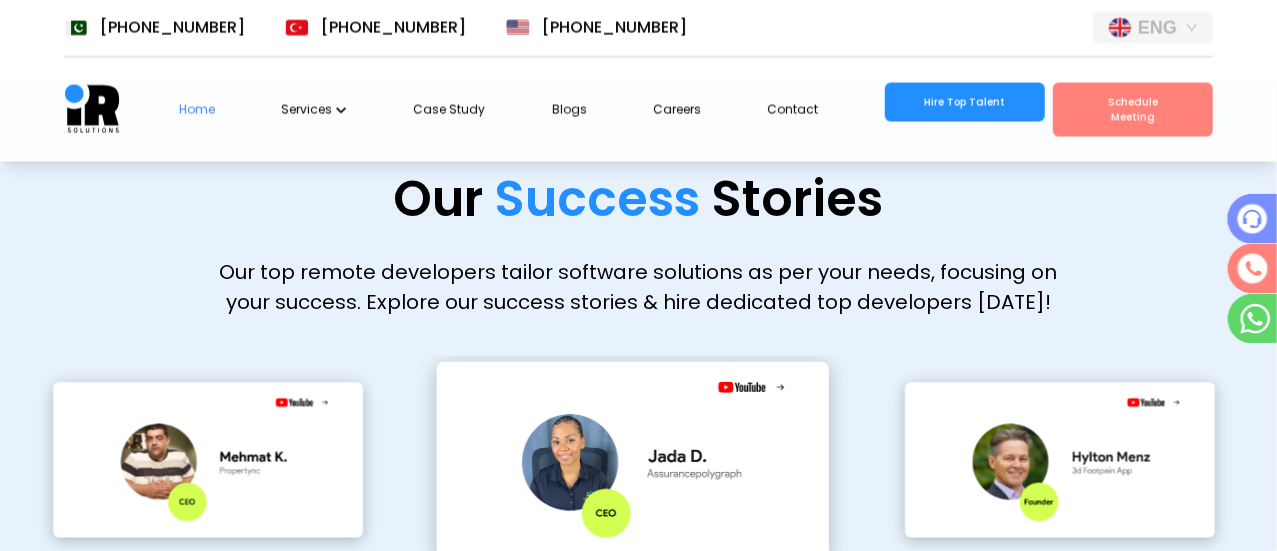 click on "Home Services Case Study Blogs Careers Contact Hire Top Talent Schedule Meeting" at bounding box center [638, 110] 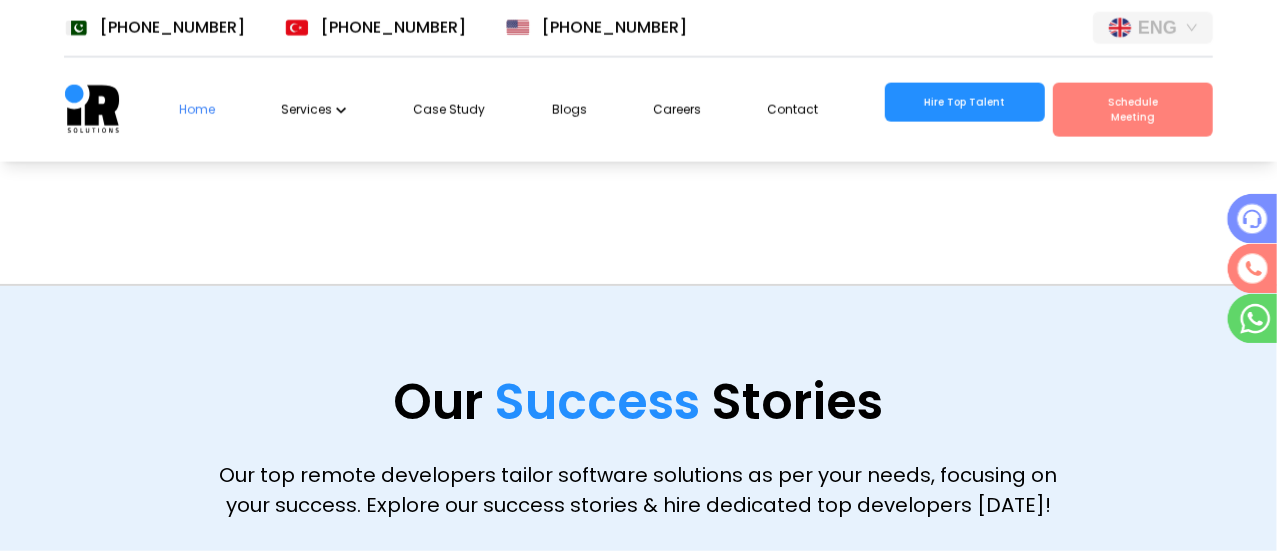 scroll, scrollTop: 5303, scrollLeft: 0, axis: vertical 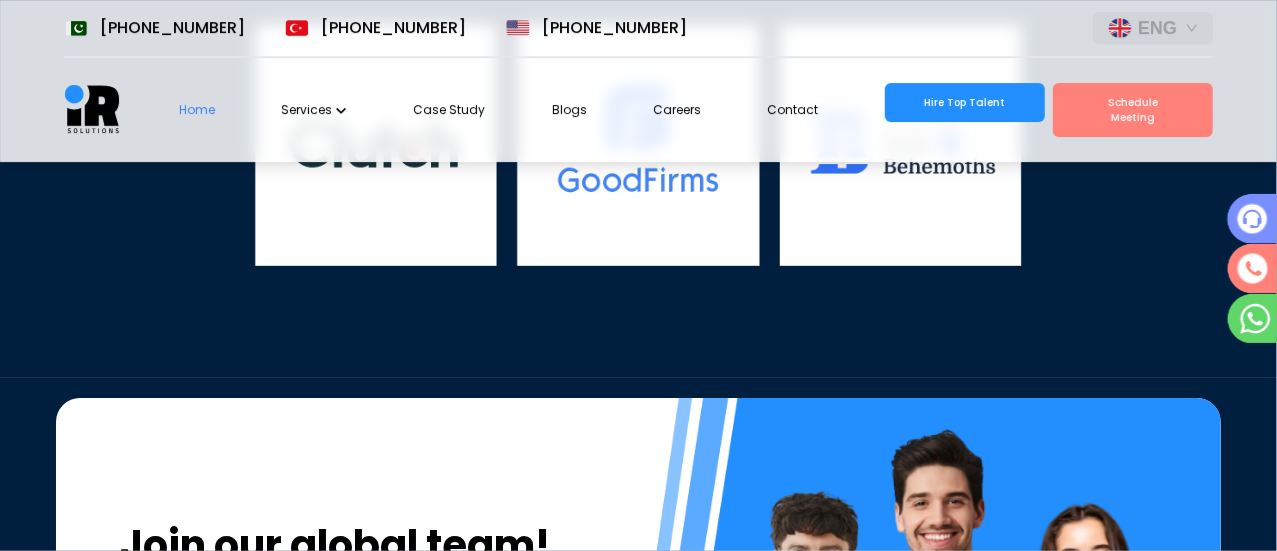 click on "Hire Top Talent" at bounding box center (965, 102) 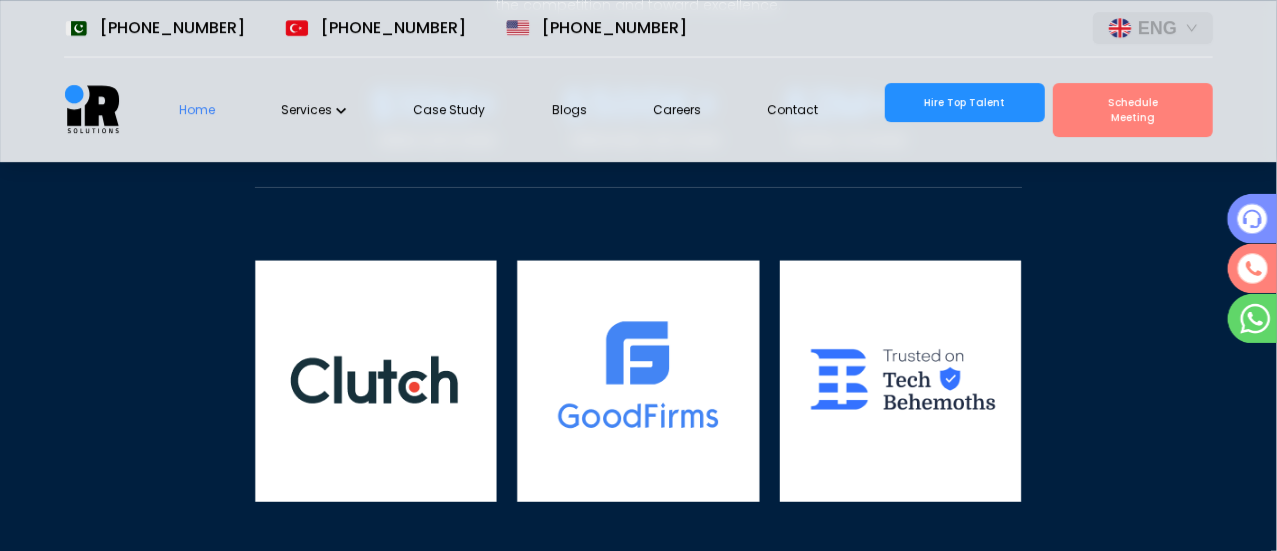 scroll, scrollTop: 6909, scrollLeft: 0, axis: vertical 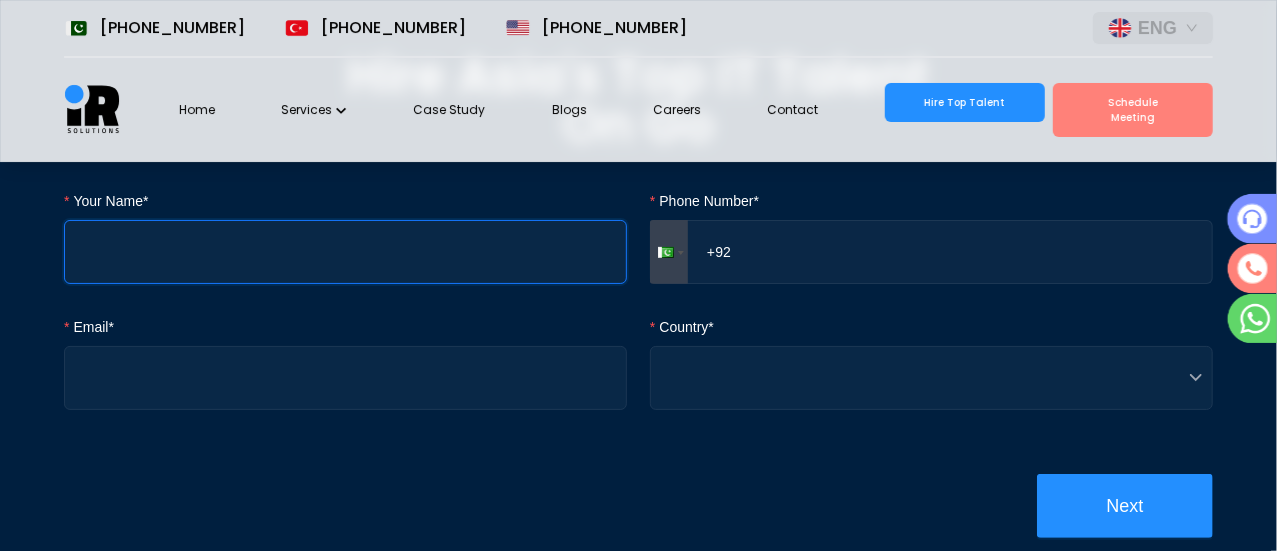 type on "s" 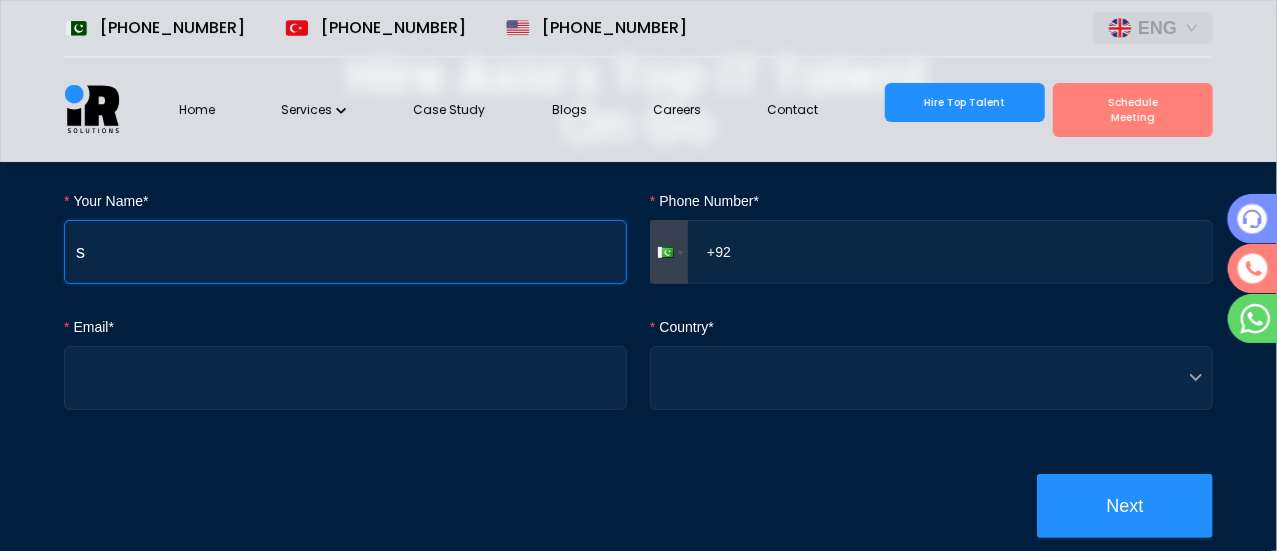 click on "s" at bounding box center (345, 252) 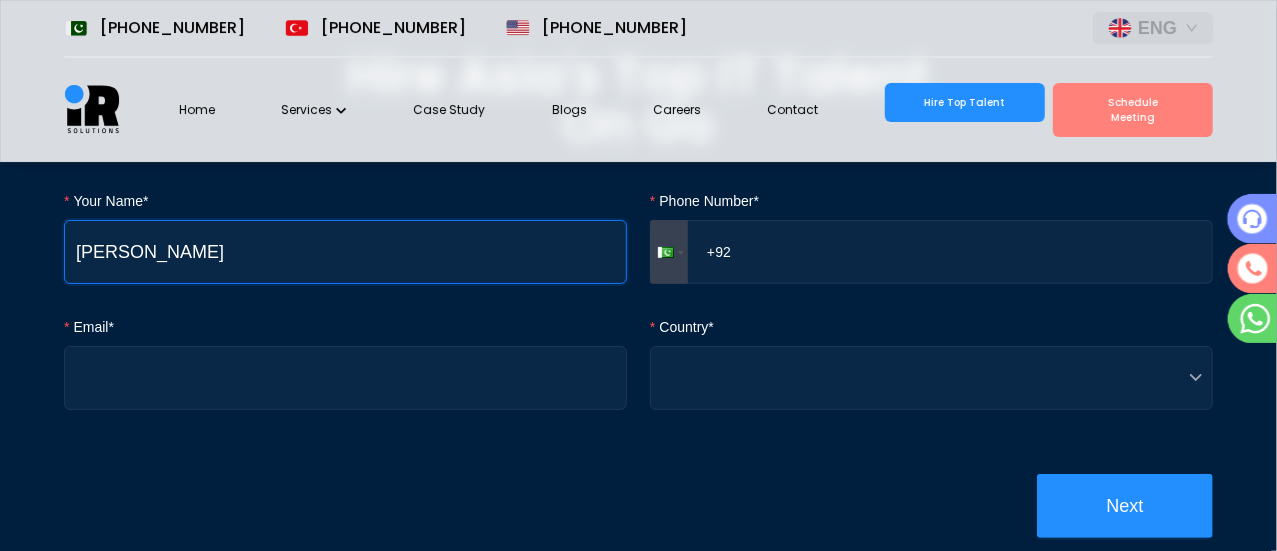 type on "[PERSON_NAME]" 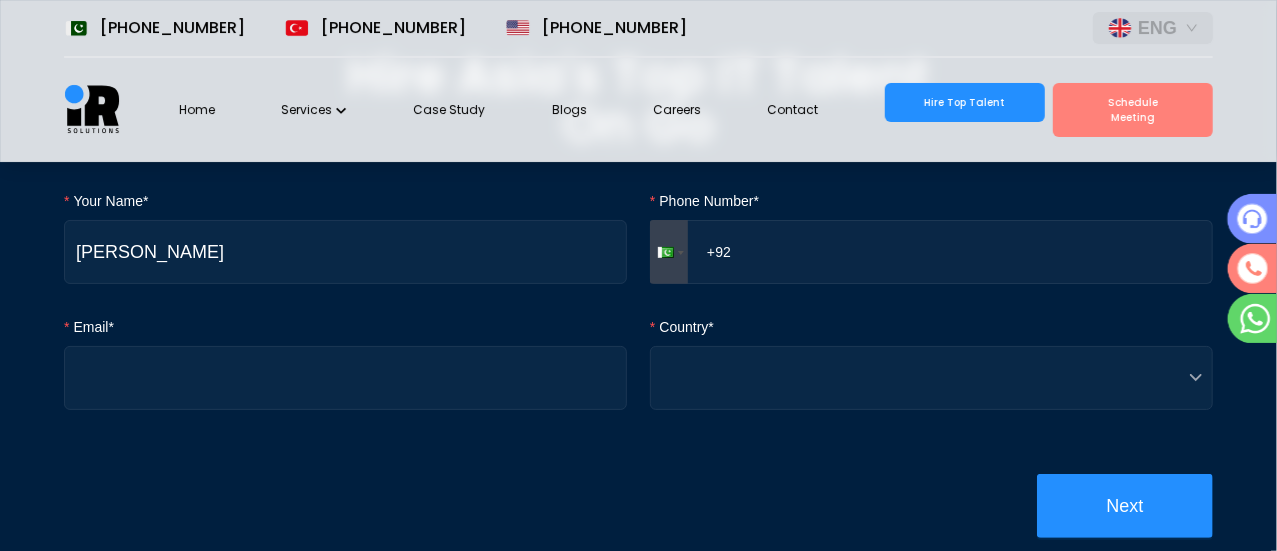 click on "+92" at bounding box center [931, 252] 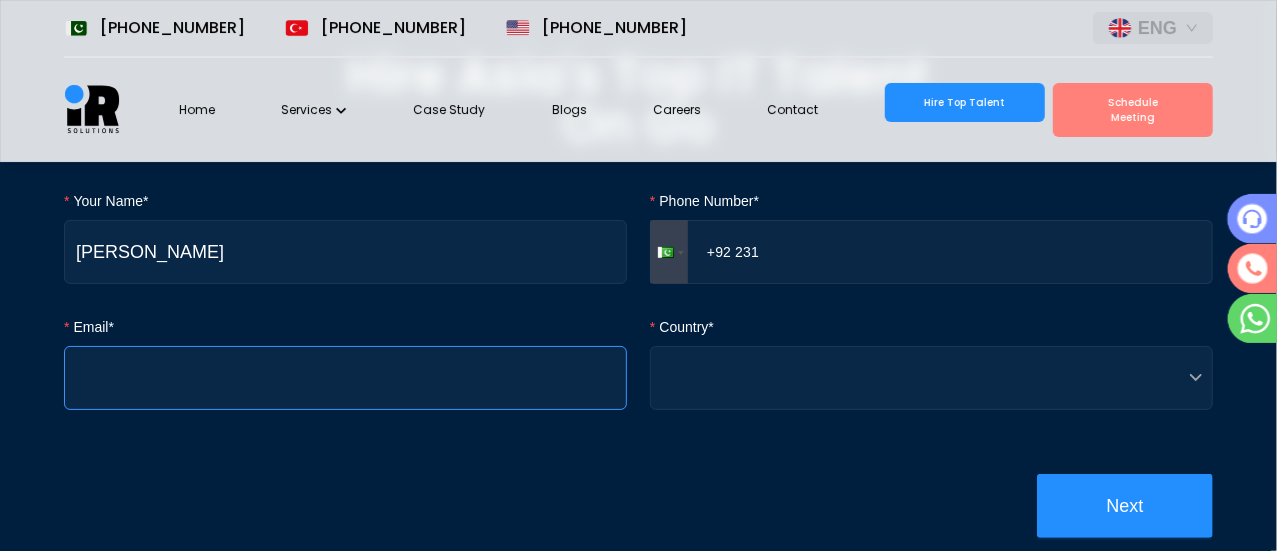 type on "+92 231" 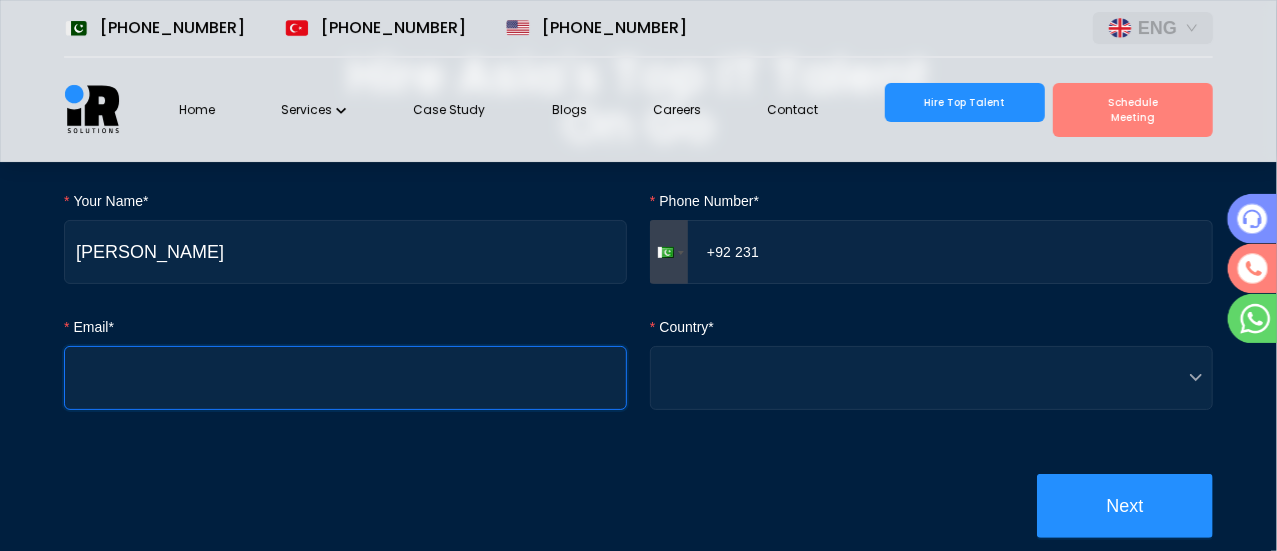 click on "Email*" at bounding box center [345, 378] 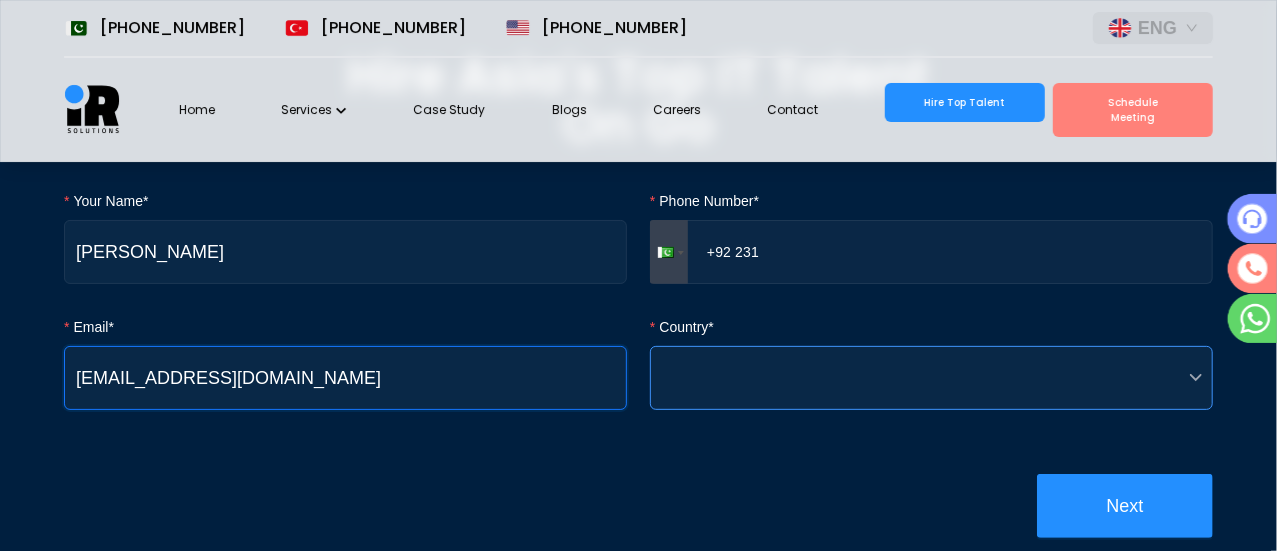 type on "Safi@gmail.com" 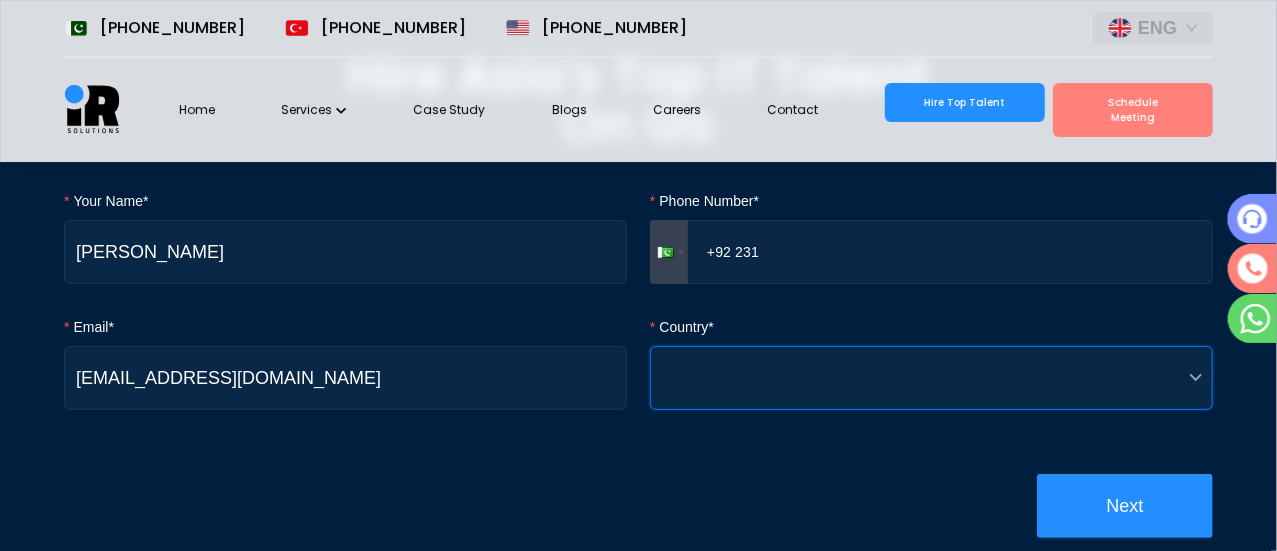click on "Country*" at bounding box center [925, 378] 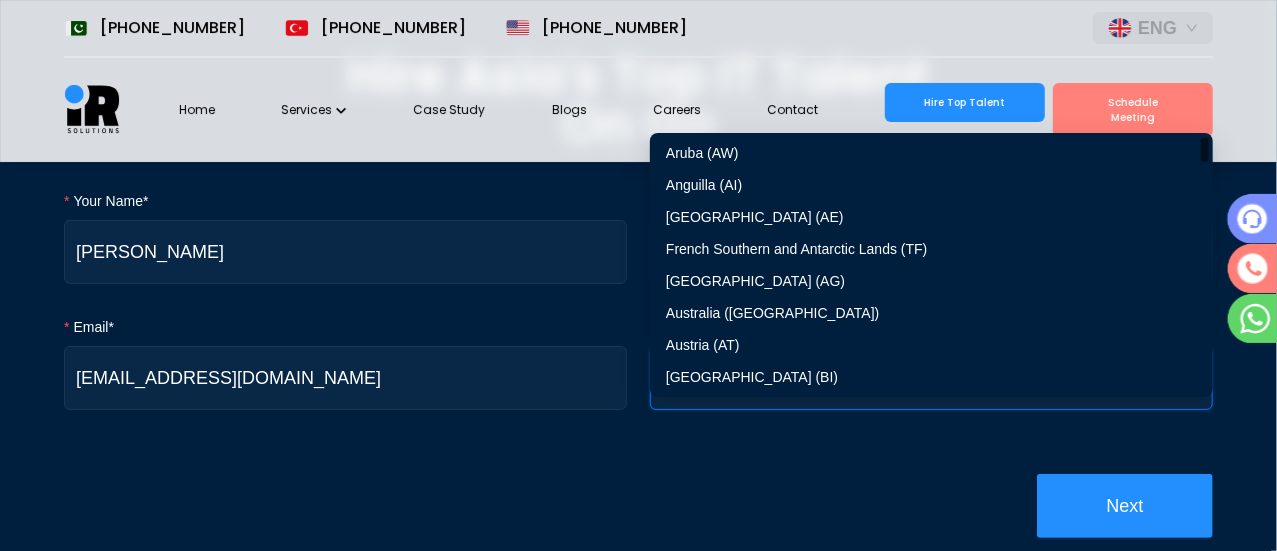 type on "uz" 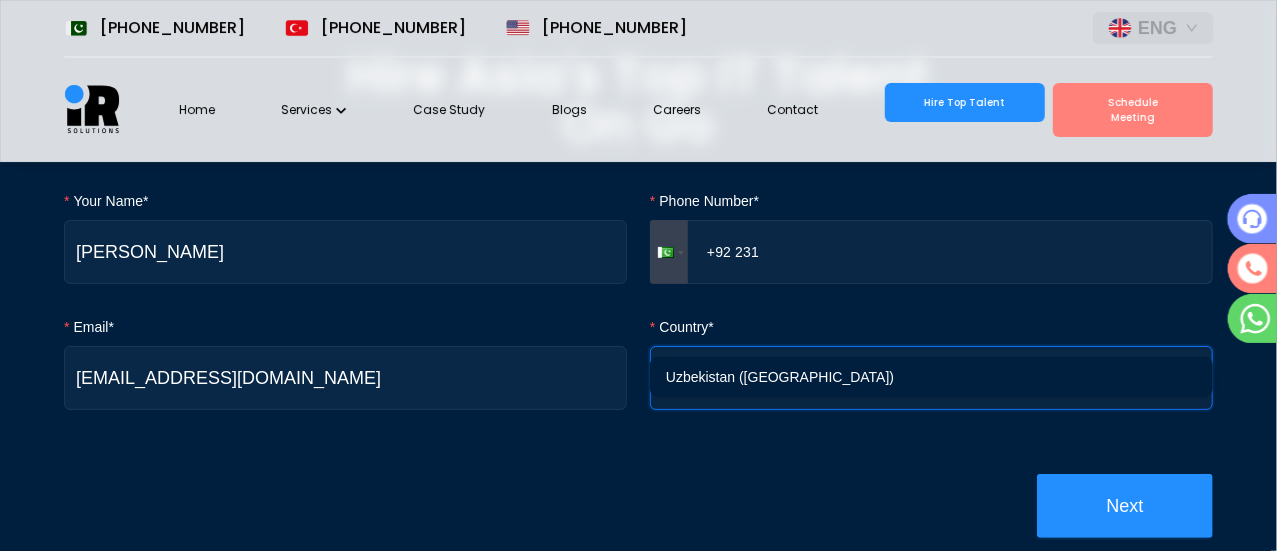 click on "Uzbekistan (UZ)" at bounding box center [931, 377] 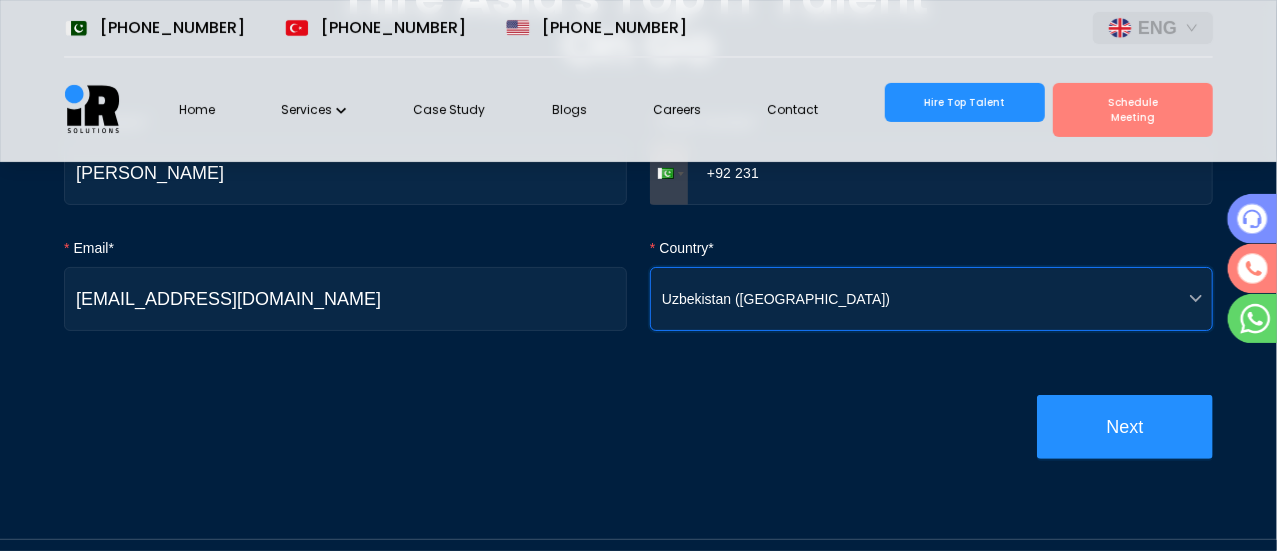 scroll, scrollTop: 317, scrollLeft: 0, axis: vertical 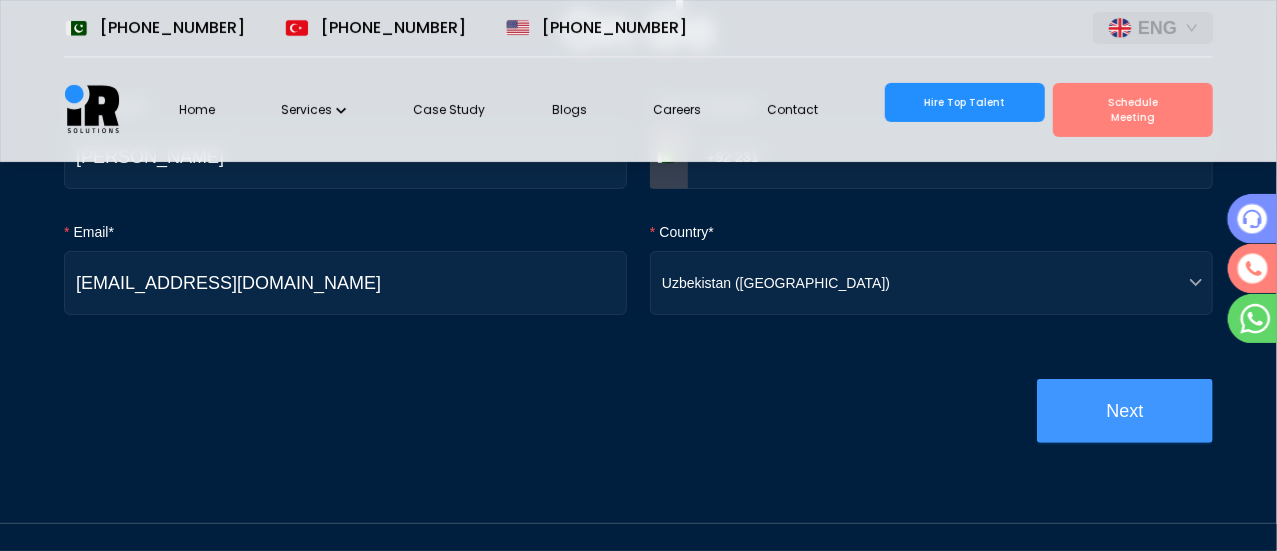 click on "Next" at bounding box center (1125, 411) 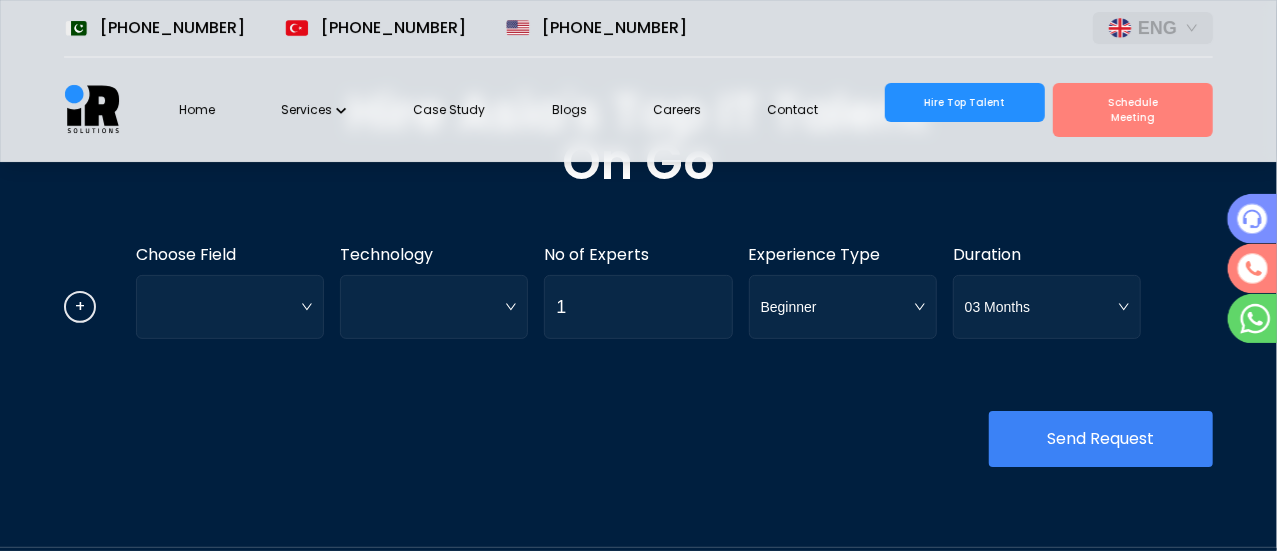 scroll, scrollTop: 412, scrollLeft: 0, axis: vertical 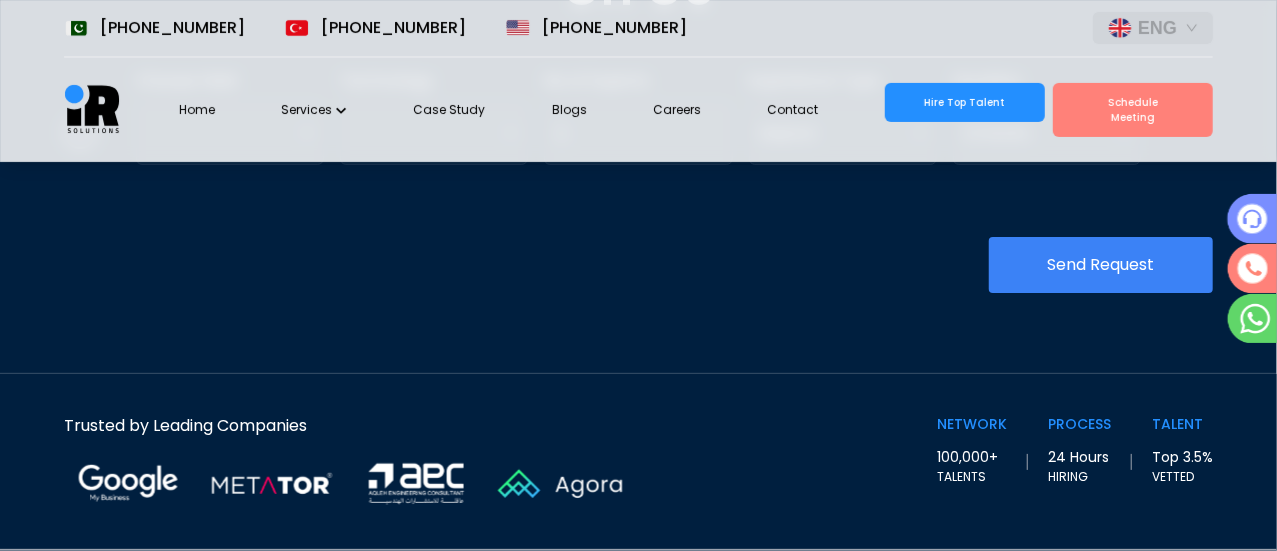 click on "Send Request" at bounding box center (638, 267) 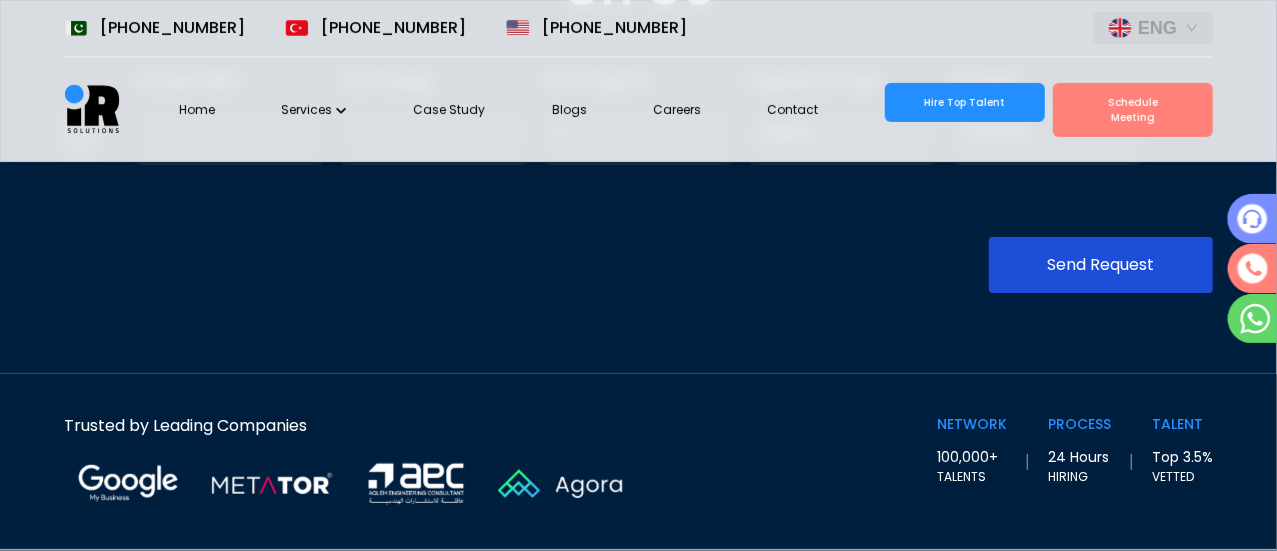 click on "Send Request" at bounding box center (1101, 265) 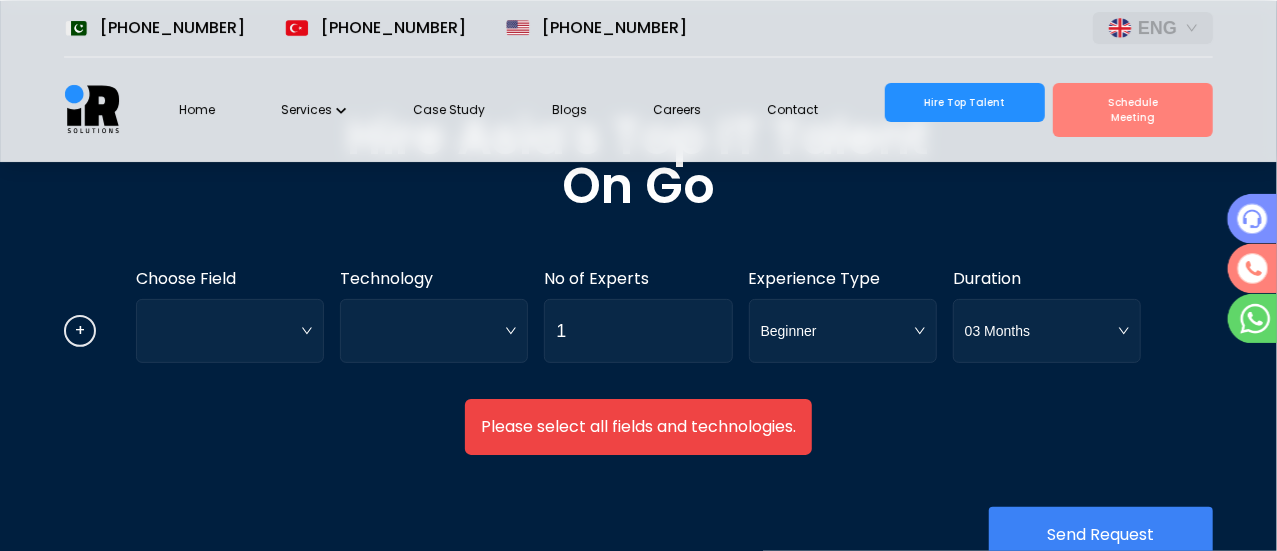 scroll, scrollTop: 162, scrollLeft: 0, axis: vertical 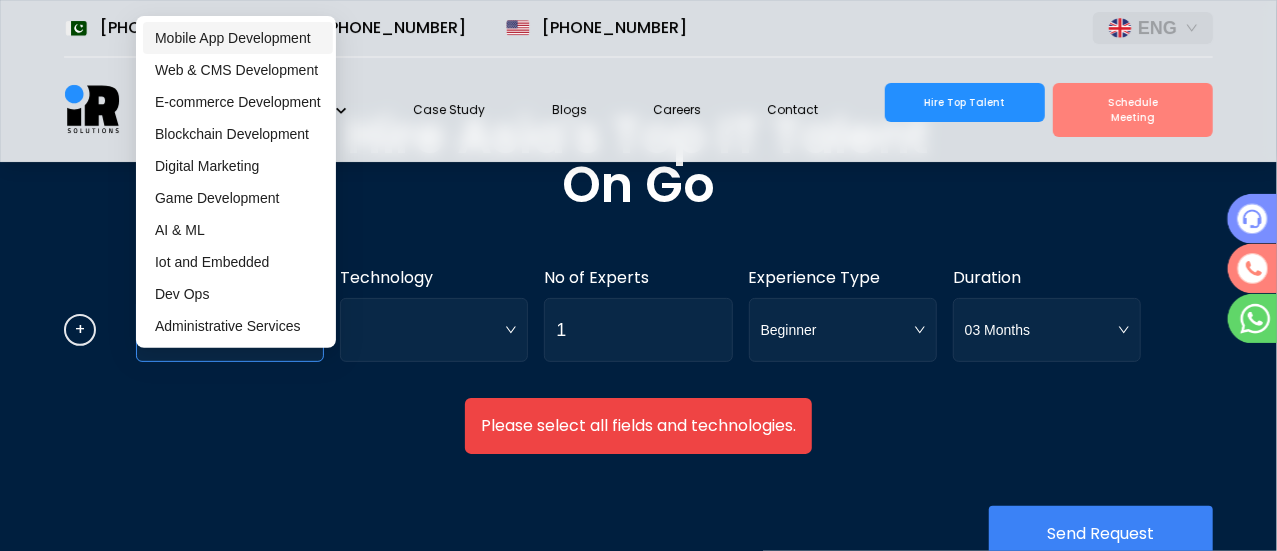 click at bounding box center [230, 330] 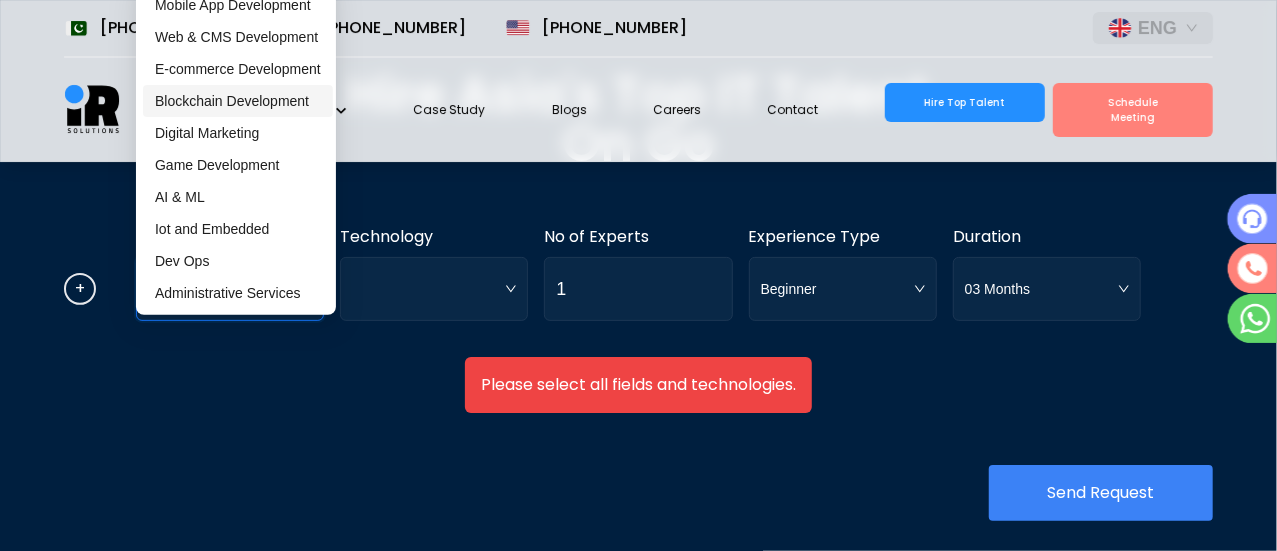 scroll, scrollTop: 190, scrollLeft: 0, axis: vertical 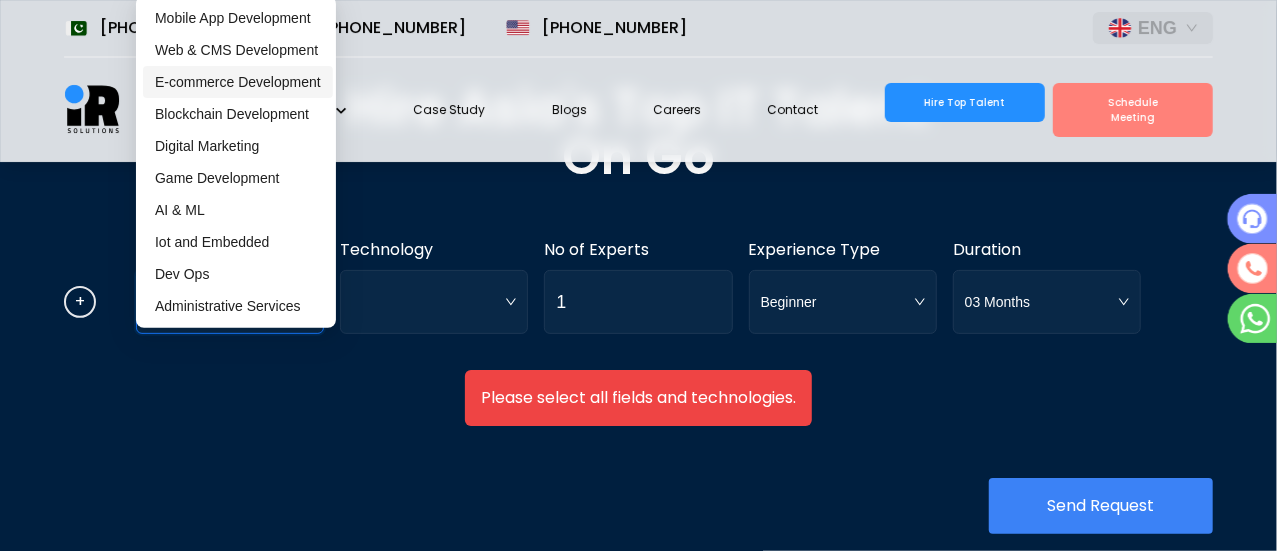 click on "E-commerce Development" at bounding box center [238, 82] 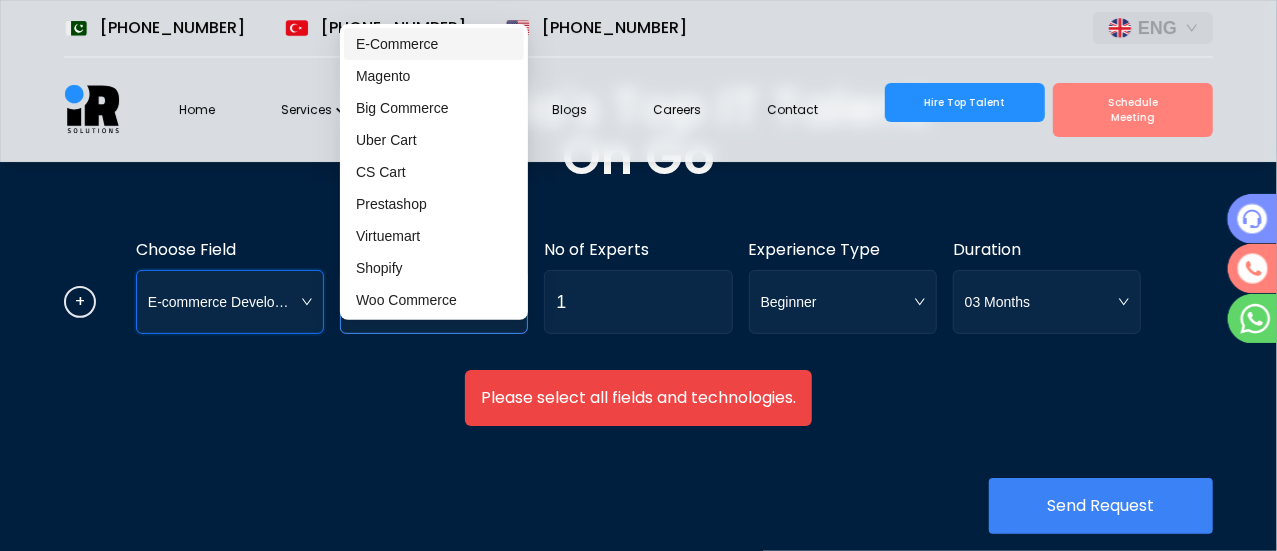 click at bounding box center [434, 302] 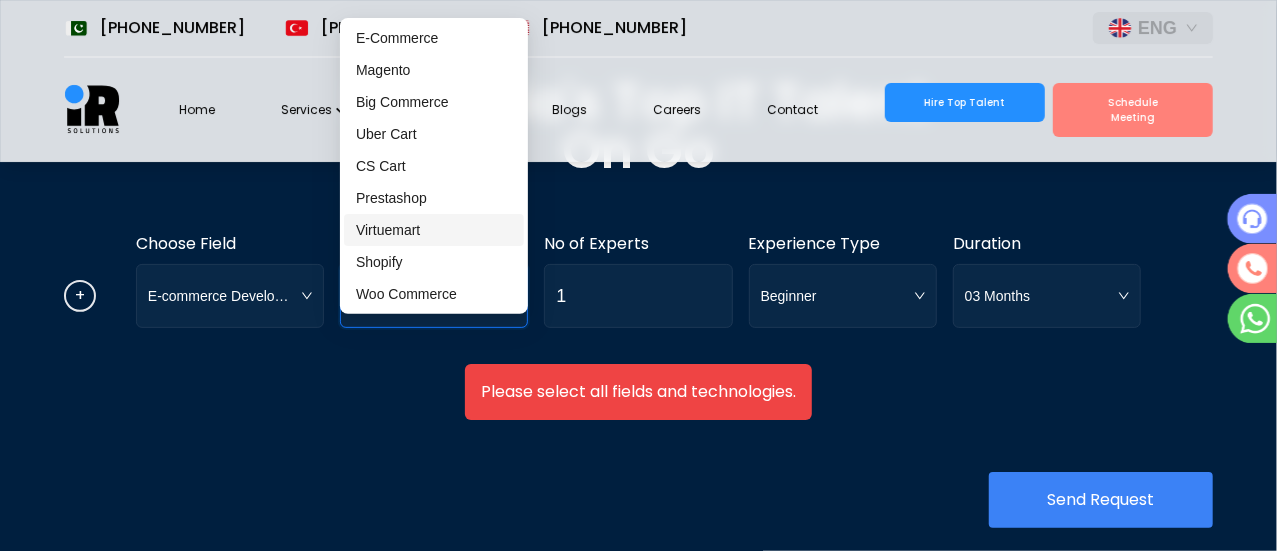 scroll, scrollTop: 188, scrollLeft: 0, axis: vertical 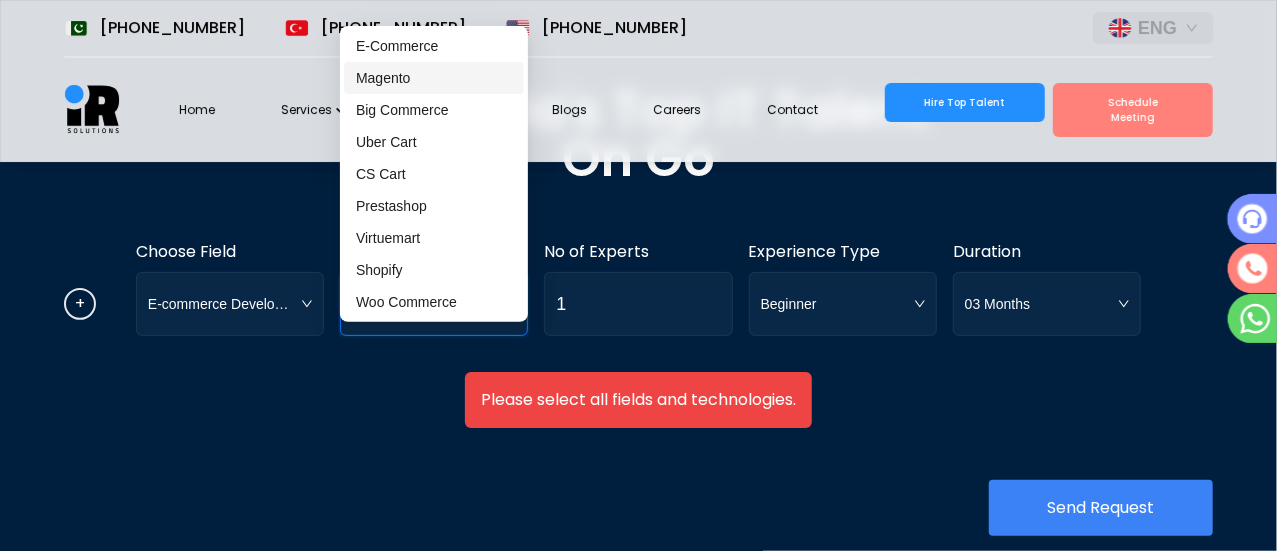 click on "Magento" at bounding box center (434, 78) 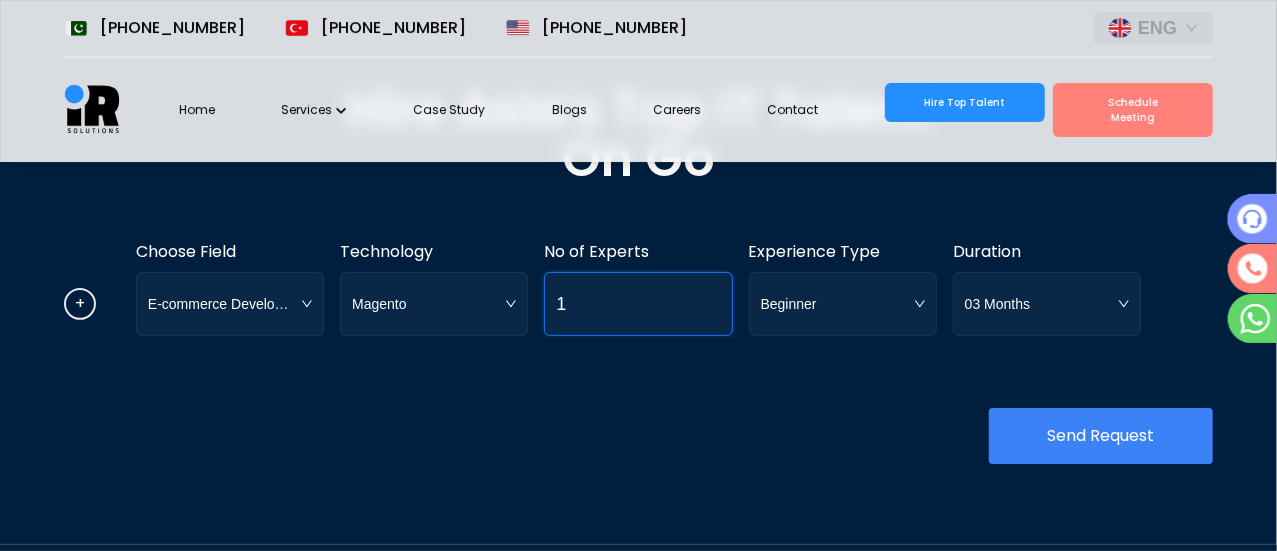 click on "1" at bounding box center (638, 304) 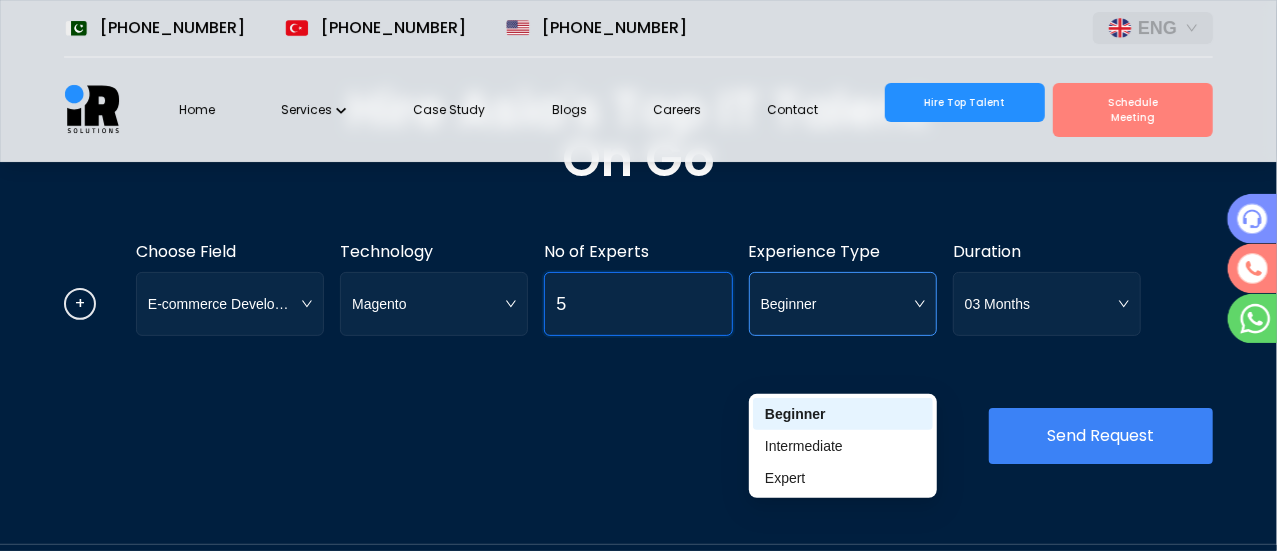click on "Beginner" at bounding box center [843, 304] 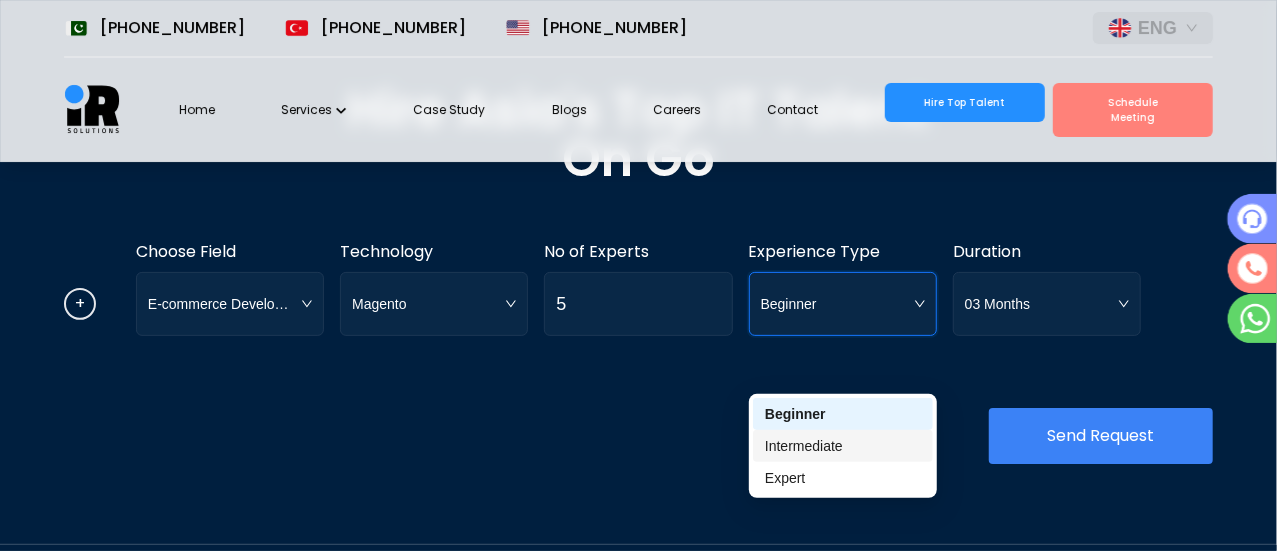 click on "Intermediate" at bounding box center (843, 446) 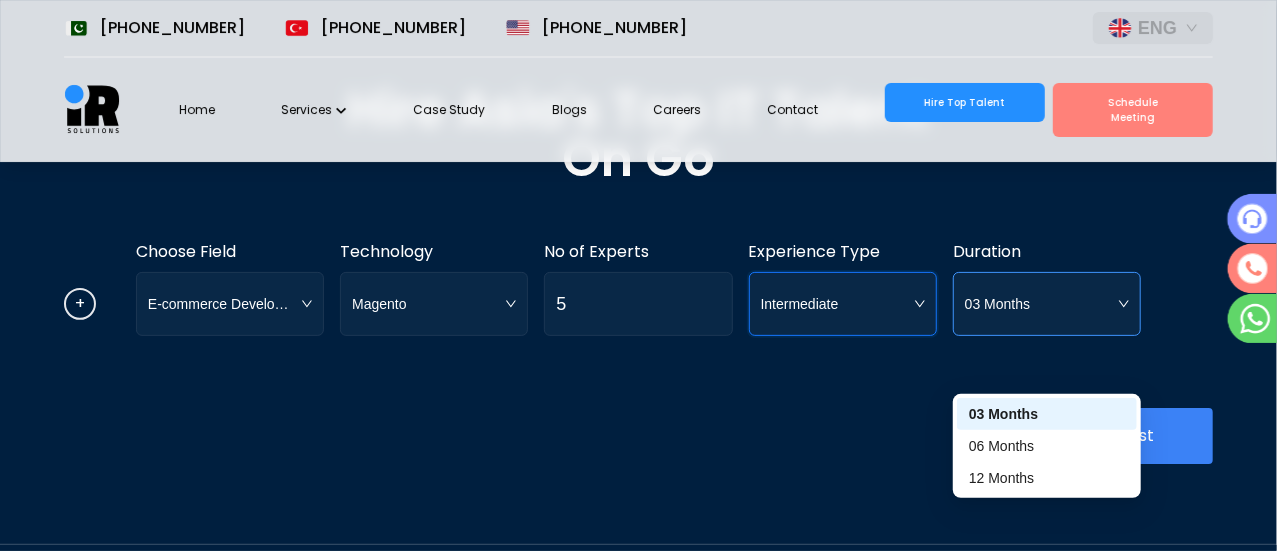 click on "03 Months" at bounding box center [1047, 304] 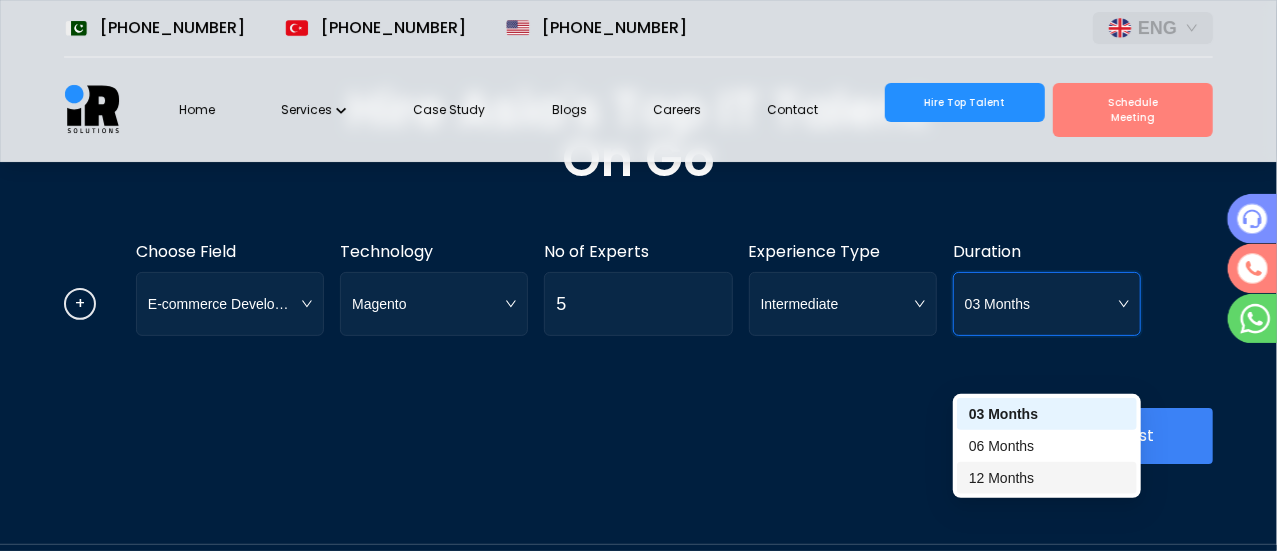 click on "12 Months" at bounding box center [1047, 478] 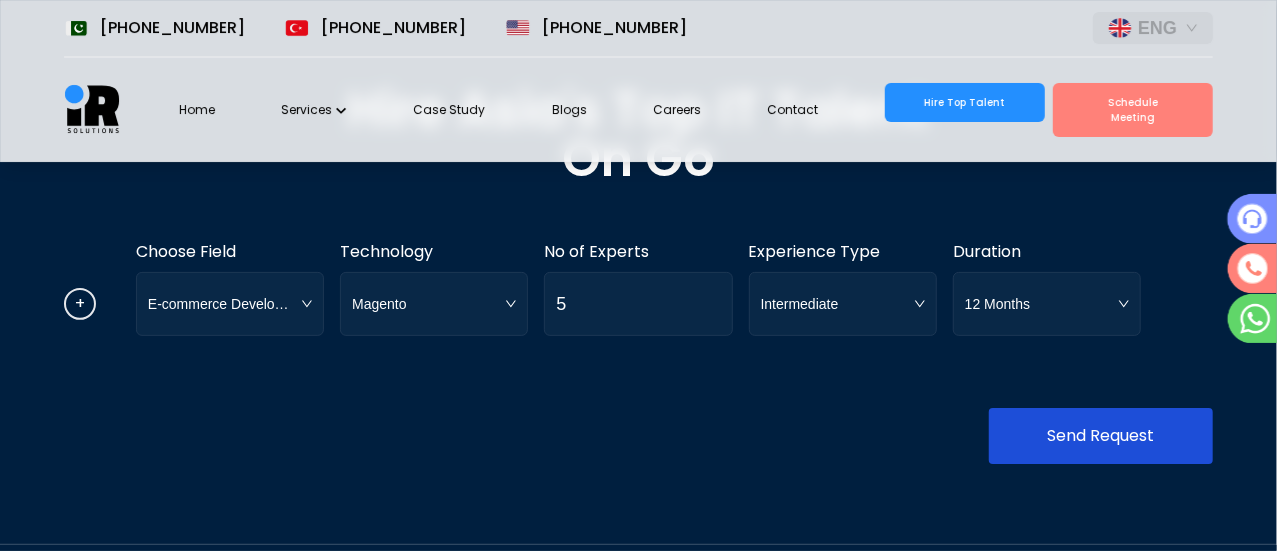 click on "Send Request" at bounding box center (1101, 436) 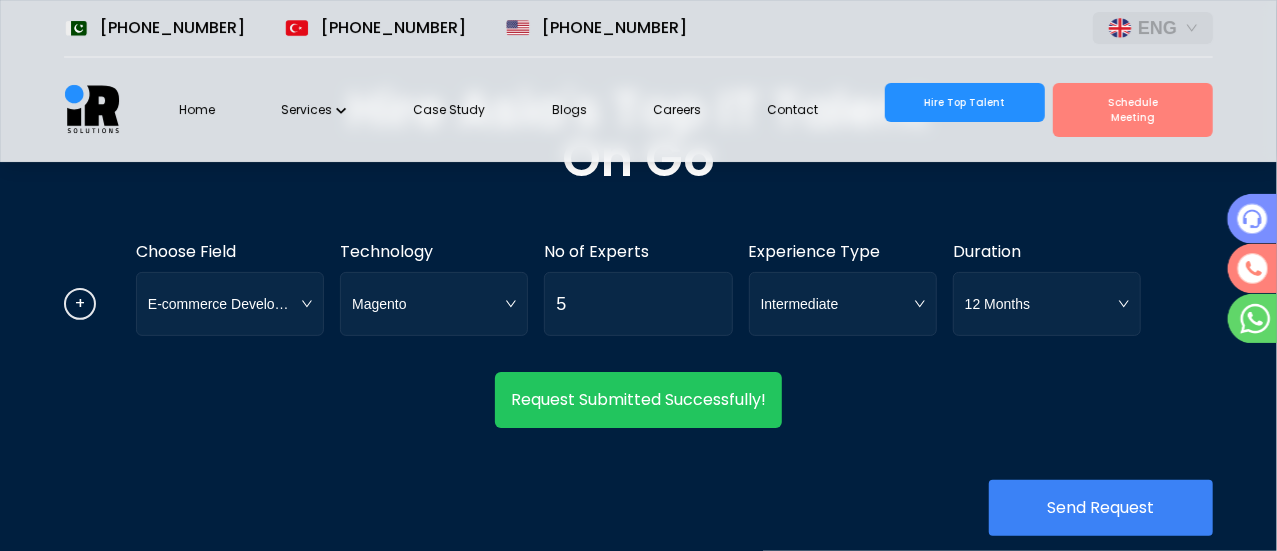 click on "Request Submitted Successfully!" at bounding box center (638, 400) 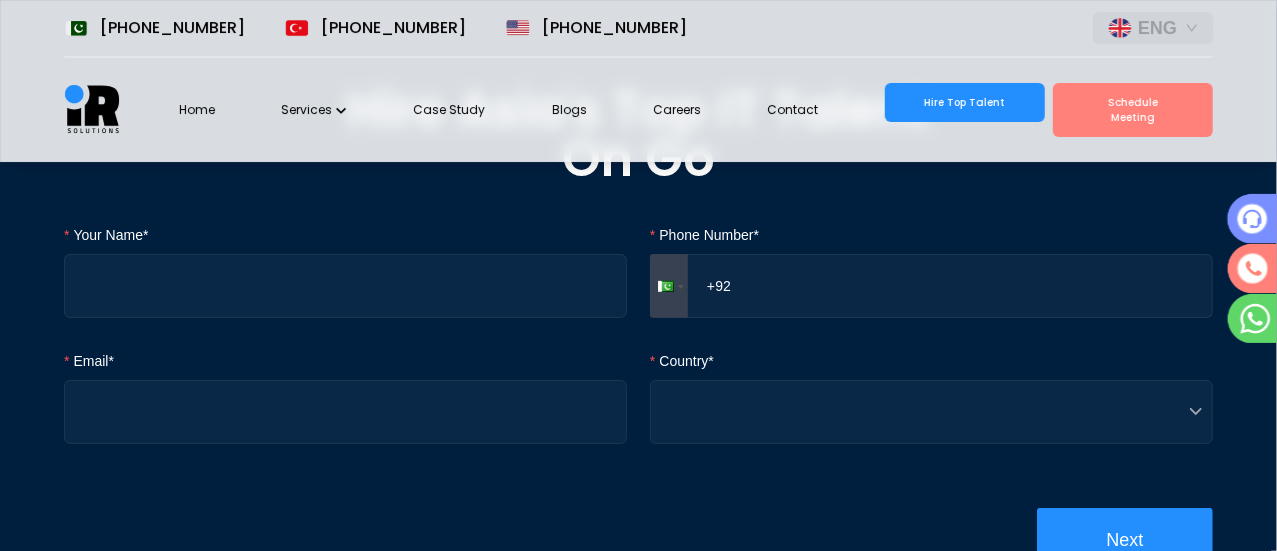 click on "Your Name* Phone Number* Phone +92" at bounding box center [638, 267] 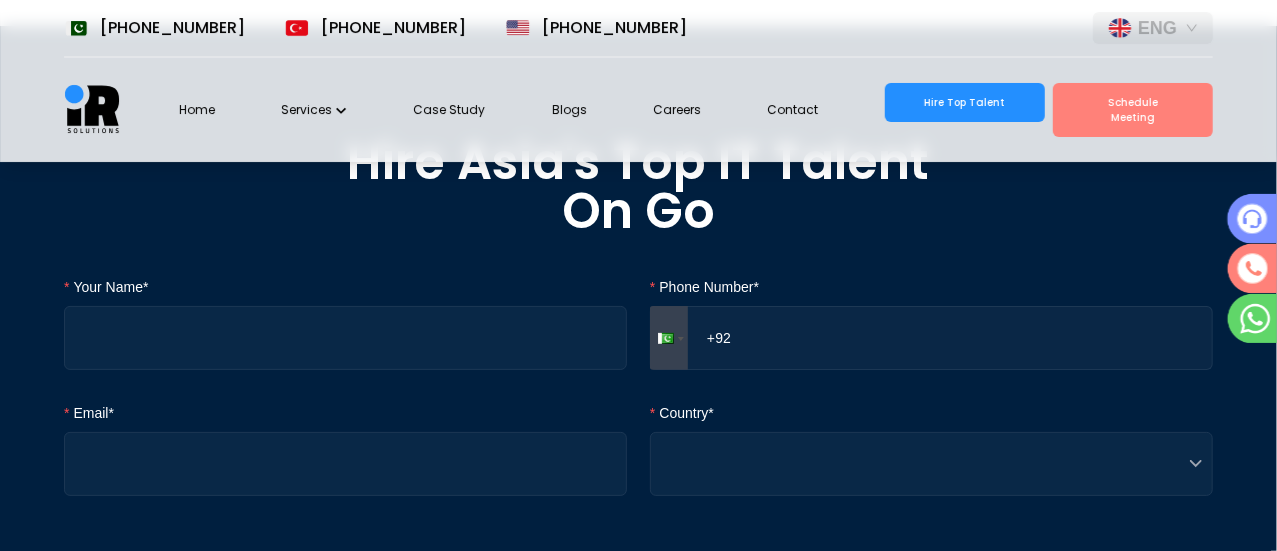 scroll, scrollTop: 521, scrollLeft: 0, axis: vertical 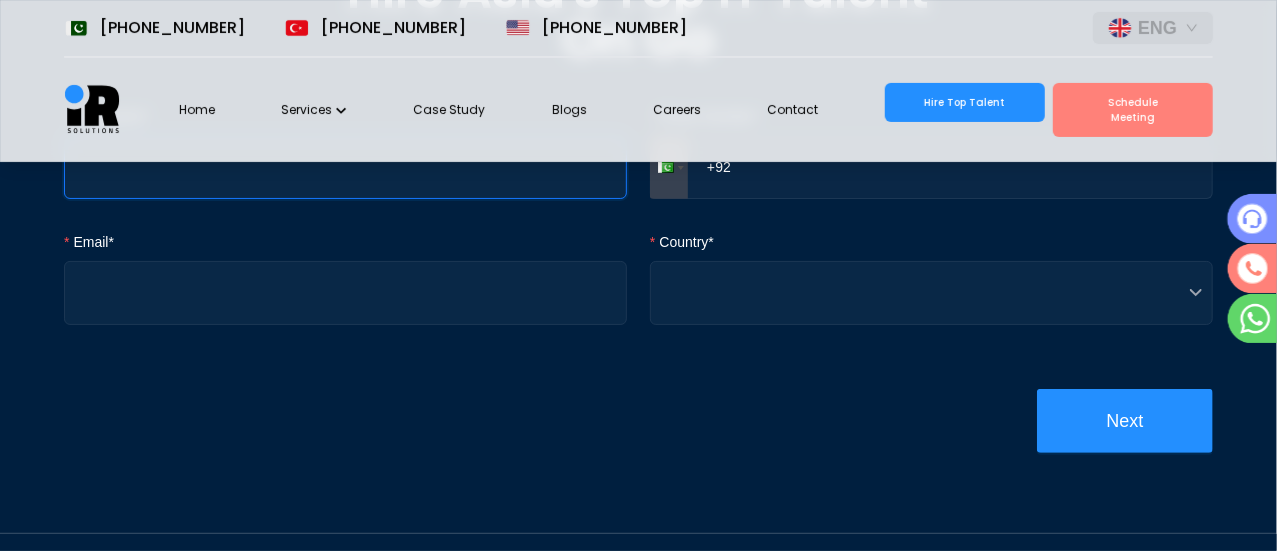 click on "Your Name*" at bounding box center (345, 167) 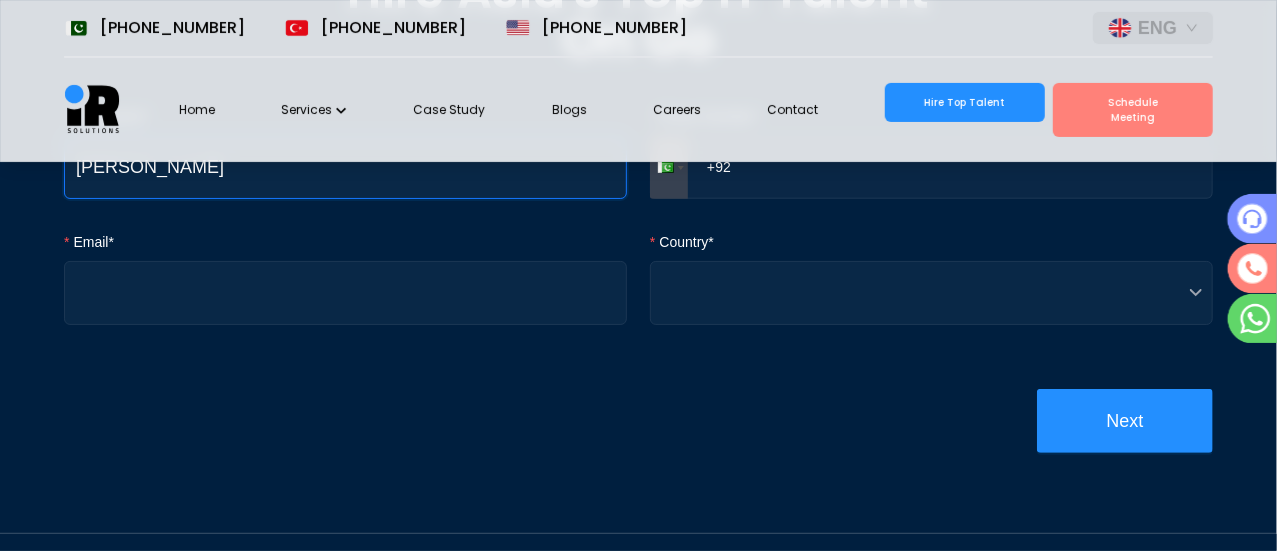 type on "[PERSON_NAME]" 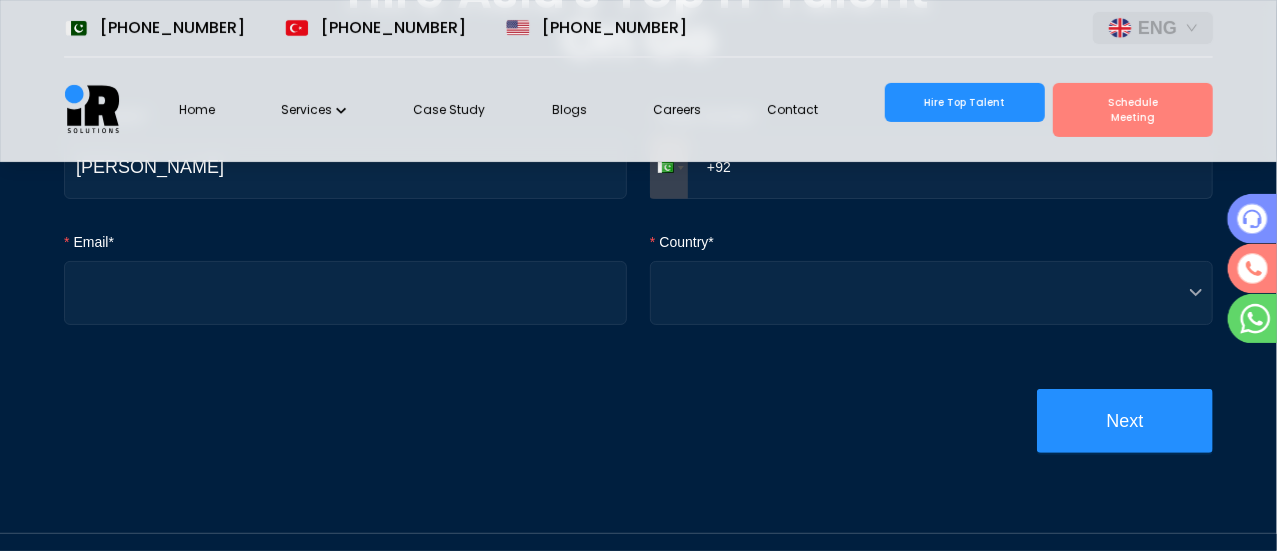 click on "+92" at bounding box center (931, 167) 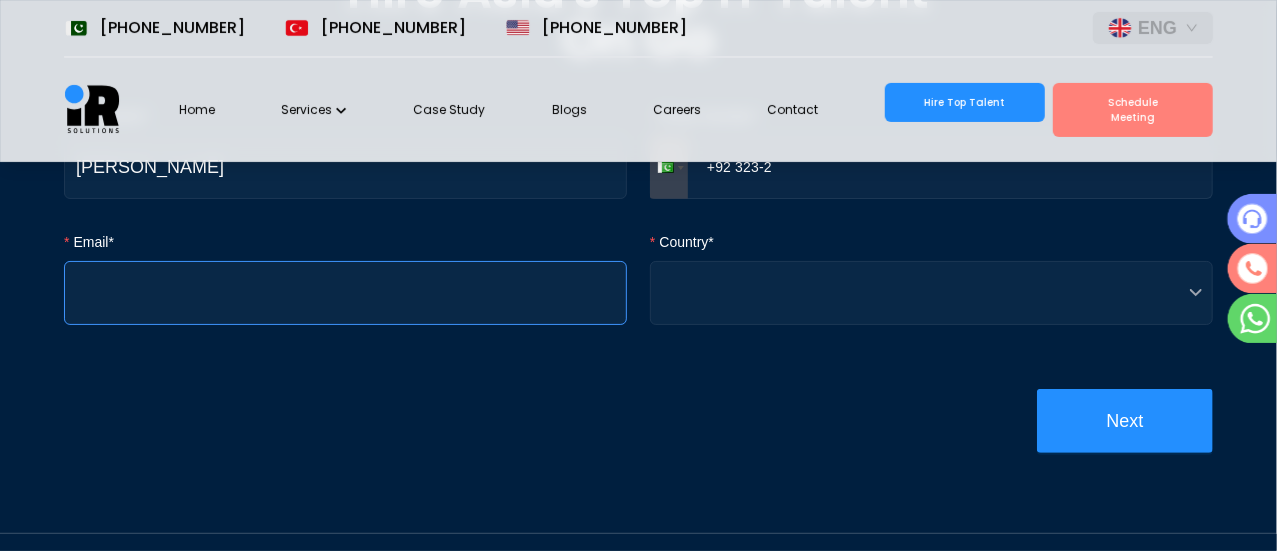 type on "+92 323-2" 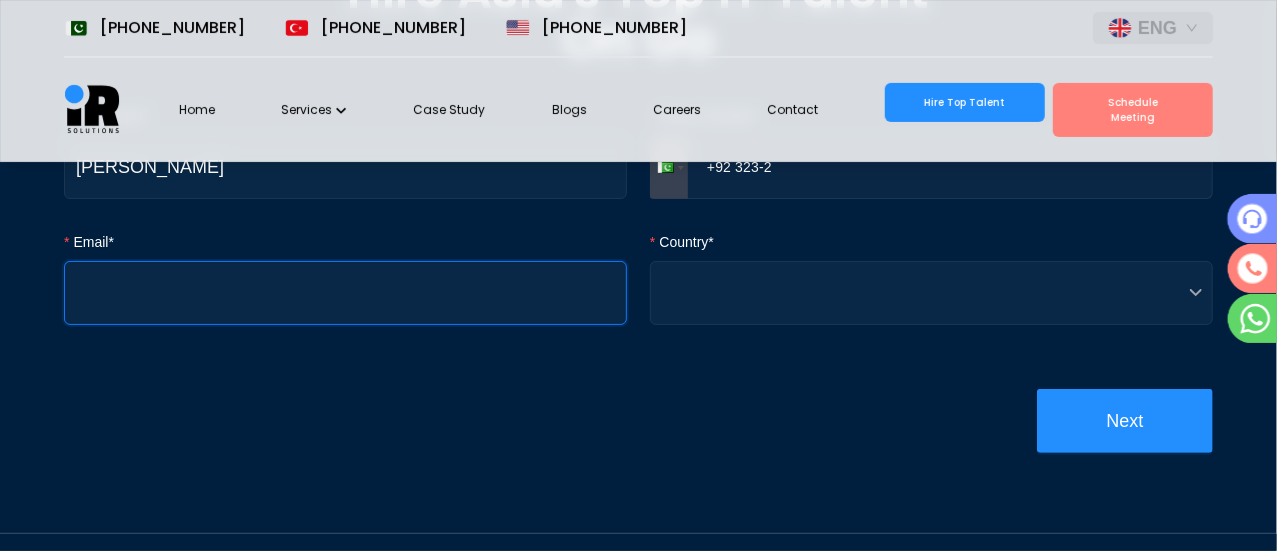 click on "Email*" at bounding box center [345, 293] 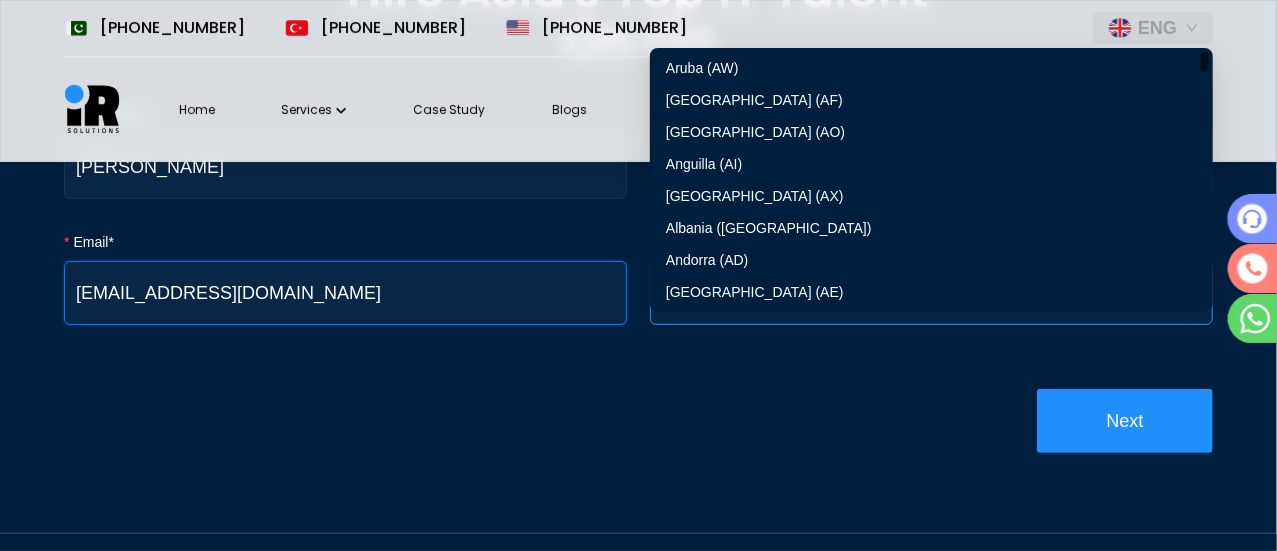 click at bounding box center [931, 293] 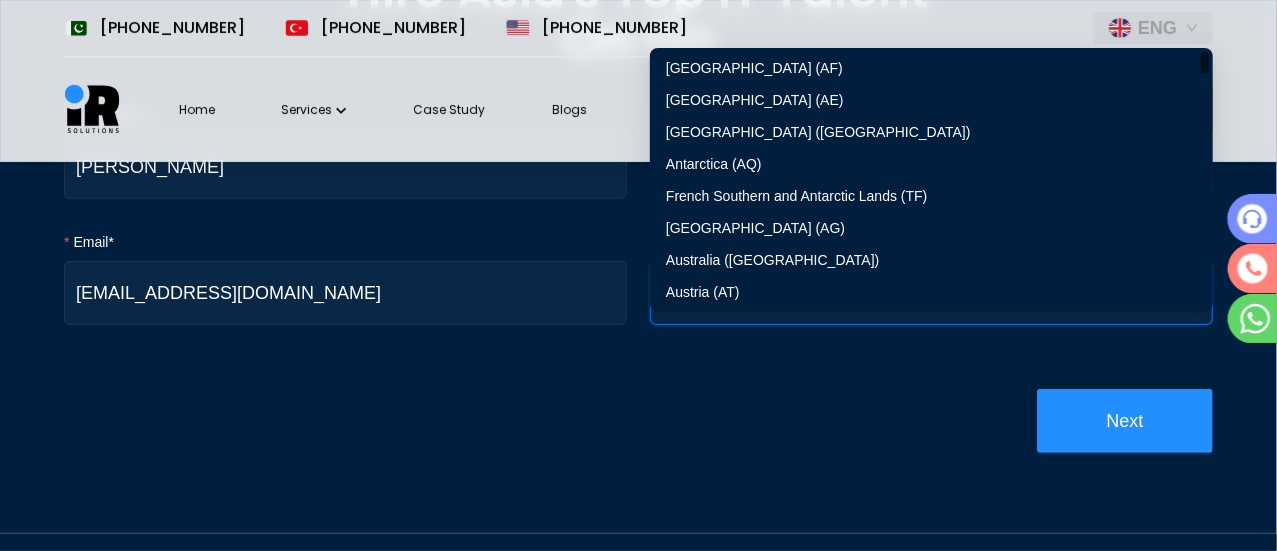 type on "tu" 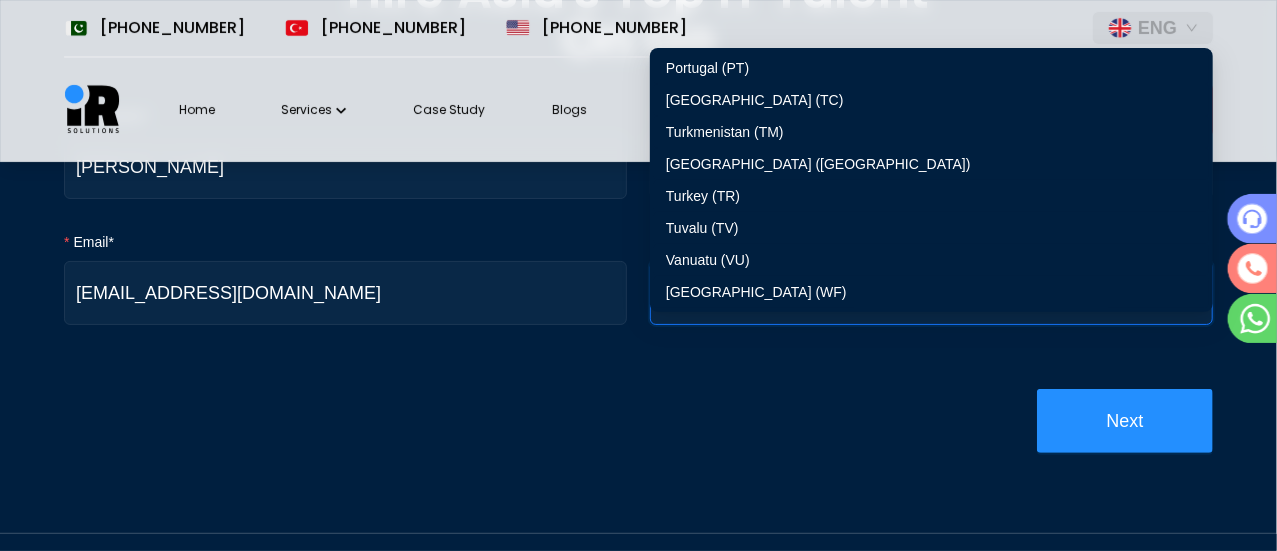 click on "Turkmenistan (TM)" at bounding box center [931, 132] 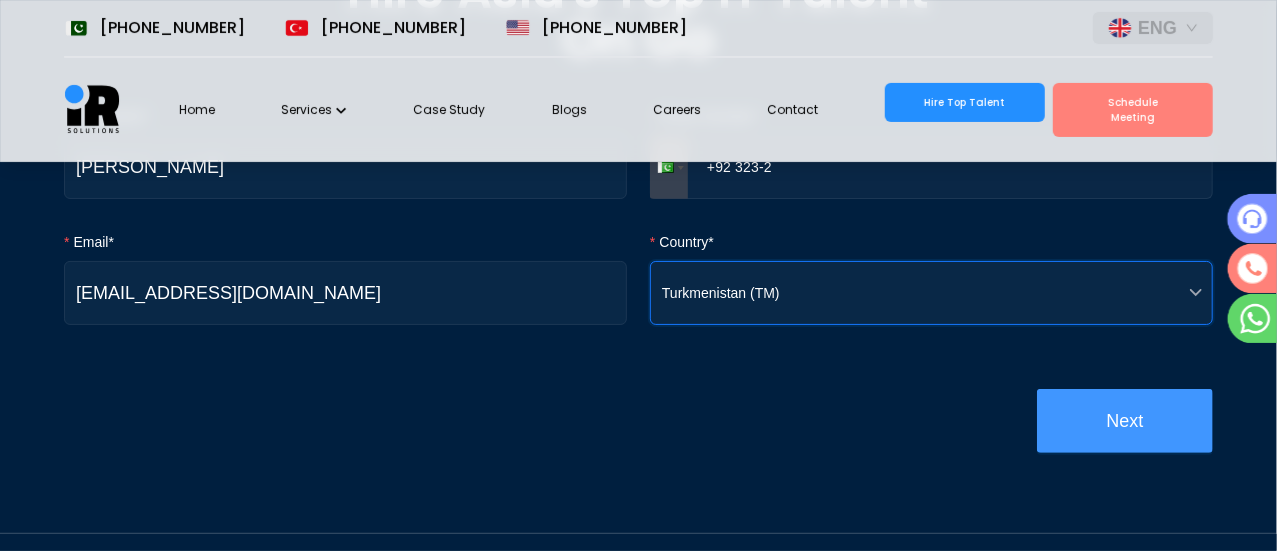 click on "Next" at bounding box center [1125, 421] 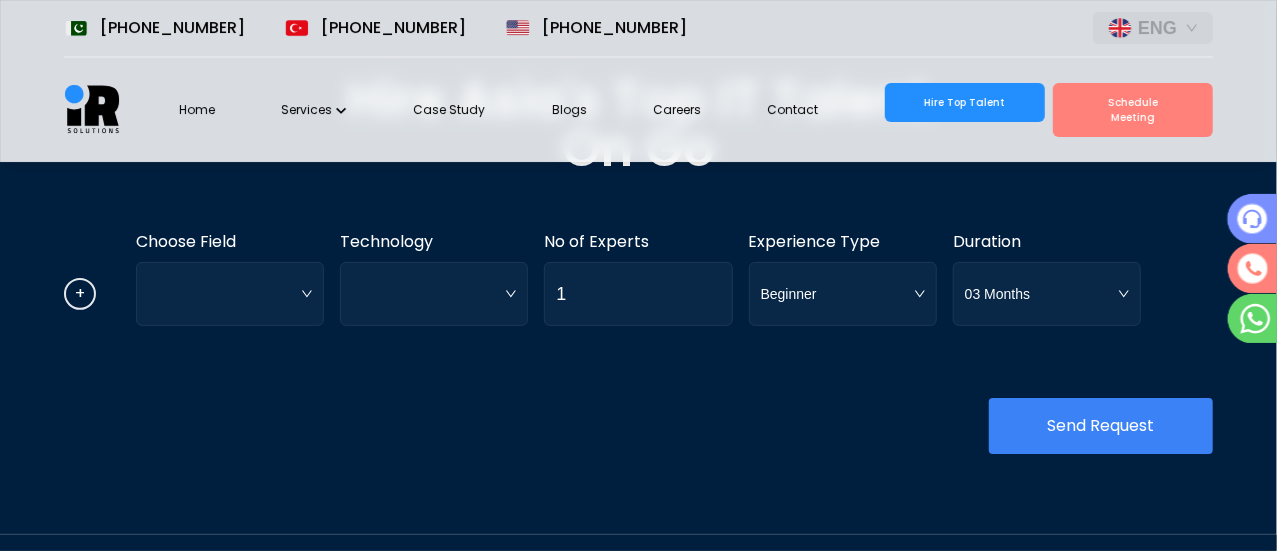 scroll, scrollTop: 196, scrollLeft: 0, axis: vertical 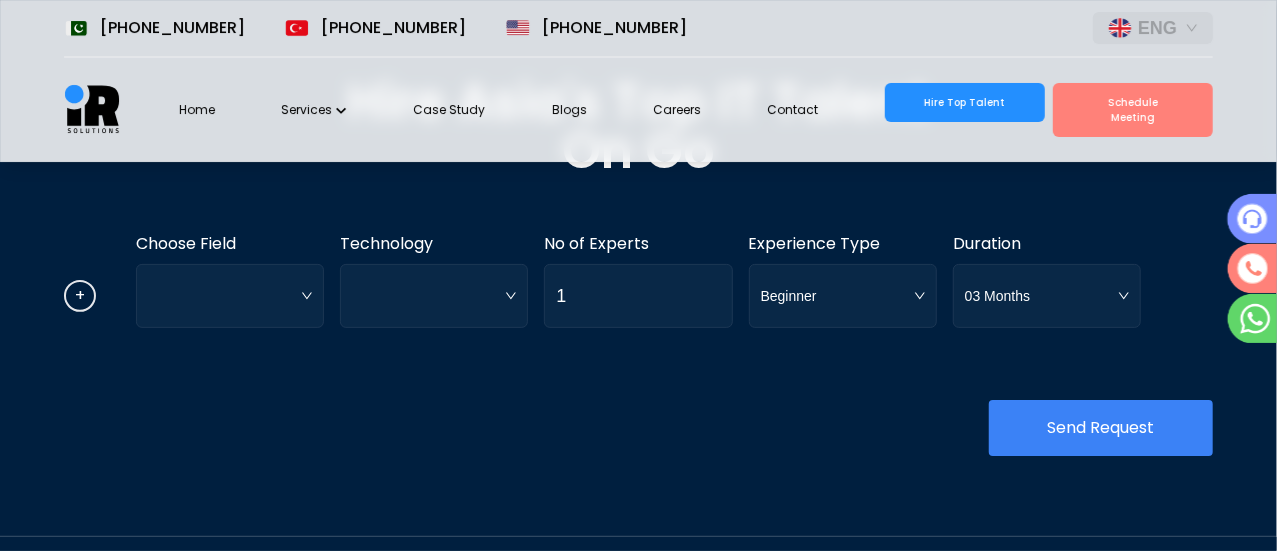 click on "+ x Choose Field Technology No of Experts 1 Experience Type Beginner Duration 03 Months Add Another Send Request" at bounding box center [638, 356] 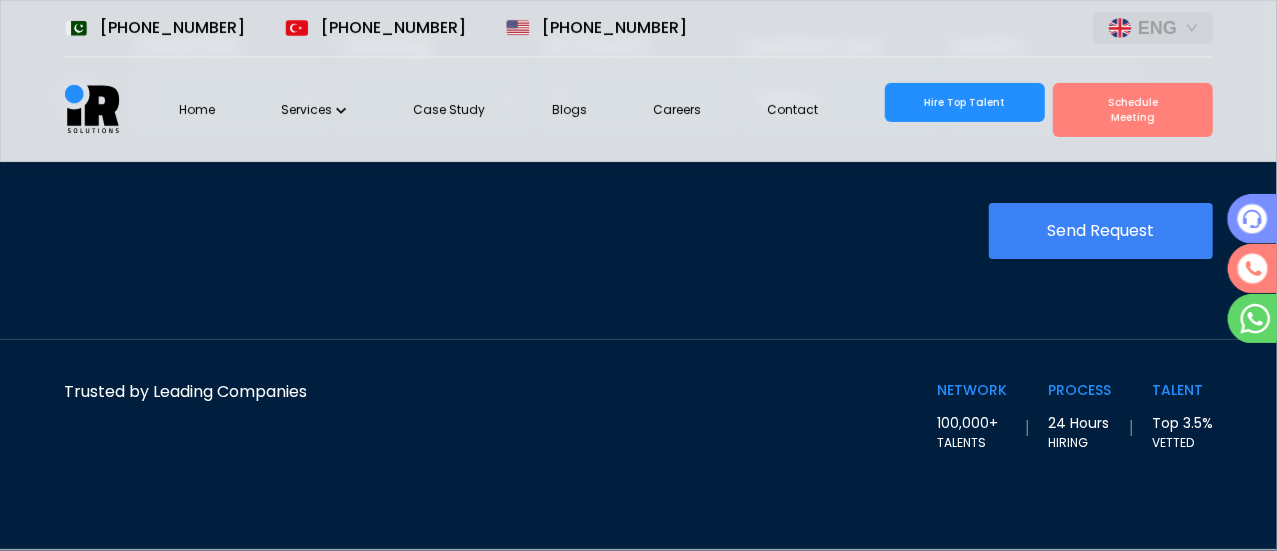scroll, scrollTop: 412, scrollLeft: 0, axis: vertical 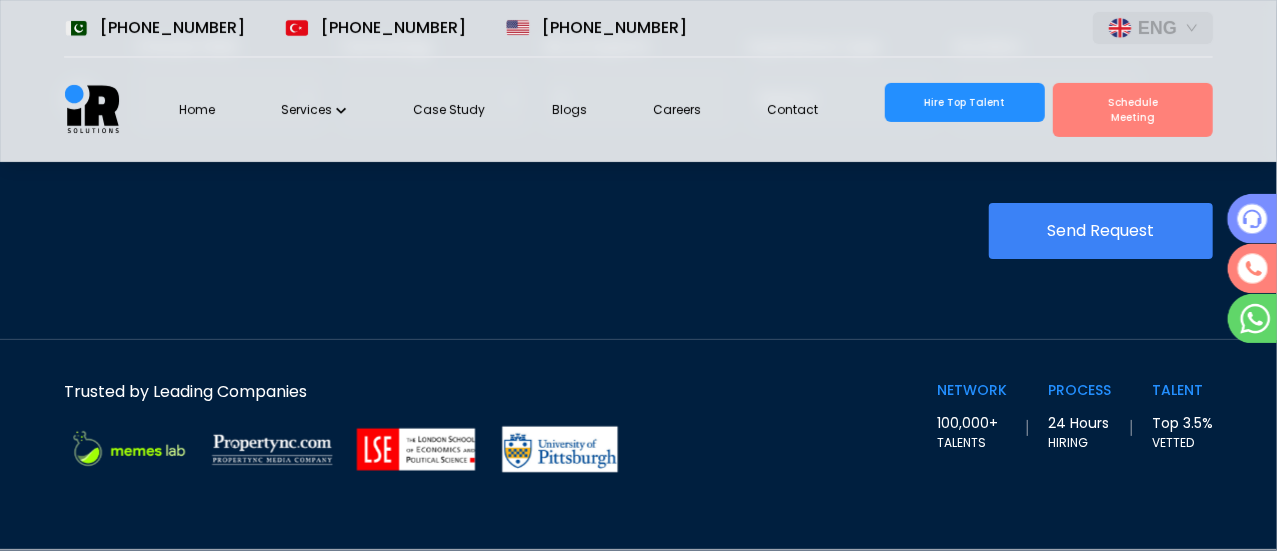 click on "Trusted by Leading Companies" at bounding box center [351, 402] 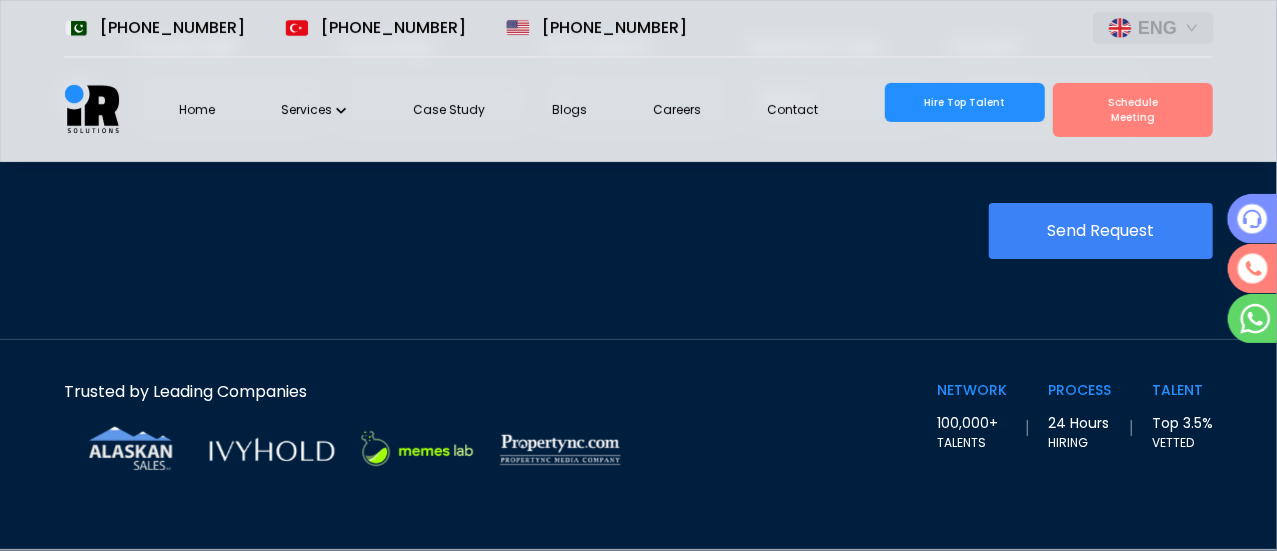 click at bounding box center [416, 448] 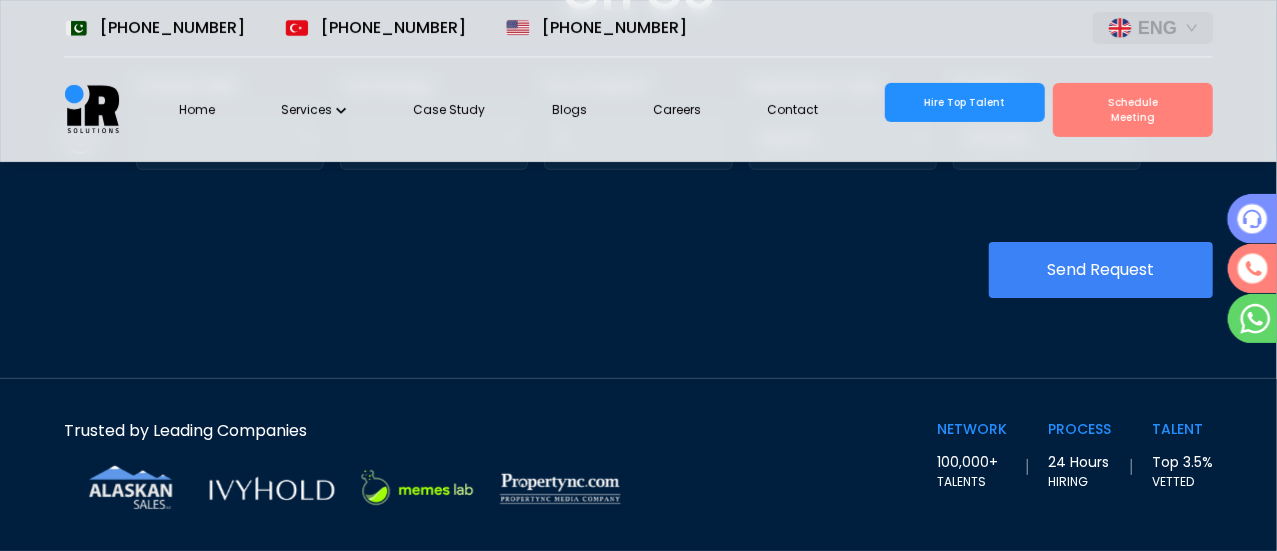 scroll, scrollTop: 412, scrollLeft: 0, axis: vertical 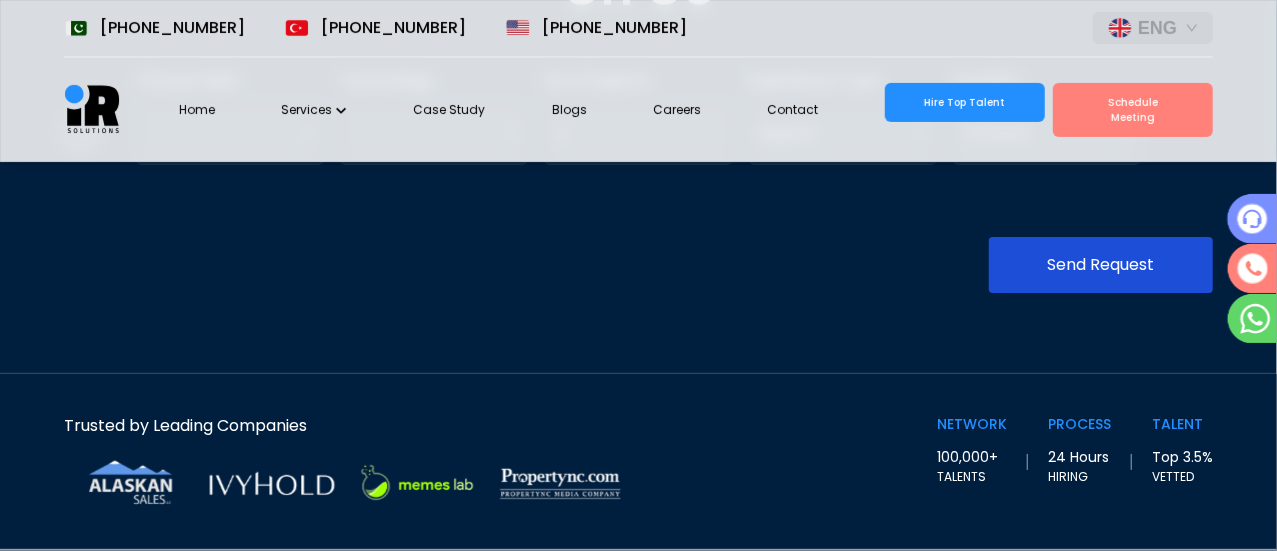 click on "Send Request" at bounding box center [1101, 265] 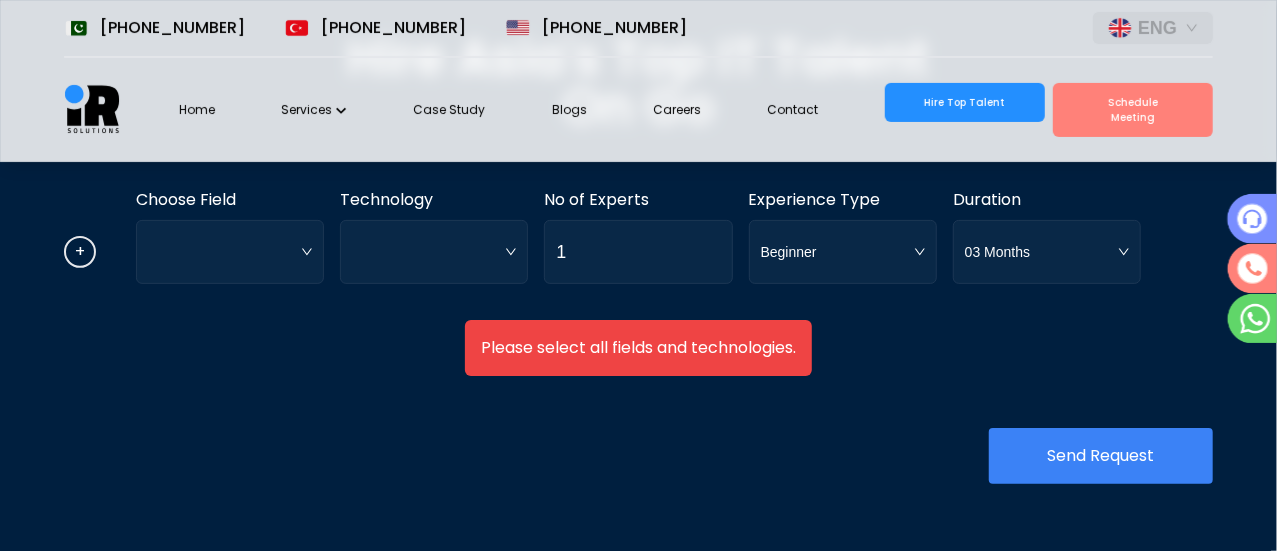scroll, scrollTop: 247, scrollLeft: 0, axis: vertical 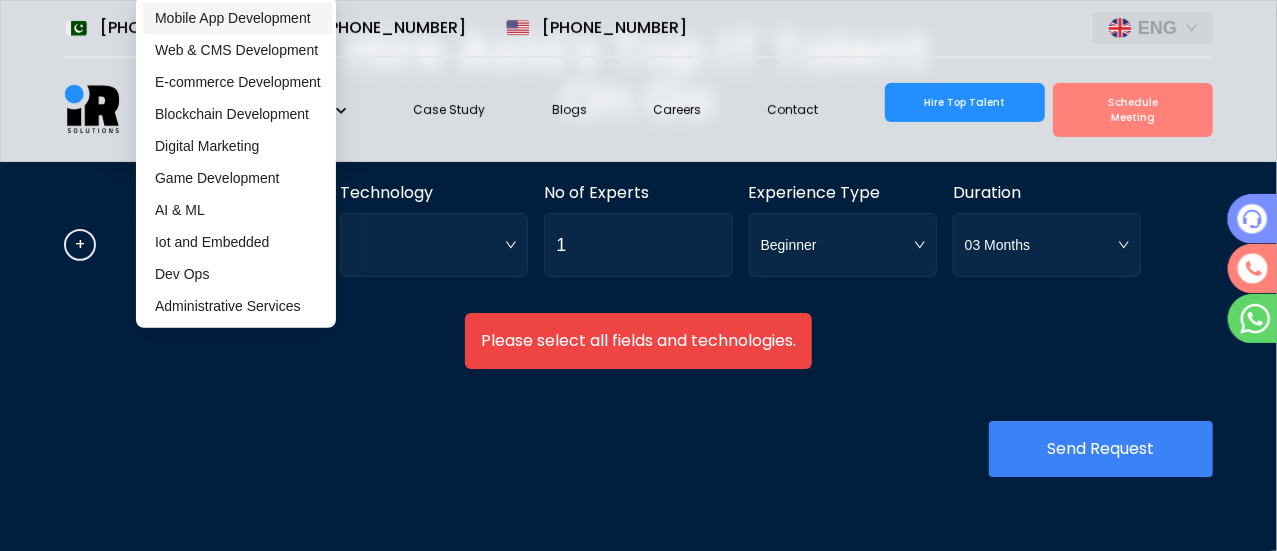 click on "[PHONE_NUMBER] [PHONE_NUMBER] [PHONE_NUMBER] ENG Home Services Case Study Blogs Careers Contact Hire Top Talent Schedule Meeting Hire Asia's Top IT Talent On Go + x Choose Field Technology No of Experts 1 Experience Type Beginner Duration 03 Months Add Another Please select all fields and technologies. Send Request Trusted by Leading Companies NETWORK 100,000+ TALENTS PROCESS 24 Hours HIRING TALENT Top 3.5% VETTED Mobile App Development Web & CMS Development  Mobile App Development Web & CMS Development E-commerce Development Blockchain Development Digital Marketing Game Development AI & ML Iot and Embedded Dev Ops Administrative Services" at bounding box center [638, 244] 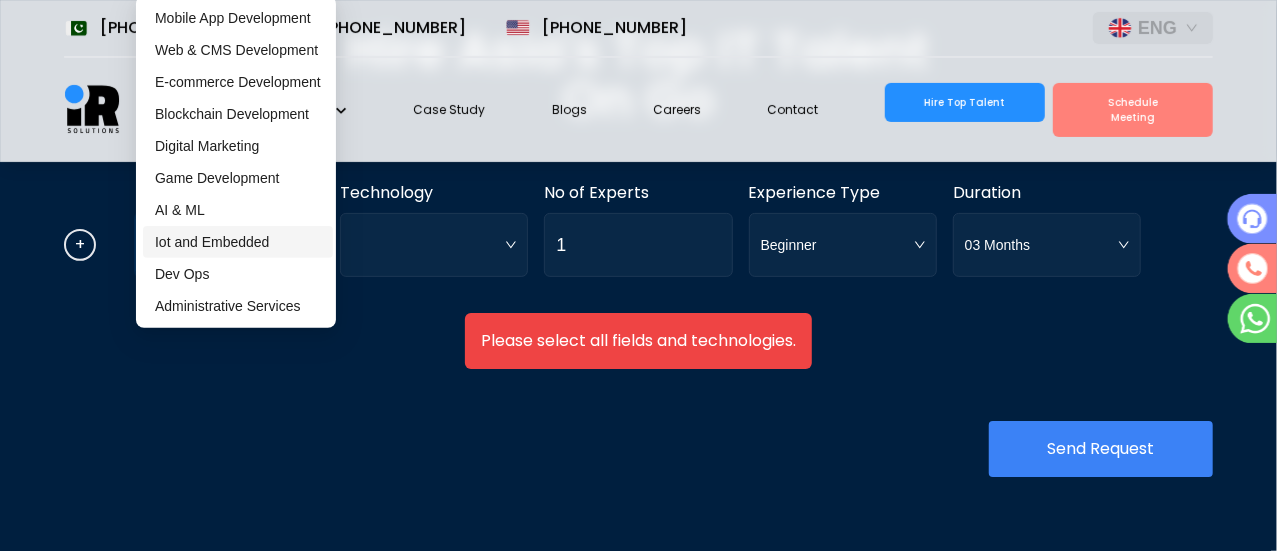 click on "Iot and Embedded" at bounding box center (238, 242) 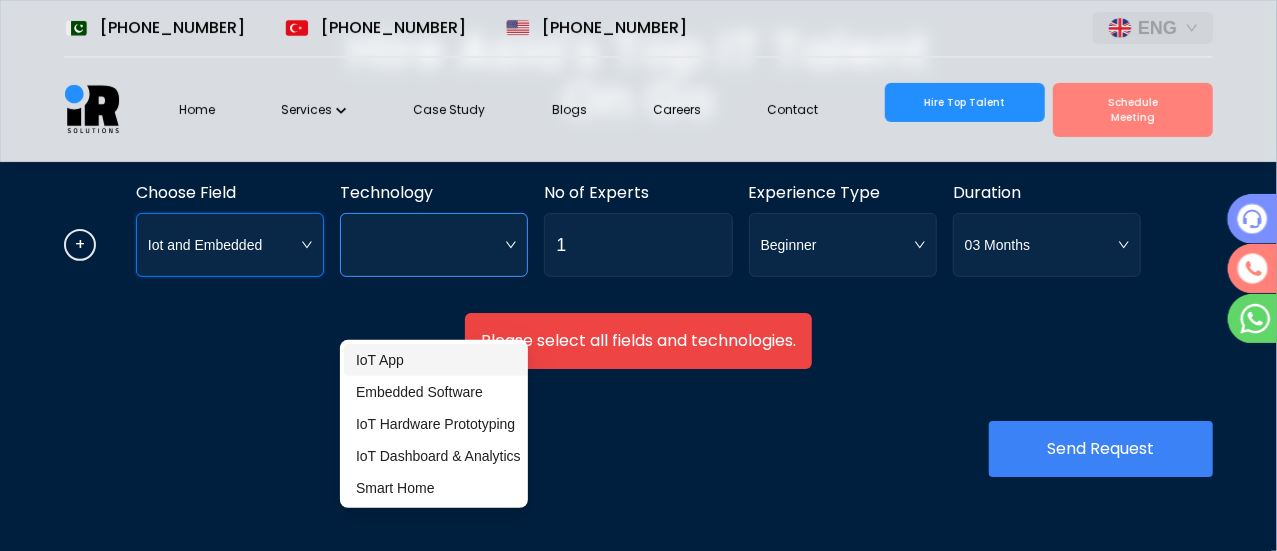 click at bounding box center [434, 245] 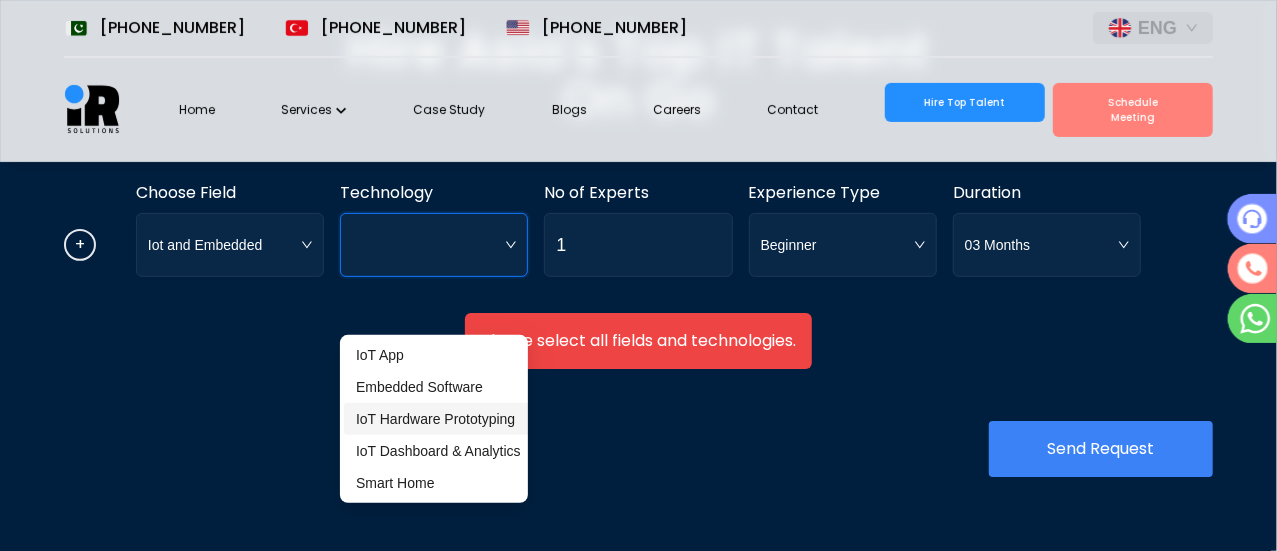 click on "IoT Hardware Prototyping" at bounding box center (438, 419) 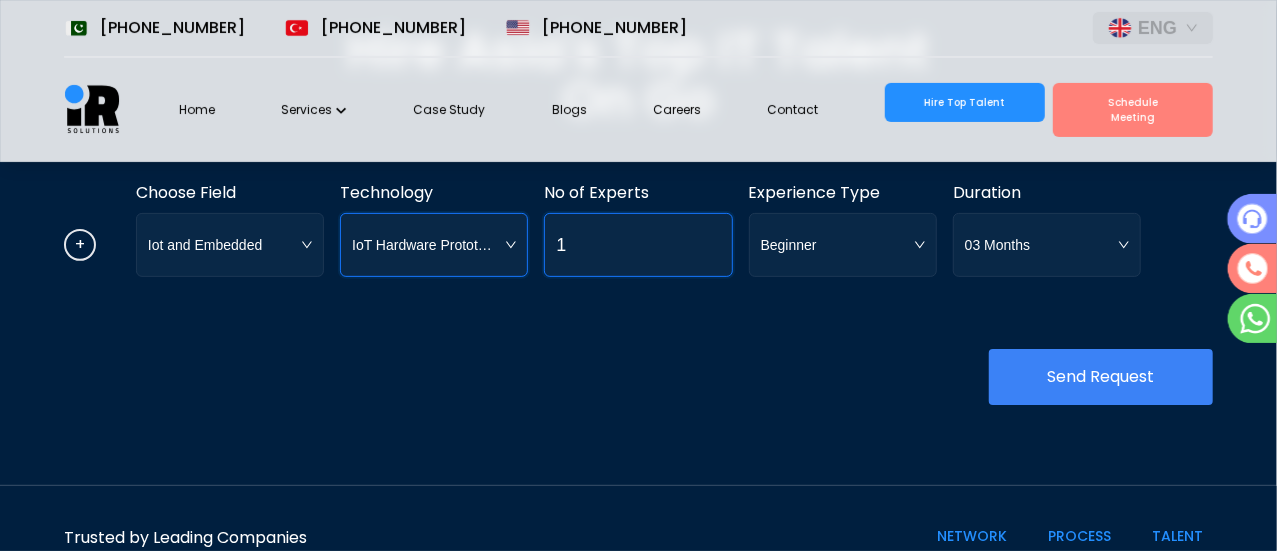 click on "1" at bounding box center [638, 245] 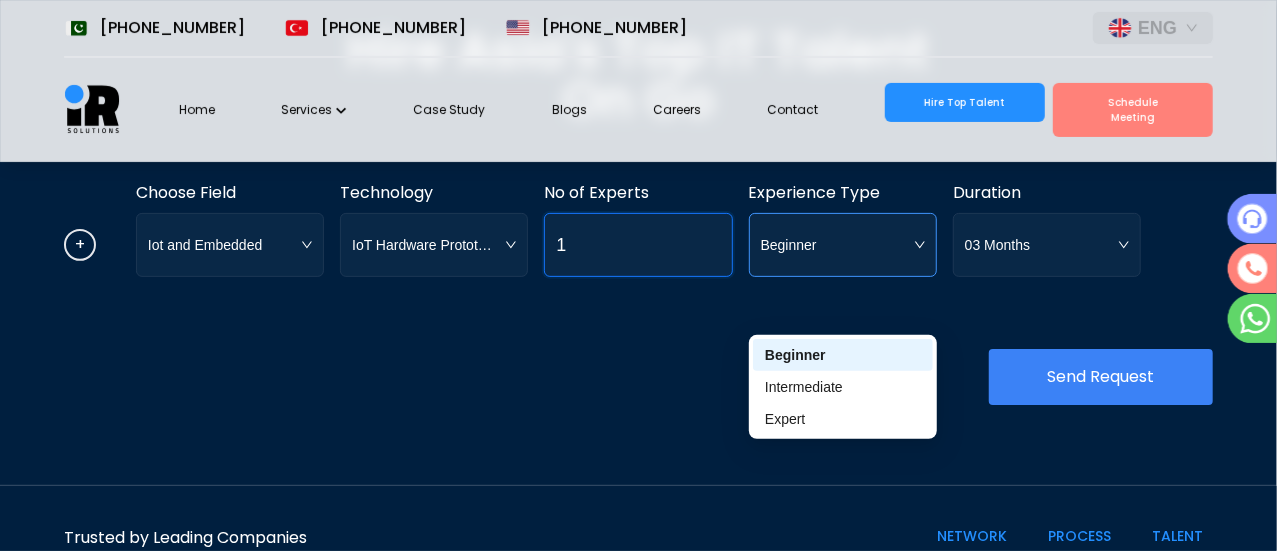 click on "Beginner" at bounding box center [843, 245] 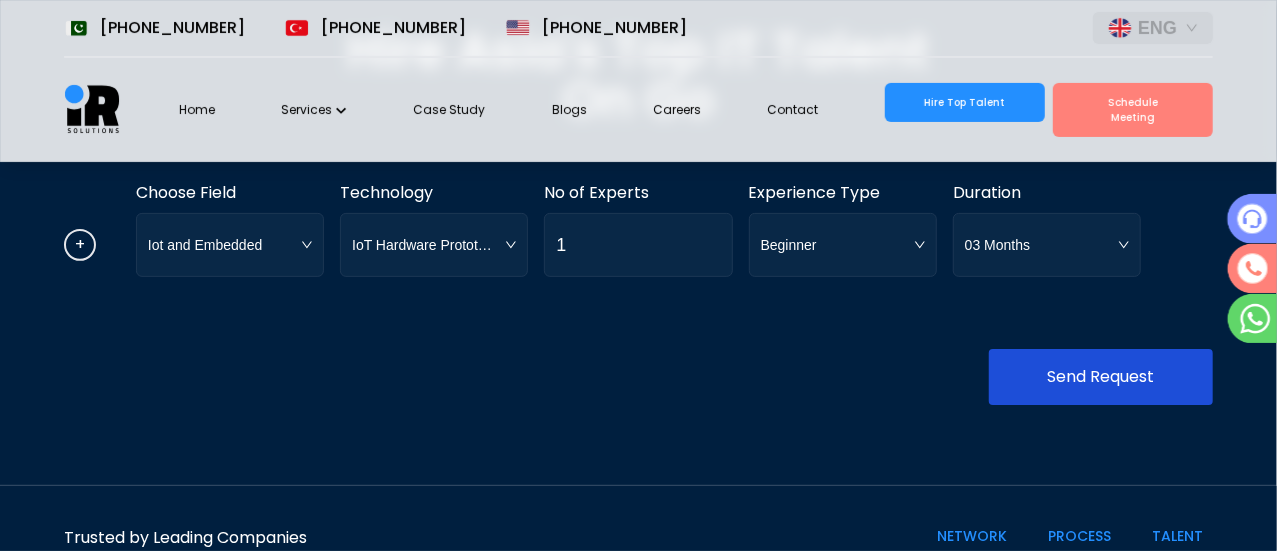 click on "Send Request" at bounding box center (1101, 377) 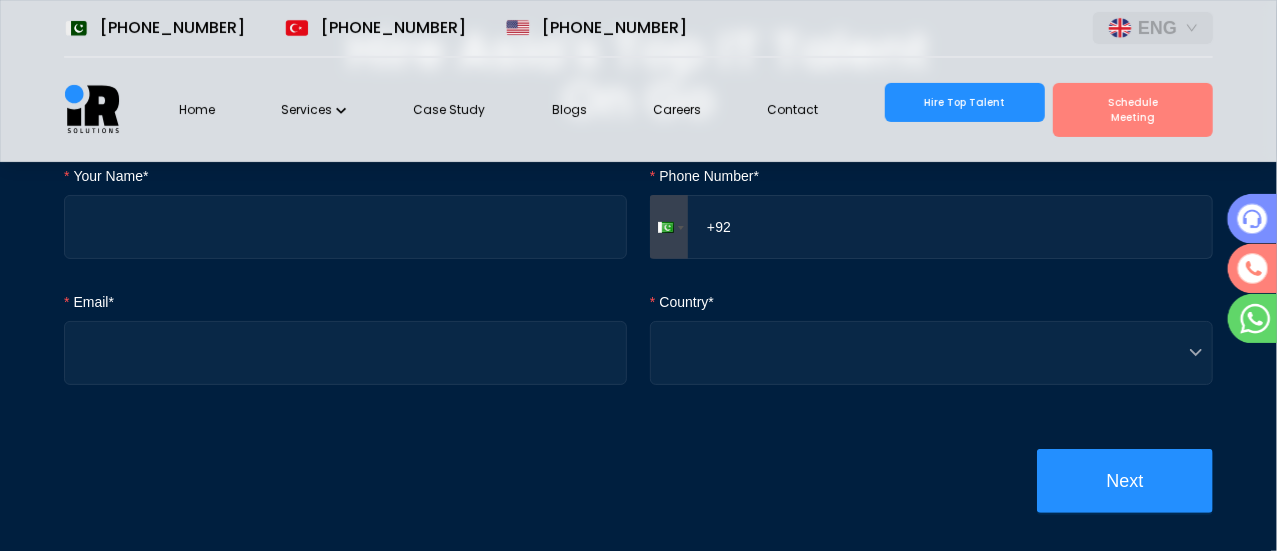 click on "[PHONE_NUMBER]" at bounding box center (172, 28) 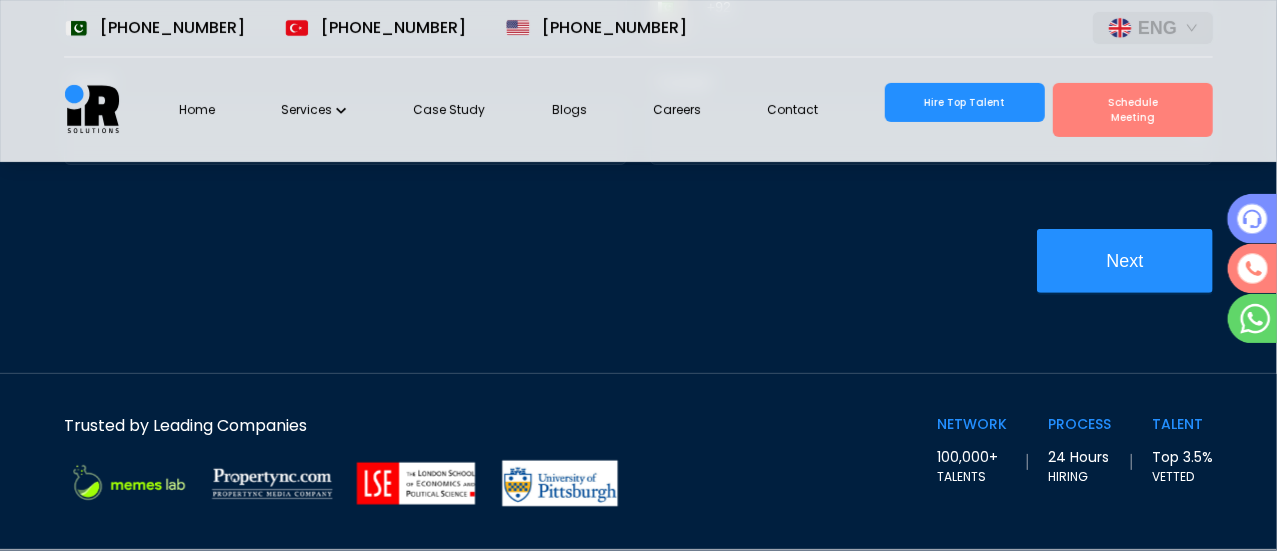 scroll, scrollTop: 0, scrollLeft: 0, axis: both 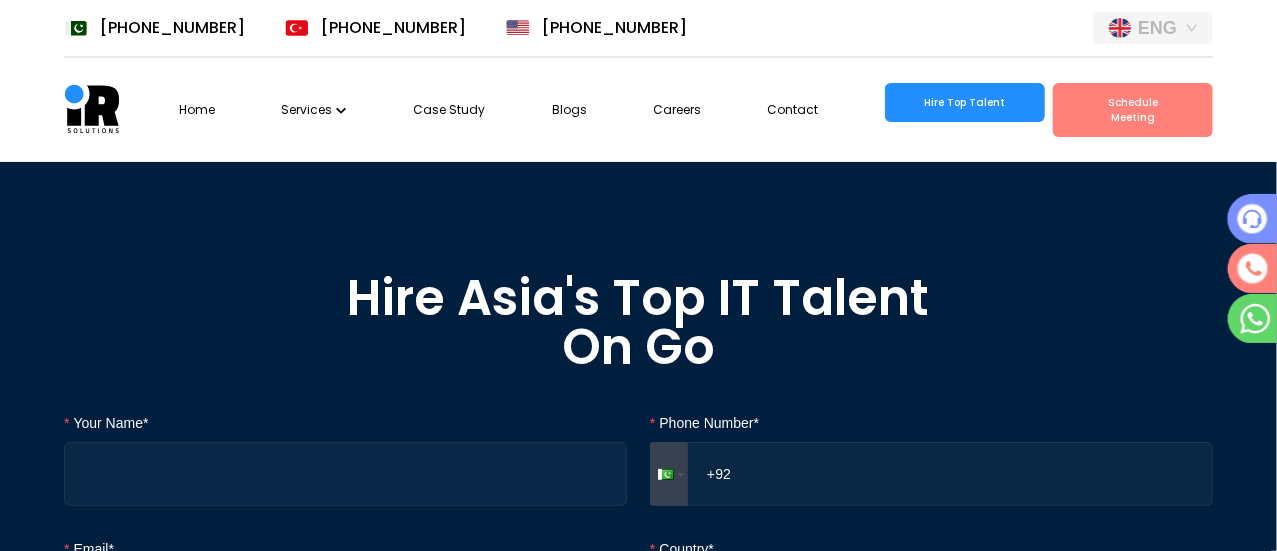 click on "Home" at bounding box center [197, 110] 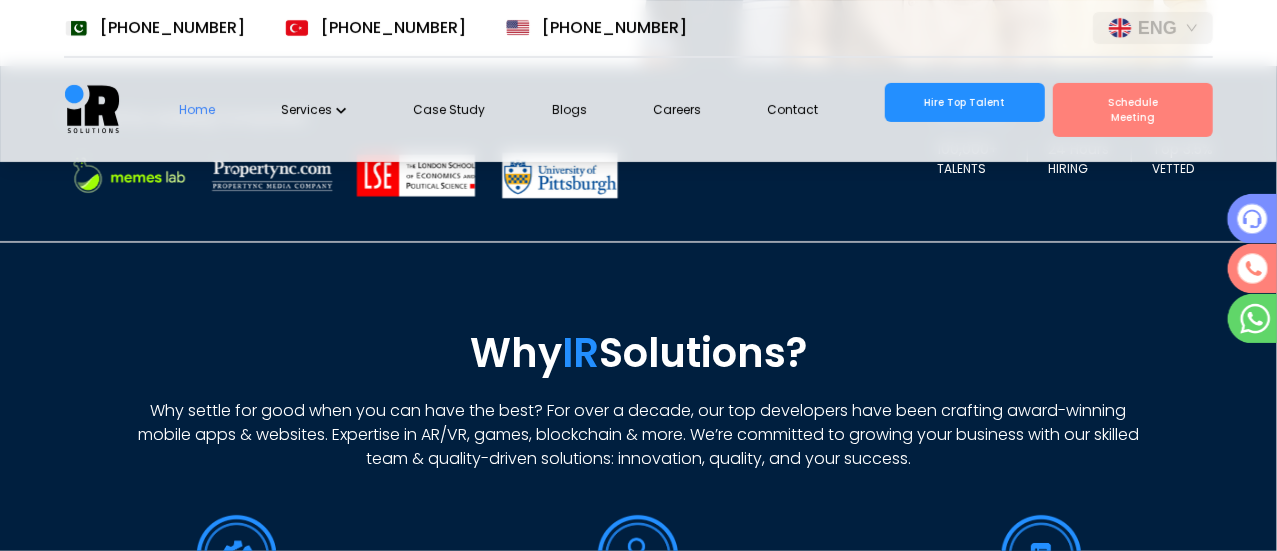 scroll, scrollTop: 671, scrollLeft: 0, axis: vertical 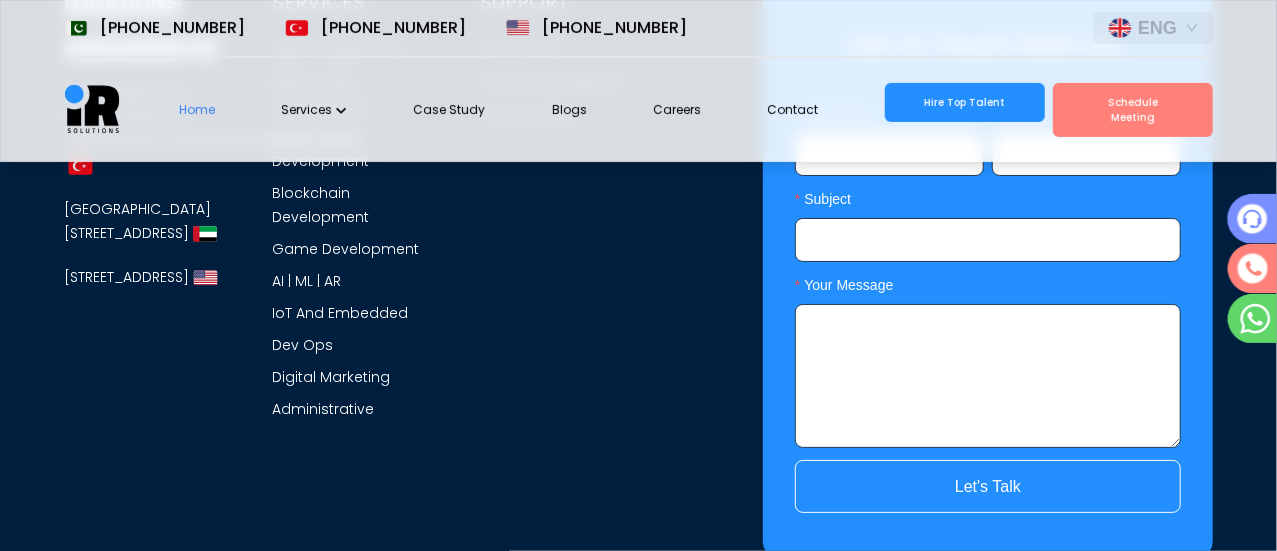 drag, startPoint x: 202, startPoint y: 393, endPoint x: 54, endPoint y: 288, distance: 181.4635 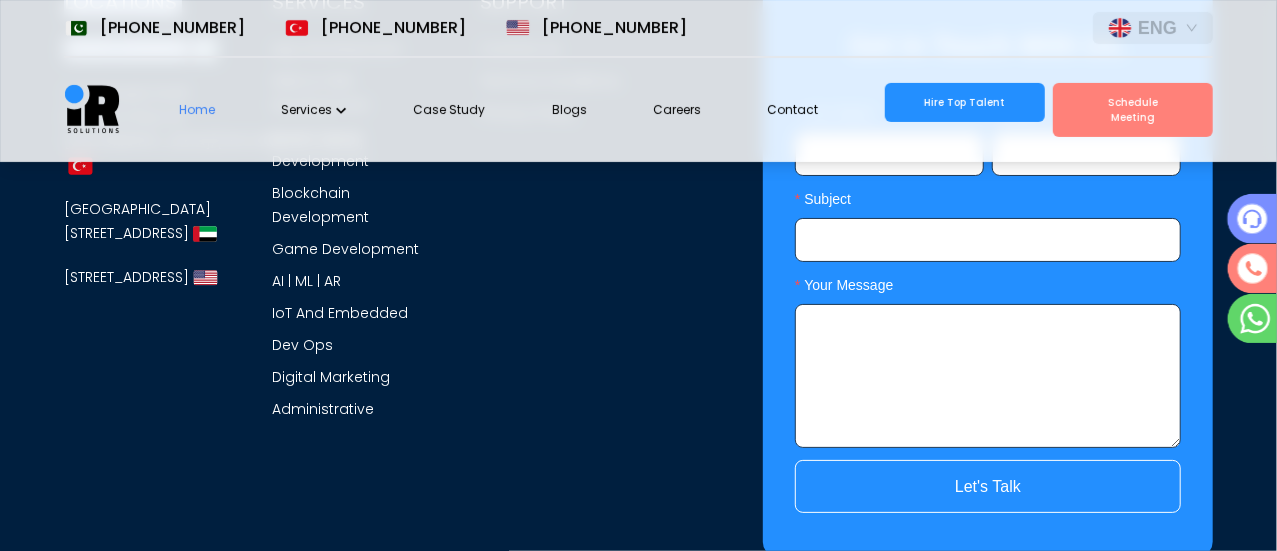 click on "LOCATIONS Office [STREET_ADDRESS] floor [GEOGRAPHIC_DATA] 3rd Floor [GEOGRAPHIC_DATA] [STREET_ADDRESS] [STREET_ADDRESS] SERVICES App Development Web & CMS Development Ecommerce Development Blockchain Development Game Development AI | ML | AR IoT And Embedded Dev Ops Digital Marketing Administrative SUPPORT Contact Us Terms & Conditions Privacy Policy Get in Touch With Us. Your Name Email Subject Your Message Let's Talk FOLLOW US [PHONE_NUMBER] [PHONE_NUMBER] [PHONE_NUMBER]" at bounding box center (638, 355) 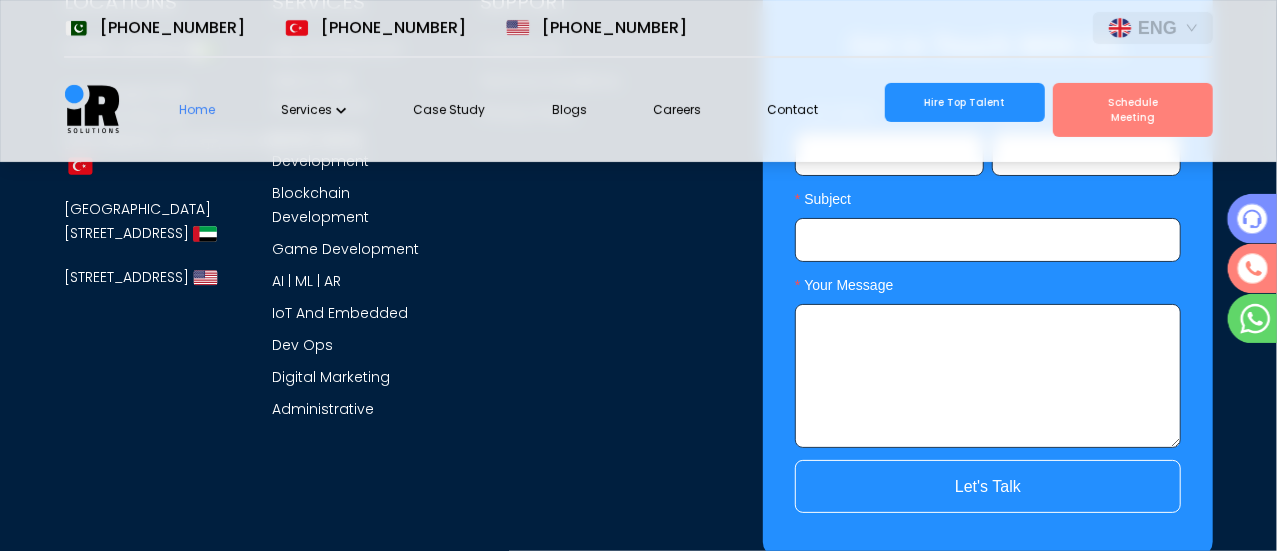 scroll, scrollTop: 8212, scrollLeft: 0, axis: vertical 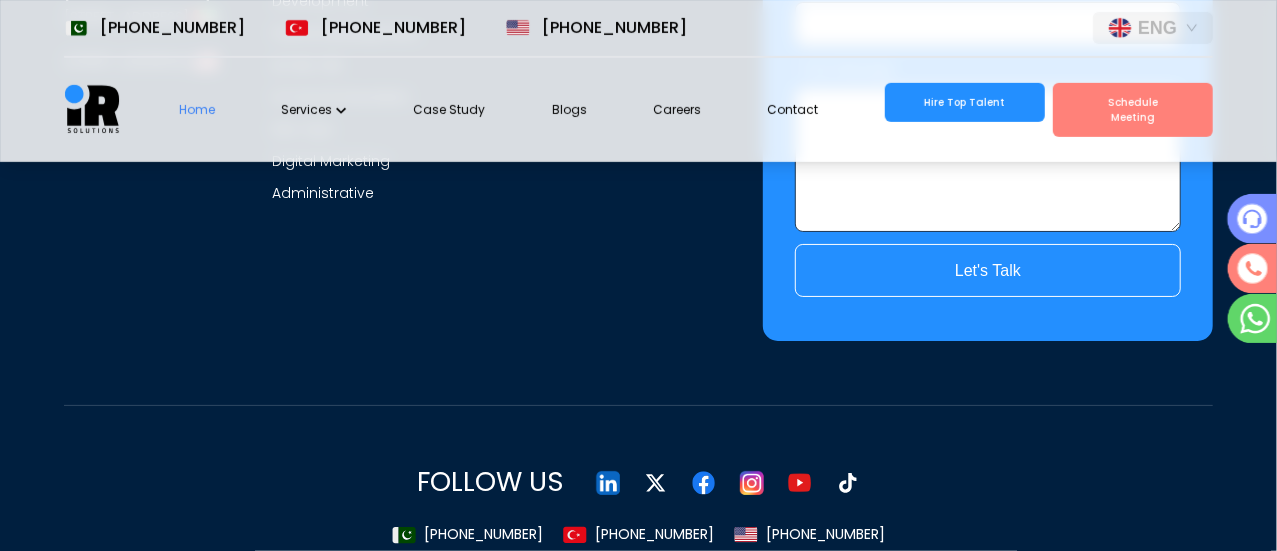 click on "[GEOGRAPHIC_DATA] [STREET_ADDRESS]" at bounding box center [144, 15] 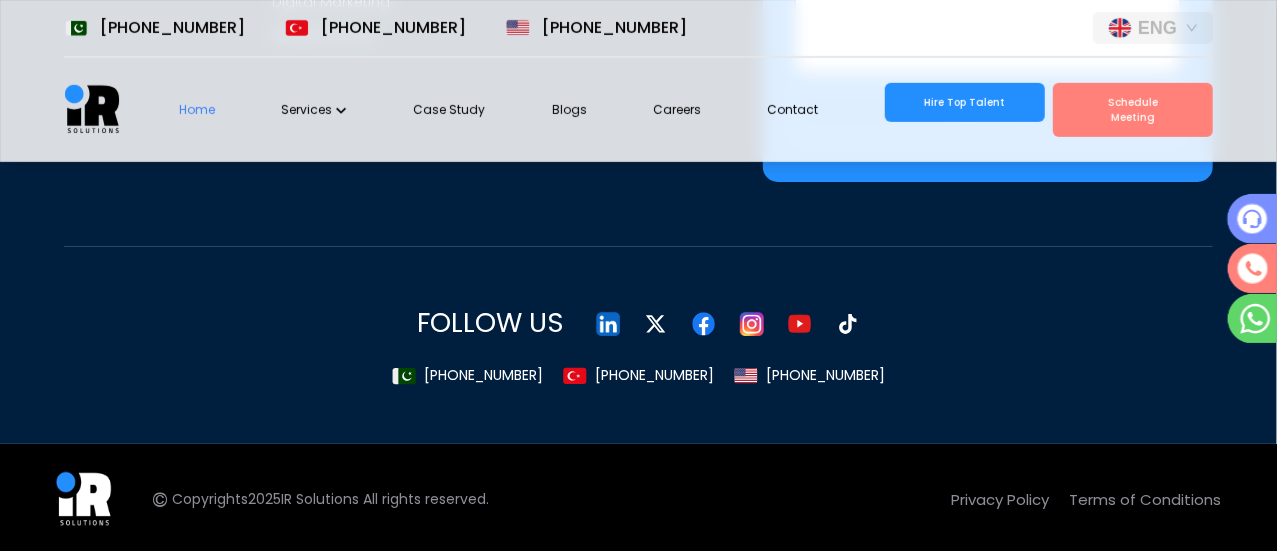scroll, scrollTop: 8595, scrollLeft: 0, axis: vertical 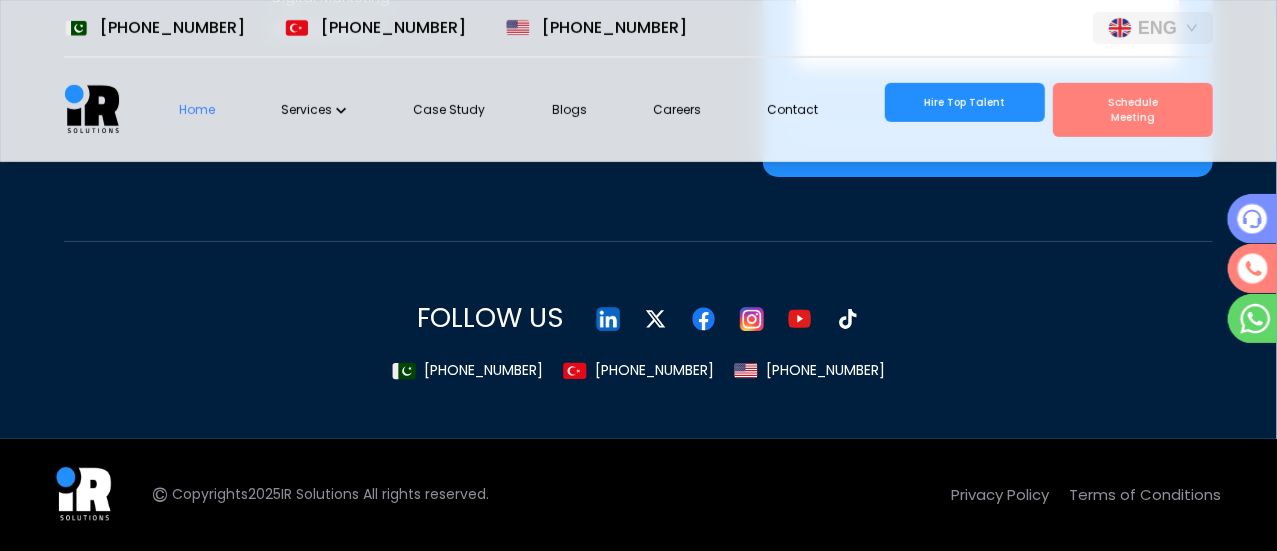 click on "LOCATIONS Office 10, 3rd Floor, Al Rehmat Plaza, G11 Markaz, Islamabad, Pakistan (Headoffice) Cumhuriyet, İncirli Dede Cd. floor 41 Şişli/İstanbul Türkiye Al Jawhara Building 3rd Floor 301 Office 17 1A St - Al Mankhool - Dubai - United Arab Emirates 5900 Balcones Drive STE 100 Austin TX 78731, United States SERVICES App Development Web & CMS Development Ecommerce Development Blockchain Development Game Development AI | ML | AR IoT And Embedded Dev Ops Digital Marketing Administrative SUPPORT Contact Us Terms & Conditions Privacy Policy Get in Touch With Us. Your Name Email Subject Your Message Let's Talk FOLLOW US +92 (320) 9563775 +90 (531) 3193533 +1 (281) 399 4998" at bounding box center [638, -25] 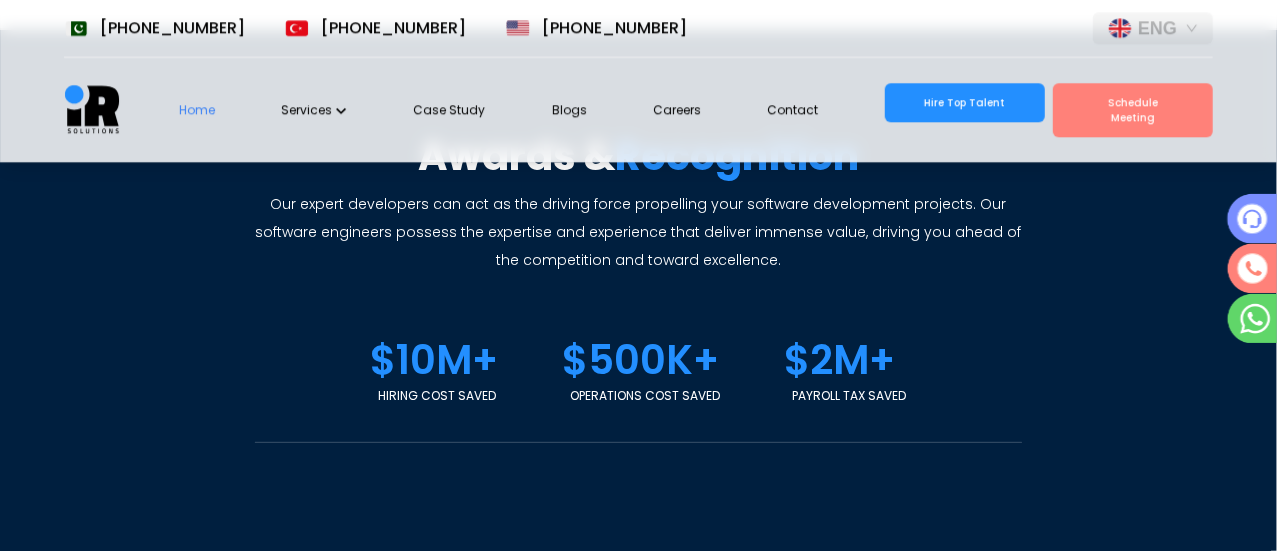 scroll, scrollTop: 6135, scrollLeft: 0, axis: vertical 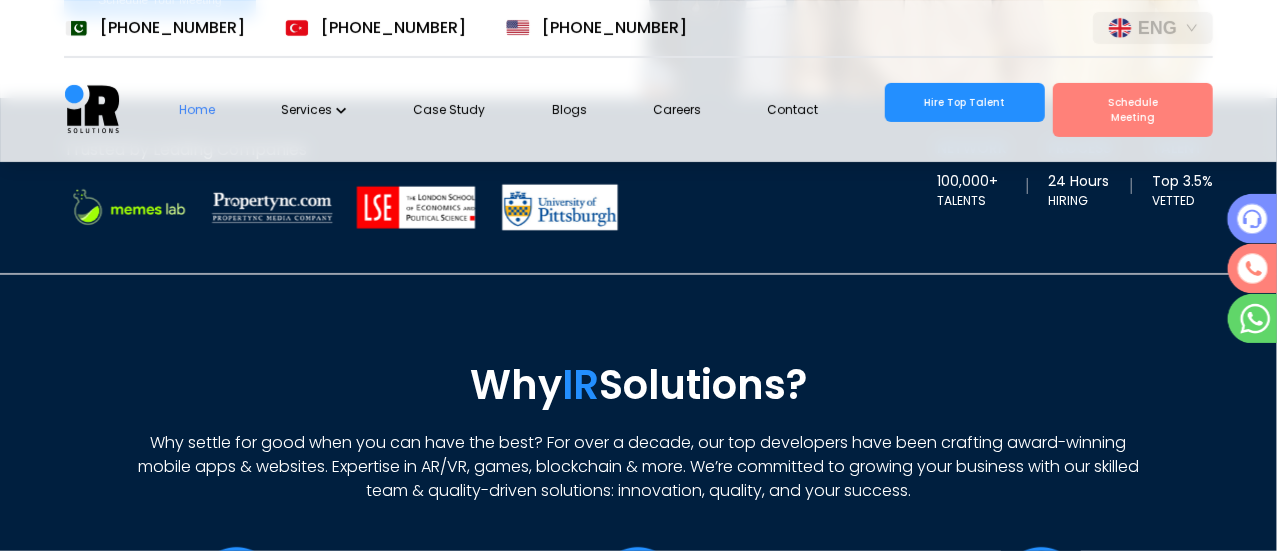 drag, startPoint x: 563, startPoint y: 299, endPoint x: 626, endPoint y: 88, distance: 220.20445 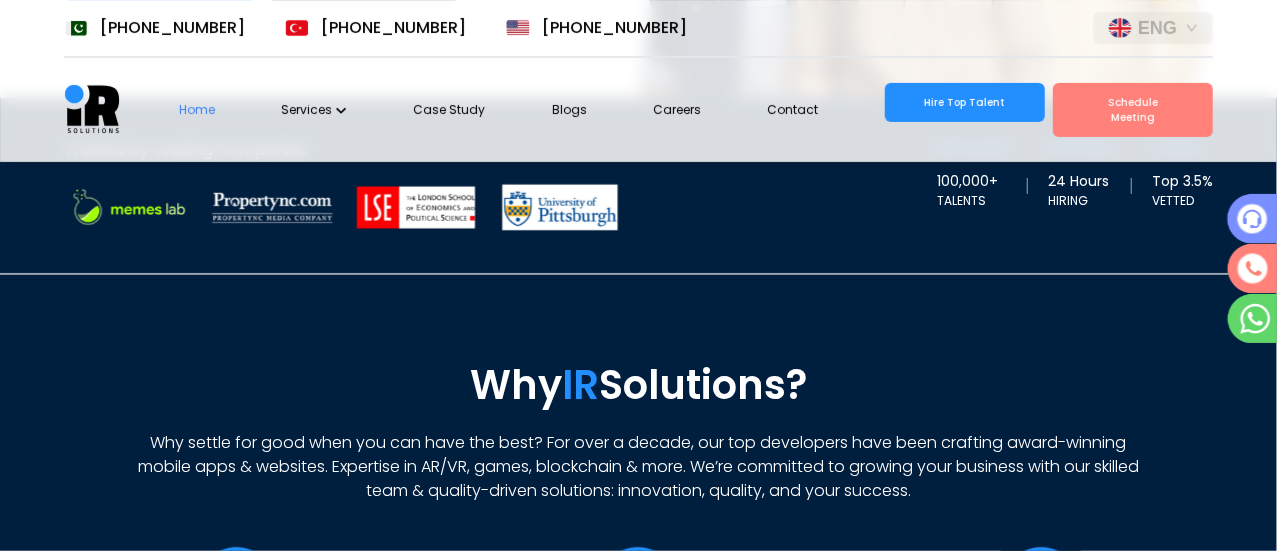 drag, startPoint x: 406, startPoint y: 289, endPoint x: 656, endPoint y: -43, distance: 415.60077 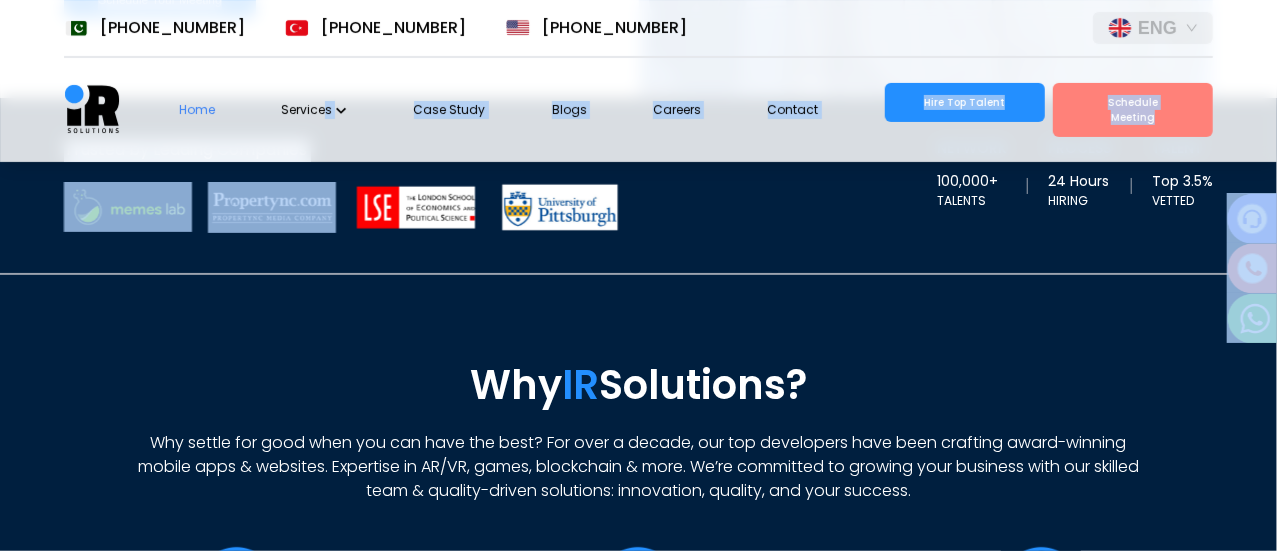scroll, scrollTop: 0, scrollLeft: 36, axis: horizontal 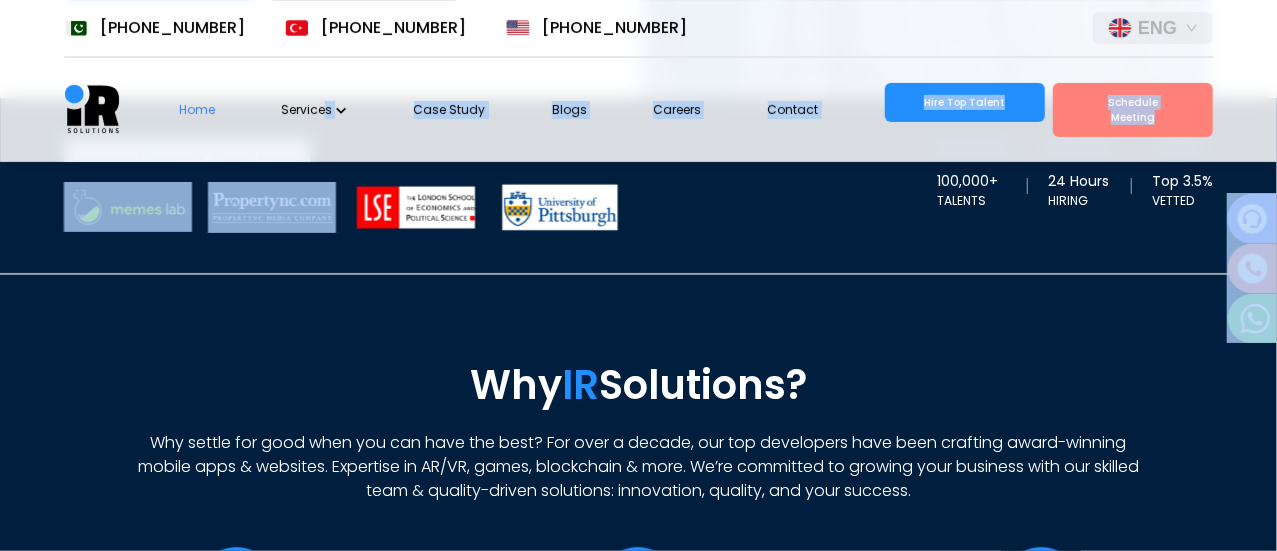 click on "Trusted by Leading Companies NETWORK 100,000+ TALENTS PROCESS 24 Hours HIRING TALENT Top 3.5% VETTED" at bounding box center [638, 186] 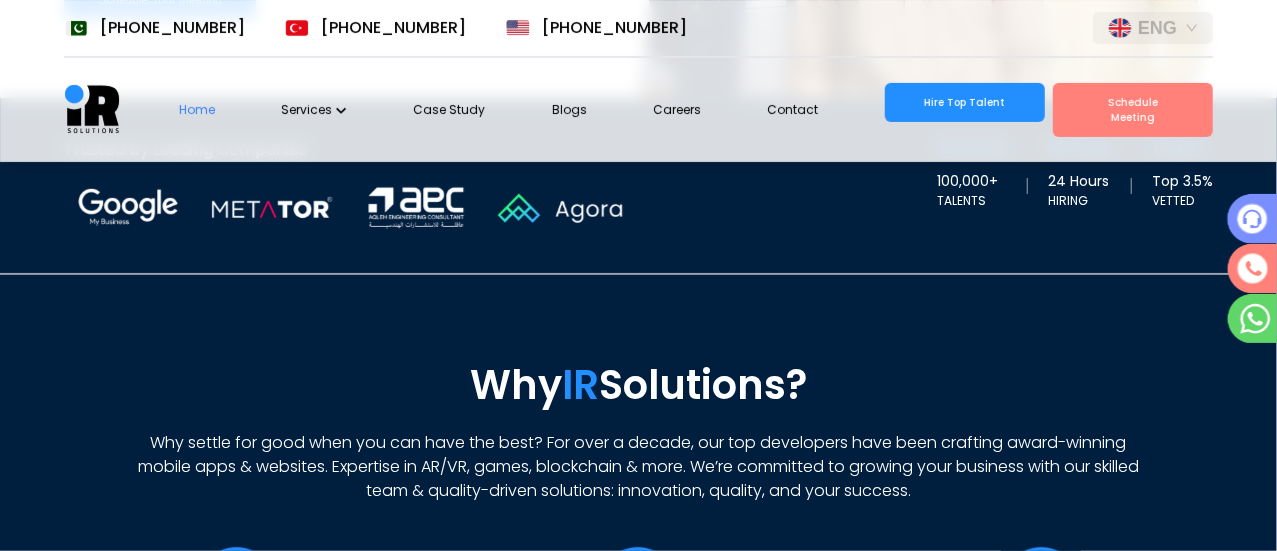 scroll, scrollTop: 0, scrollLeft: 0, axis: both 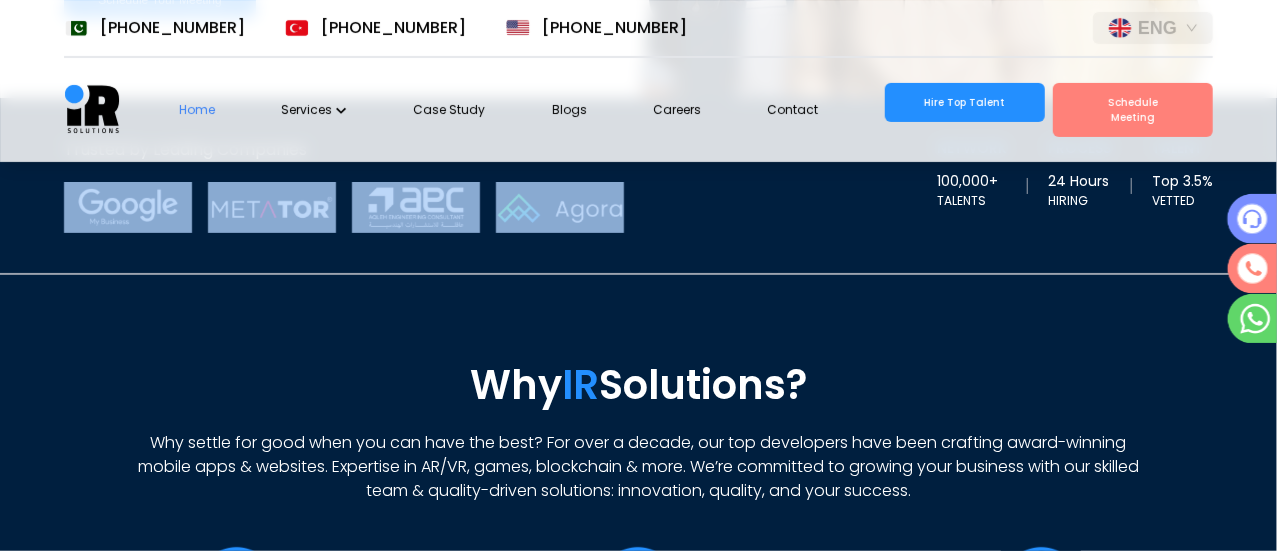 drag, startPoint x: 512, startPoint y: 326, endPoint x: 567, endPoint y: 263, distance: 83.630135 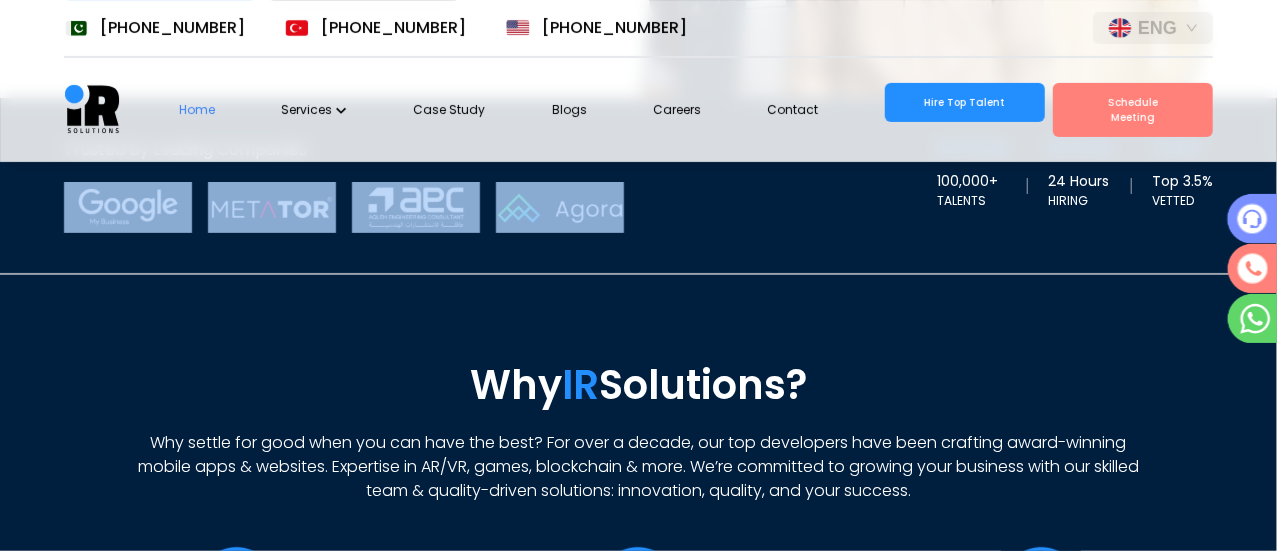 click at bounding box center (560, 207) 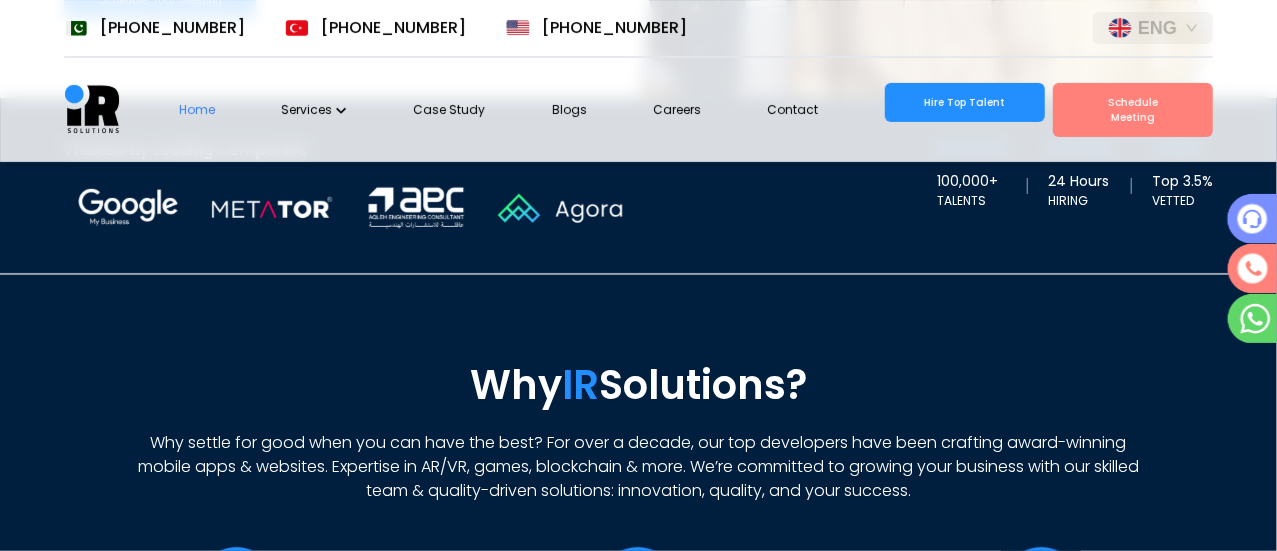 click on "NETWORK" at bounding box center [972, 148] 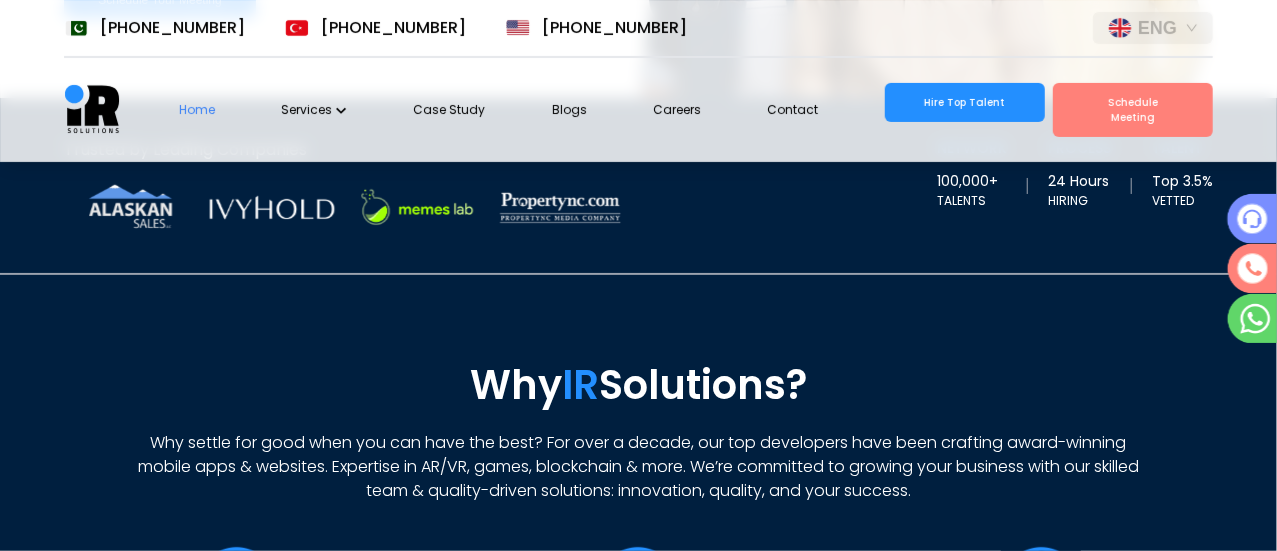click on "PROCESS" at bounding box center [1079, 148] 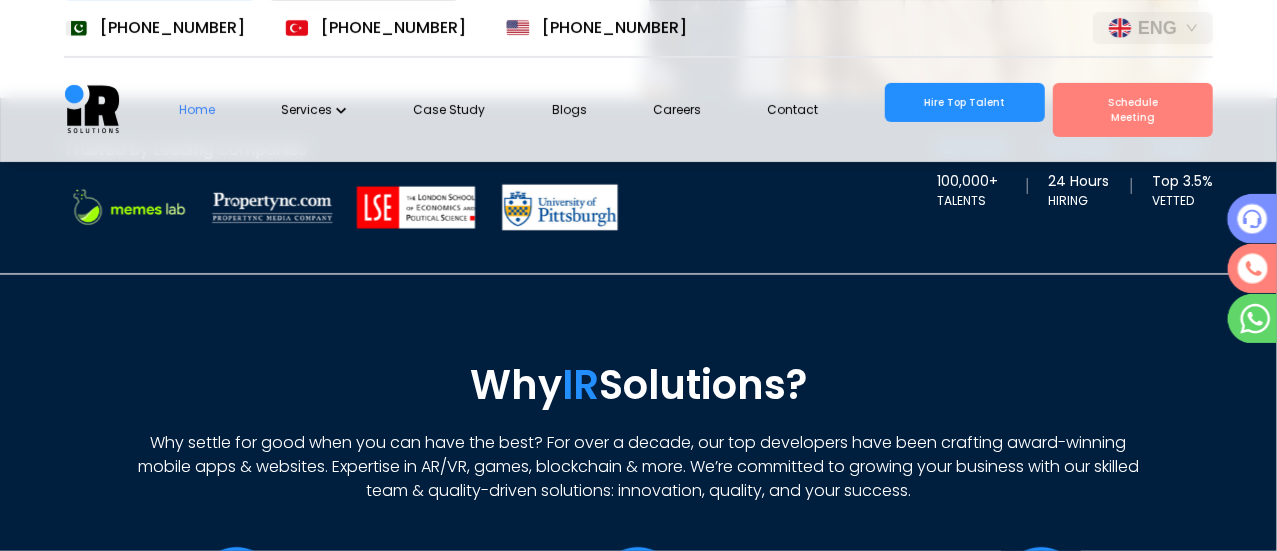 click on "Trusted by Leading Companies NETWORK 100,000+ TALENTS PROCESS 24 Hours HIRING TALENT Top 3.5% VETTED" at bounding box center (638, 186) 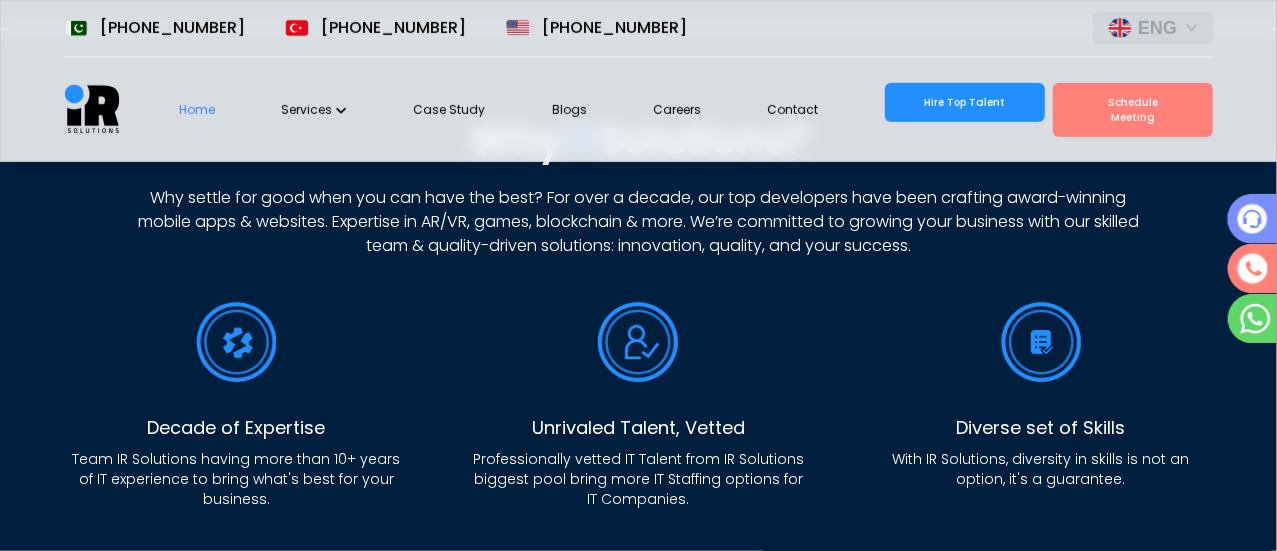scroll, scrollTop: 677, scrollLeft: 0, axis: vertical 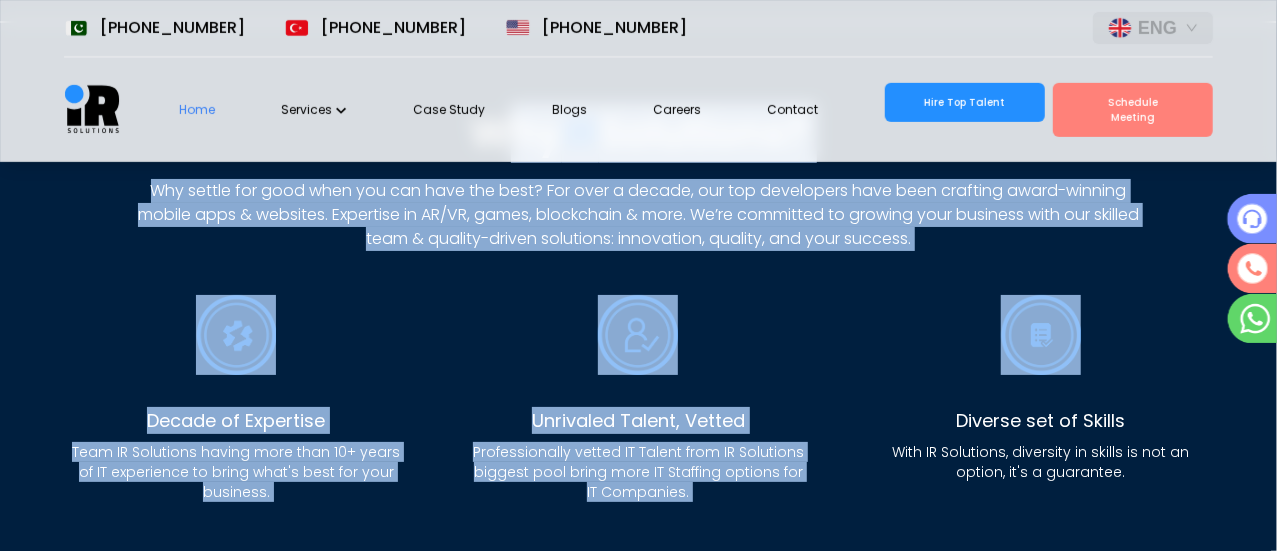 drag, startPoint x: 1142, startPoint y: 331, endPoint x: 484, endPoint y: 237, distance: 664.68036 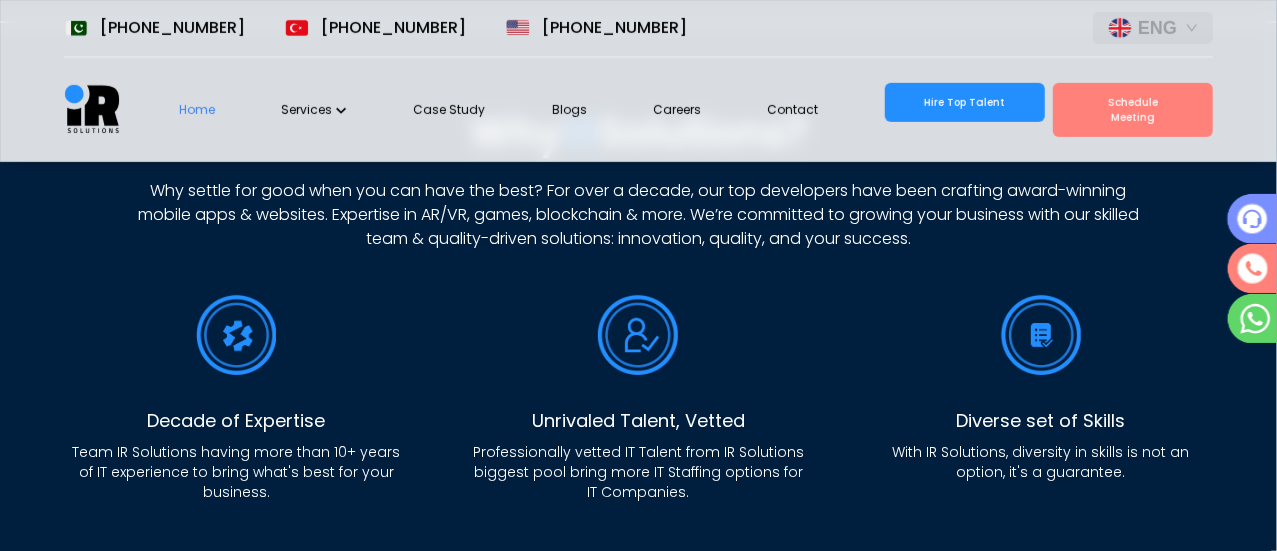 click on "Why settle for good when you can have the best? For over a decade, our top developers have been crafting award-winning mobile apps & websites. Expertise in AR/VR, games, blockchain & more. We’re committed to growing your business with our skilled team & quality-driven solutions: innovation, quality, and your success." at bounding box center [639, 215] 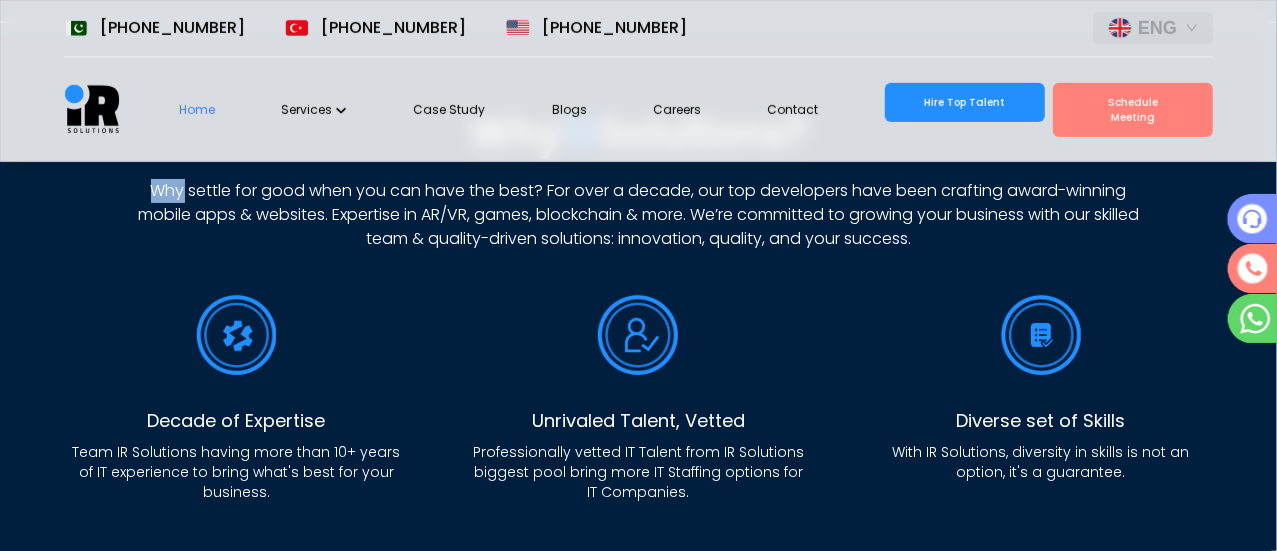click on "Why settle for good when you can have the best? For over a decade, our top developers have been crafting award-winning mobile apps & websites. Expertise in AR/VR, games, blockchain & more. We’re committed to growing your business with our skilled team & quality-driven solutions: innovation, quality, and your success." at bounding box center [639, 215] 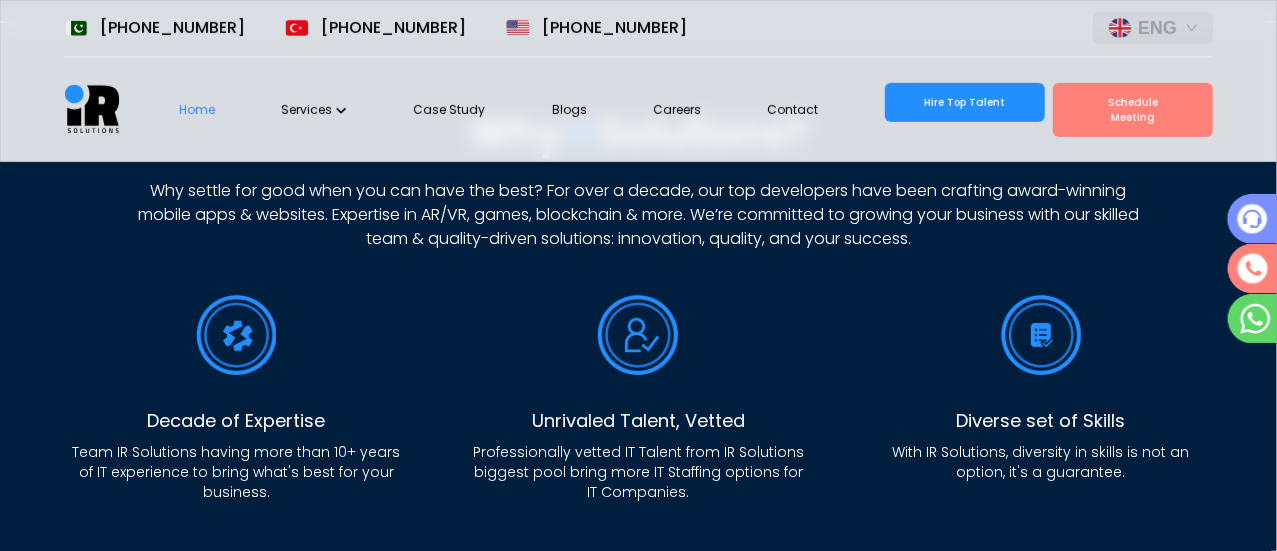 click on "Why settle for good when you can have the best? For over a decade, our top developers have been crafting award-winning mobile apps & websites. Expertise in AR/VR, games, blockchain & more. We’re committed to growing your business with our skilled team & quality-driven solutions: innovation, quality, and your success." at bounding box center (639, 215) 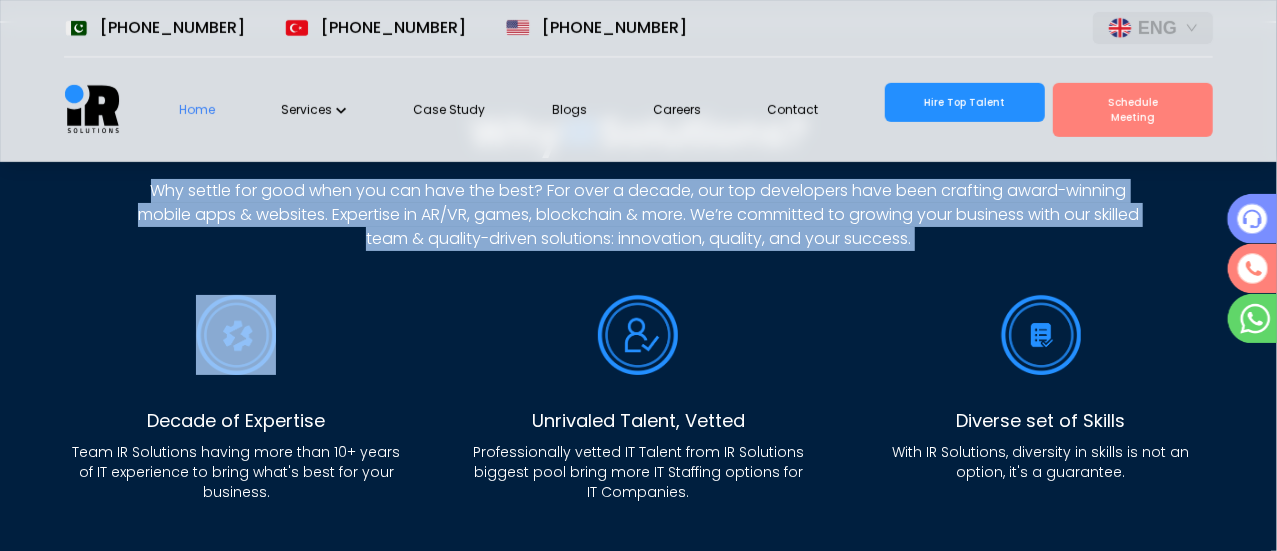 drag, startPoint x: 158, startPoint y: 264, endPoint x: 386, endPoint y: 335, distance: 238.79907 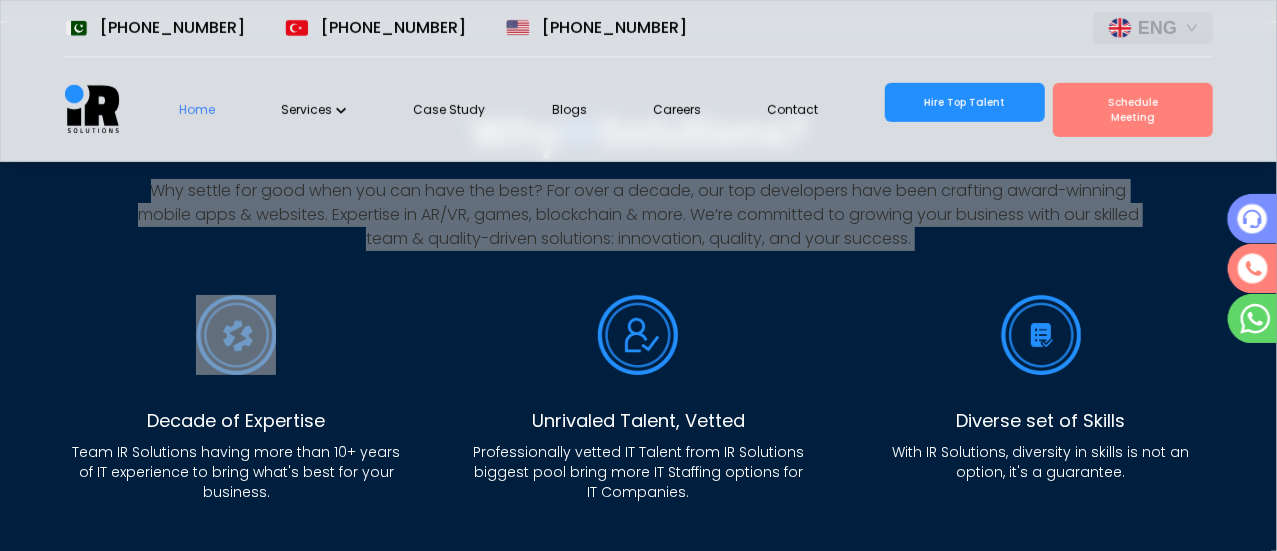 scroll, scrollTop: 0, scrollLeft: 36, axis: horizontal 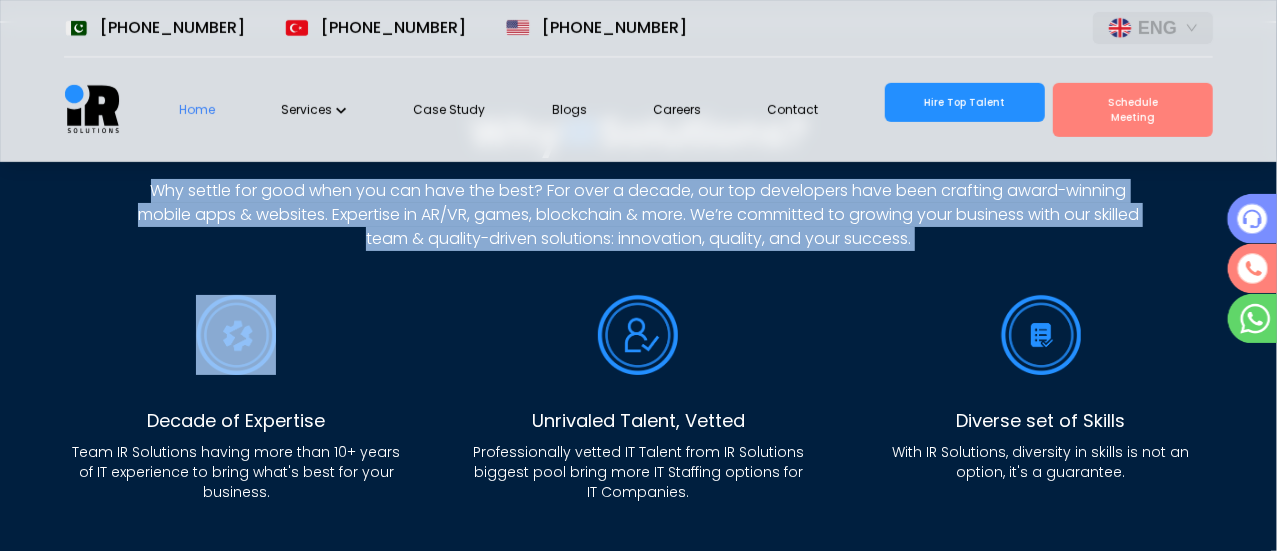 click on "Why settle for good when you can have the best? For over a decade, our top developers have been crafting award-winning mobile apps & websites. Expertise in AR/VR, games, blockchain & more. We’re committed to growing your business with our skilled team & quality-driven solutions: innovation, quality, and your success." at bounding box center [639, 215] 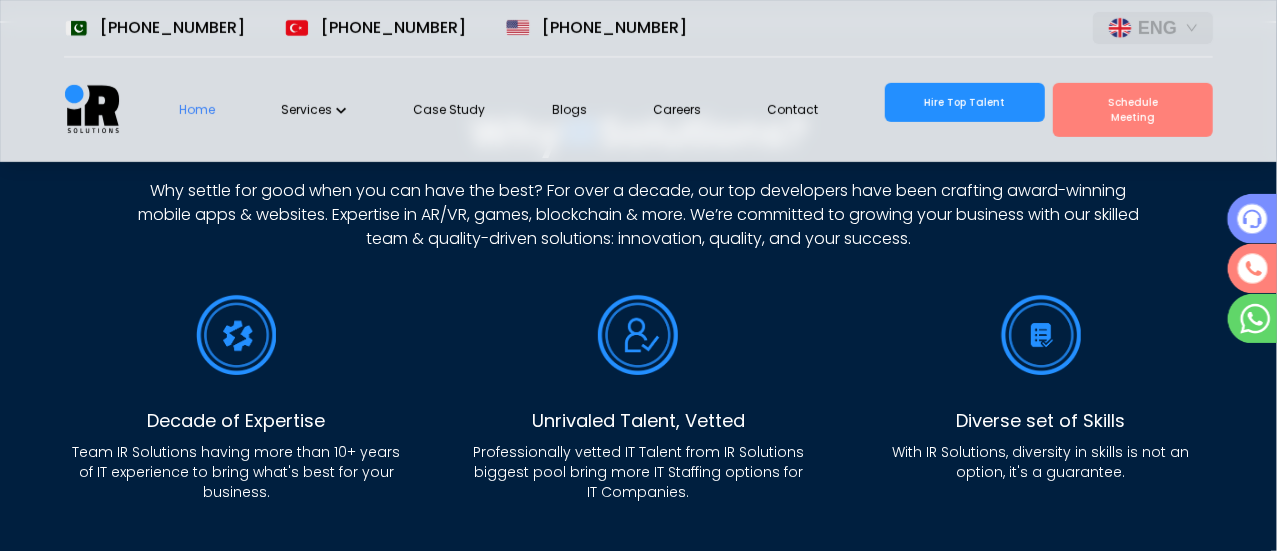 click on "Why  IR  Solutions?" at bounding box center (638, 133) 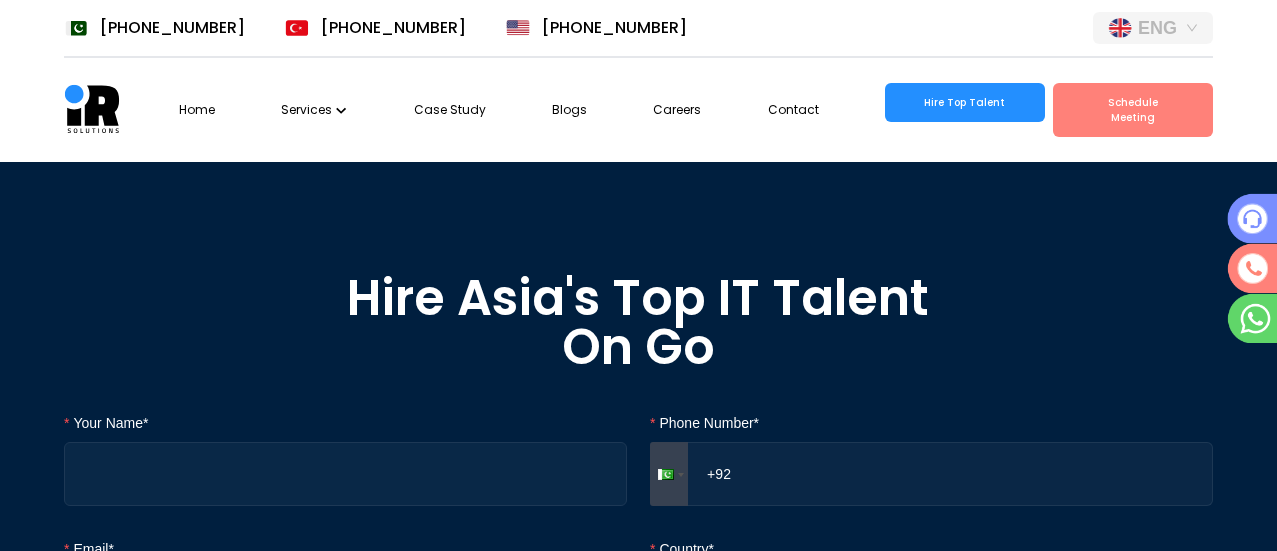 scroll, scrollTop: 0, scrollLeft: 0, axis: both 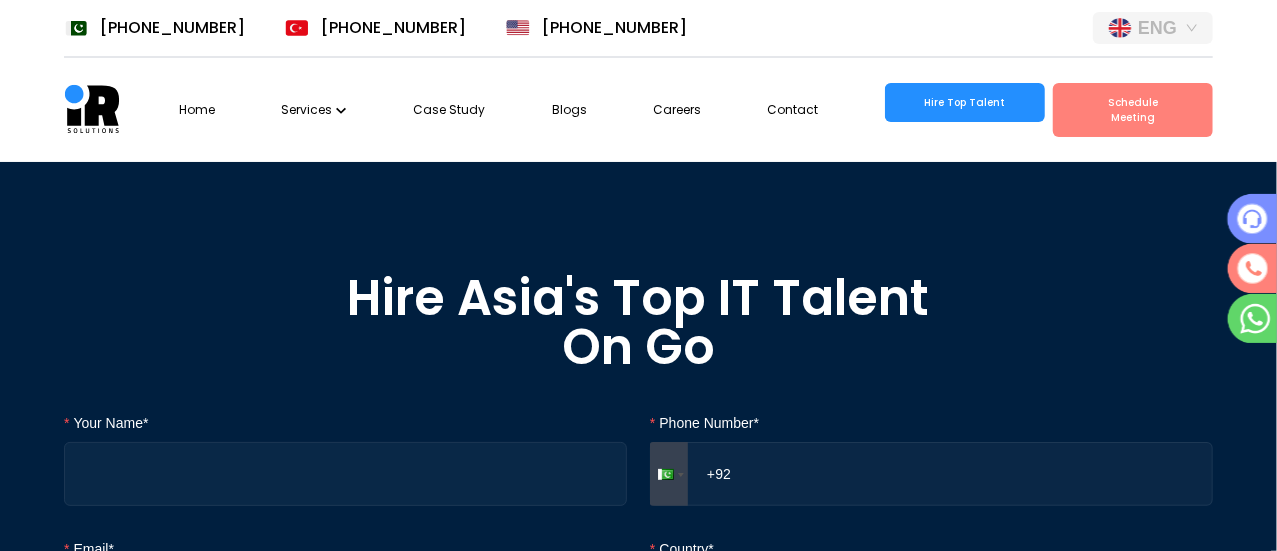 click on "Services" at bounding box center (314, 110) 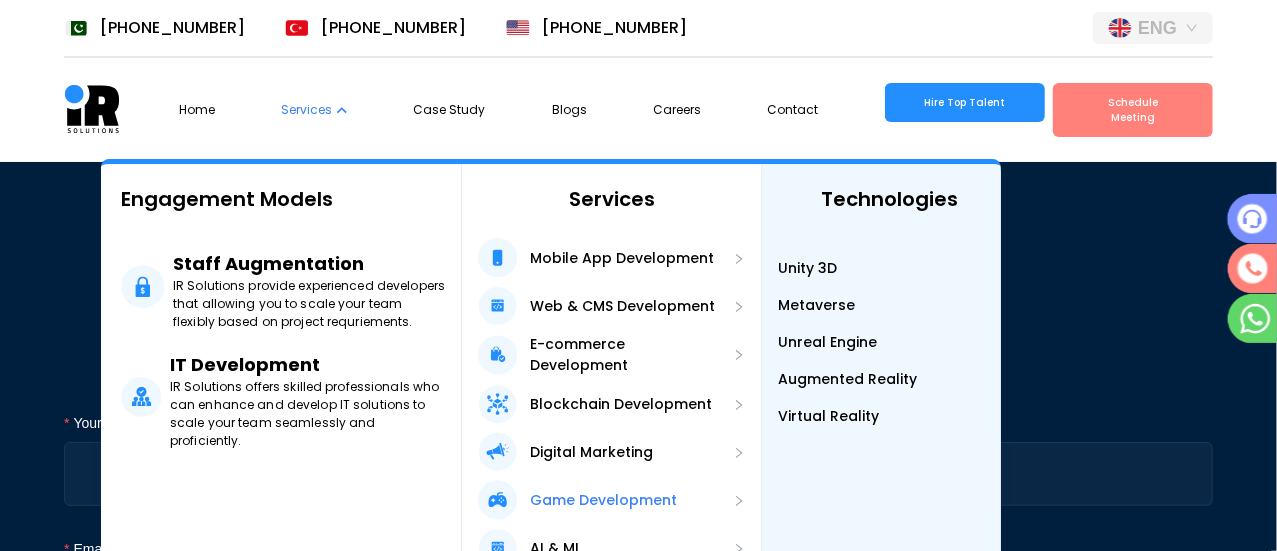 scroll, scrollTop: 151, scrollLeft: 0, axis: vertical 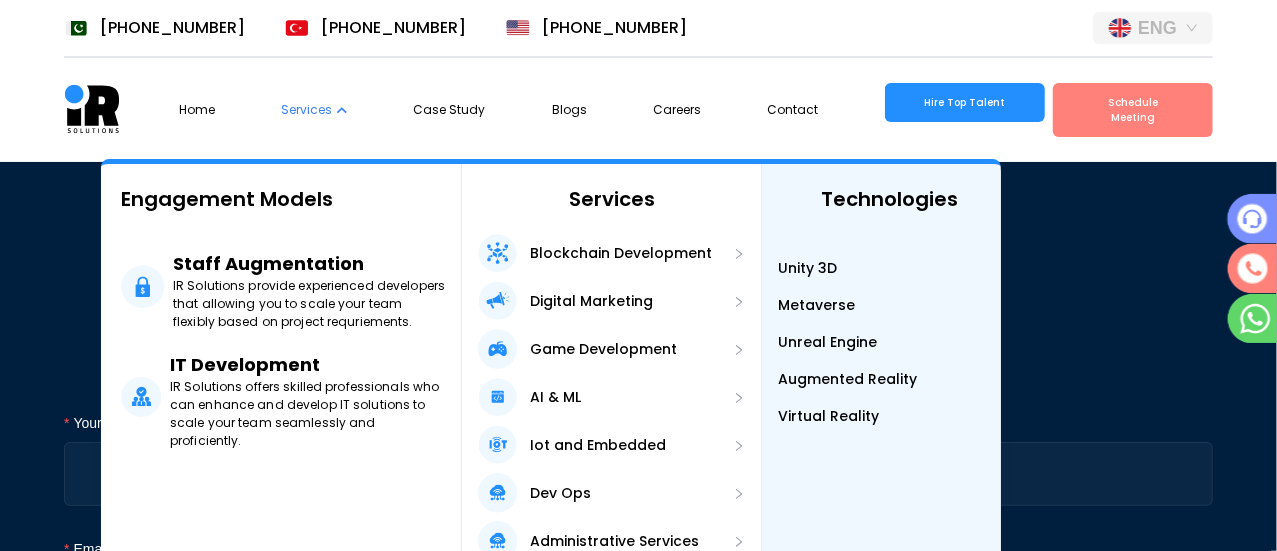 click on "Metaverse" at bounding box center [816, 305] 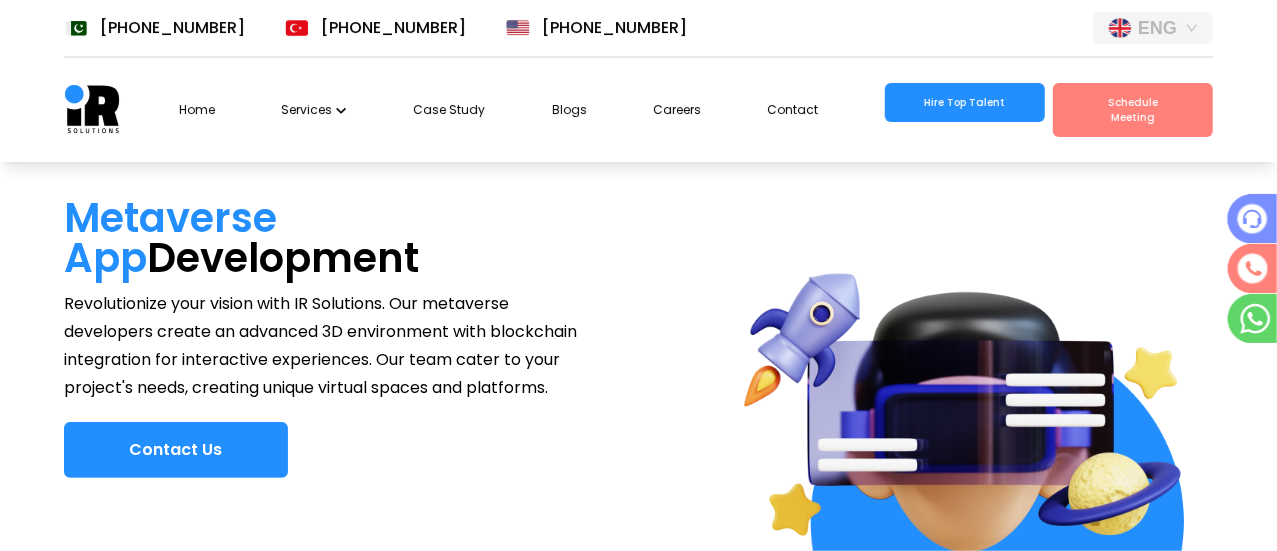 scroll, scrollTop: 280, scrollLeft: 0, axis: vertical 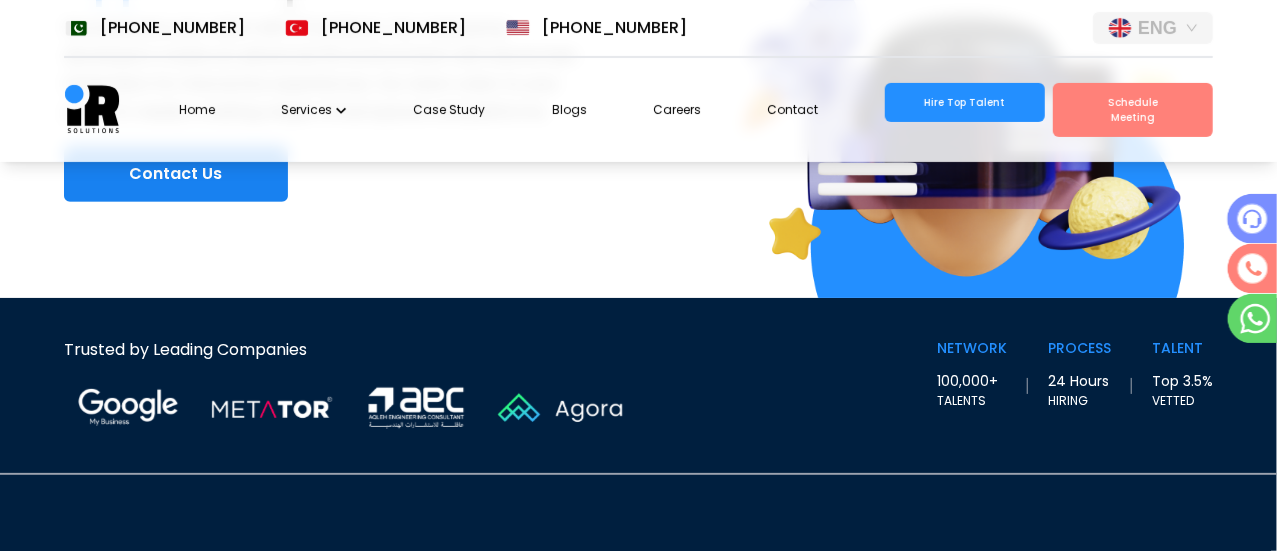 click on "Contact Us" at bounding box center (176, 174) 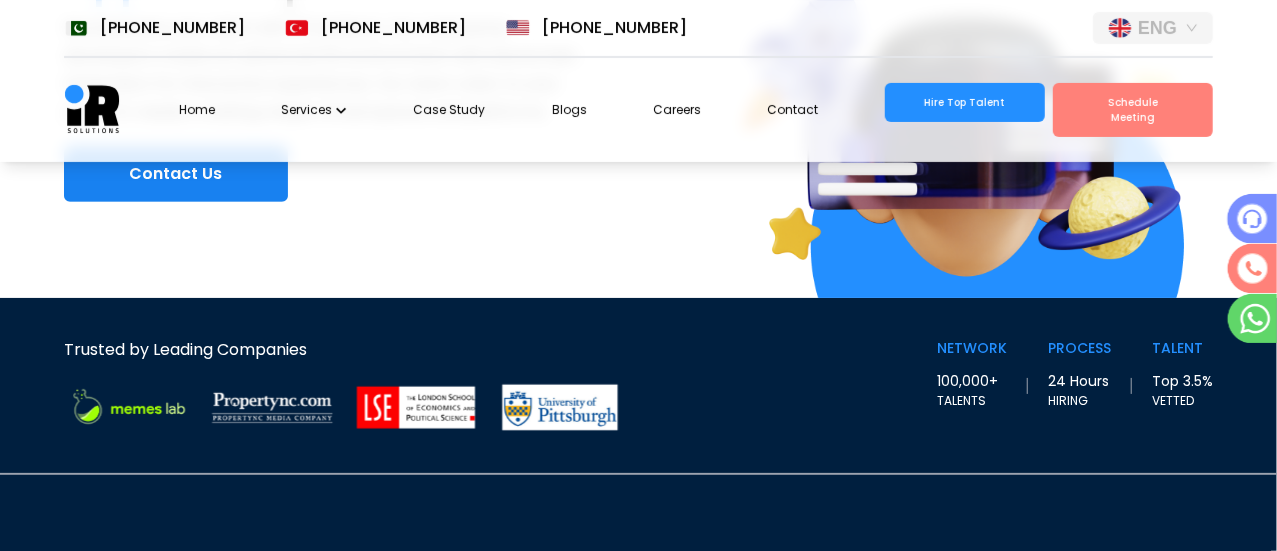 scroll, scrollTop: 0, scrollLeft: 36, axis: horizontal 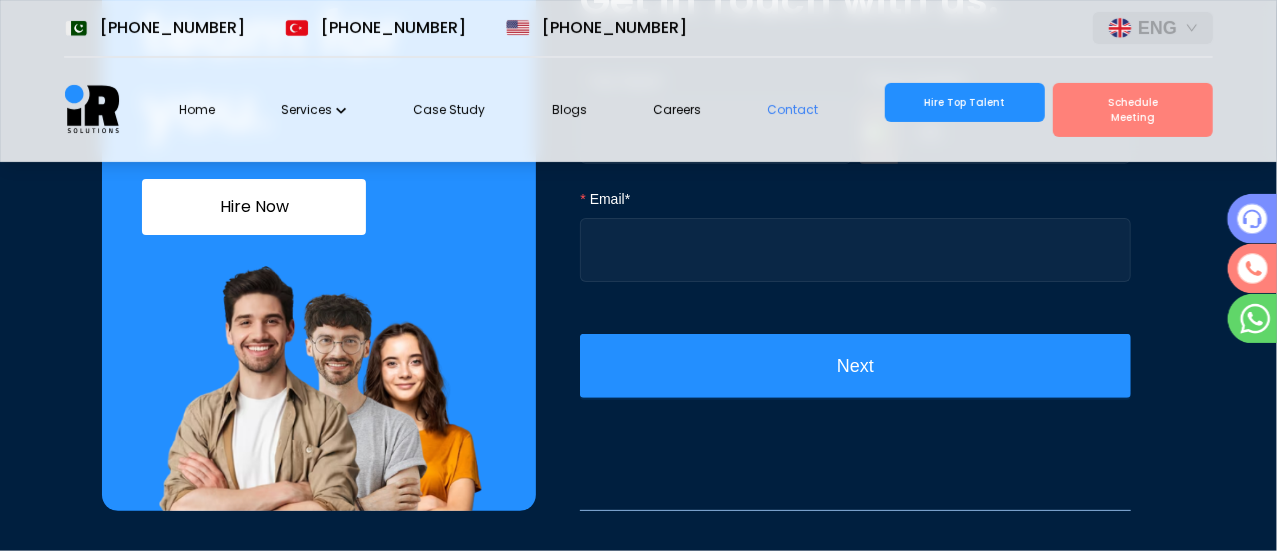 click on "Hire Now" at bounding box center (254, 207) 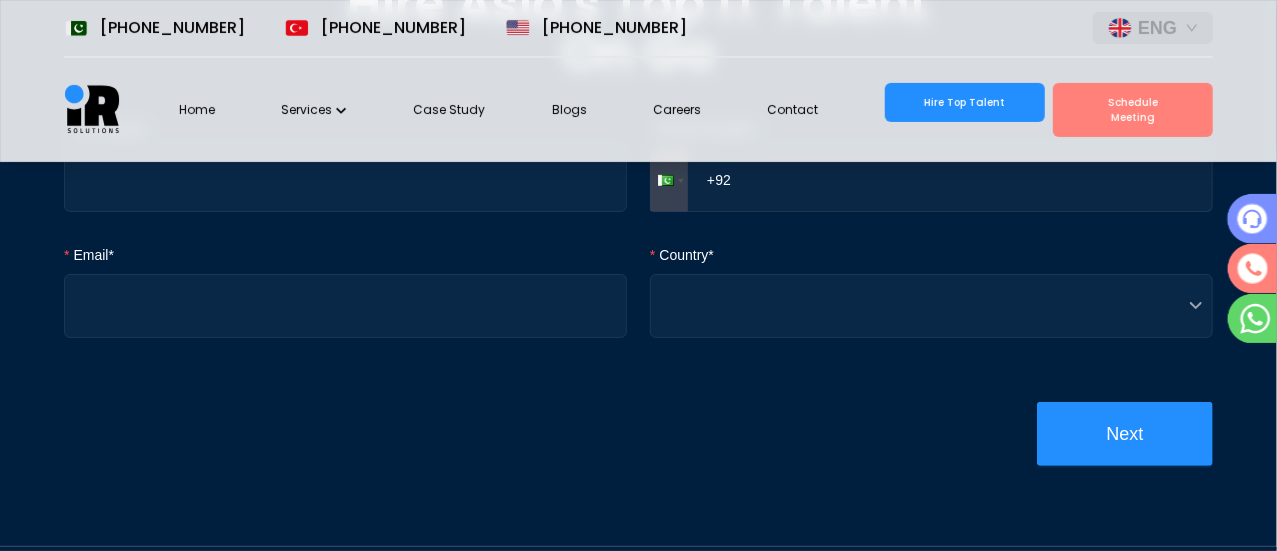 scroll, scrollTop: 298, scrollLeft: 0, axis: vertical 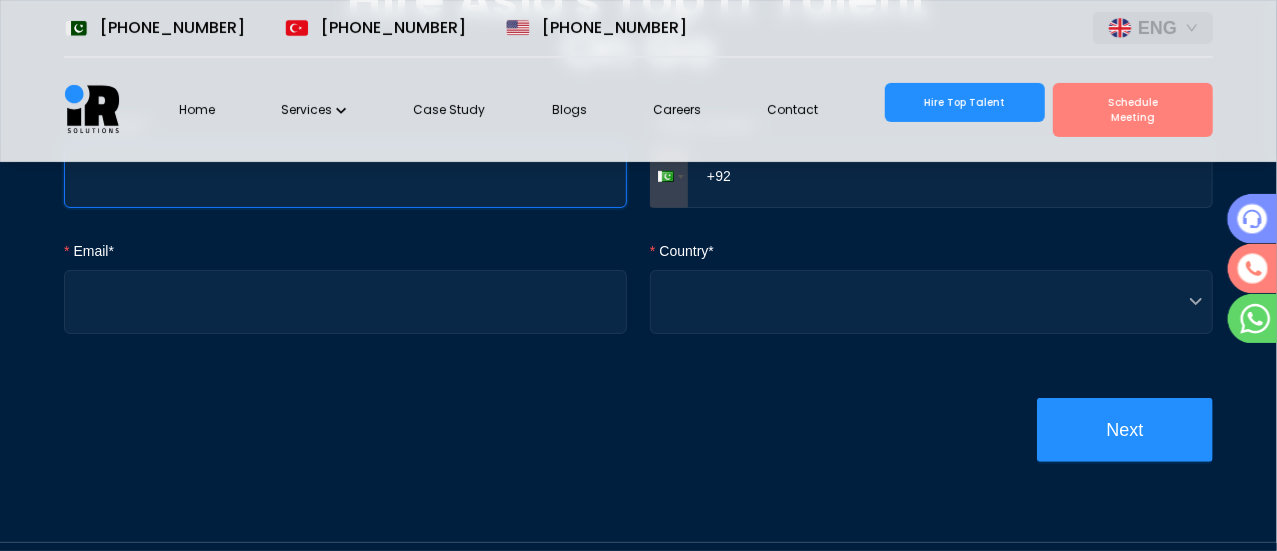 click on "Your Name*" at bounding box center (345, 176) 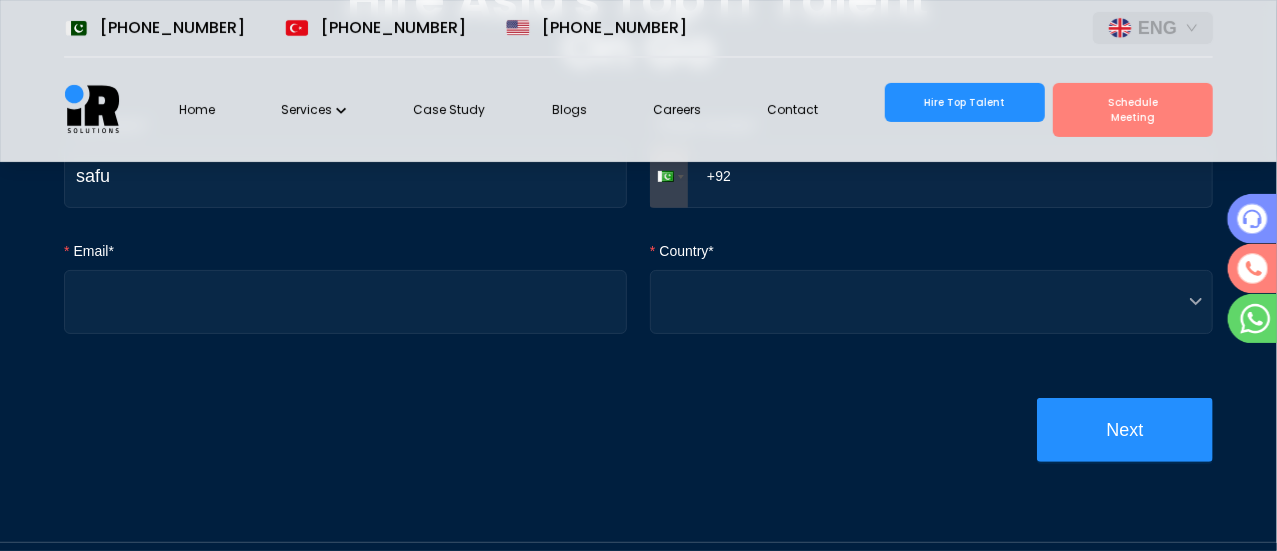 click on "+92" at bounding box center [931, 176] 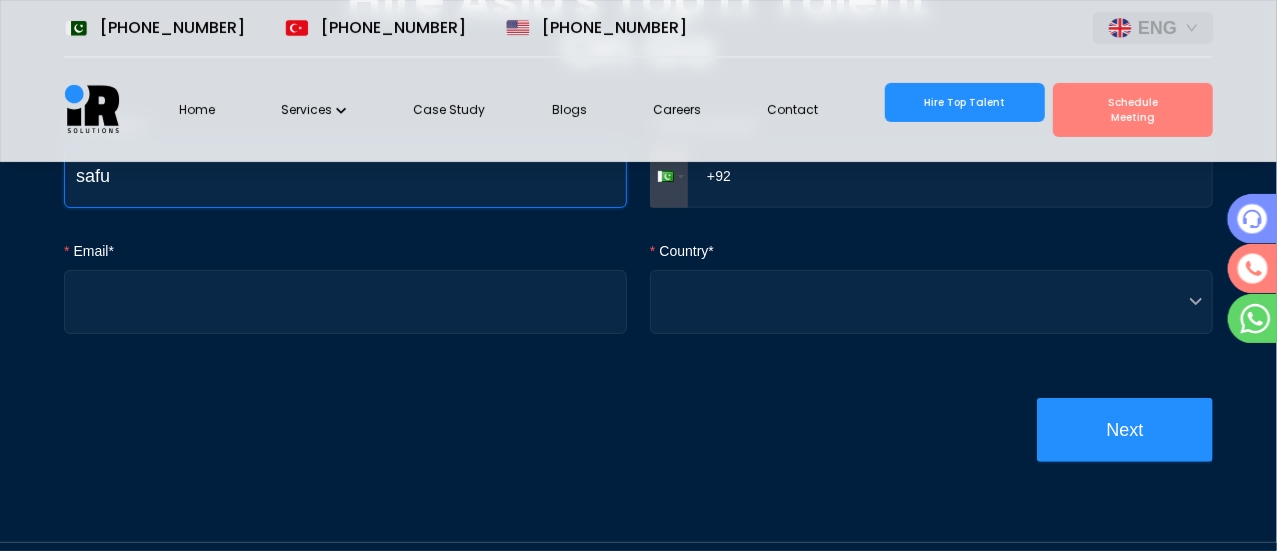 click on "safu" at bounding box center (345, 176) 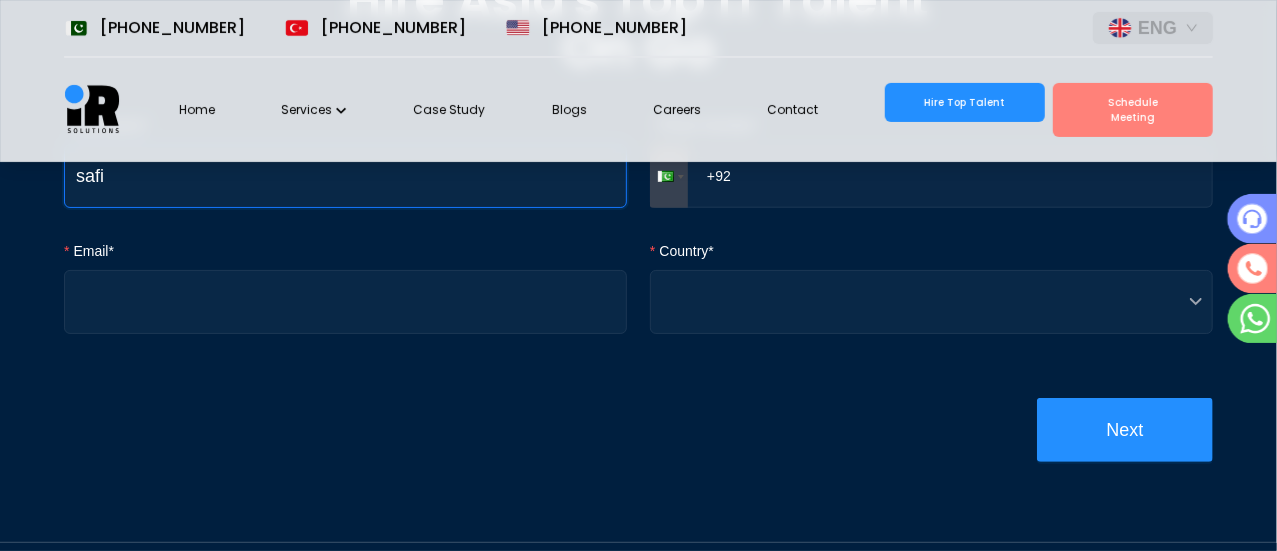 type on "safi" 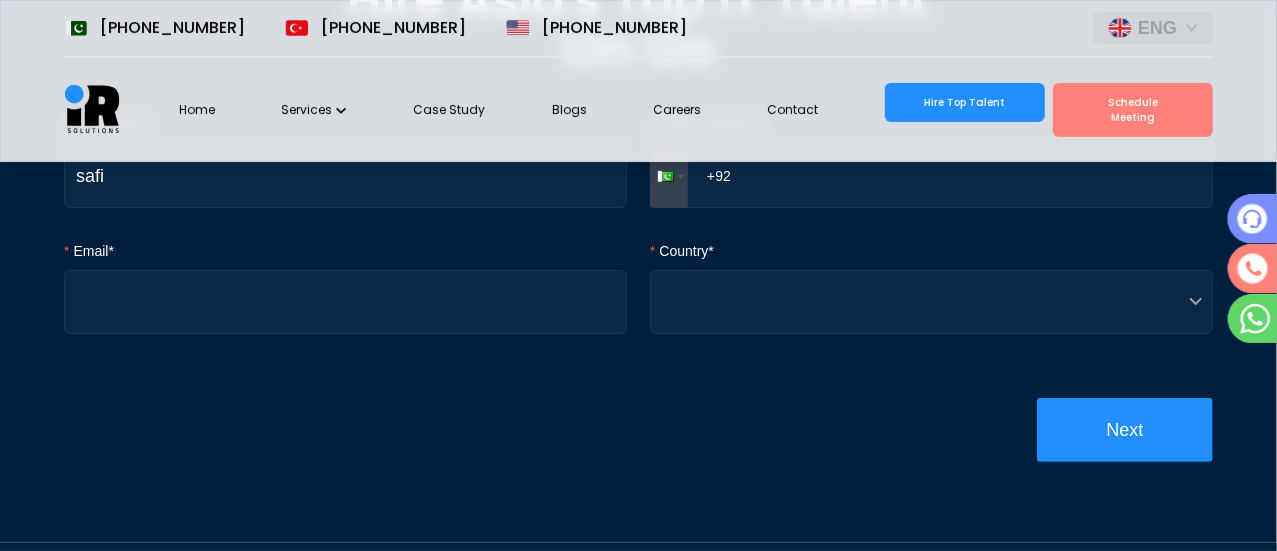 click on "+92" at bounding box center [931, 176] 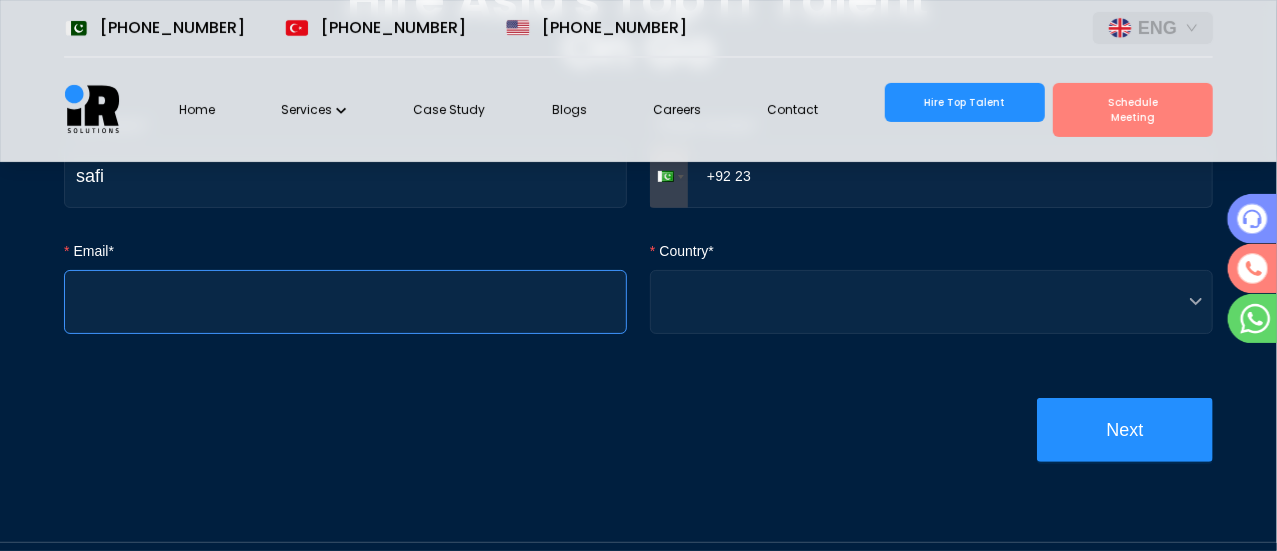 type on "+92 23" 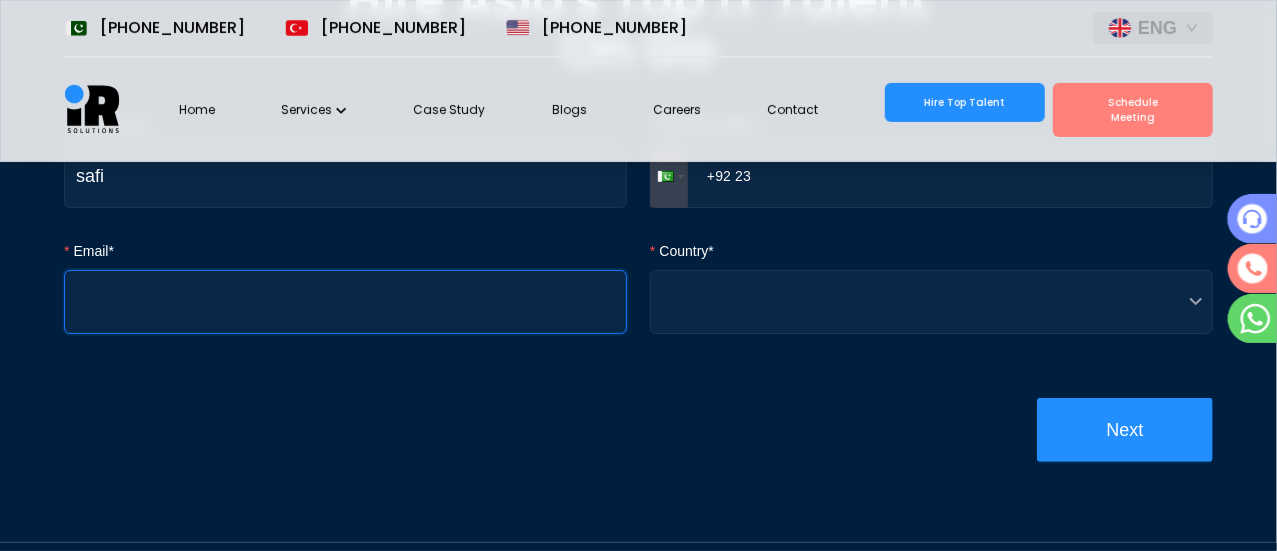 click on "Email*" at bounding box center [345, 302] 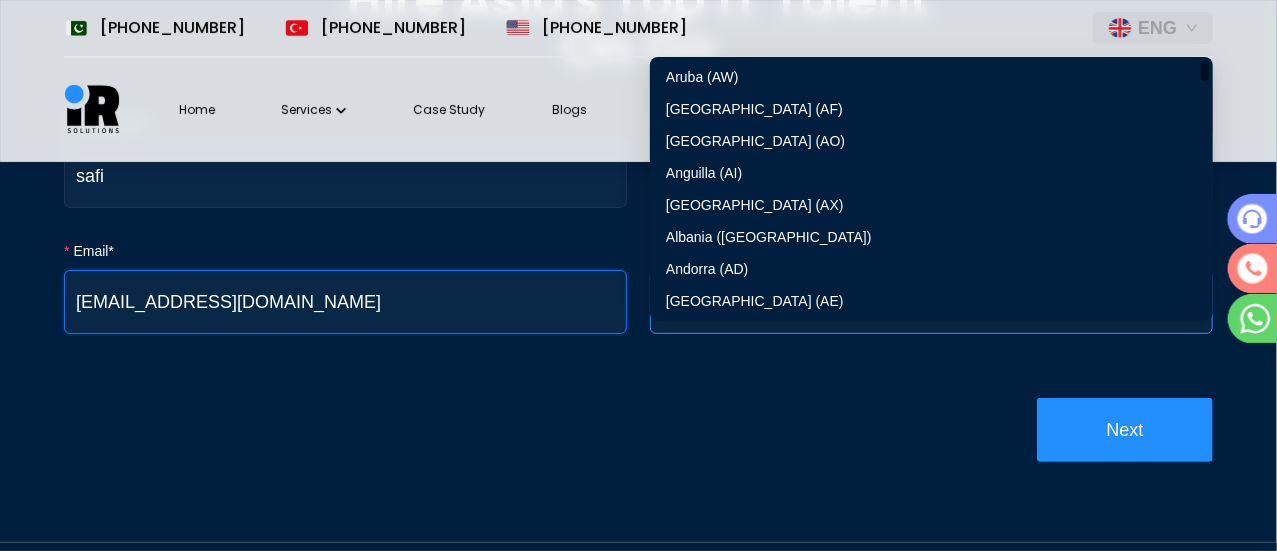 click at bounding box center [931, 302] 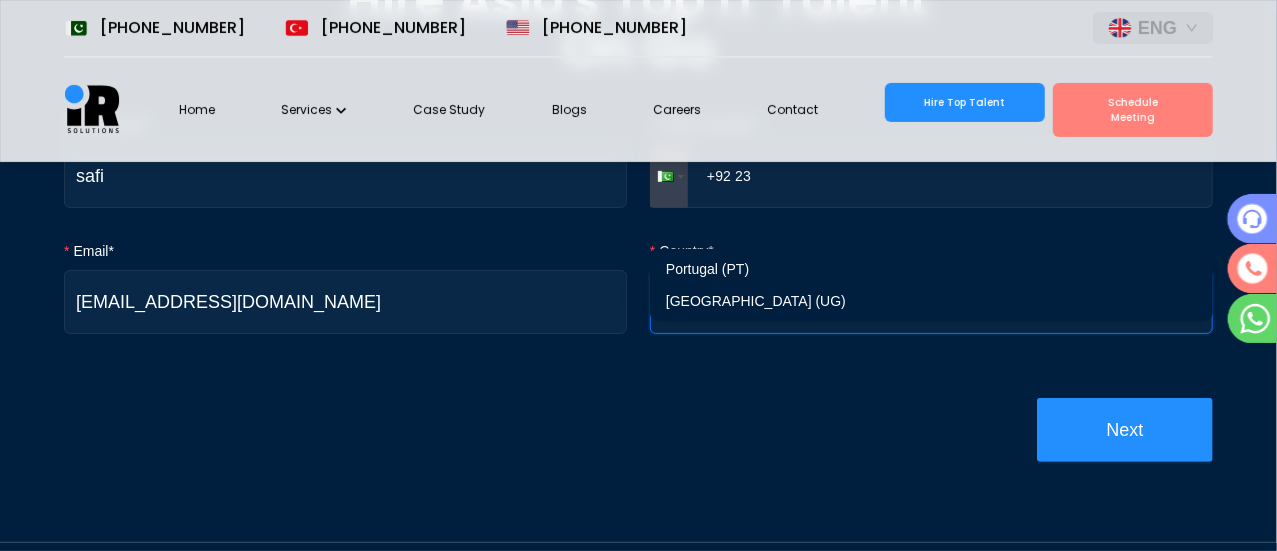 type on "uga" 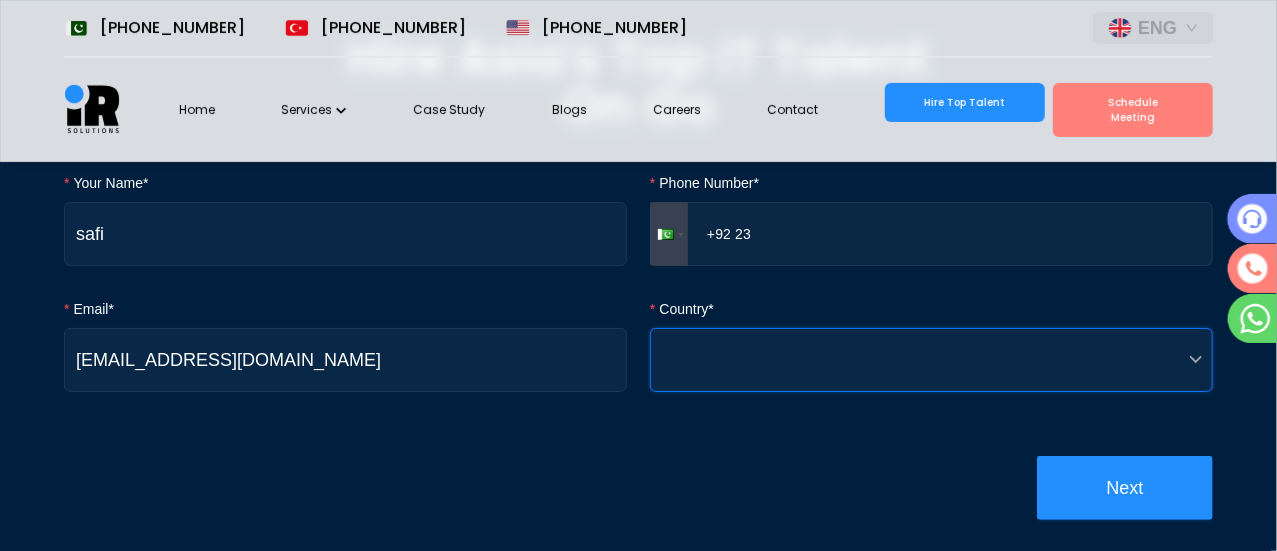 scroll, scrollTop: 239, scrollLeft: 0, axis: vertical 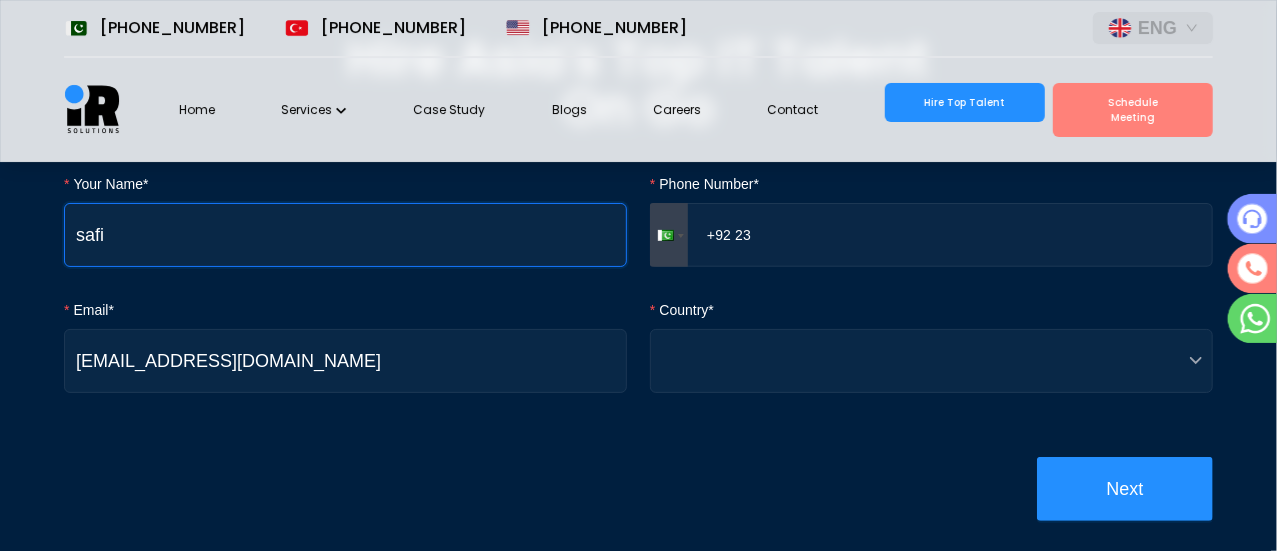 drag, startPoint x: 320, startPoint y: 273, endPoint x: 14, endPoint y: 240, distance: 307.77426 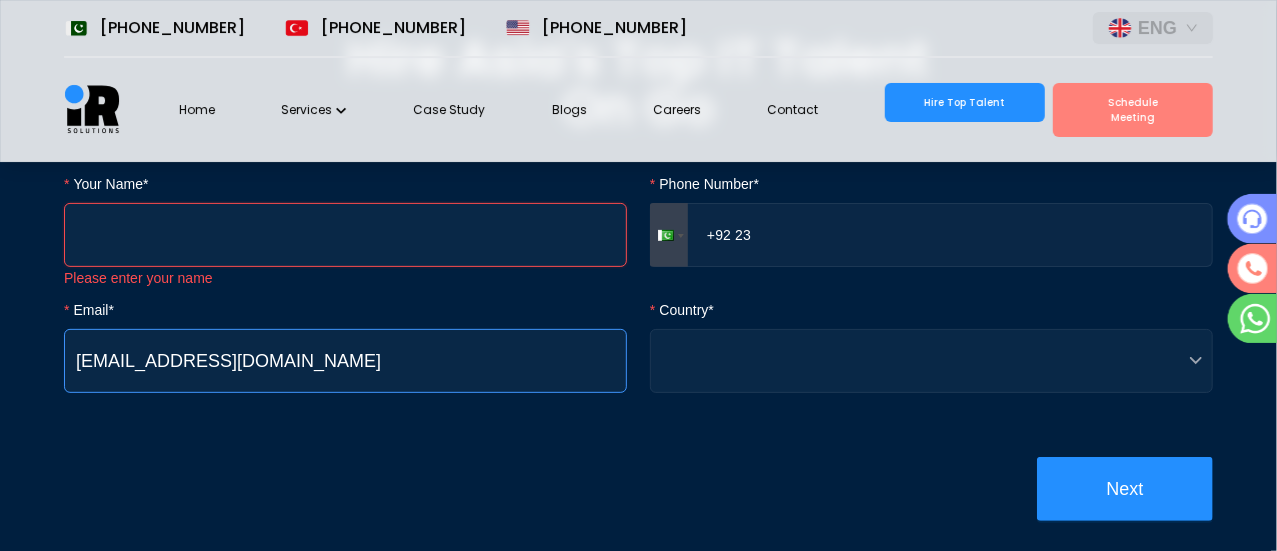 type 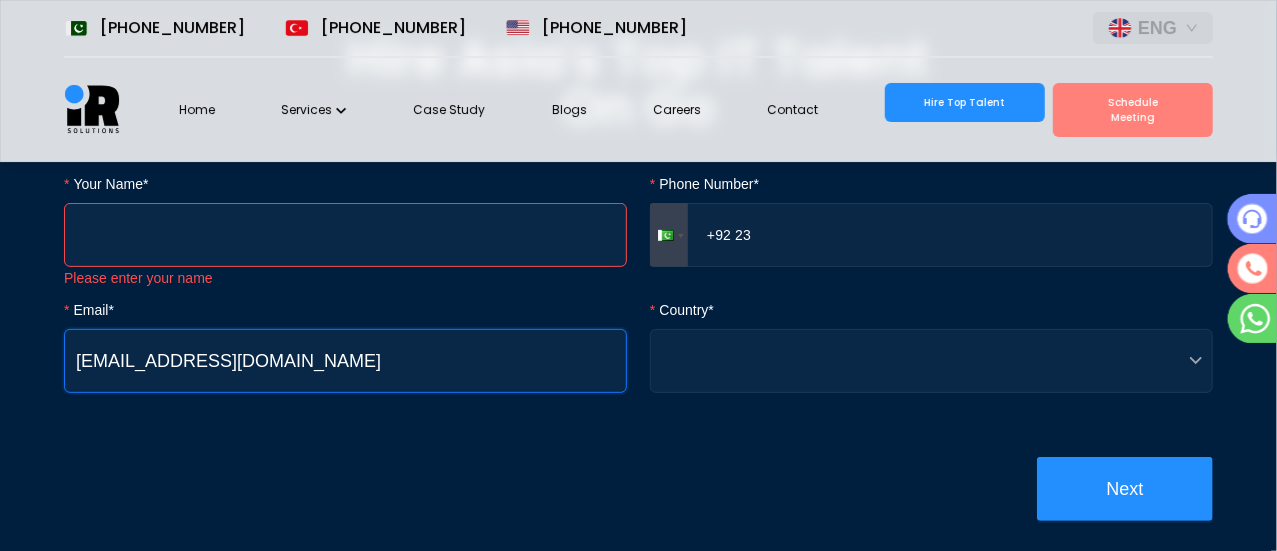 drag, startPoint x: 273, startPoint y: 393, endPoint x: 0, endPoint y: 429, distance: 275.3634 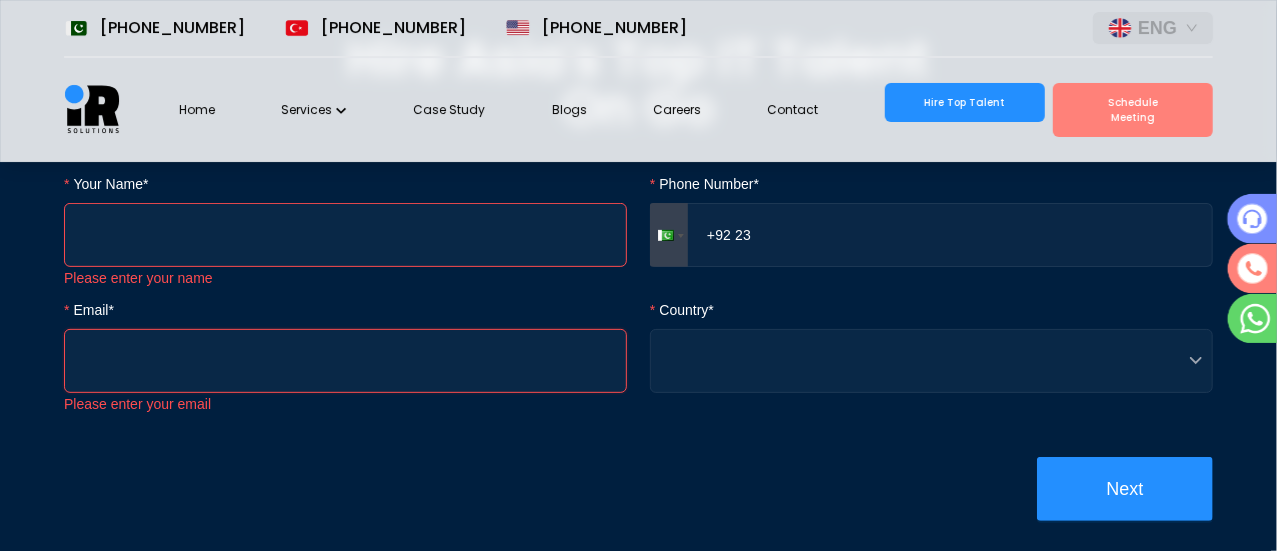 type 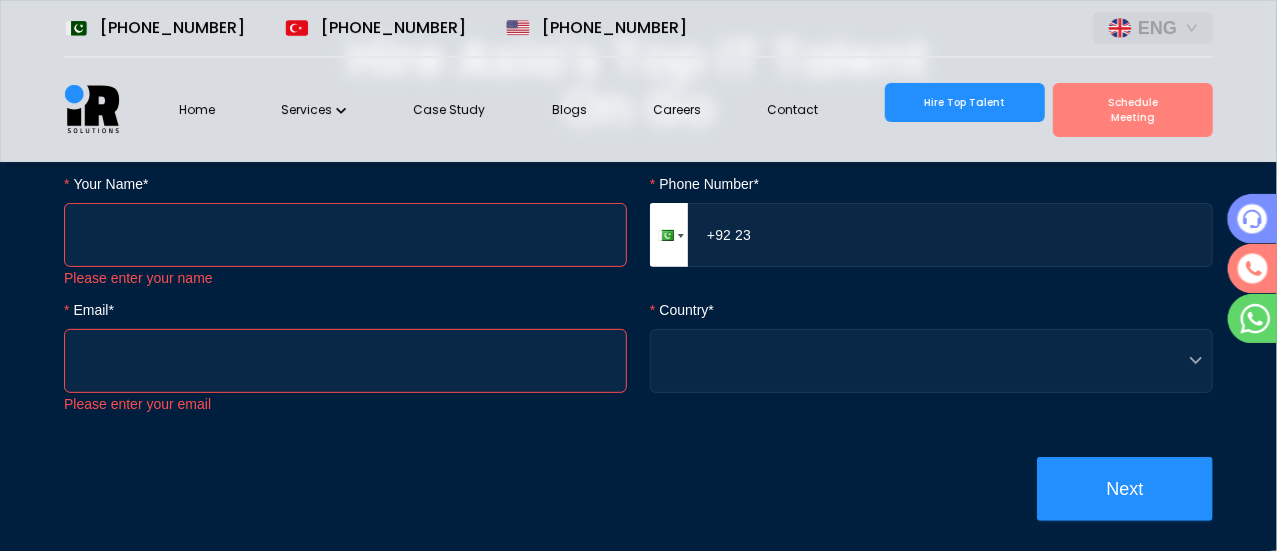 drag, startPoint x: 851, startPoint y: 278, endPoint x: 680, endPoint y: 281, distance: 171.0263 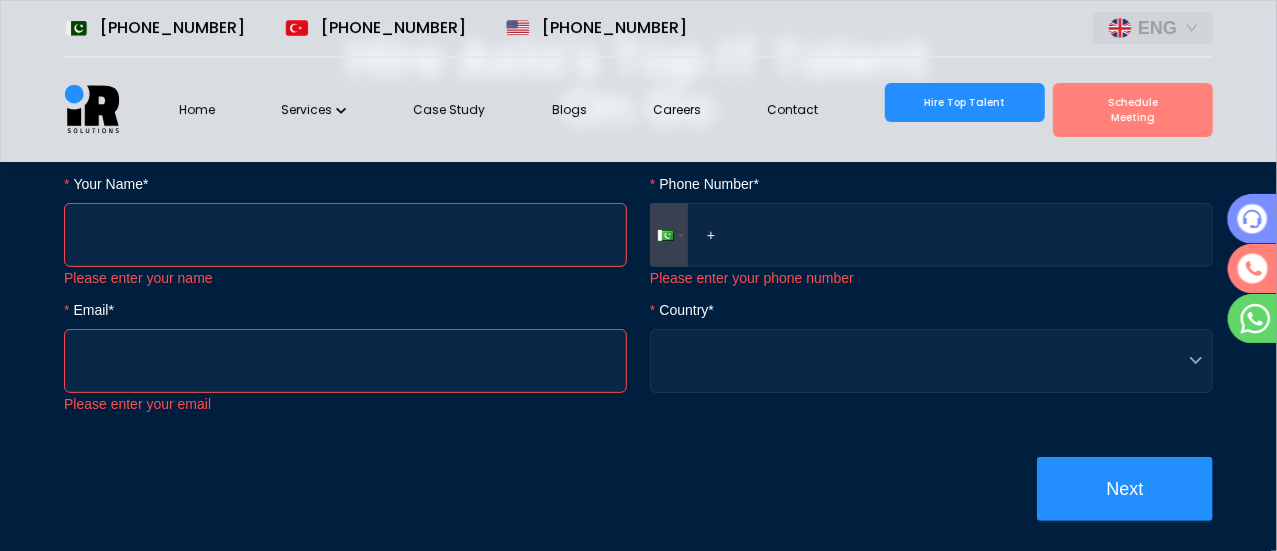 drag, startPoint x: 786, startPoint y: 292, endPoint x: 699, endPoint y: 292, distance: 87 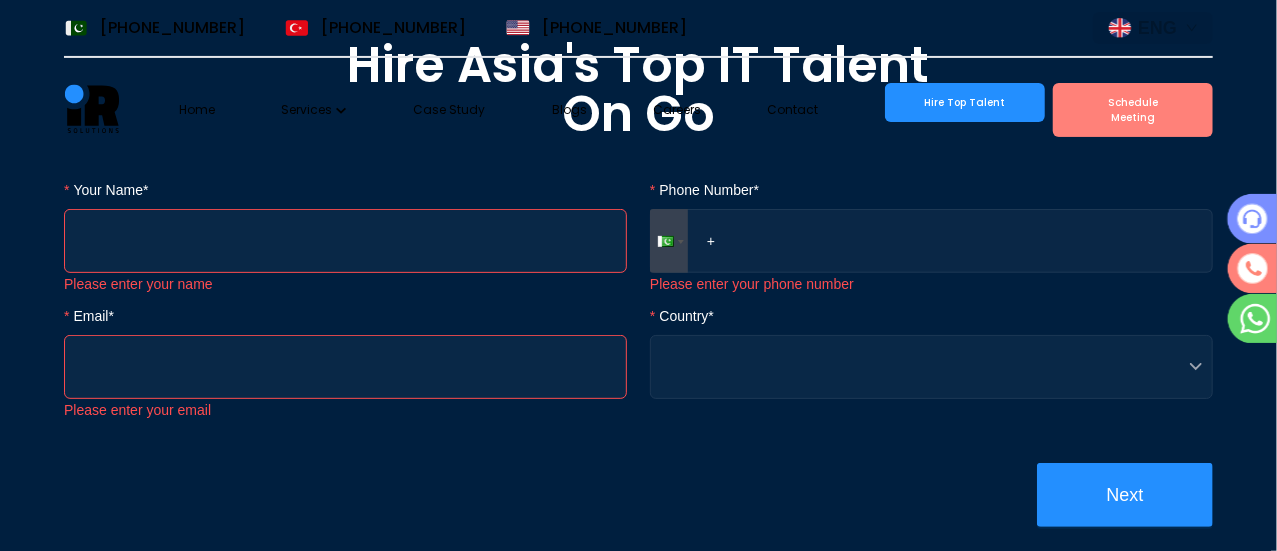 scroll, scrollTop: 0, scrollLeft: 0, axis: both 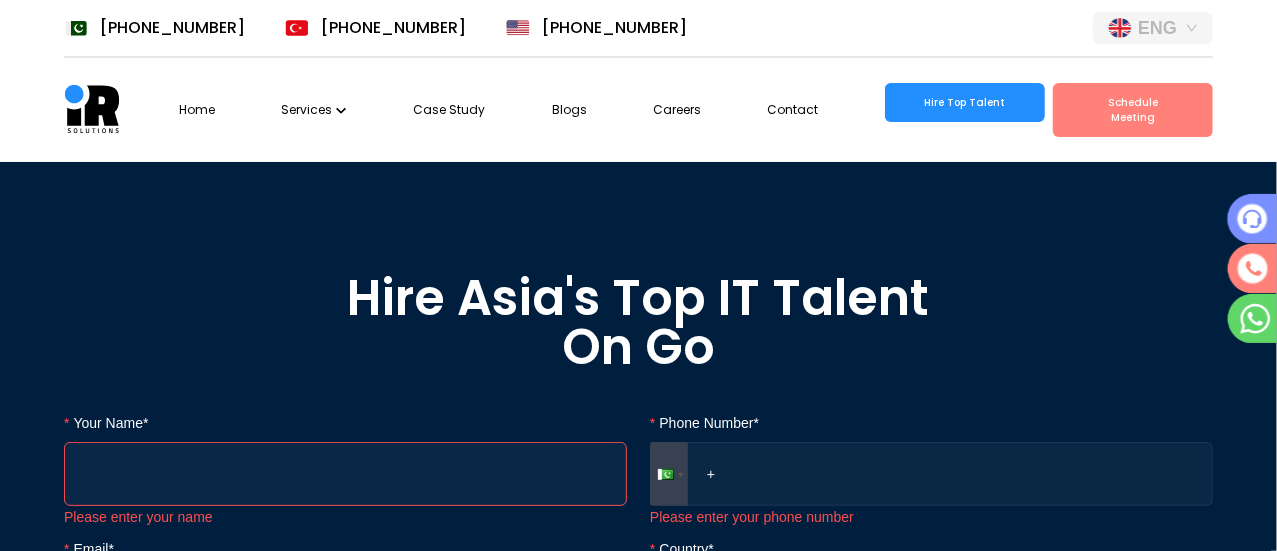 click on "Home Services Case Study Blogs Careers Contact Hire Top Talent Schedule Meeting" at bounding box center [696, 110] 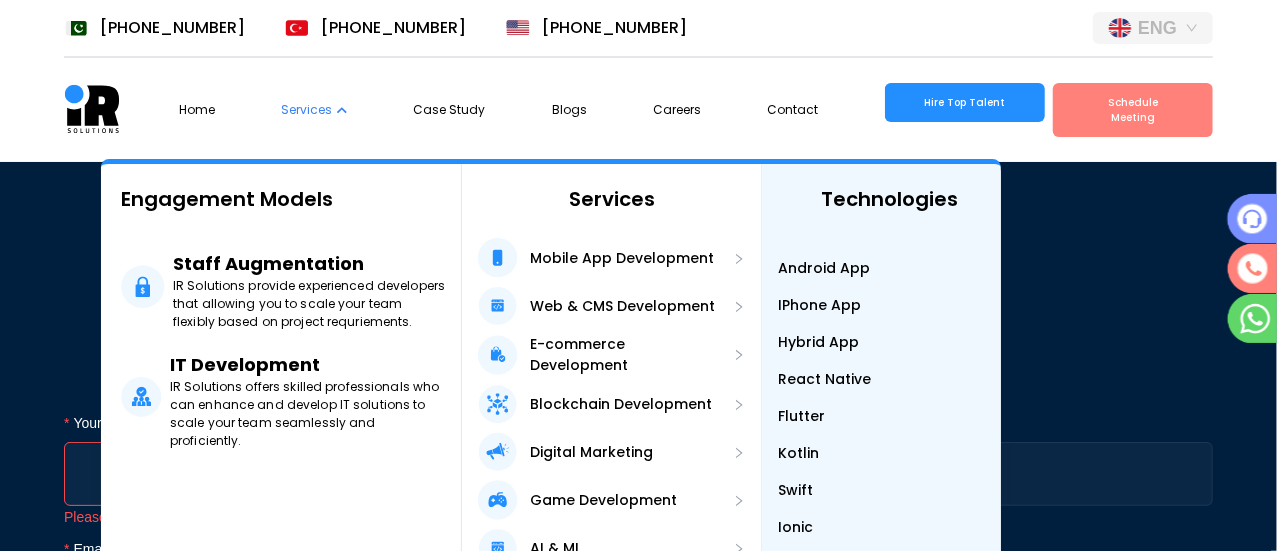 click on "Hybrid App" at bounding box center (818, 342) 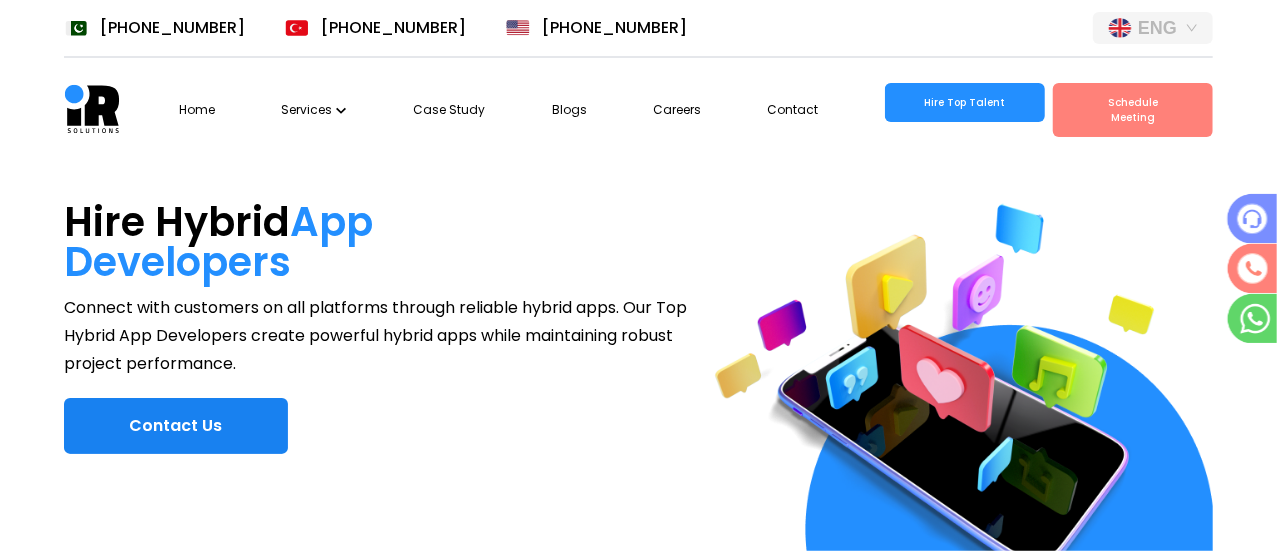 click on "Contact Us" at bounding box center [176, 426] 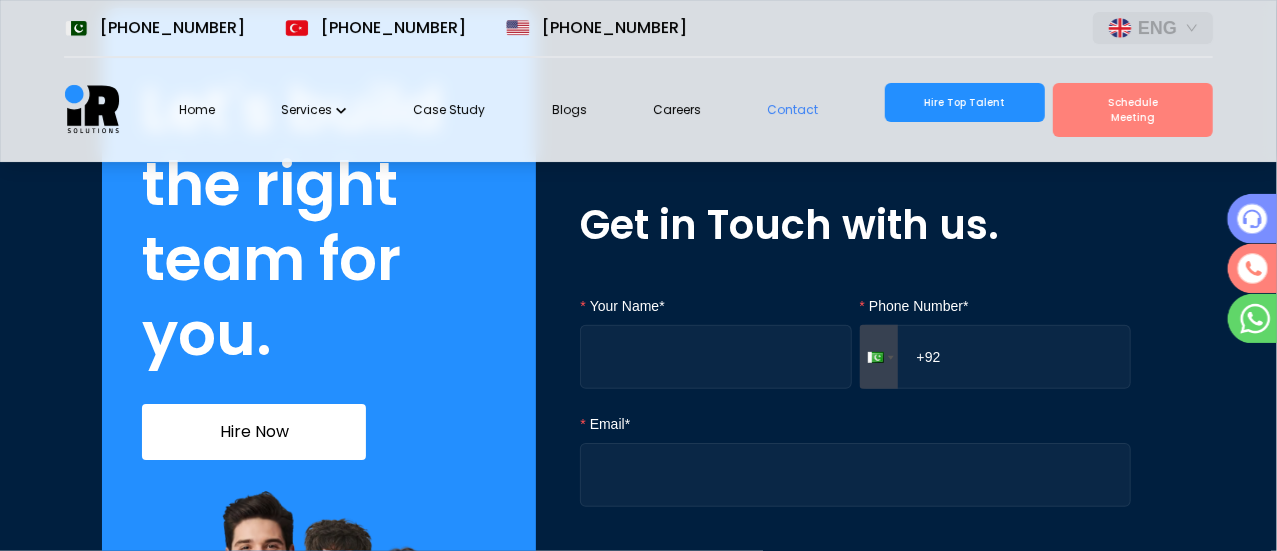 scroll, scrollTop: 198, scrollLeft: 0, axis: vertical 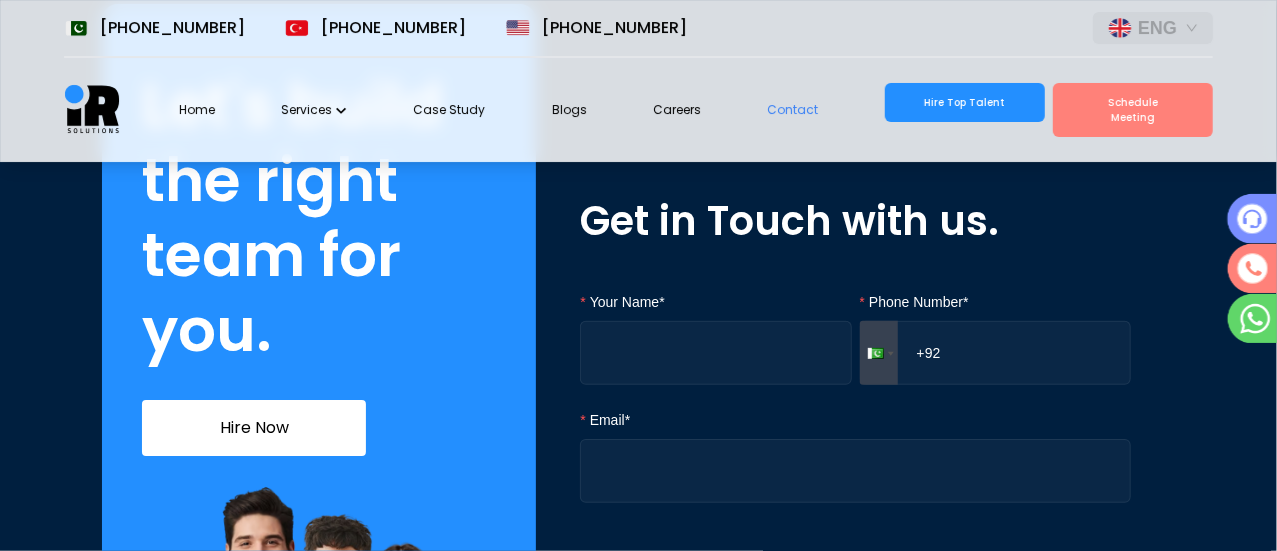 click on "Hire Top Talent" at bounding box center [965, 102] 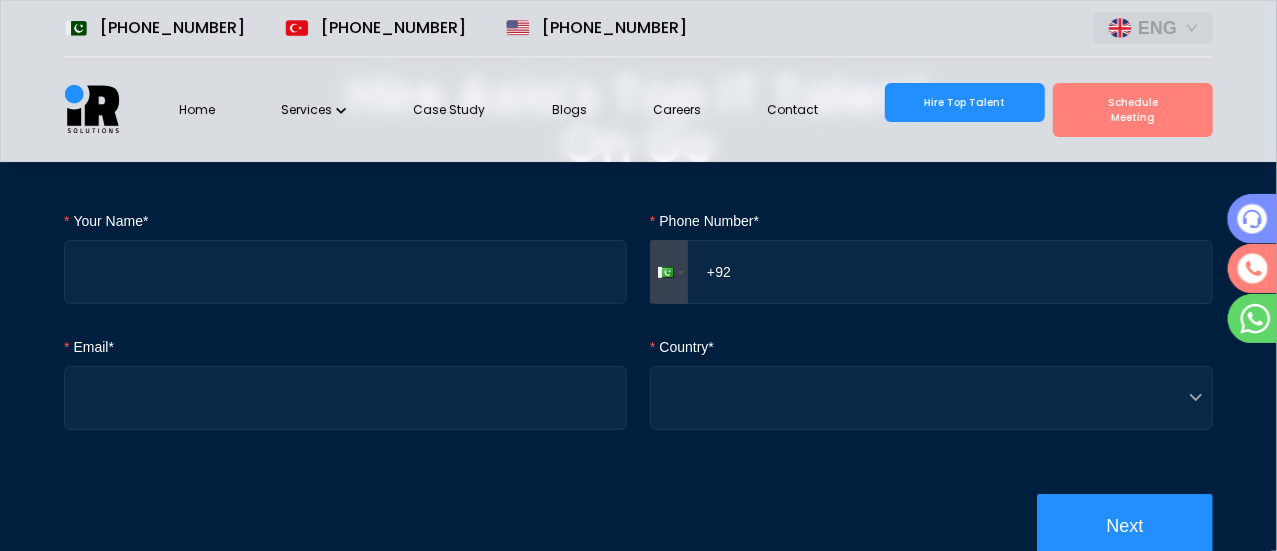 scroll, scrollTop: 0, scrollLeft: 0, axis: both 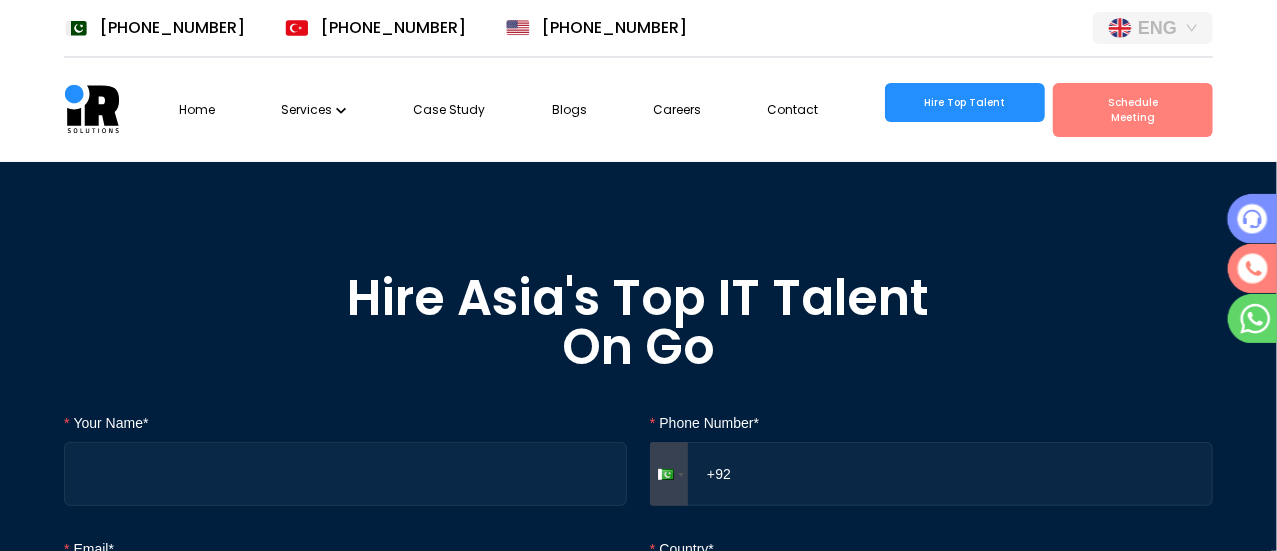 click on "Careers" at bounding box center (677, 109) 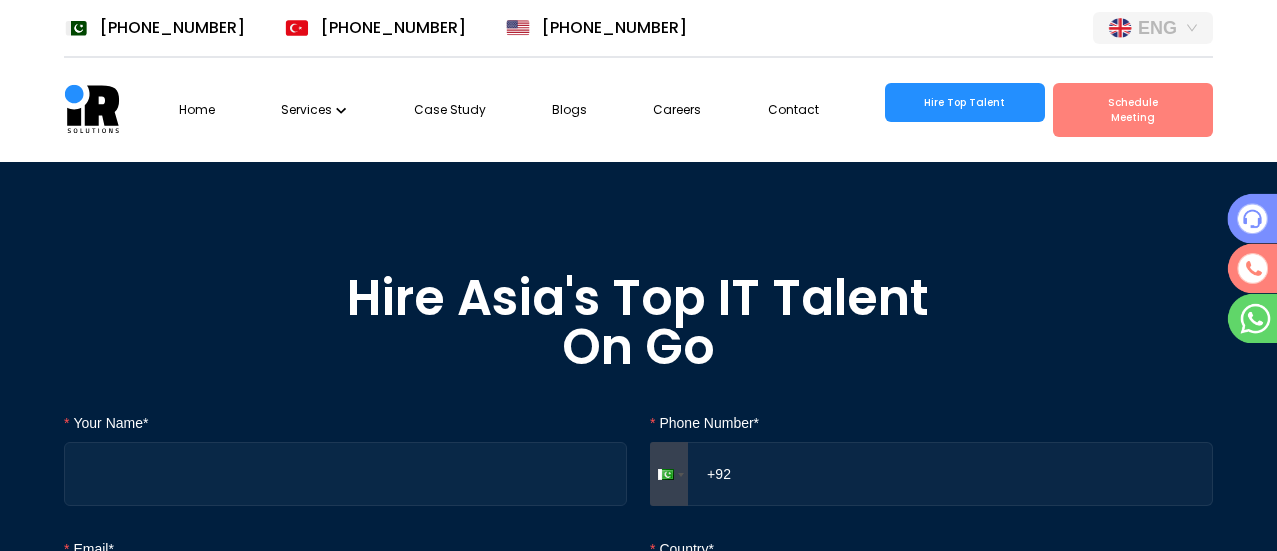 scroll, scrollTop: 0, scrollLeft: 0, axis: both 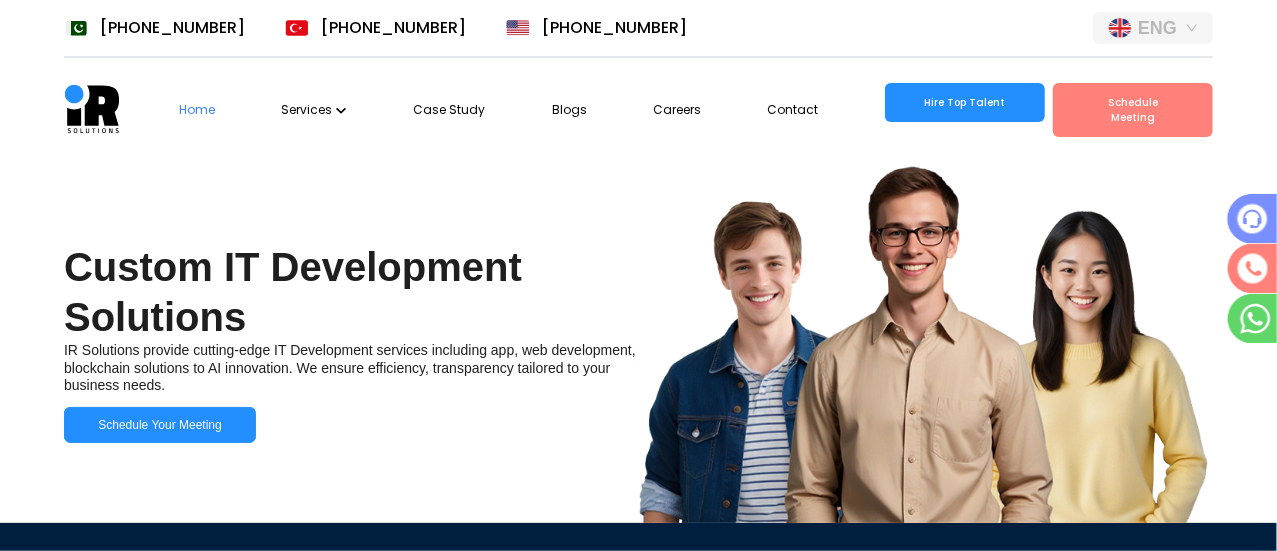 click on "Careers" at bounding box center (677, 109) 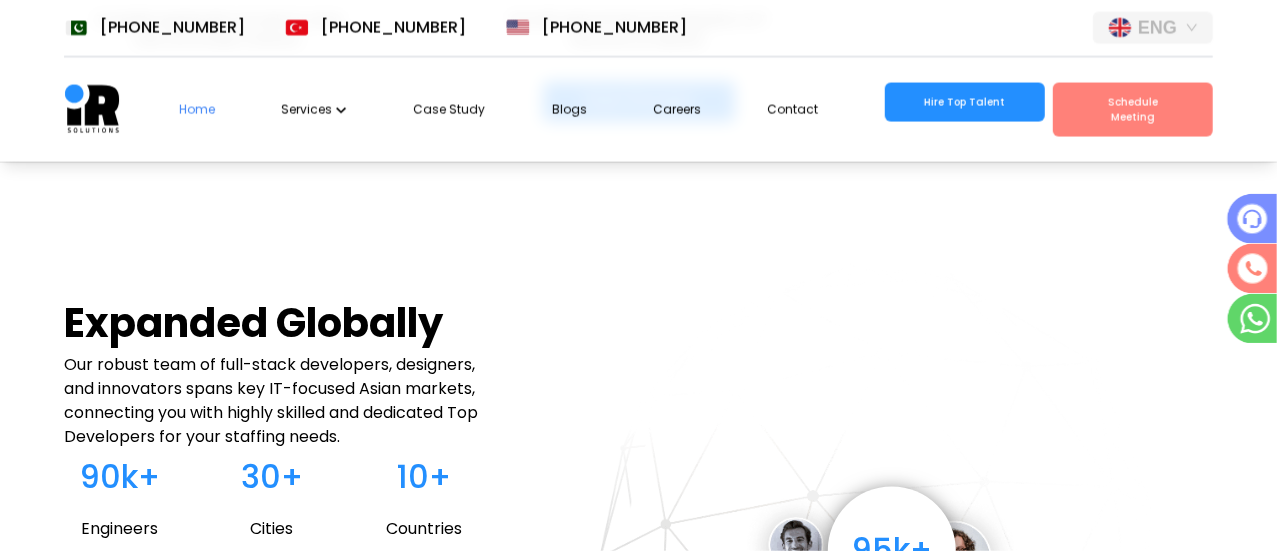 scroll, scrollTop: 1878, scrollLeft: 0, axis: vertical 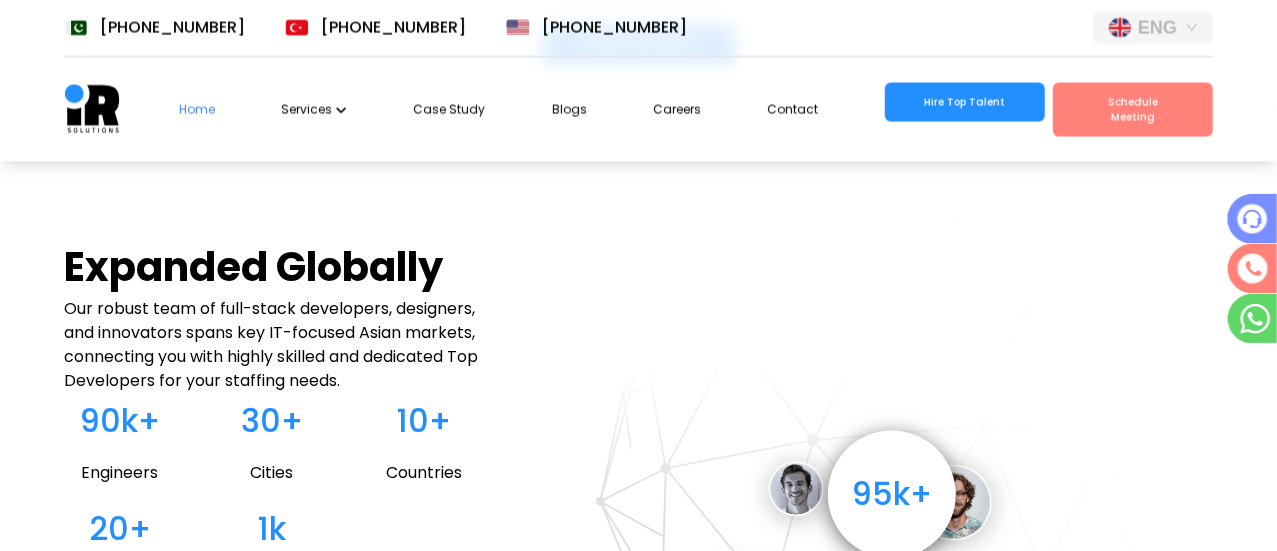 click on "Hire Top Talent" at bounding box center (965, 102) 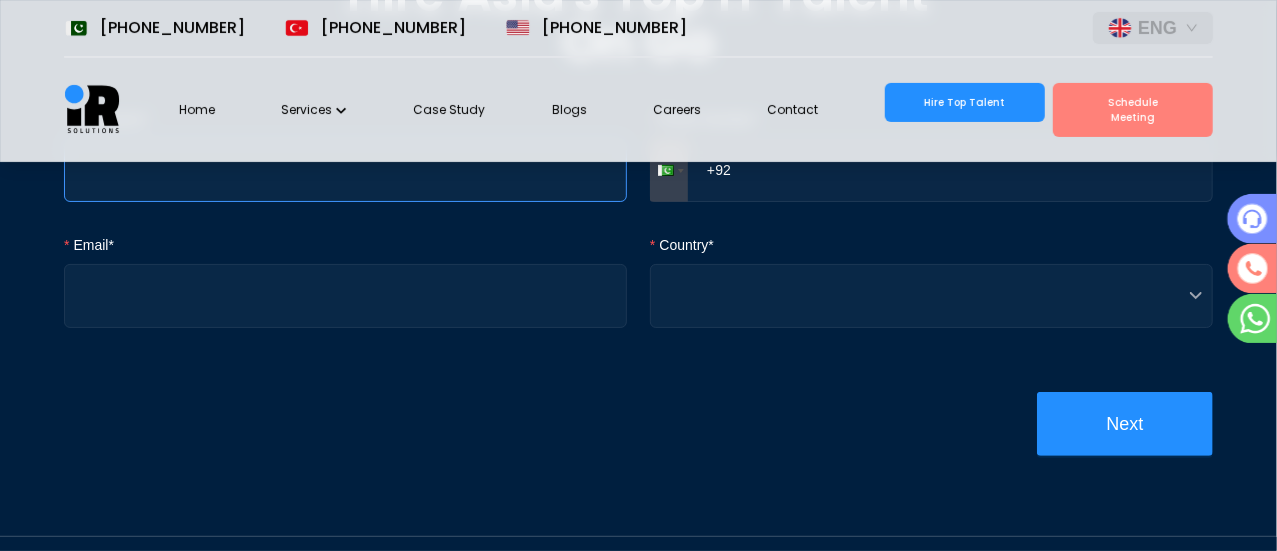 scroll, scrollTop: 304, scrollLeft: 0, axis: vertical 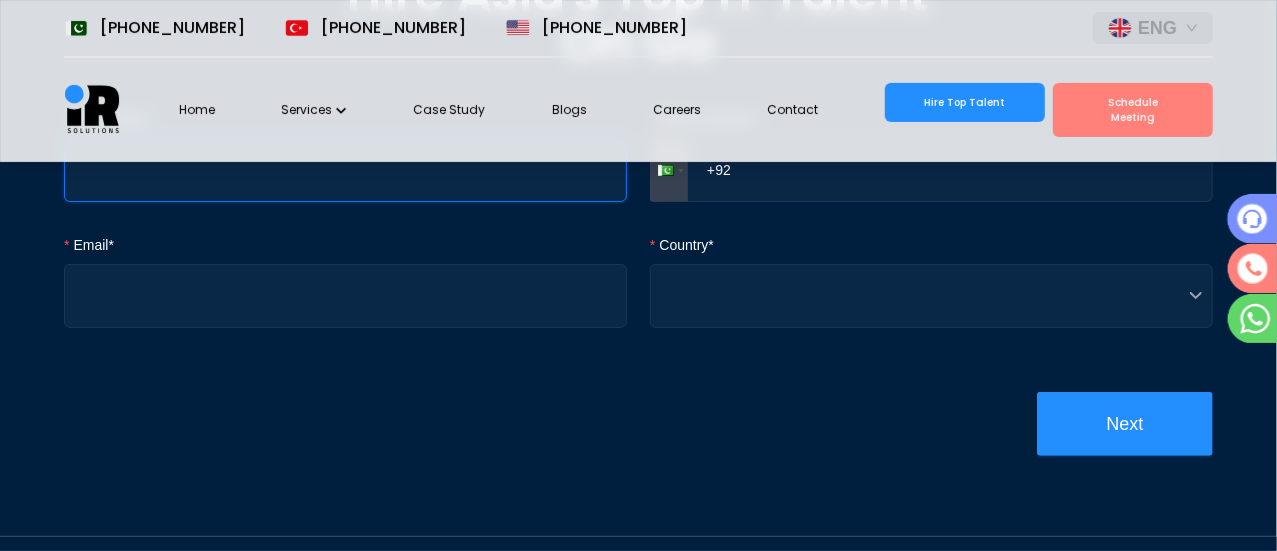 click on "Your Name*" at bounding box center [345, 170] 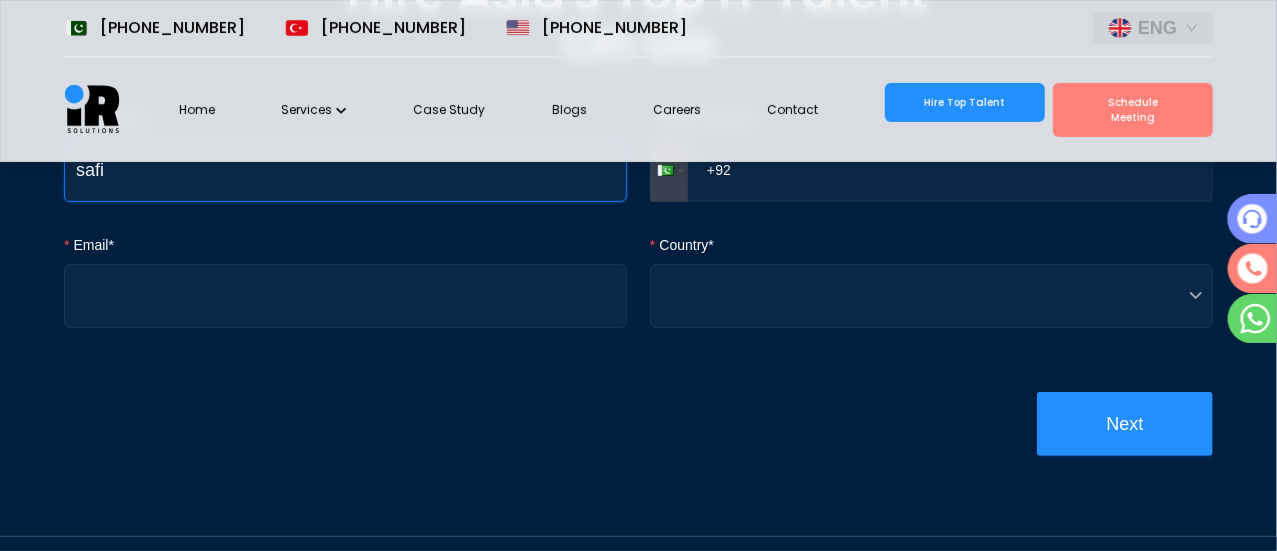 type on "safi" 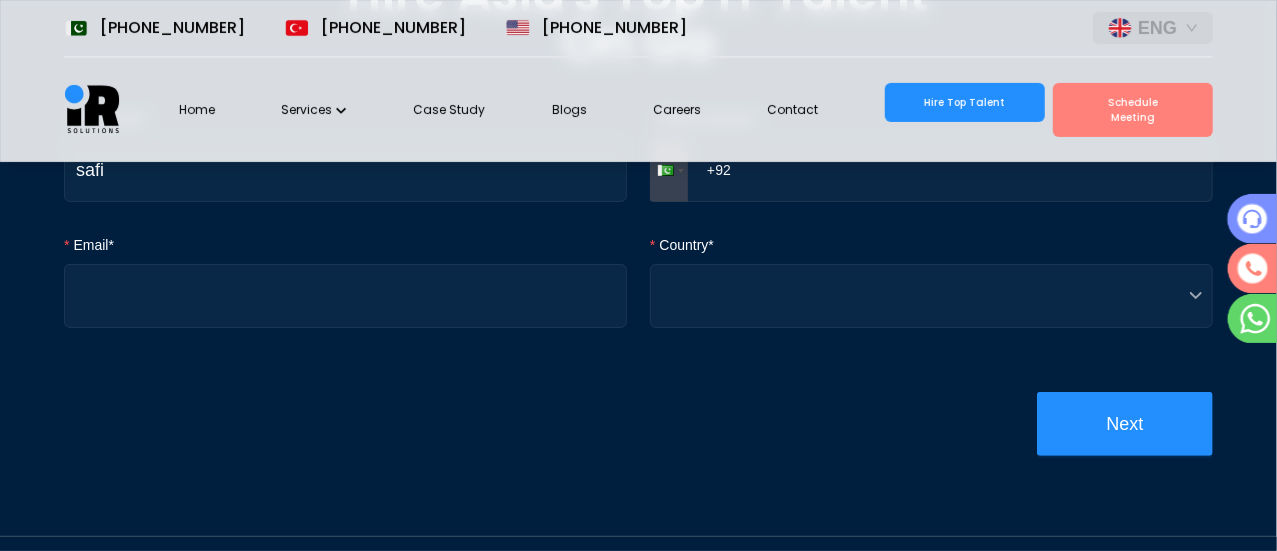 click on "Email*" at bounding box center (345, 249) 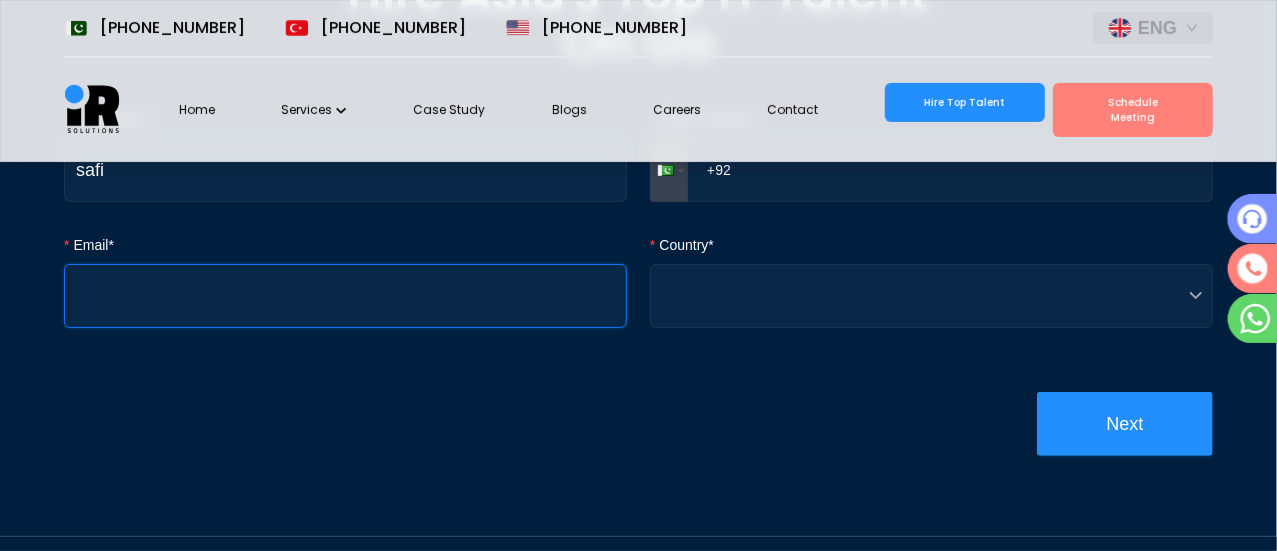 click on "Email*" at bounding box center (345, 296) 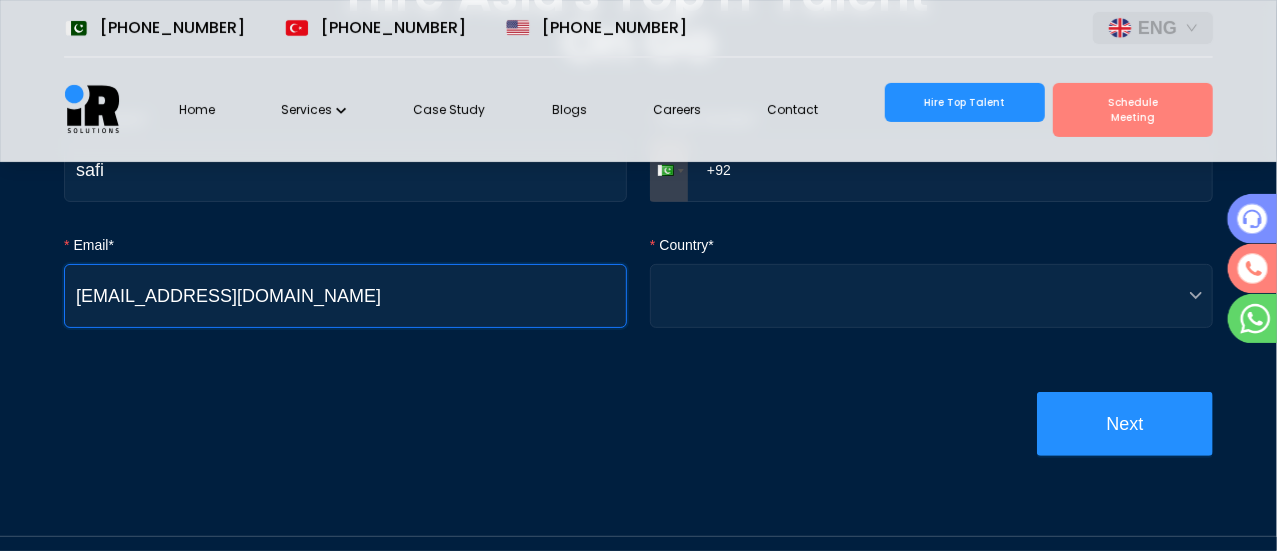 type on "safi@gmail.com" 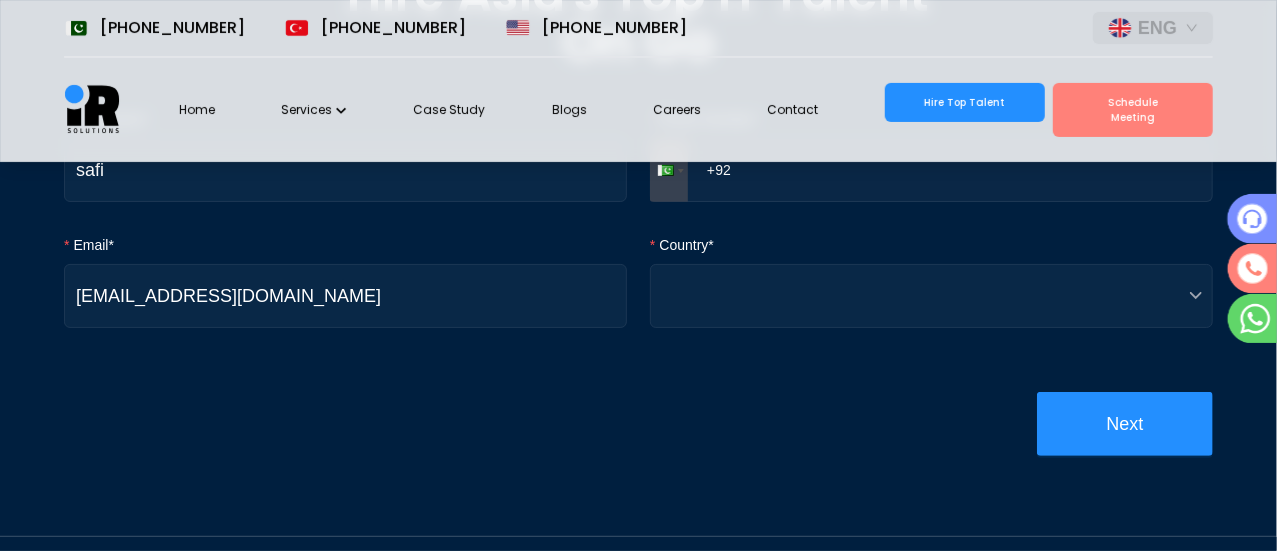 click on "+92" at bounding box center (931, 170) 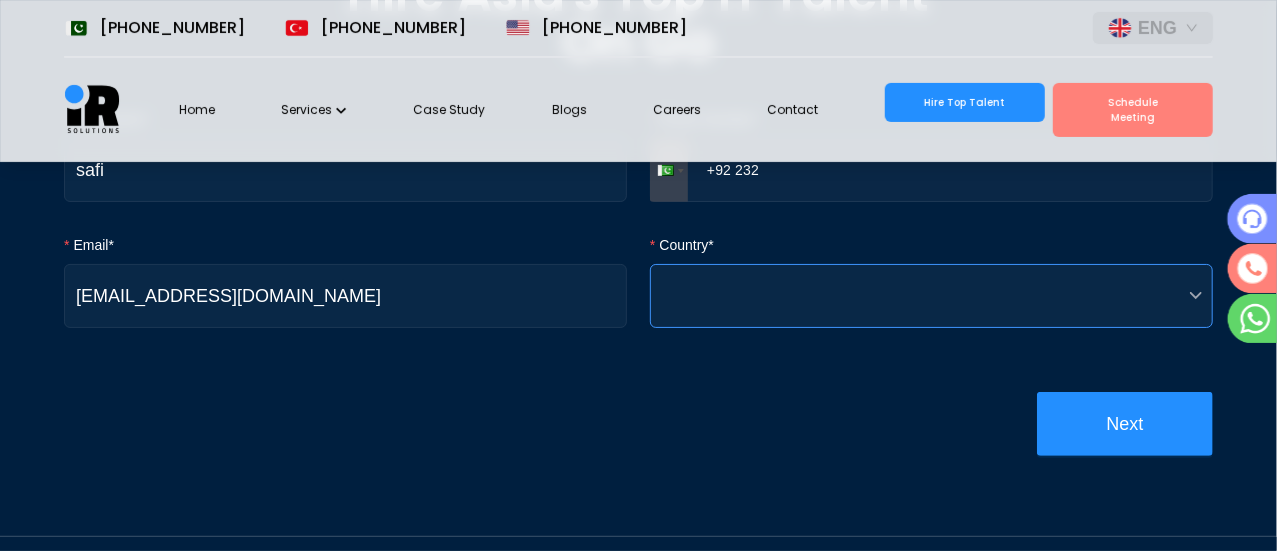 click at bounding box center [931, 296] 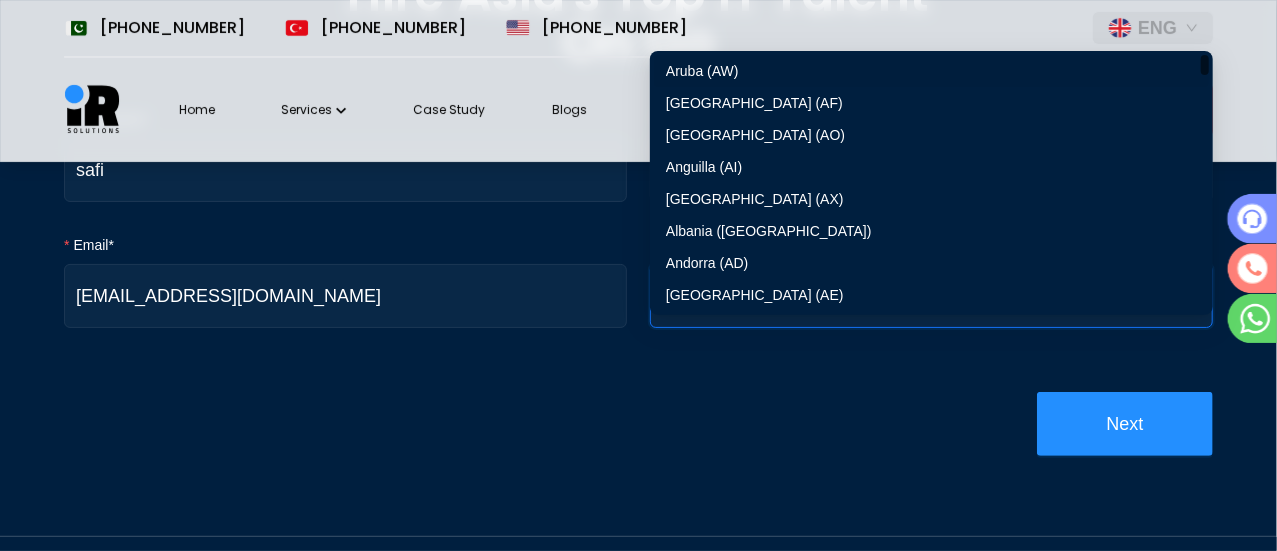 type on "f" 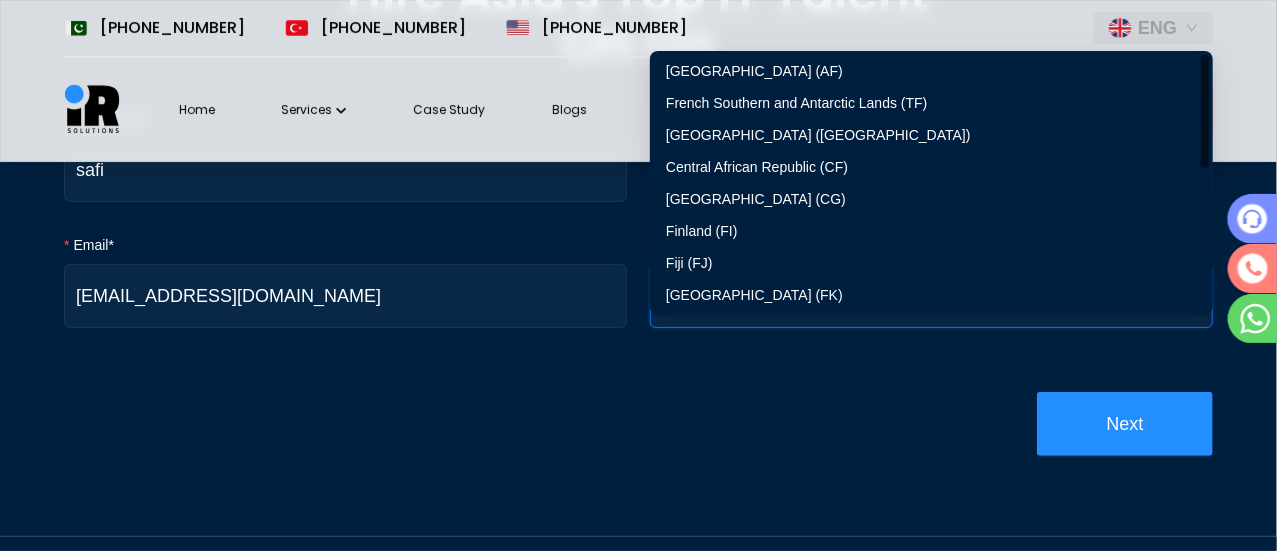 click on "Central African Republic (CF)" at bounding box center (931, 167) 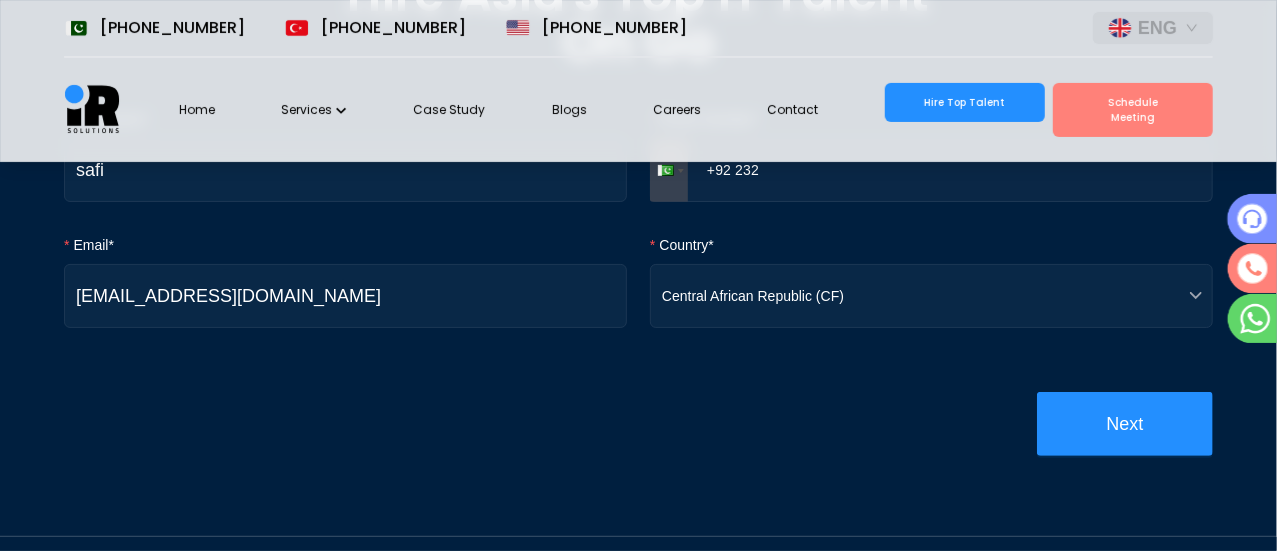 click on "Hire Asia's Top IT Talent On Go Your Name* safi Phone Number* Phone +92 232 Email* safi@gmail.com Country* Central African Republic (CF) Next Trusted by Leading Companies NETWORK 100,000+ TALENTS PROCESS 24 Hours HIRING TALENT Top 3.5% VETTED" at bounding box center (638, 286) 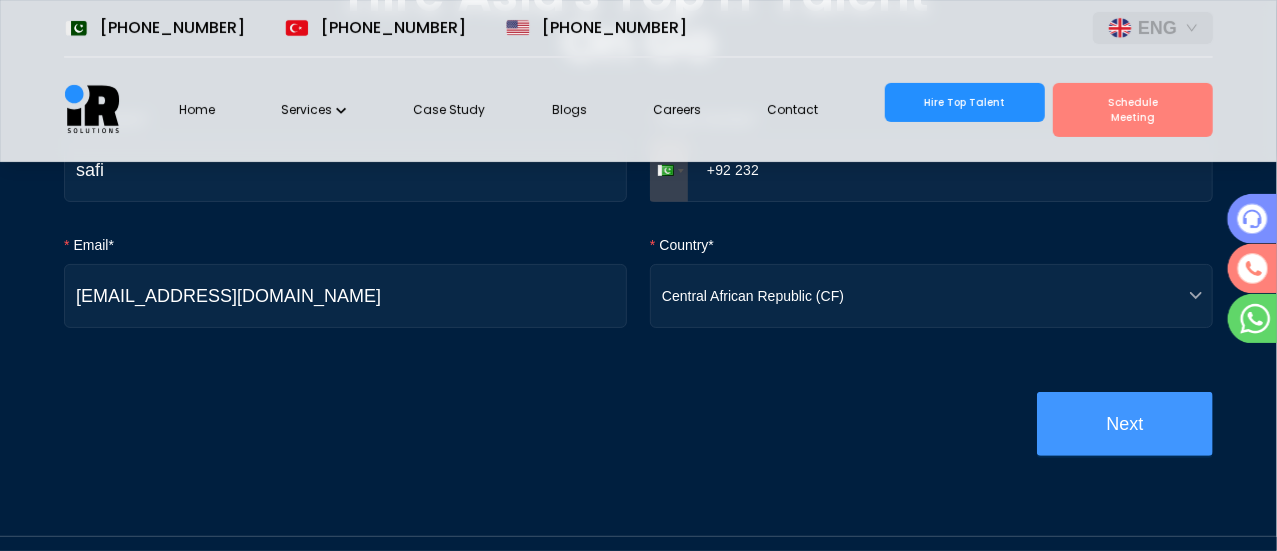 click on "Next" at bounding box center [1125, 424] 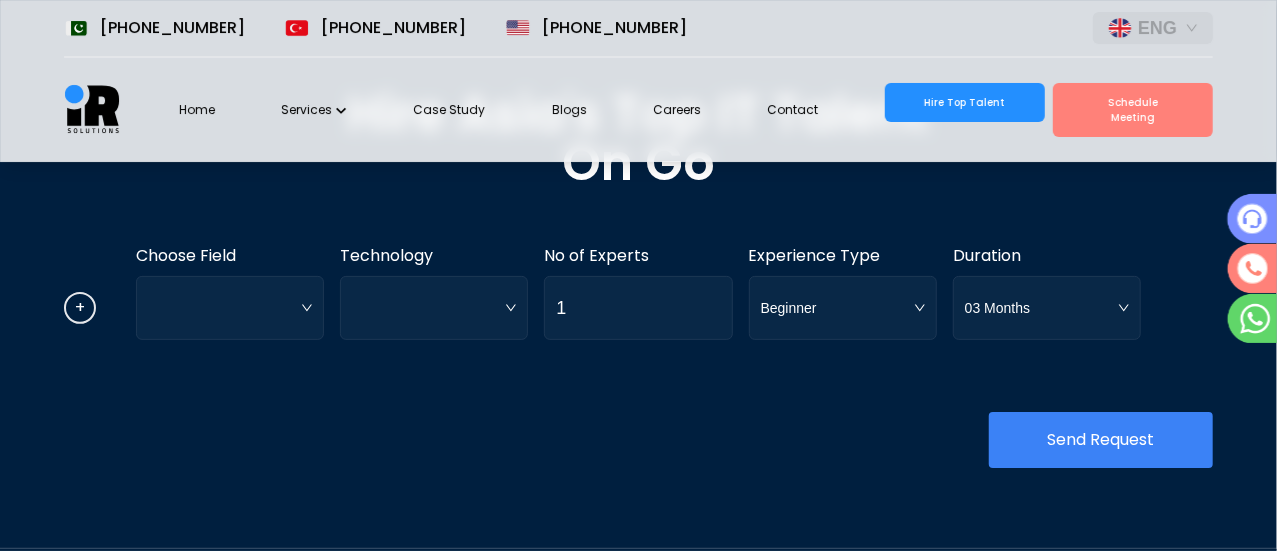 scroll, scrollTop: 184, scrollLeft: 0, axis: vertical 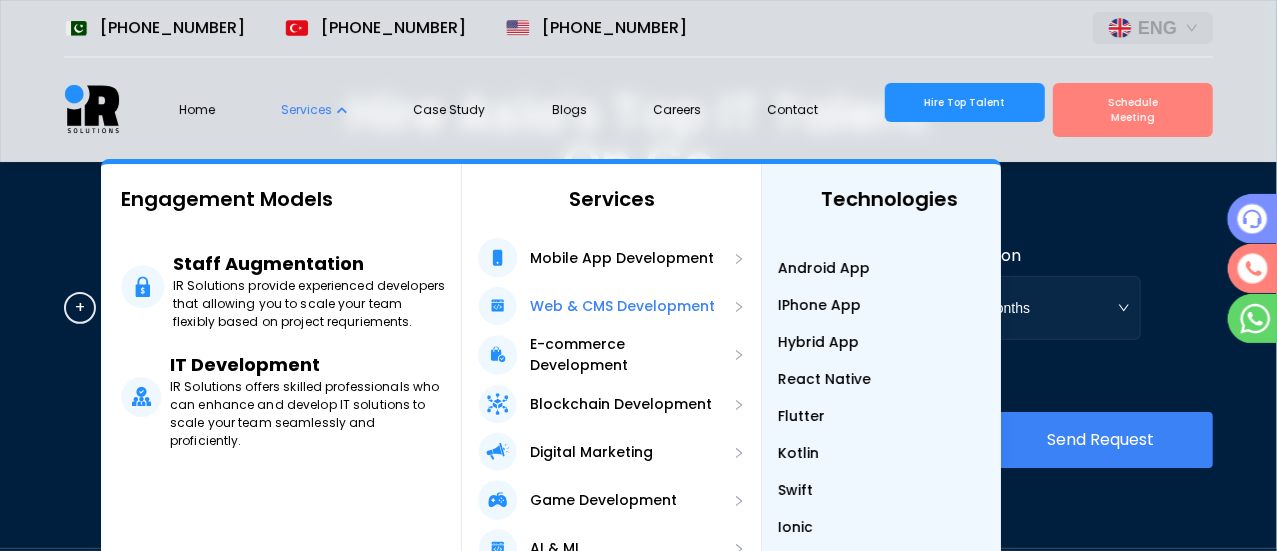 click on "Web & CMS Development" at bounding box center (596, 306) 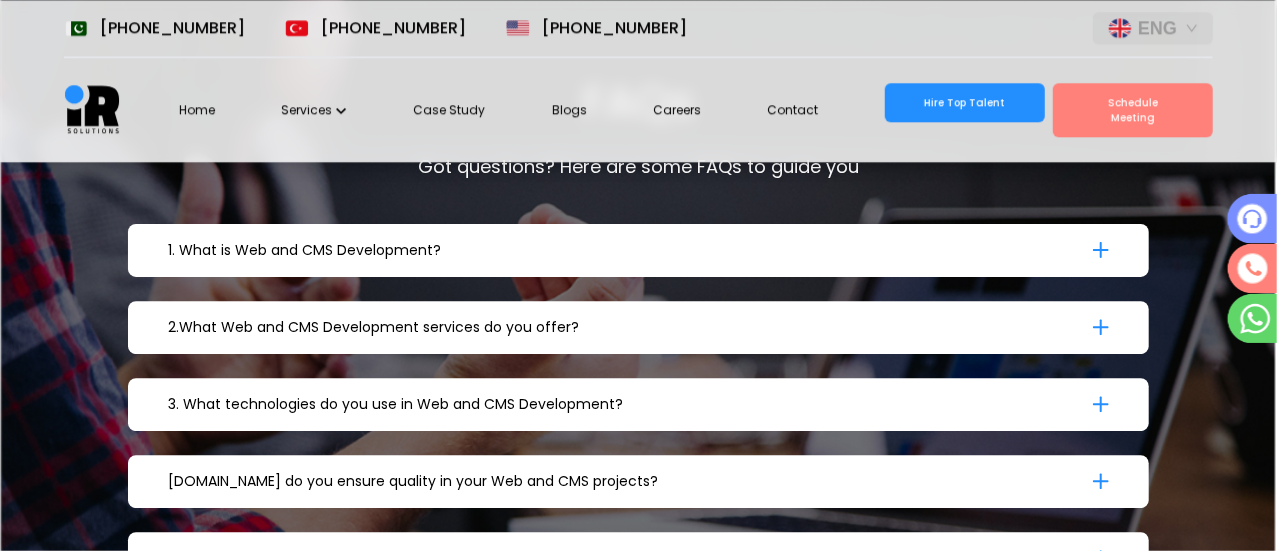 scroll, scrollTop: 6859, scrollLeft: 0, axis: vertical 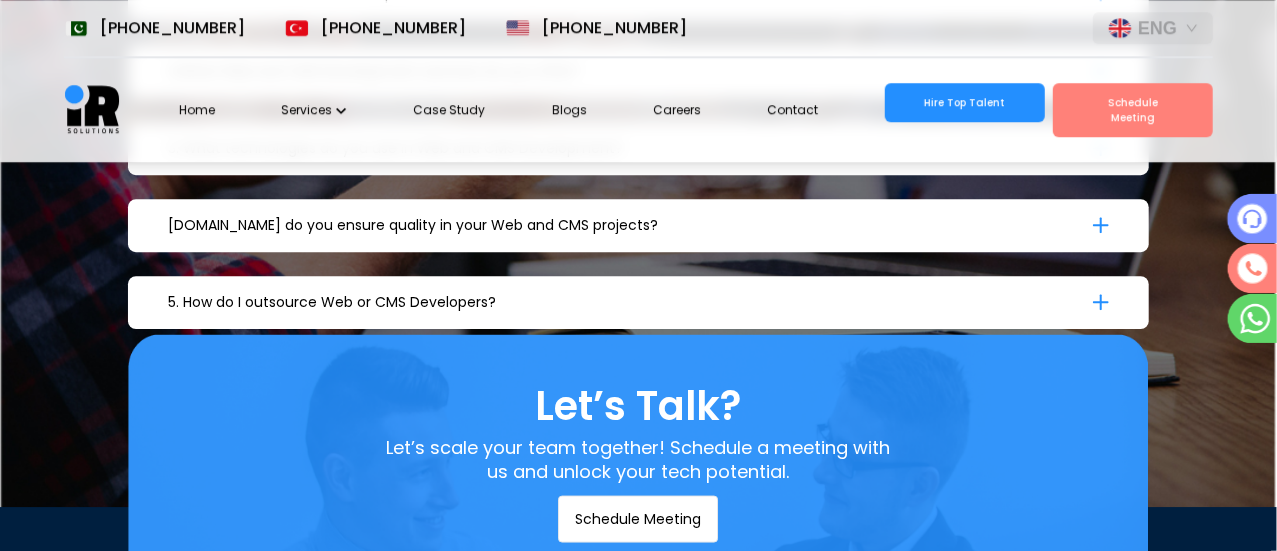 click 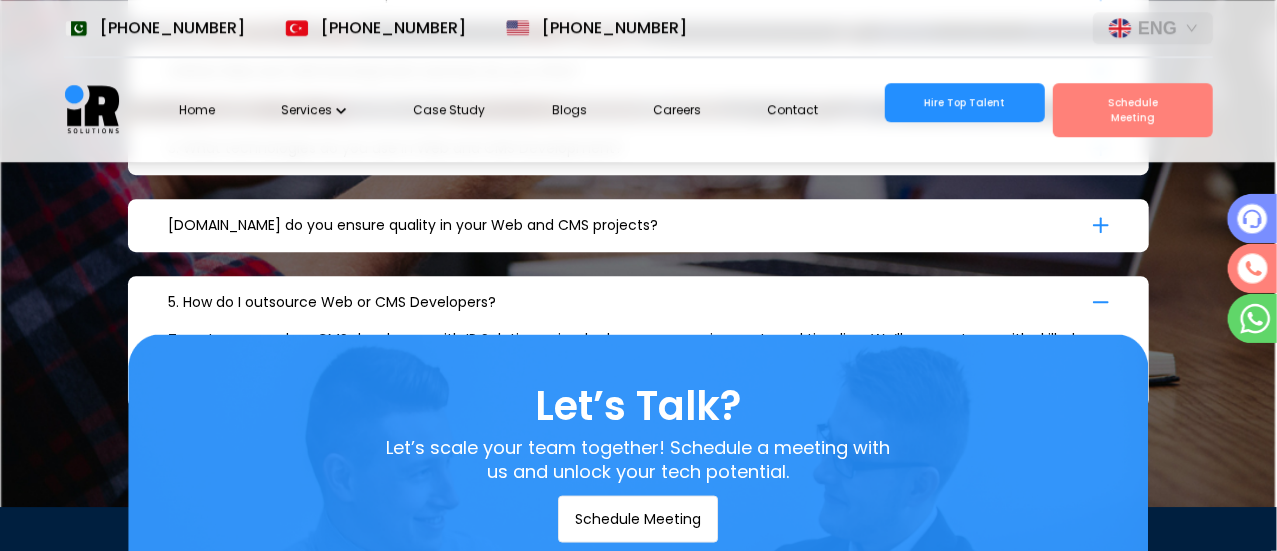 click 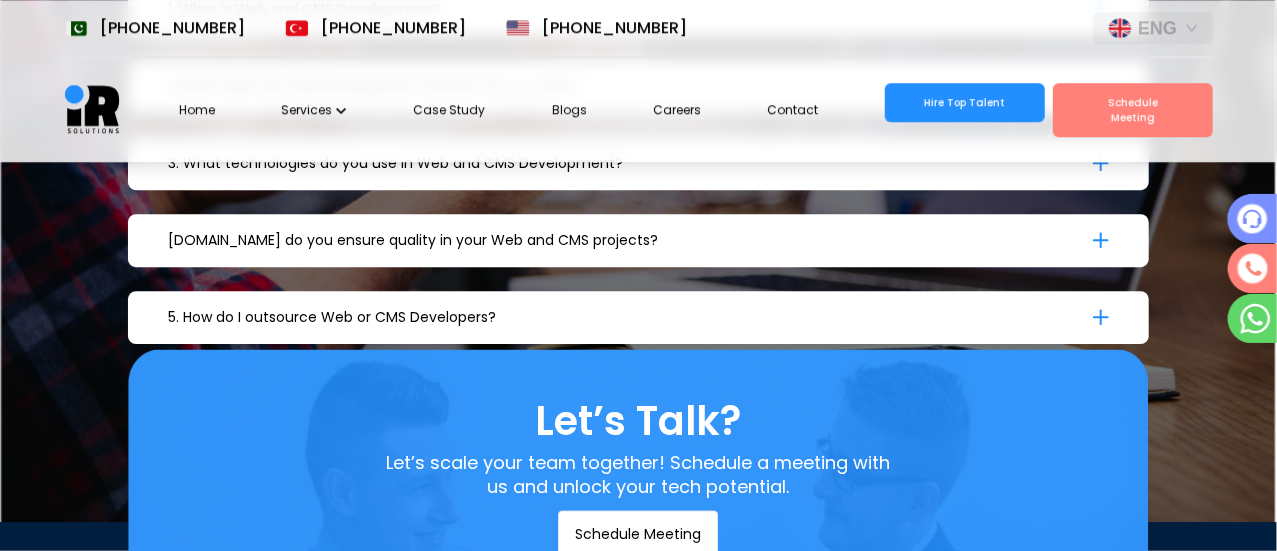 scroll, scrollTop: 6836, scrollLeft: 0, axis: vertical 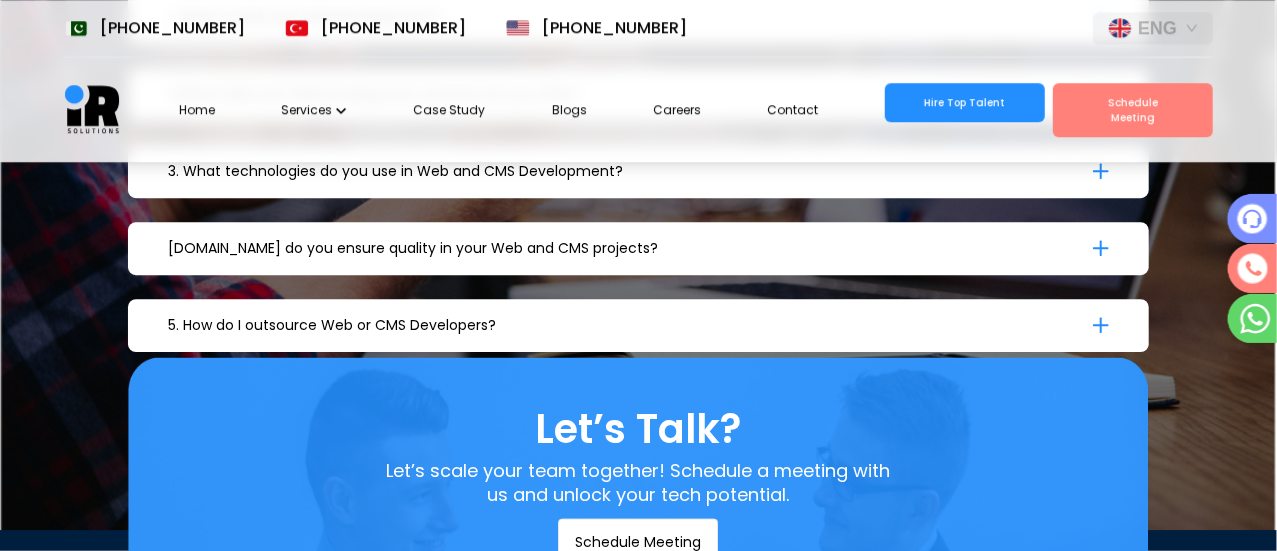 click on "5. How do I outsource Web or CMS Developers?" at bounding box center (639, 325) 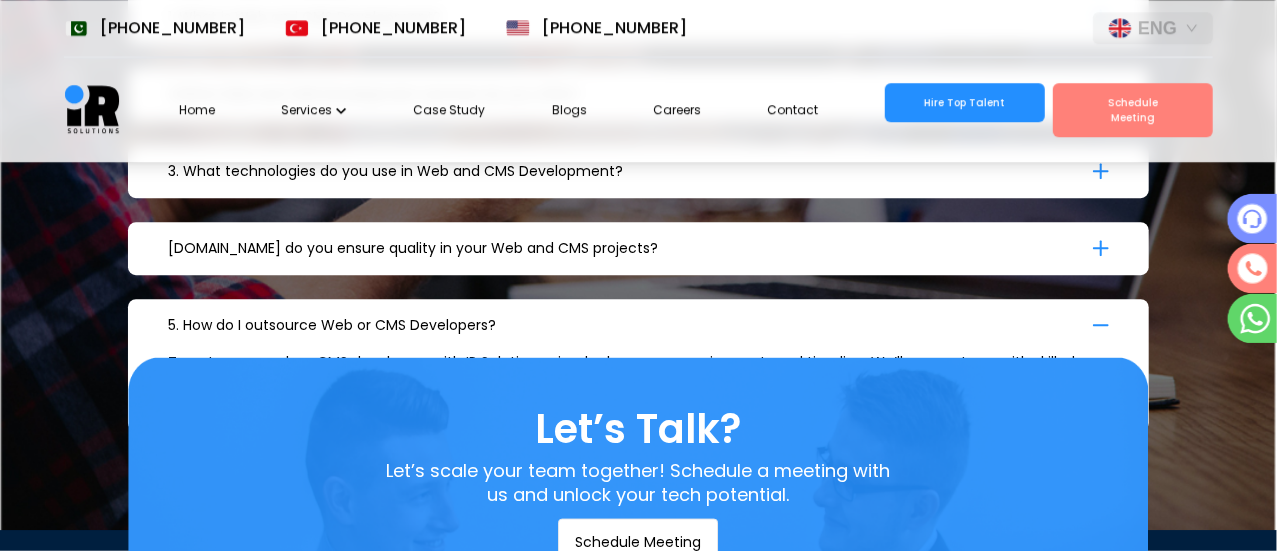scroll, scrollTop: 0, scrollLeft: 0, axis: both 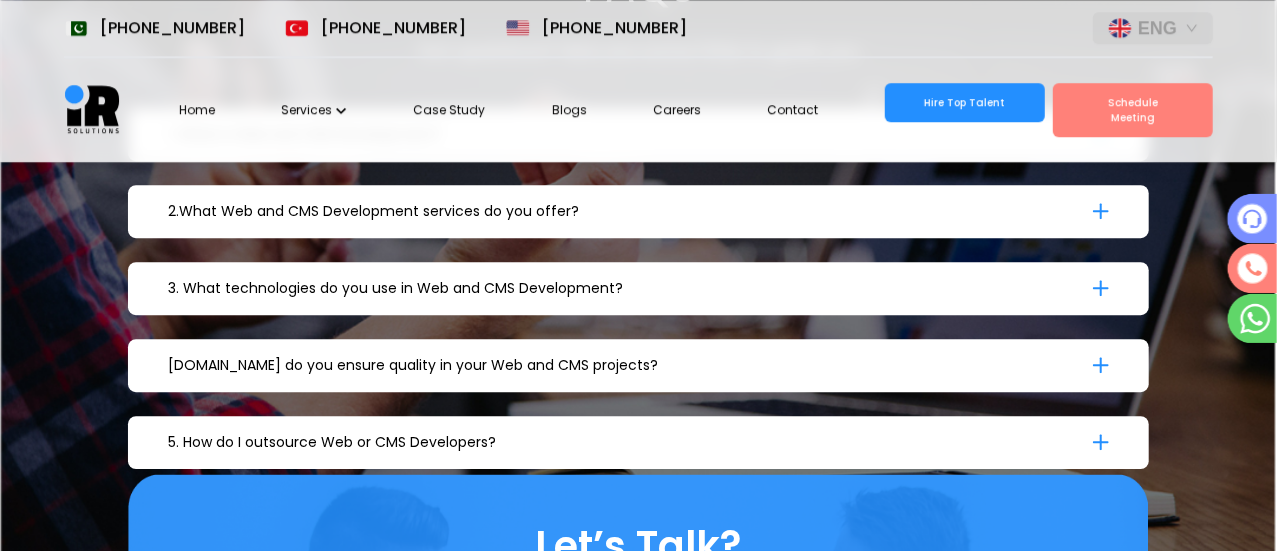 click on "4.How do you ensure quality in your Web and CMS projects? We follow best practices in UI/UX design, write clean and scalable code, and conduct thorough testing including cross-browser compatibility, mobile responsiveness, and performance optimization. Each project goes through a structured QA process before launch." at bounding box center [639, 365] 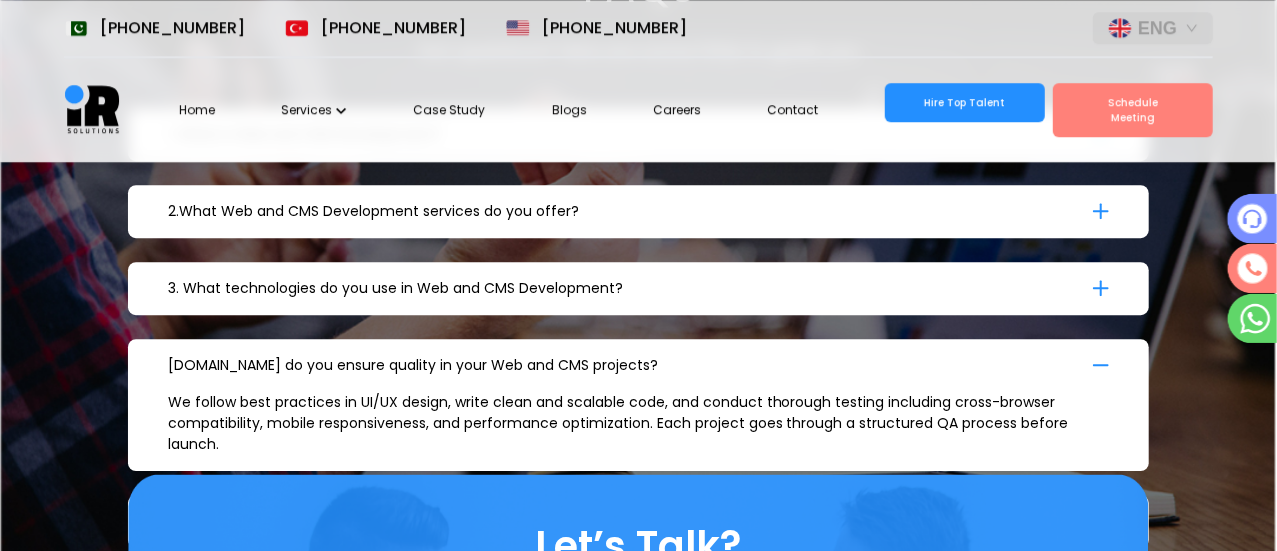 click 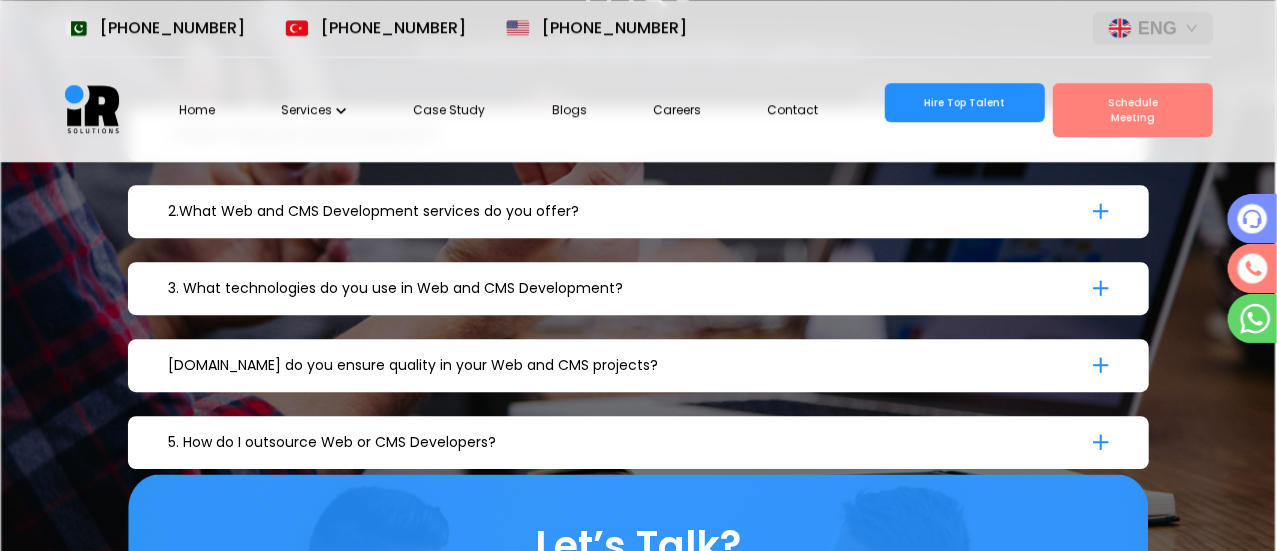 scroll, scrollTop: 0, scrollLeft: 36, axis: horizontal 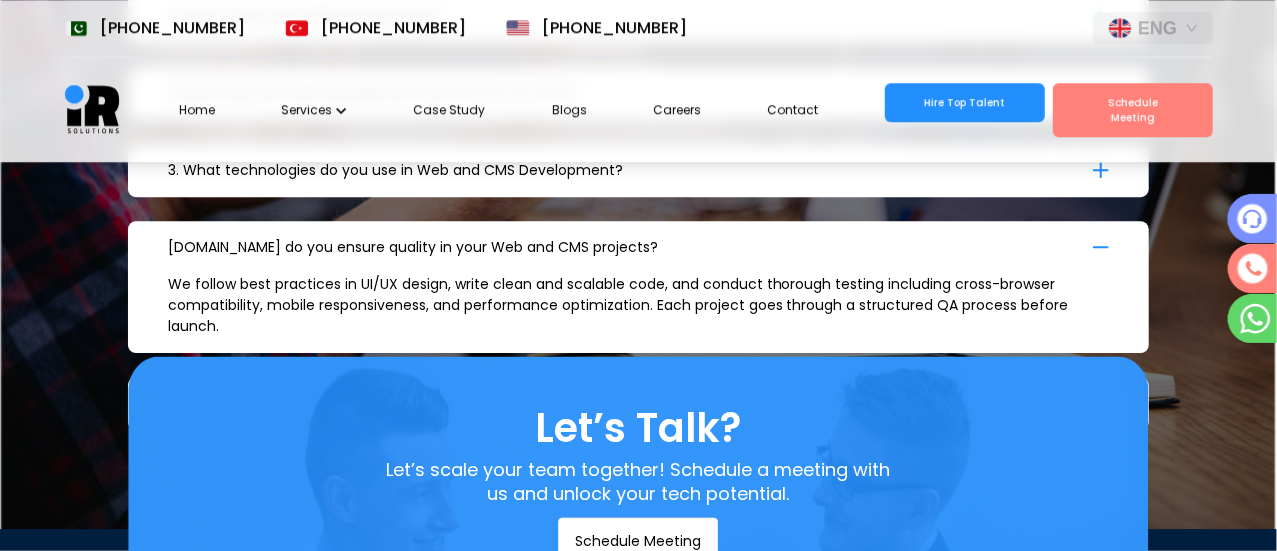 click 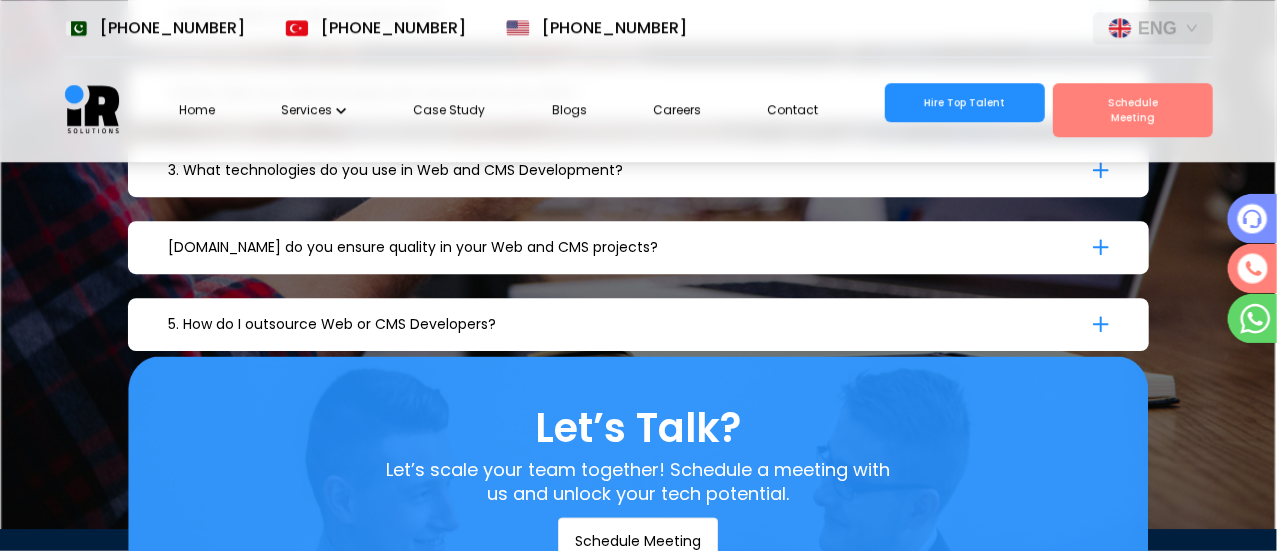 click 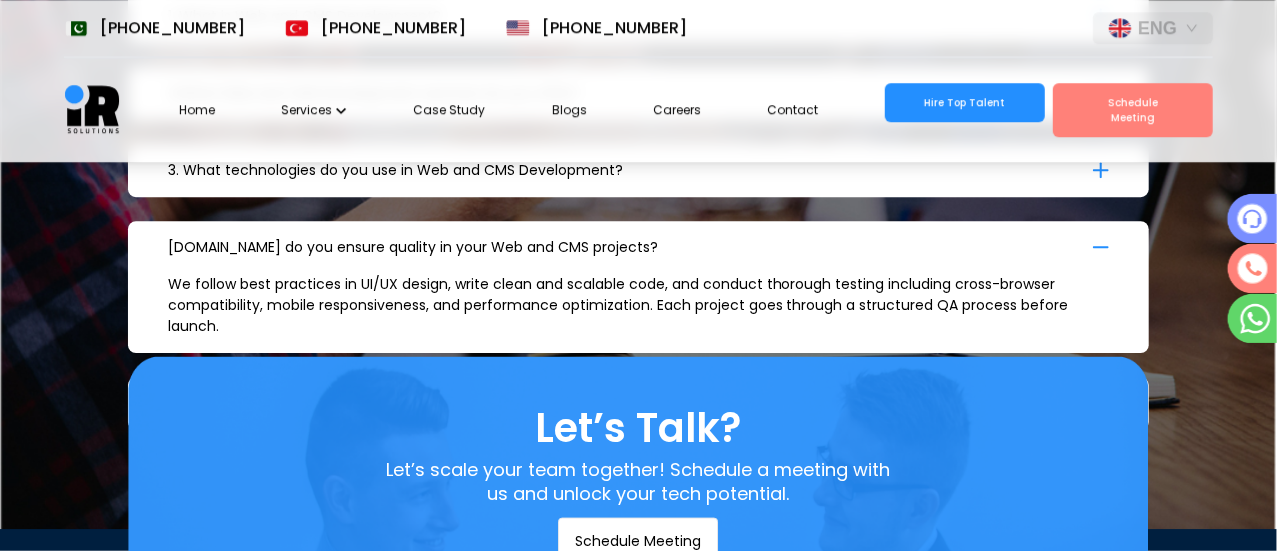 scroll, scrollTop: 0, scrollLeft: 0, axis: both 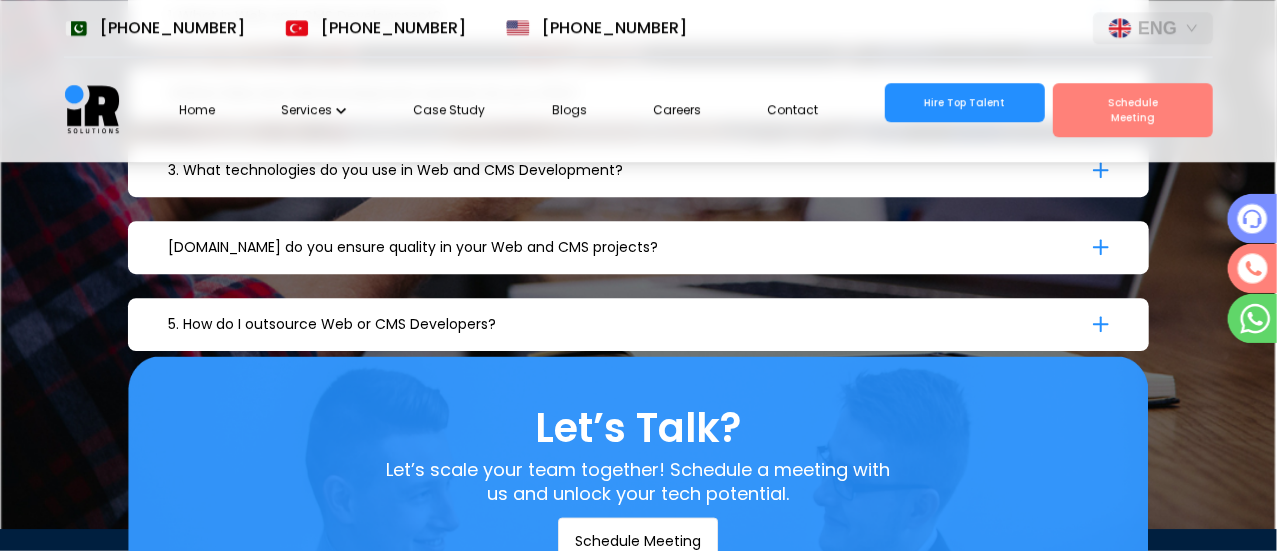 click 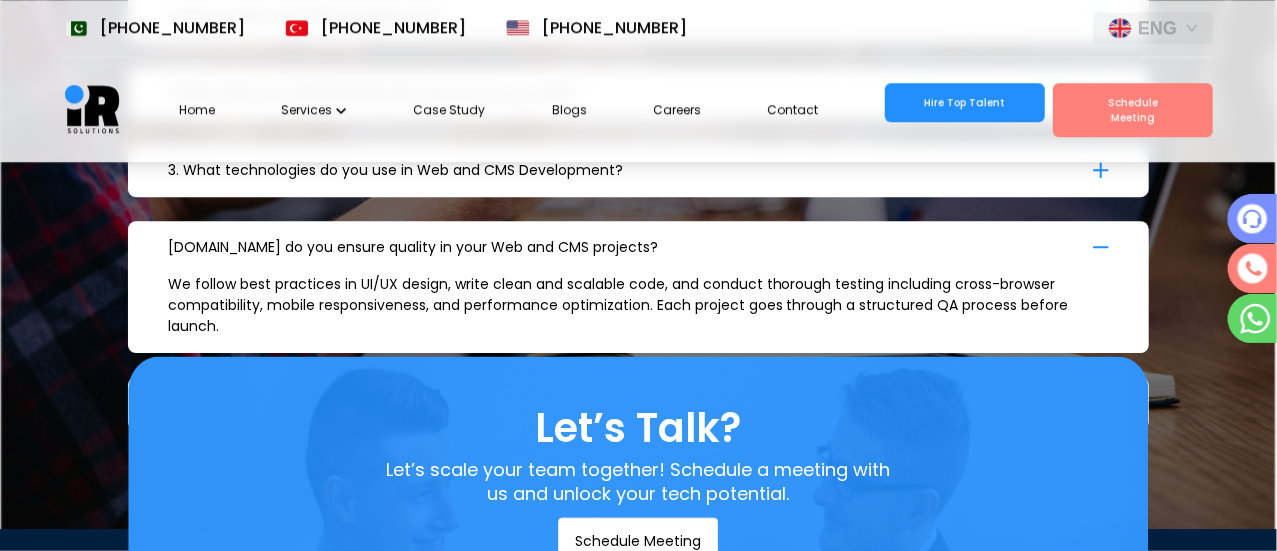 scroll, scrollTop: 0, scrollLeft: 0, axis: both 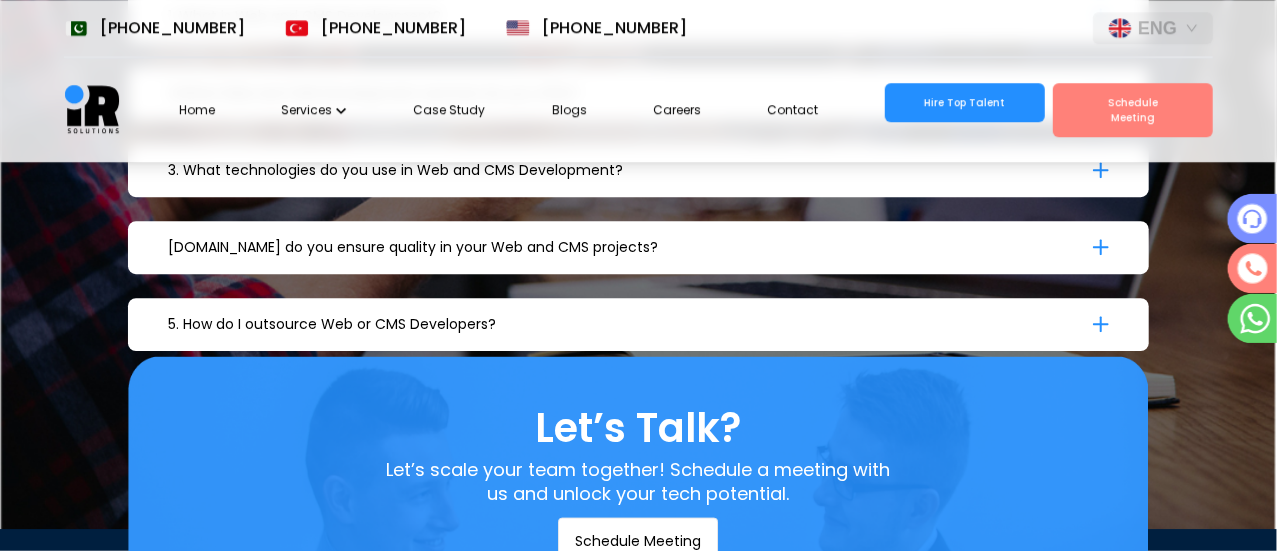 click on "5. How do I outsource Web or CMS Developers?" at bounding box center [639, 324] 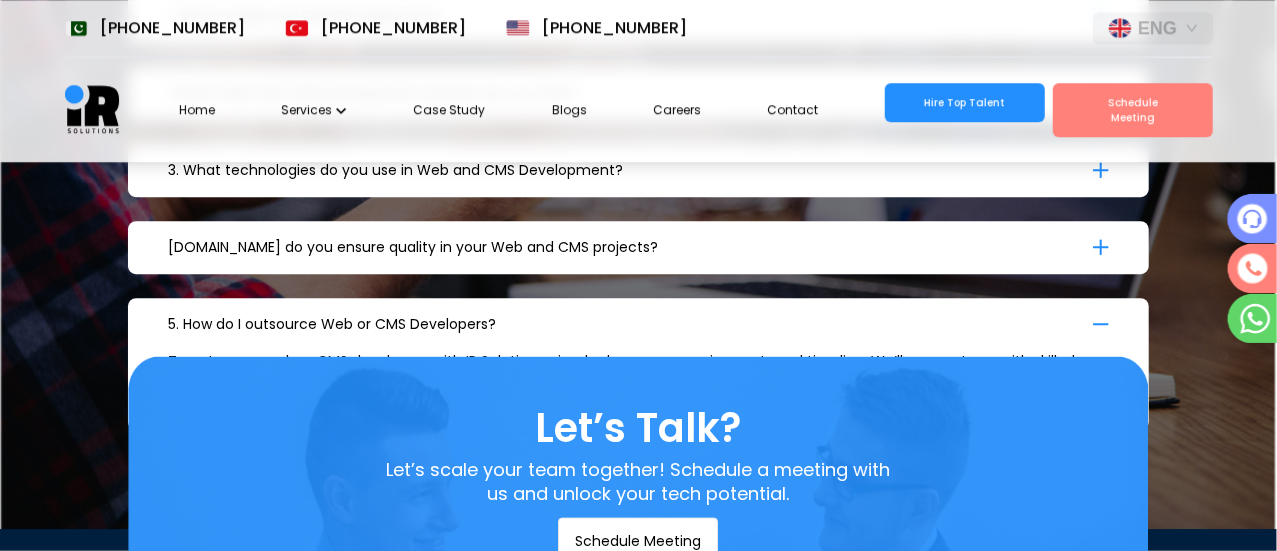 click on "5. How do I outsource Web or CMS Developers?" at bounding box center (639, 324) 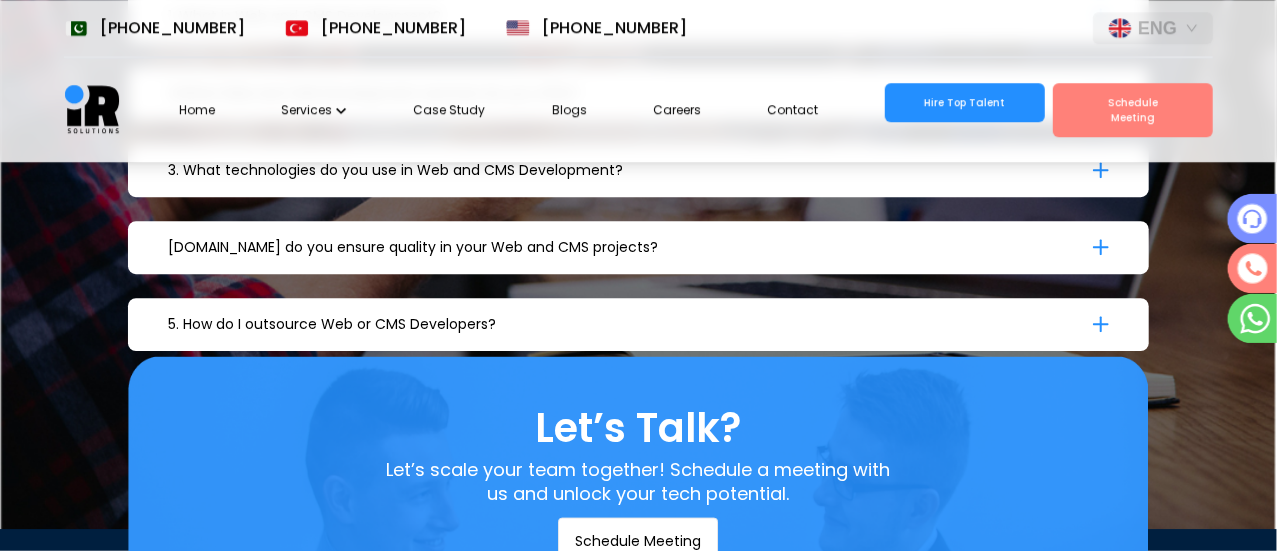 click on "5. How do I outsource Web or CMS Developers?" at bounding box center [639, 324] 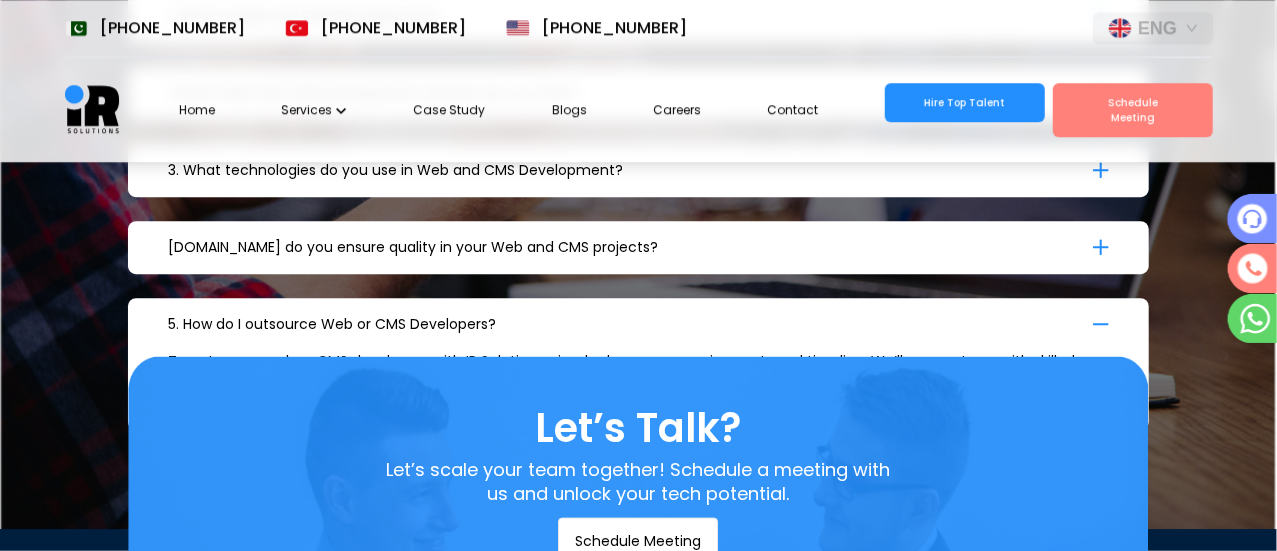 scroll, scrollTop: 0, scrollLeft: 0, axis: both 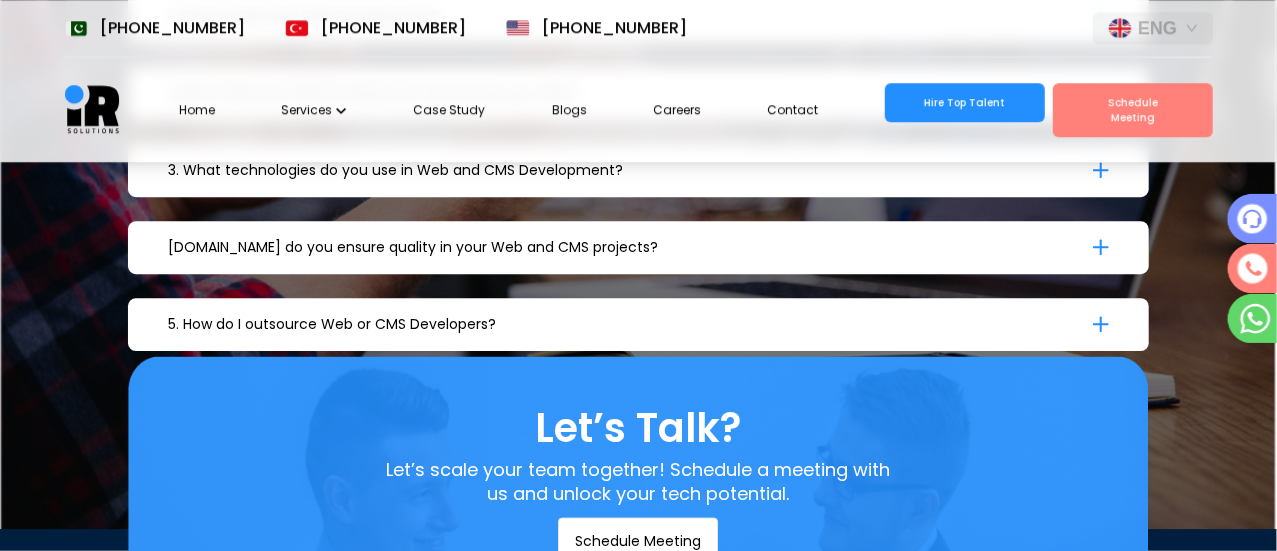 click on "5. How do I outsource Web or CMS Developers?" at bounding box center (639, 324) 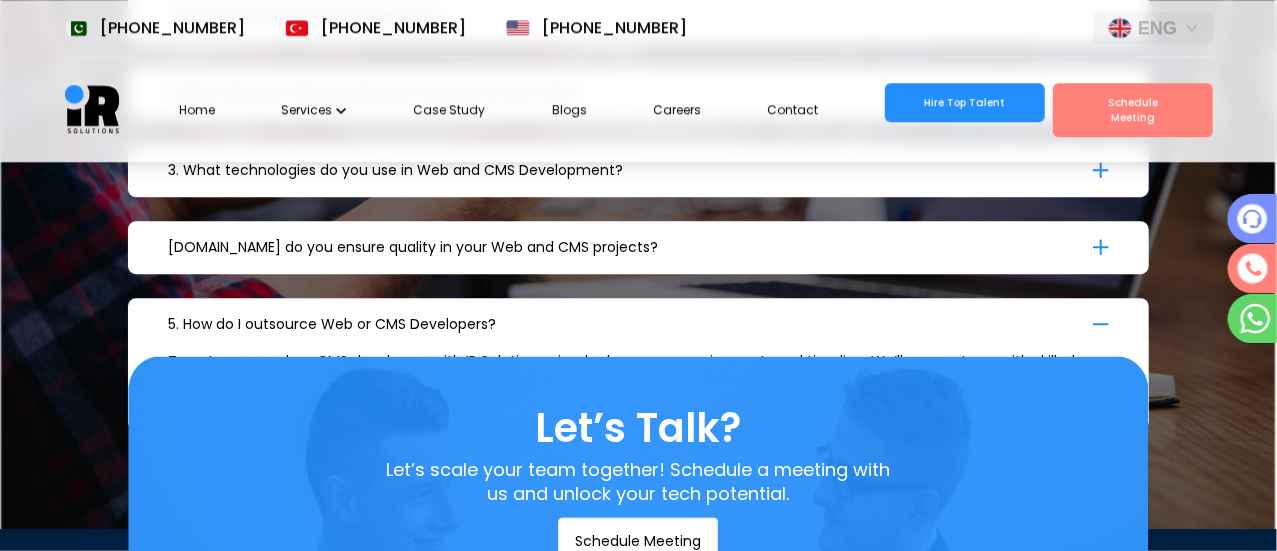 click on "5. How do I outsource Web or CMS Developers?" at bounding box center [639, 324] 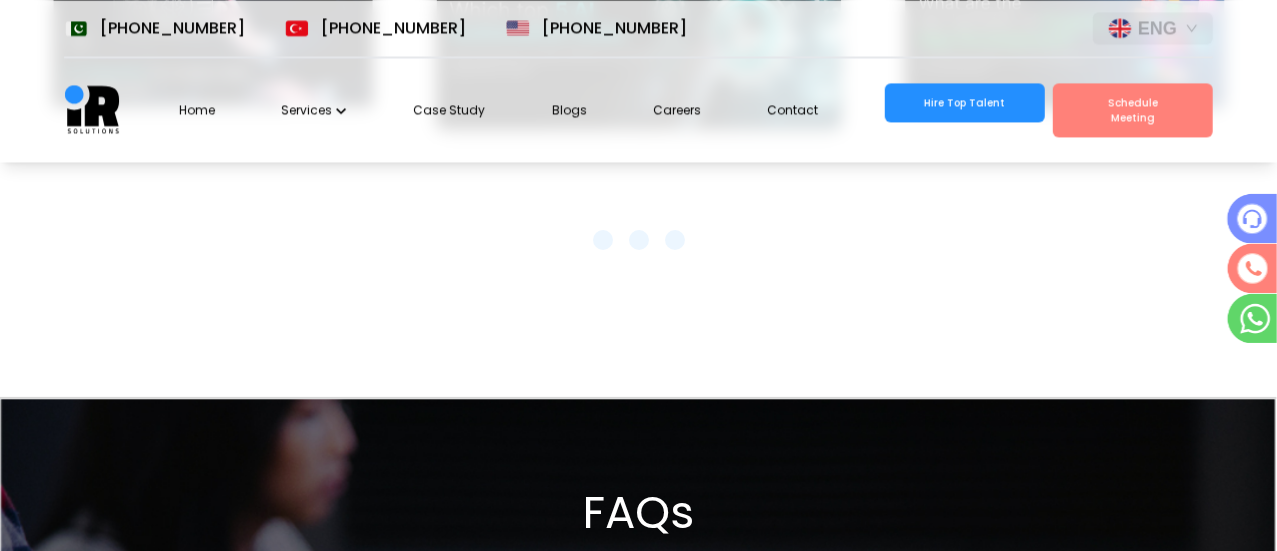 scroll, scrollTop: 6251, scrollLeft: 0, axis: vertical 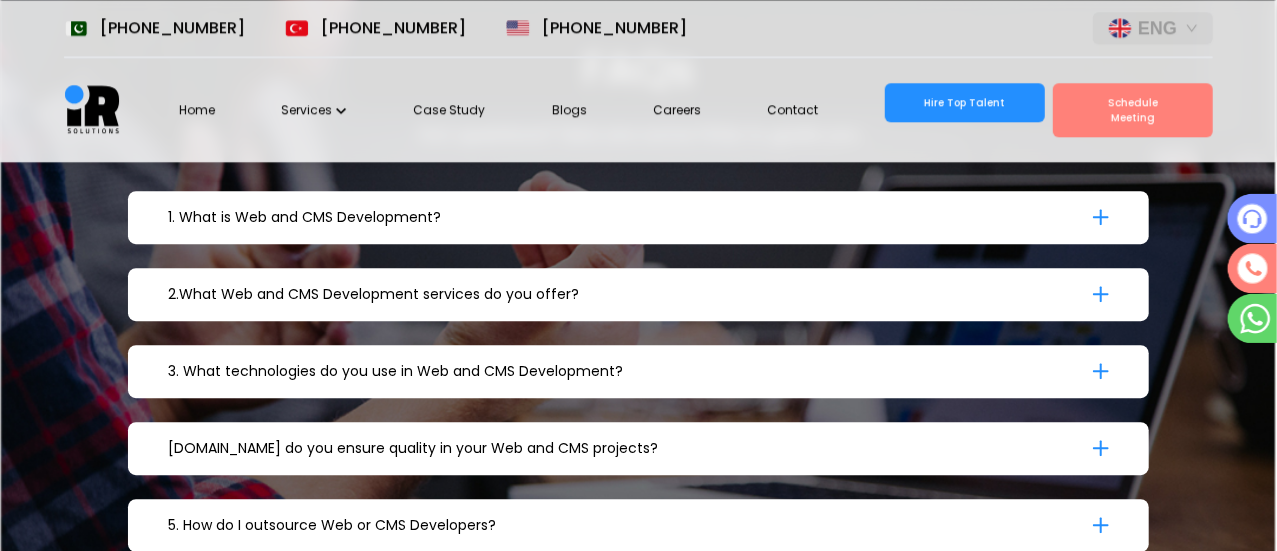 click 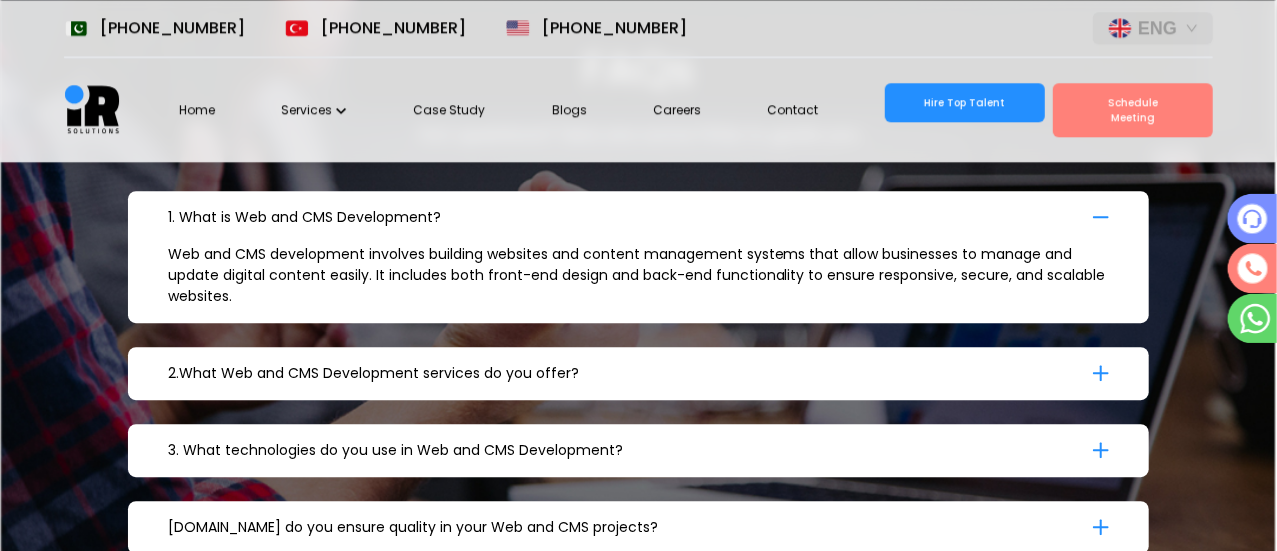click on "1. What is Web and CMS Development?" at bounding box center [639, 217] 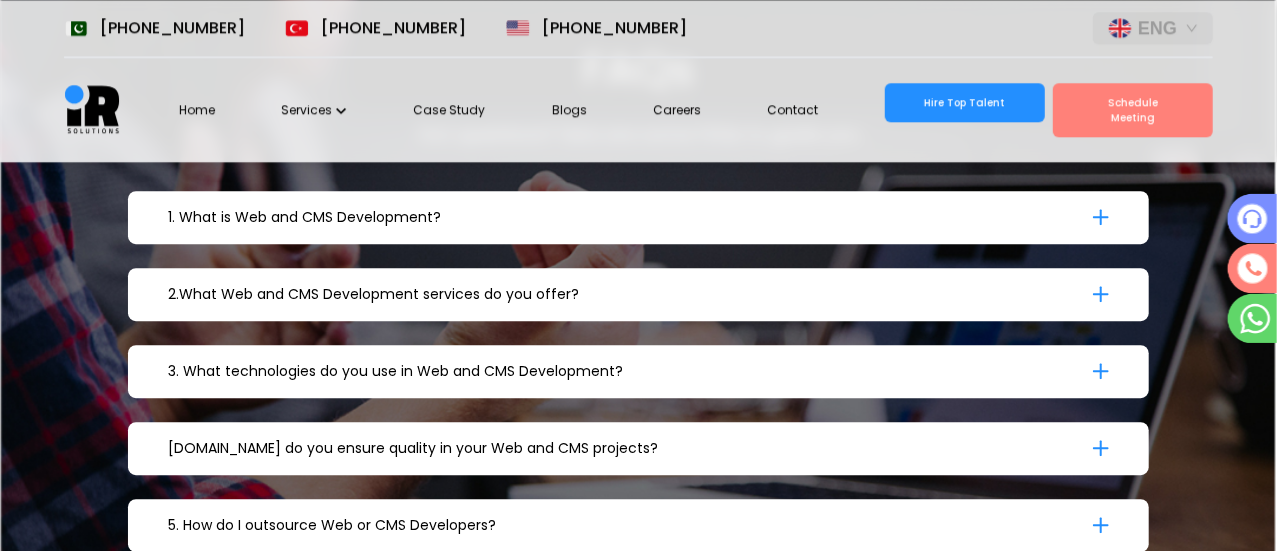 scroll, scrollTop: 0, scrollLeft: 0, axis: both 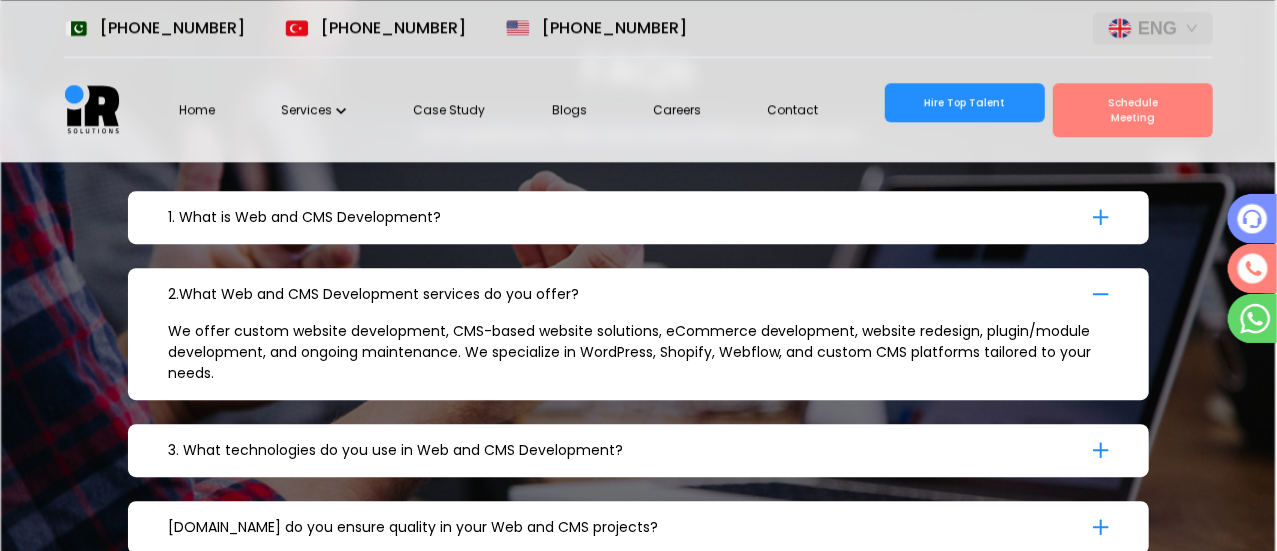 click 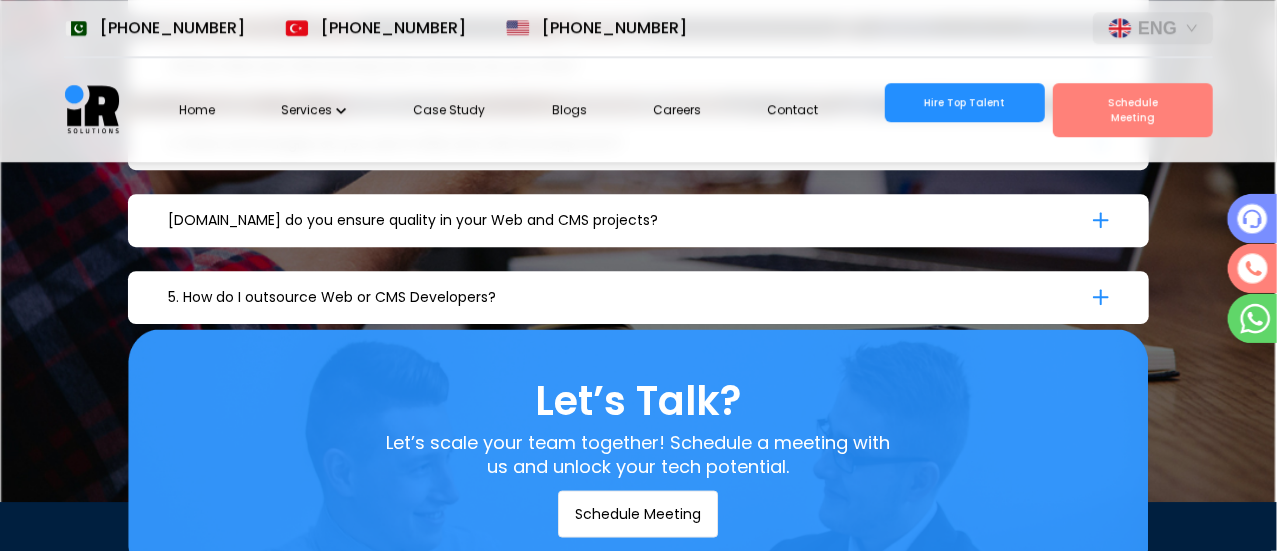 scroll, scrollTop: 6866, scrollLeft: 0, axis: vertical 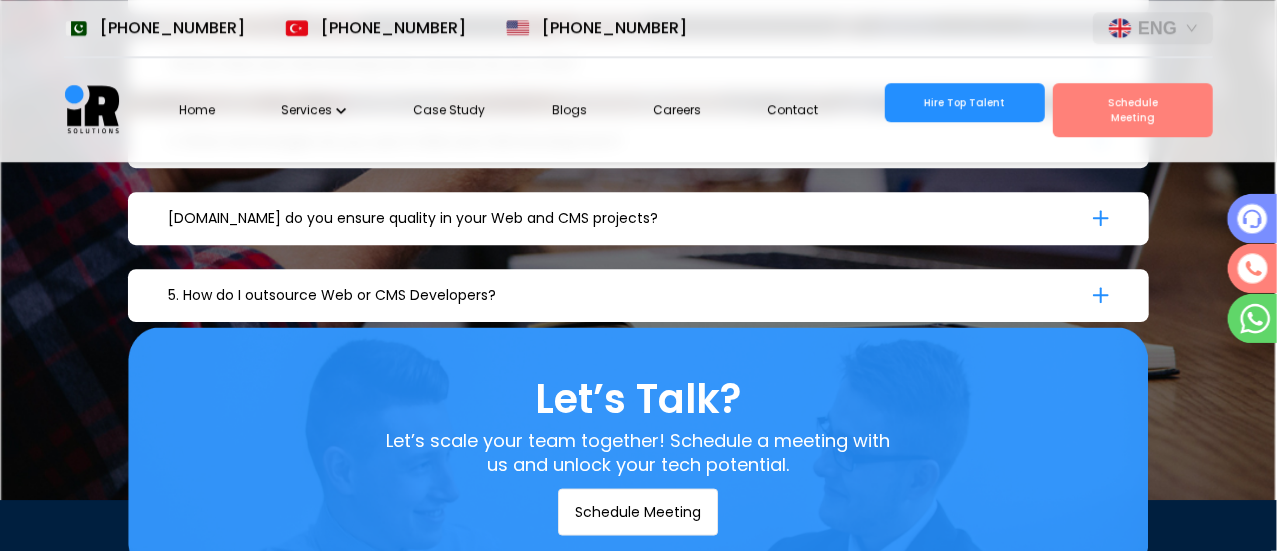 click 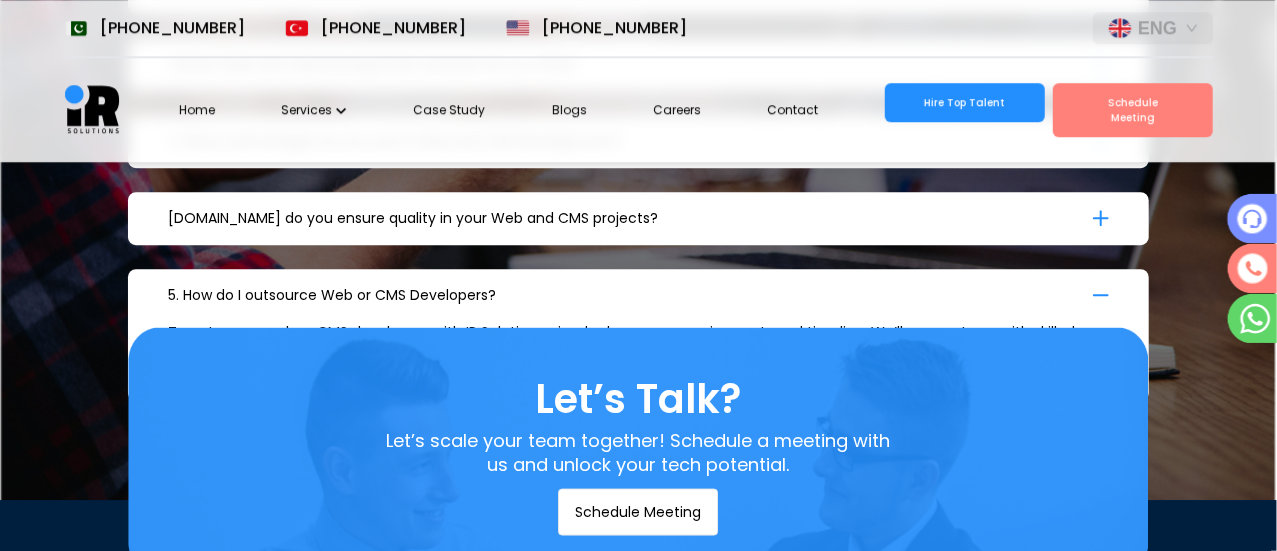 scroll, scrollTop: 0, scrollLeft: 36, axis: horizontal 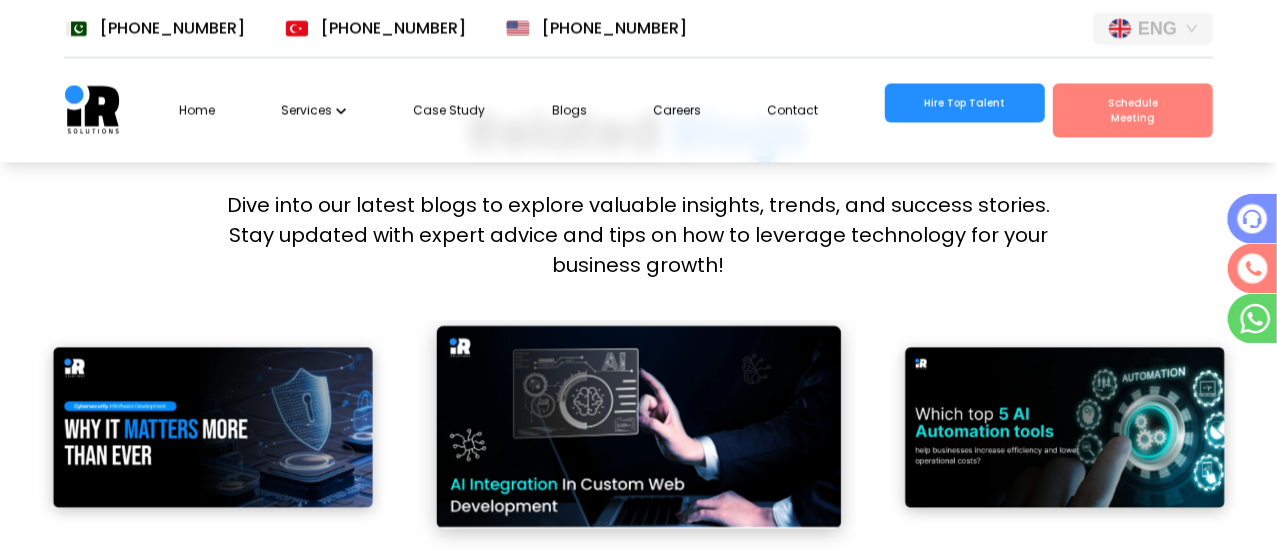 click on "Services" at bounding box center [314, 110] 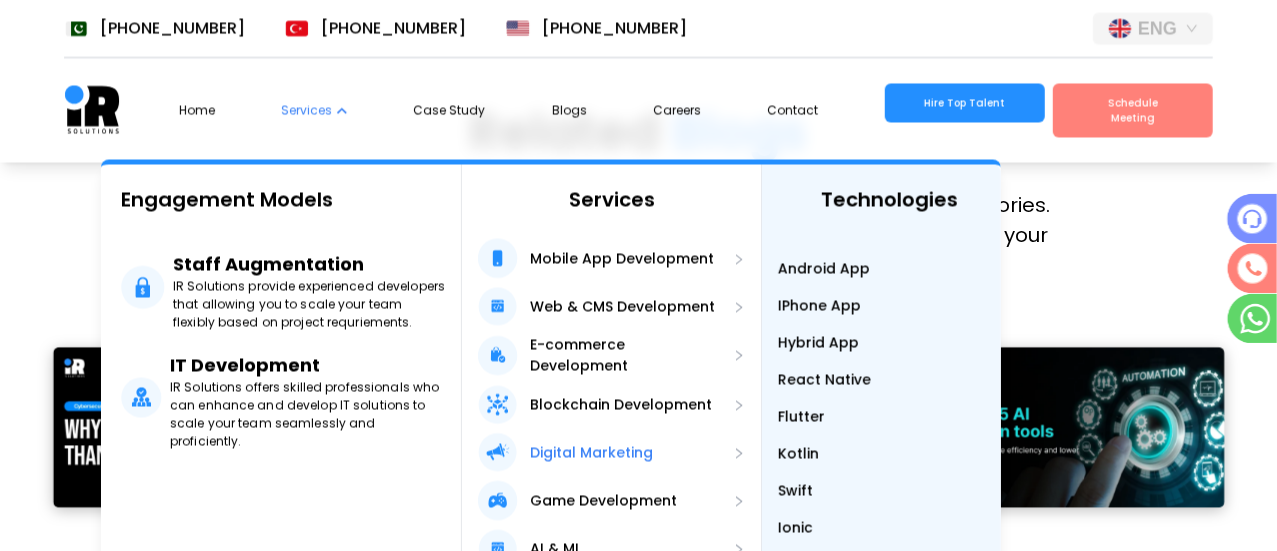 scroll, scrollTop: 0, scrollLeft: 0, axis: both 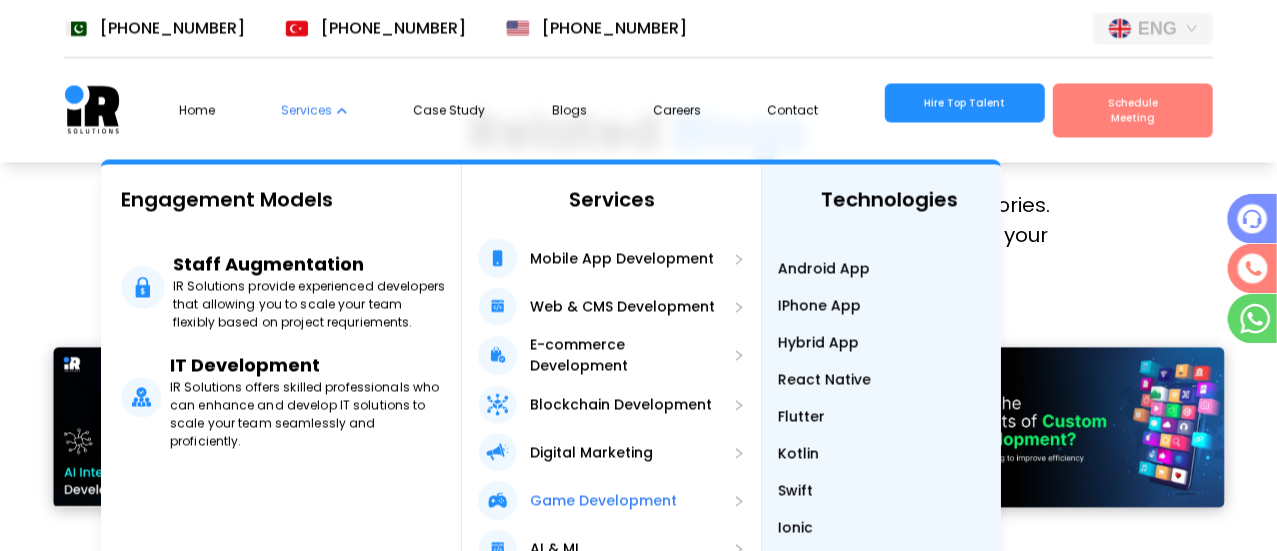 click on "Game Development" at bounding box center [611, 496] 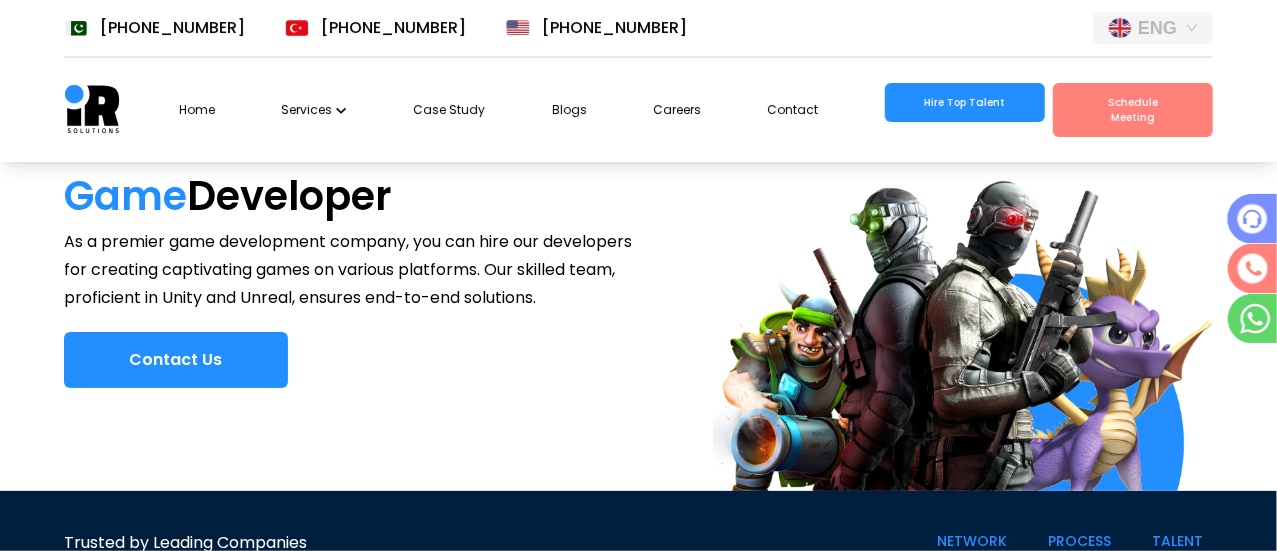 scroll, scrollTop: 34, scrollLeft: 0, axis: vertical 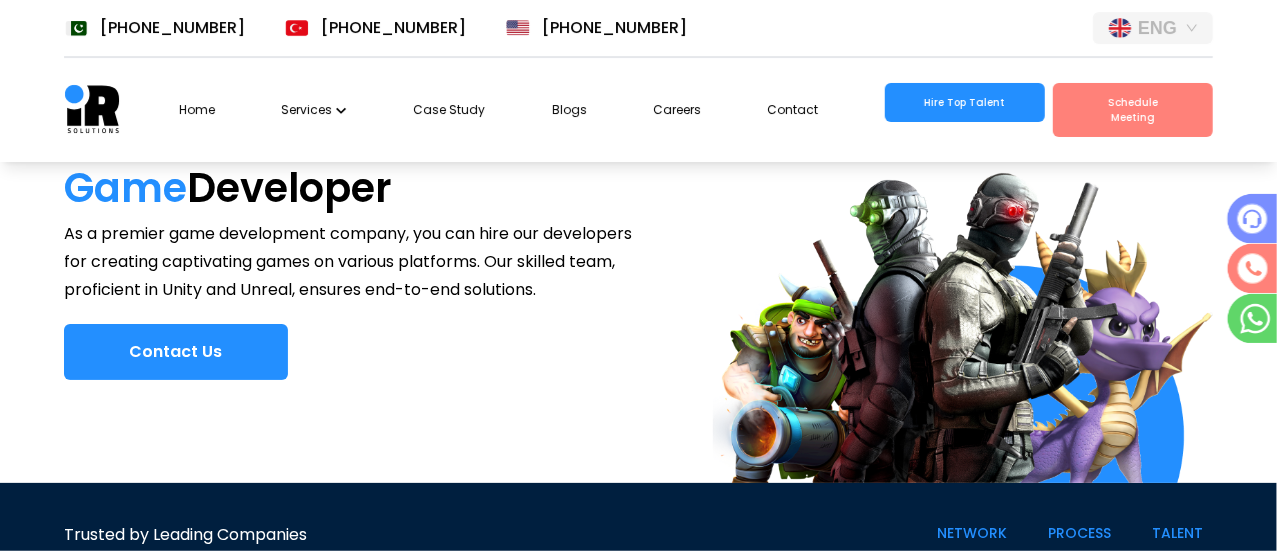 click on "Game  Developer" at bounding box center (351, 188) 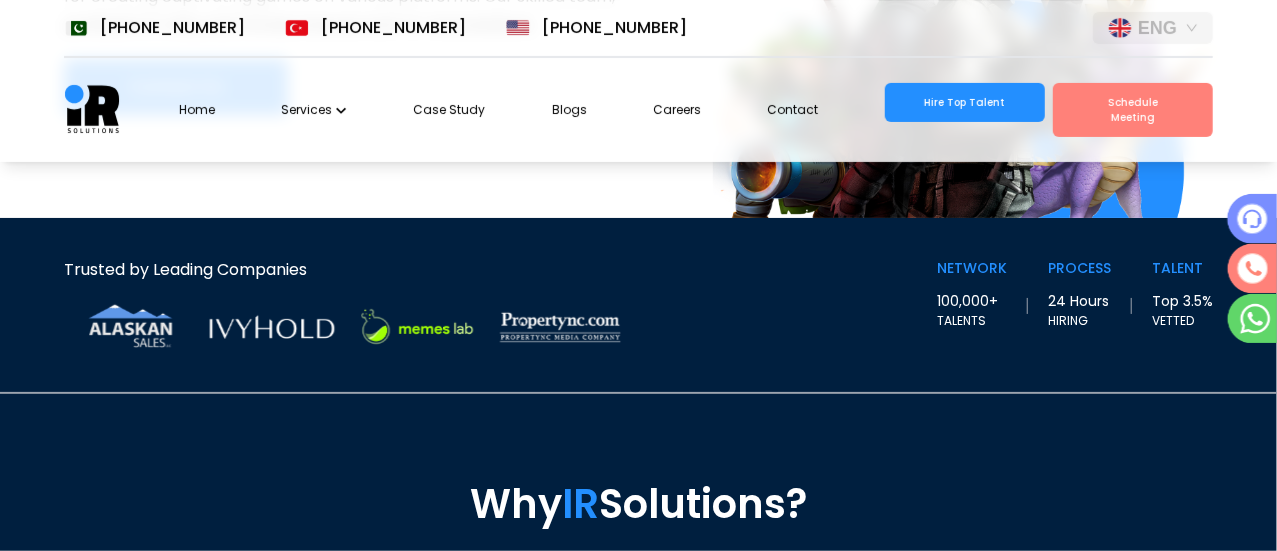 scroll, scrollTop: 261, scrollLeft: 0, axis: vertical 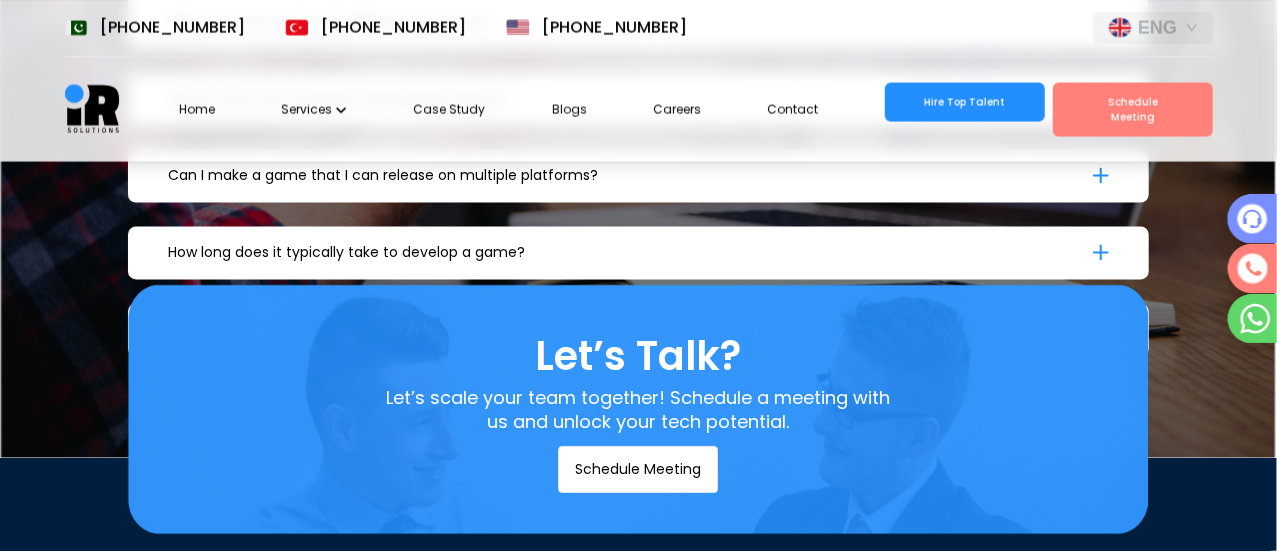 click 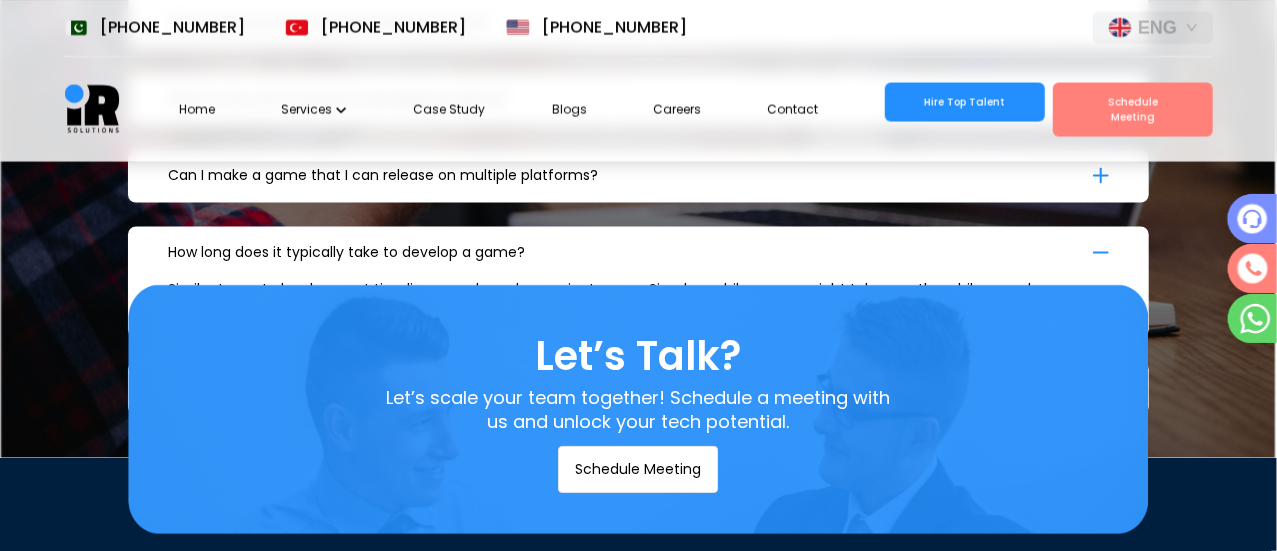 click 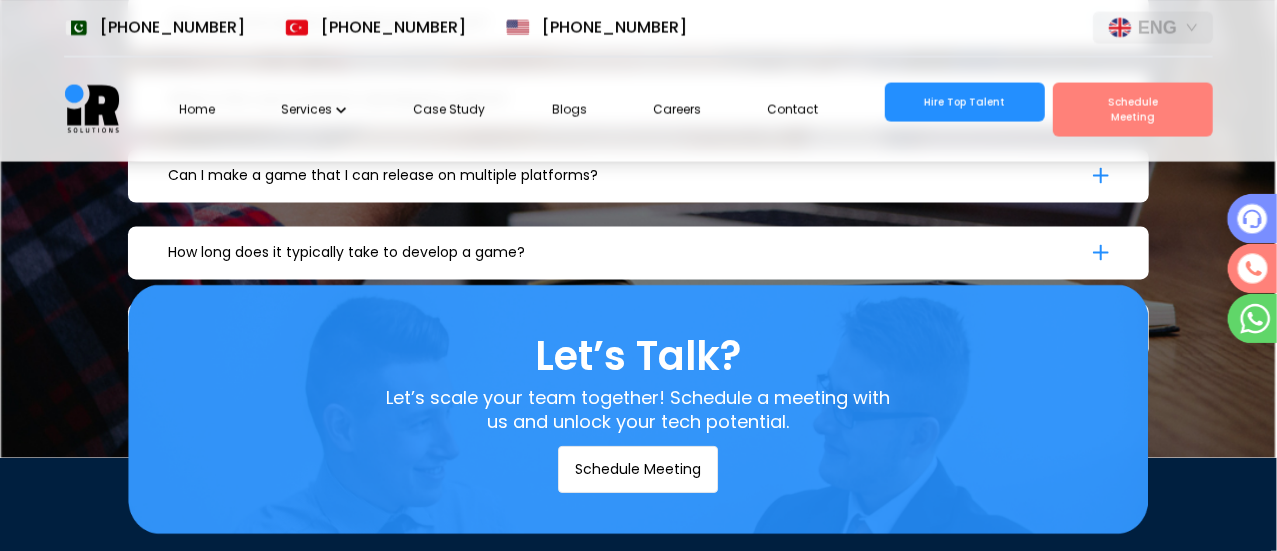 scroll, scrollTop: 0, scrollLeft: 36, axis: horizontal 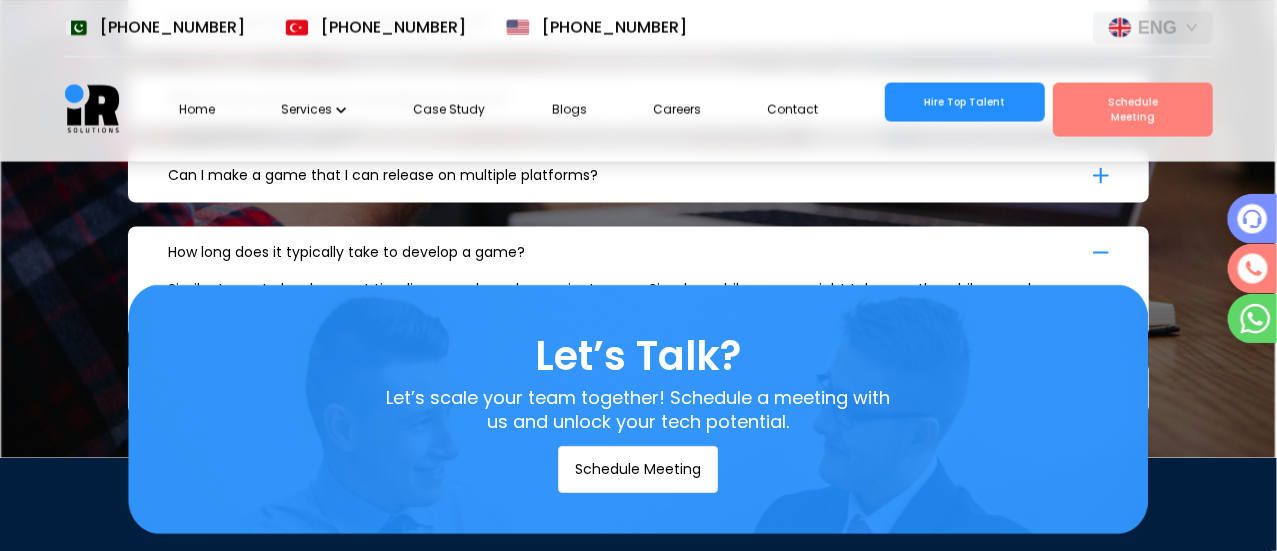 click 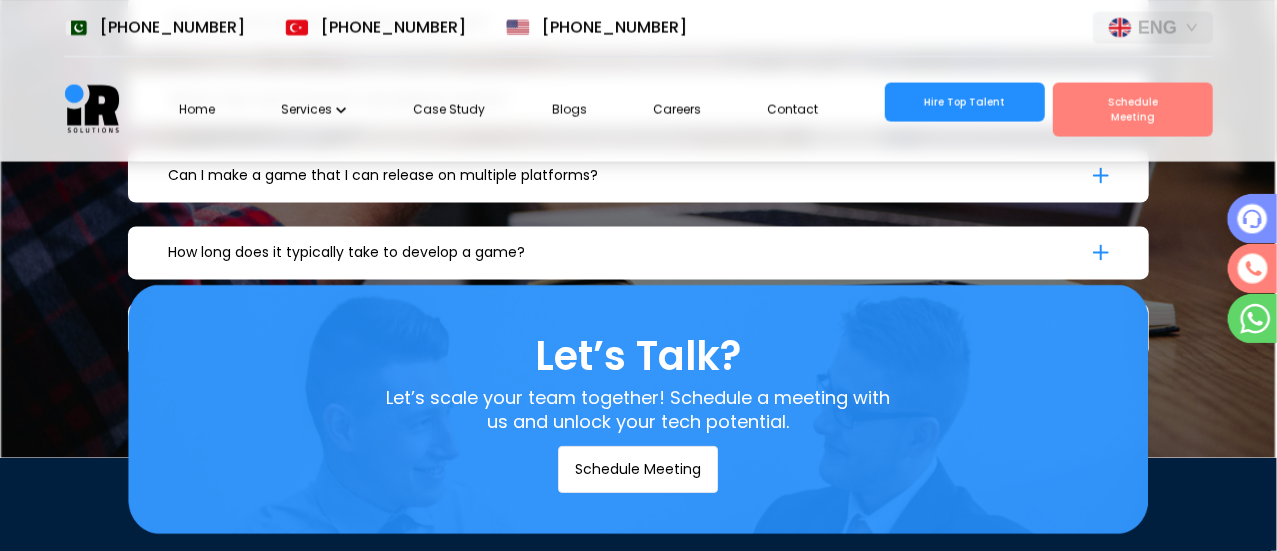 scroll, scrollTop: 5354, scrollLeft: 0, axis: vertical 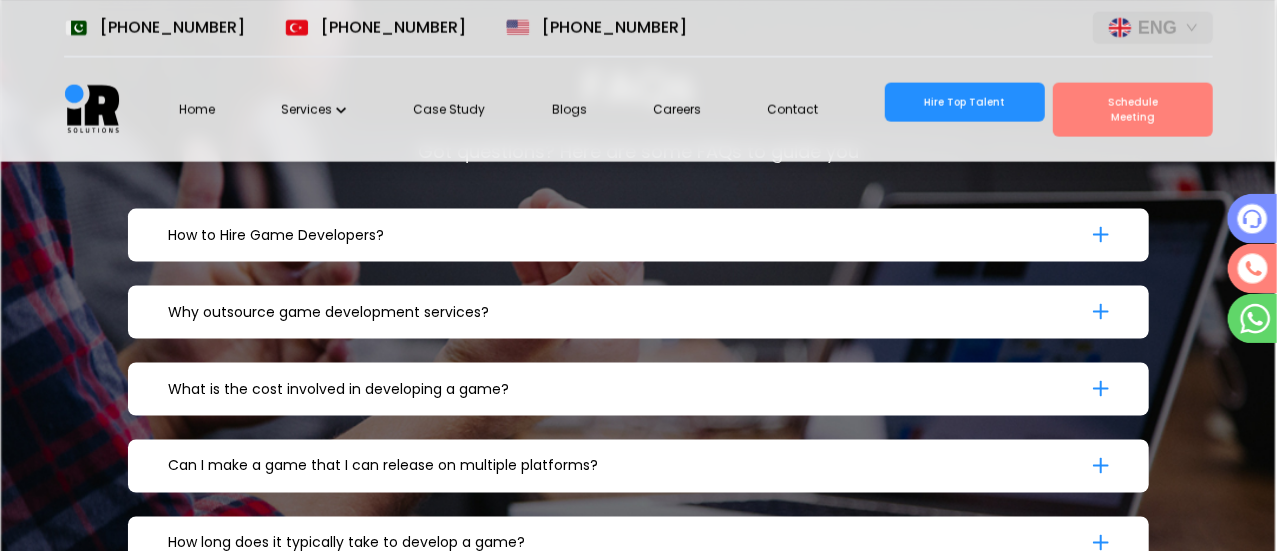 click on "How to Hire Game Developers?
We understand finding the right developers can be overwhelming. We offer two options.
Pre-built teams: Choose from our pool of experienced professionals tailored to your project needs.
Dedicated team setup: Discuss your specific requirements and we'll handpick and assemble a custom team for you." at bounding box center [639, 235] 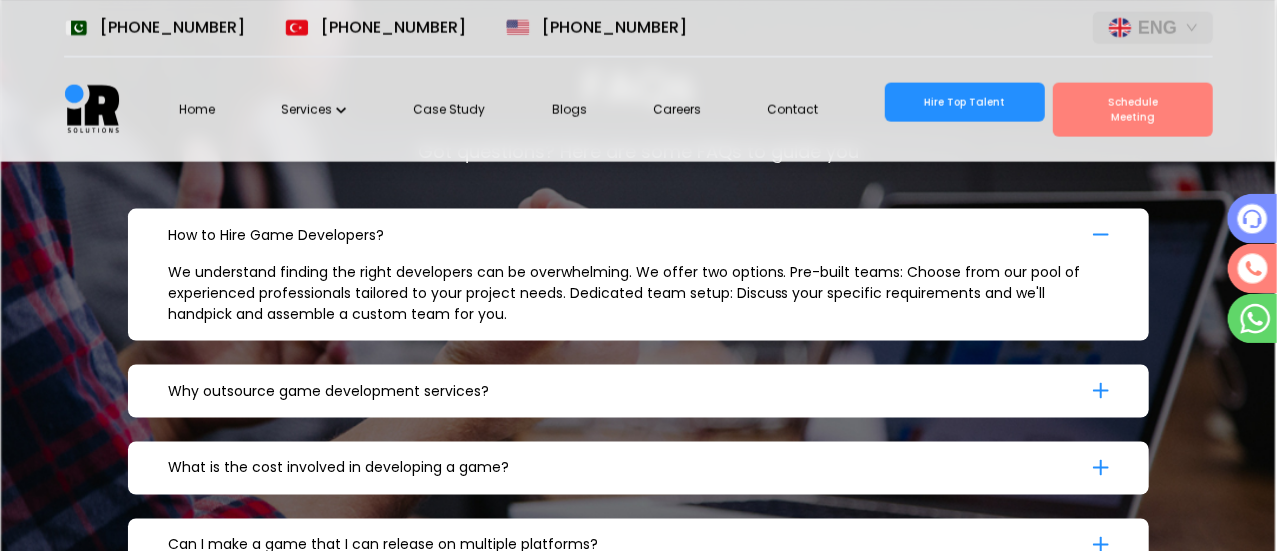 click 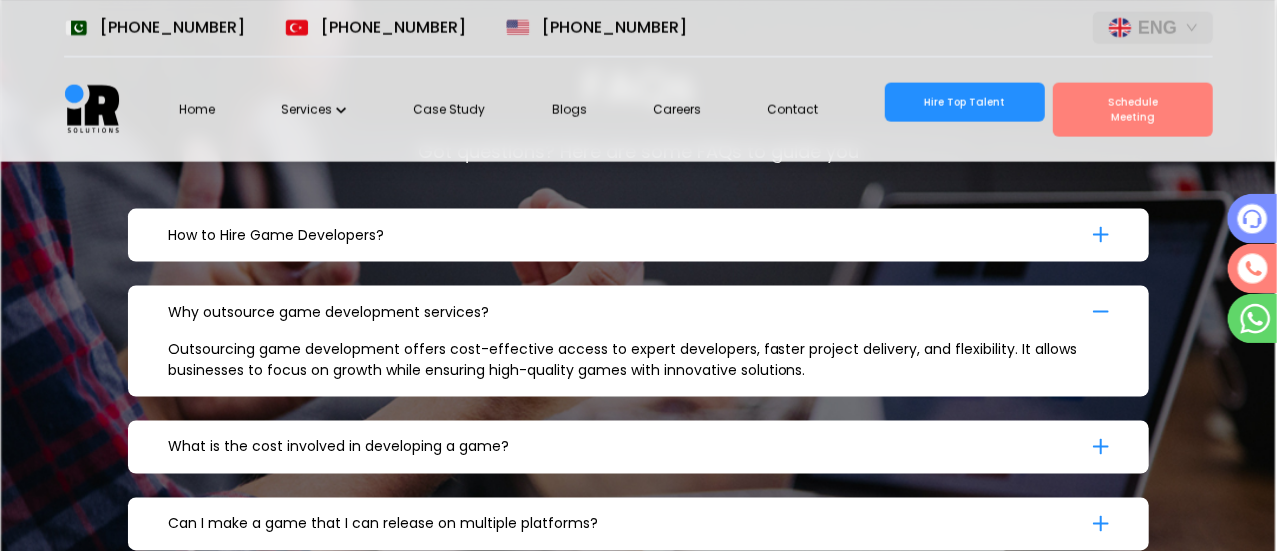 scroll, scrollTop: 0, scrollLeft: 36, axis: horizontal 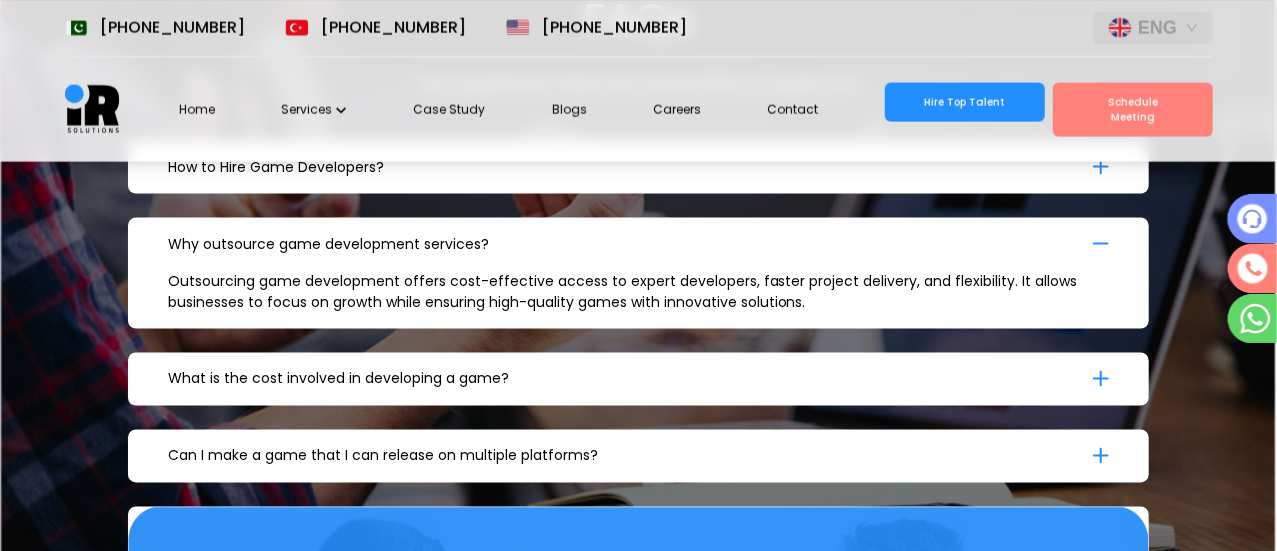 click 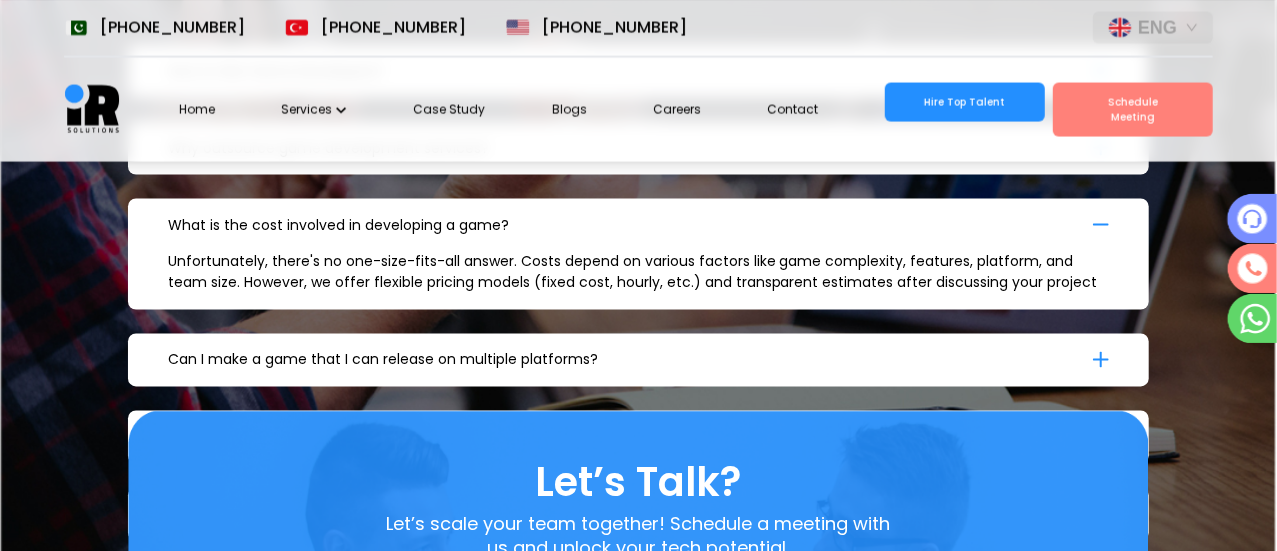 scroll, scrollTop: 5523, scrollLeft: 0, axis: vertical 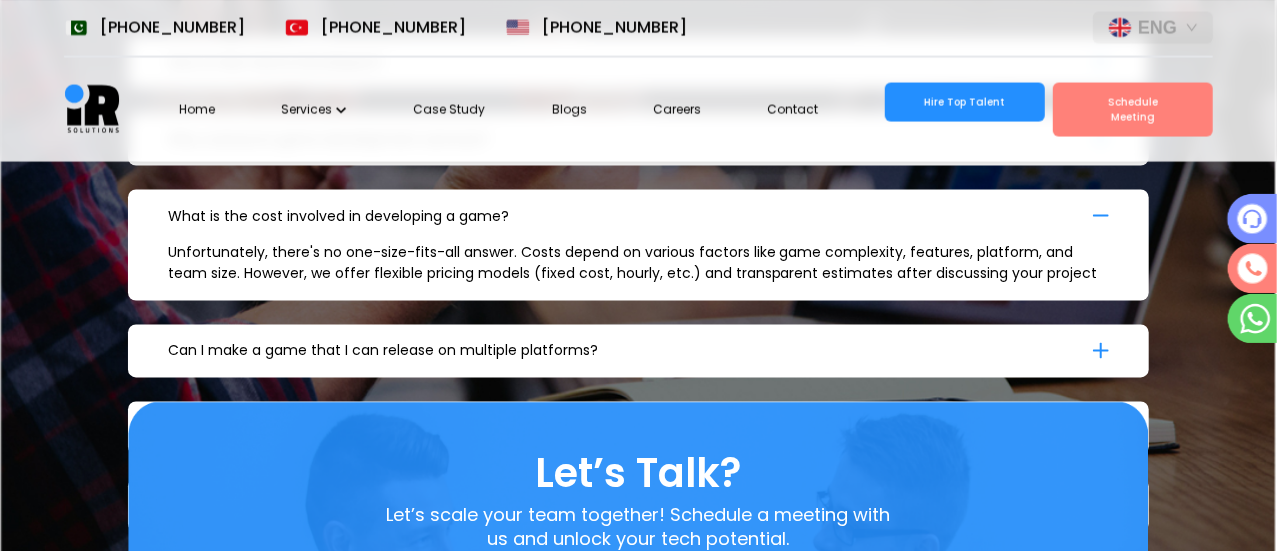 click 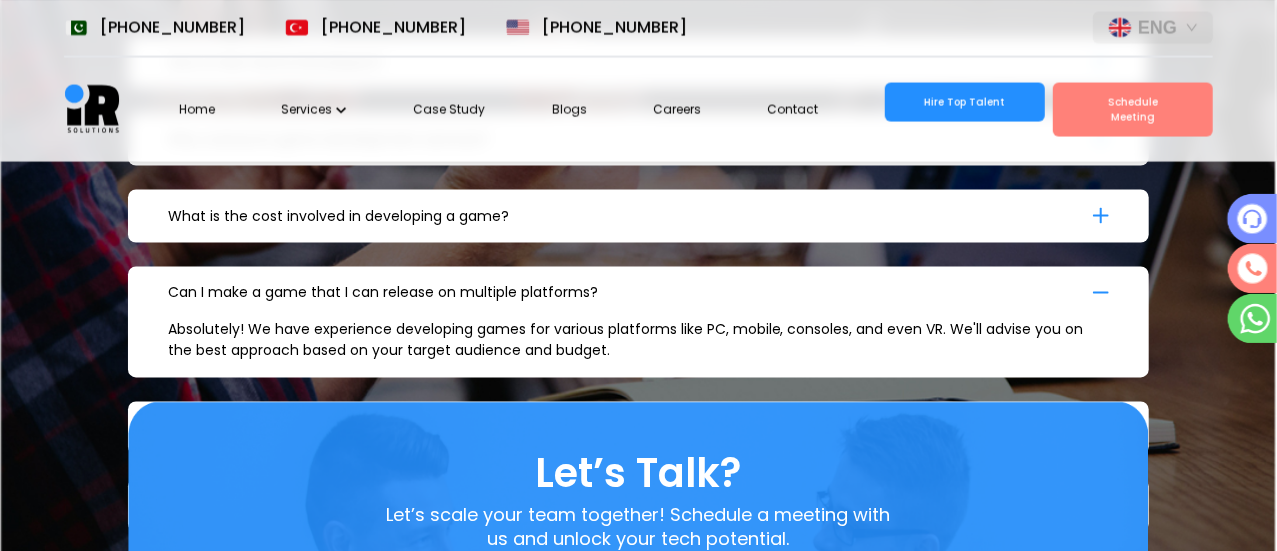 scroll, scrollTop: 5611, scrollLeft: 0, axis: vertical 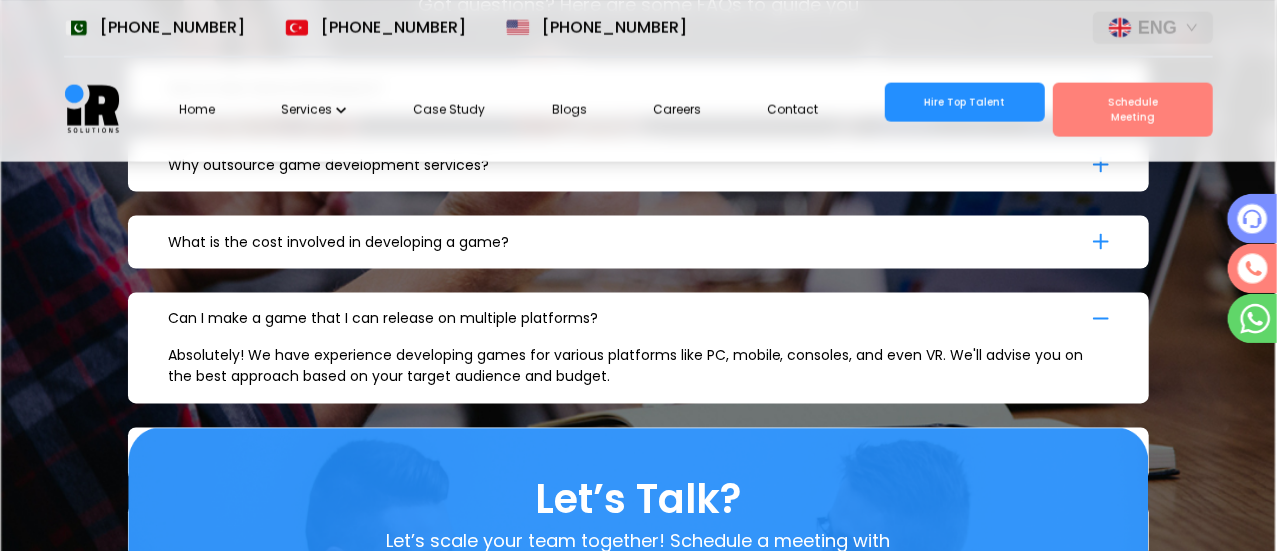 click 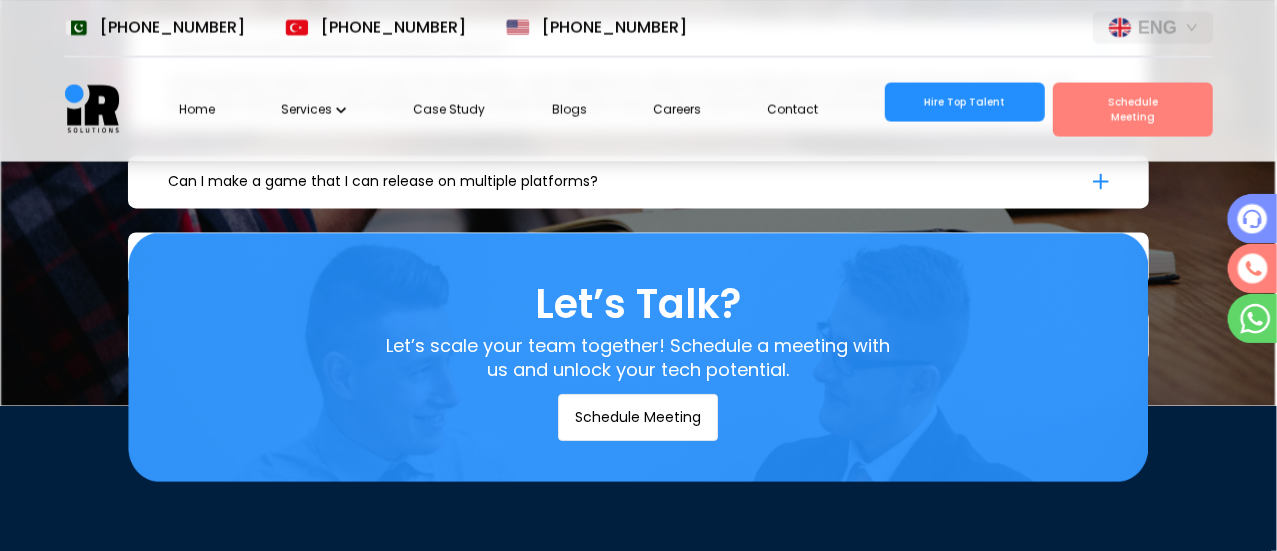 scroll, scrollTop: 5722, scrollLeft: 0, axis: vertical 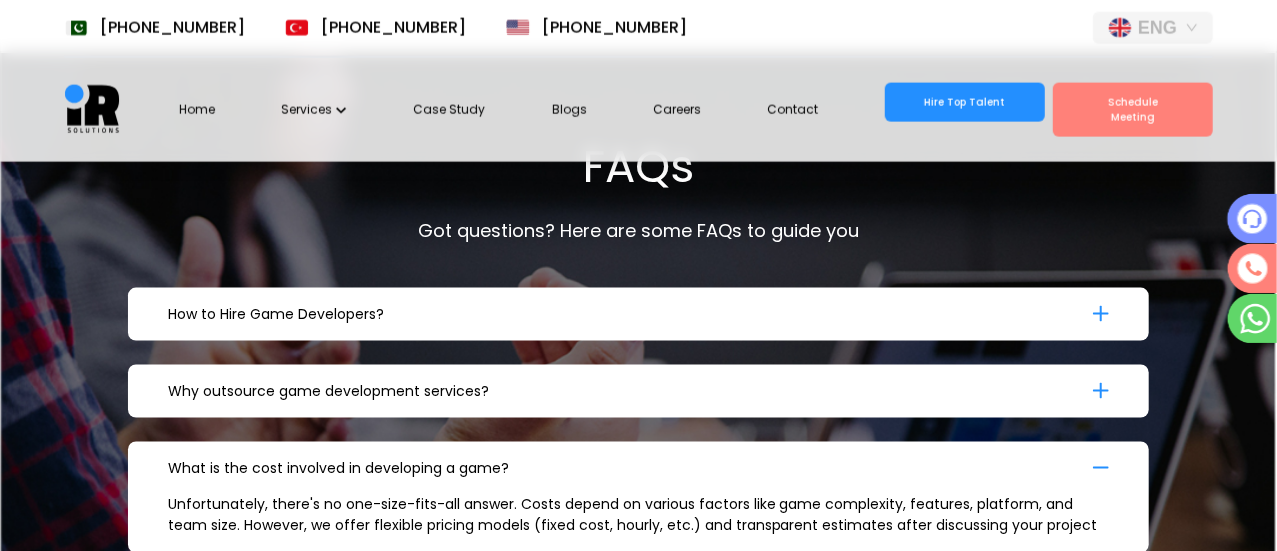 click 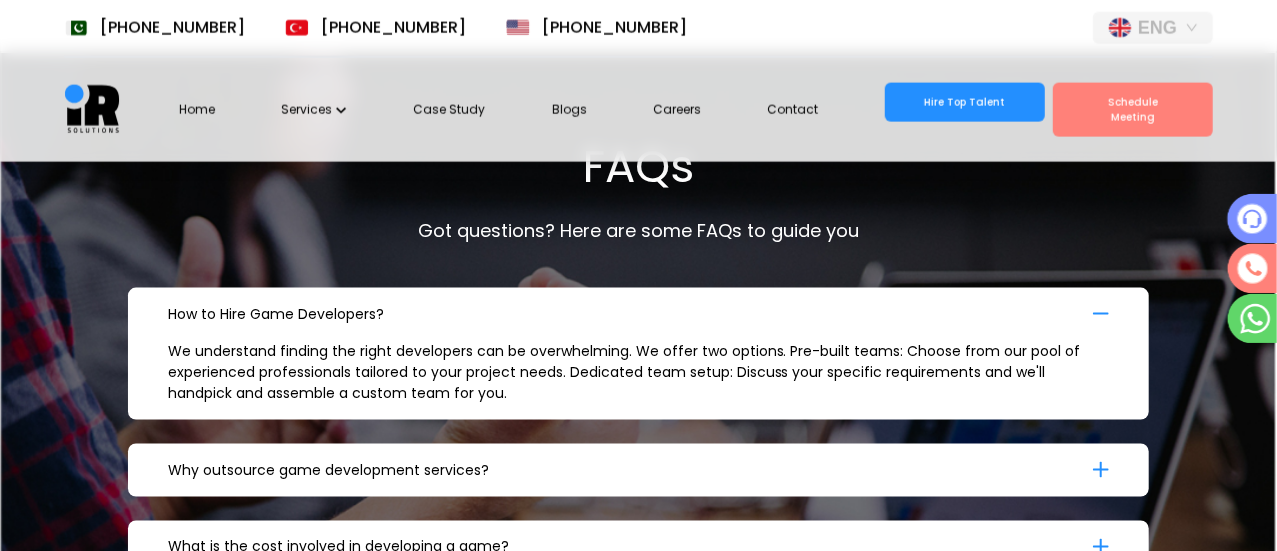 click 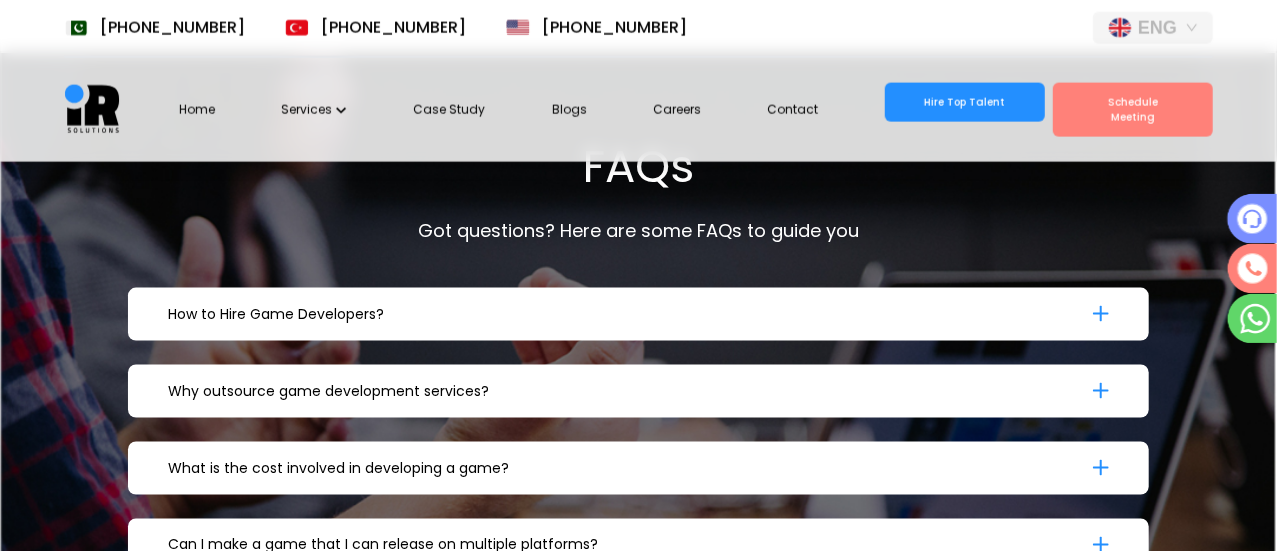 scroll, scrollTop: 0, scrollLeft: 0, axis: both 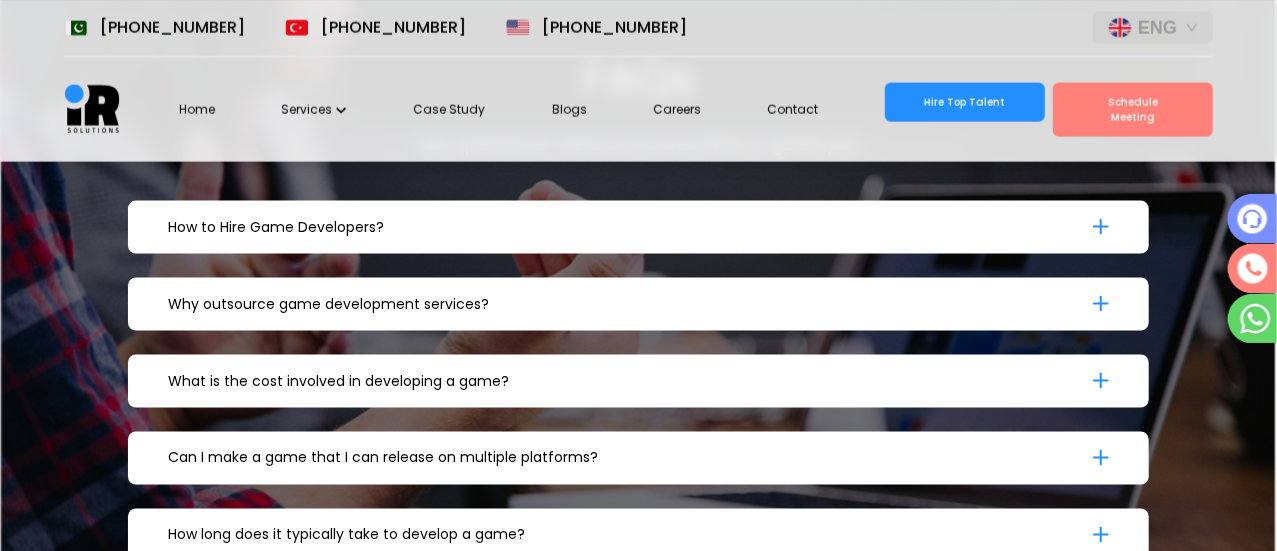 click on "What is the cost involved in developing a game?
Unfortunately, there's no one-size-fits-all answer. Costs depend on various factors like game complexity, features, platform, and team size.
However, we offer flexible pricing models (fixed cost, hourly, etc.) and transparent estimates after discussing your project details." at bounding box center (639, 381) 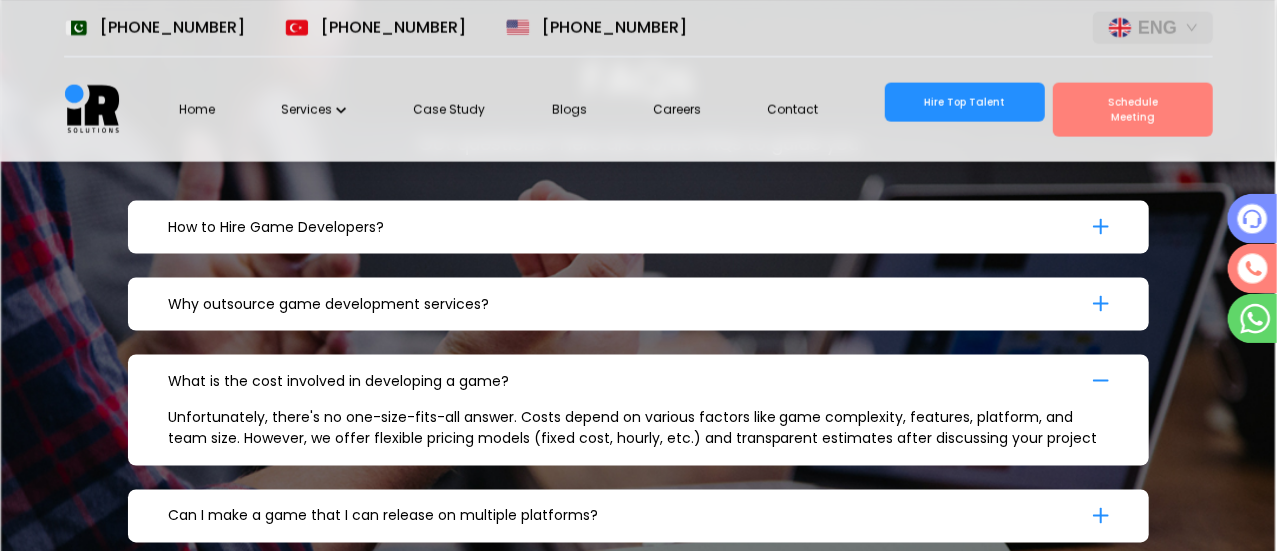 click 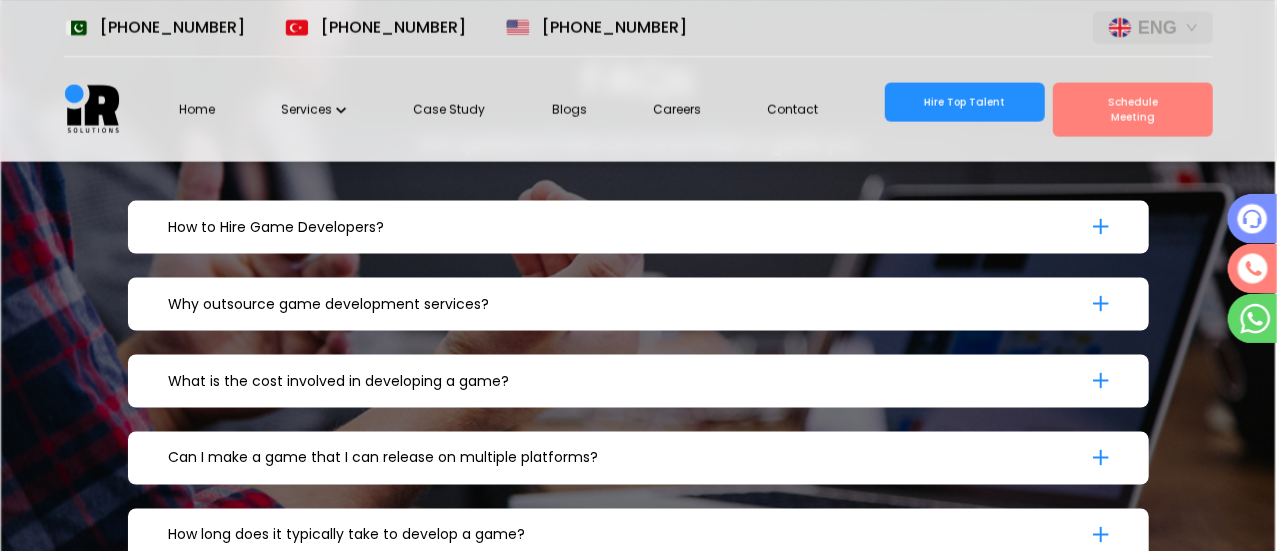 scroll, scrollTop: 0, scrollLeft: 0, axis: both 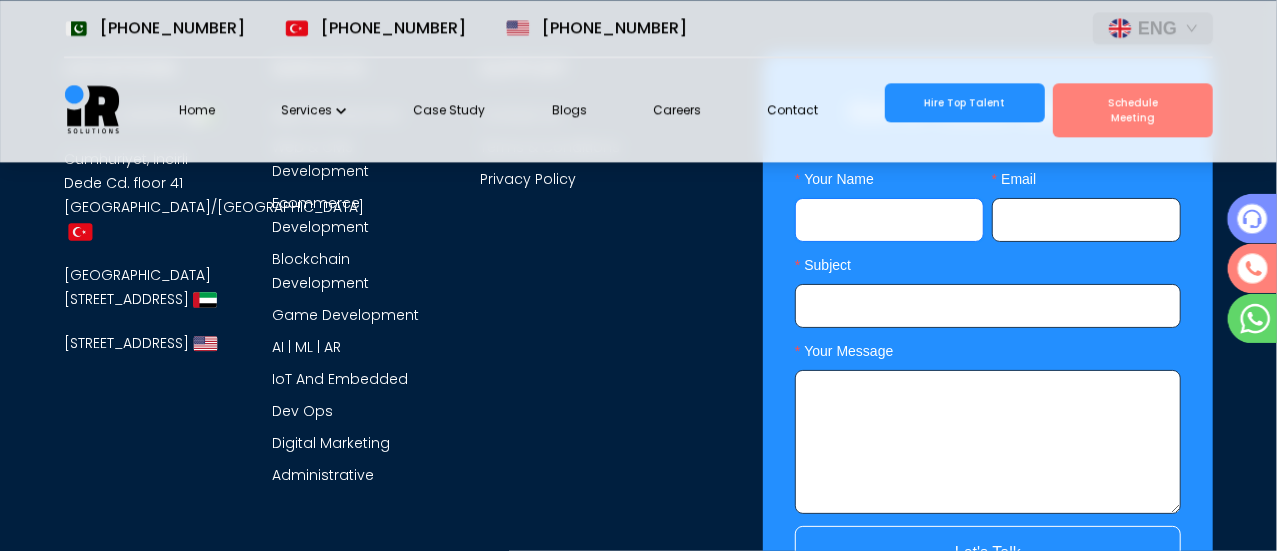 click on "Your Name" at bounding box center (889, 220) 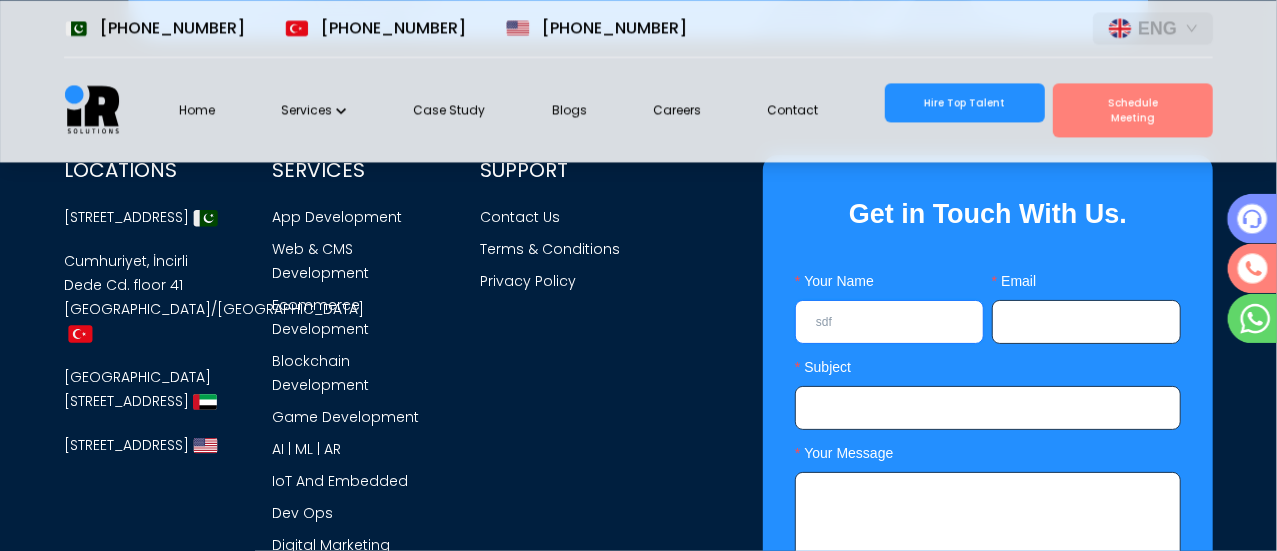scroll, scrollTop: 6134, scrollLeft: 0, axis: vertical 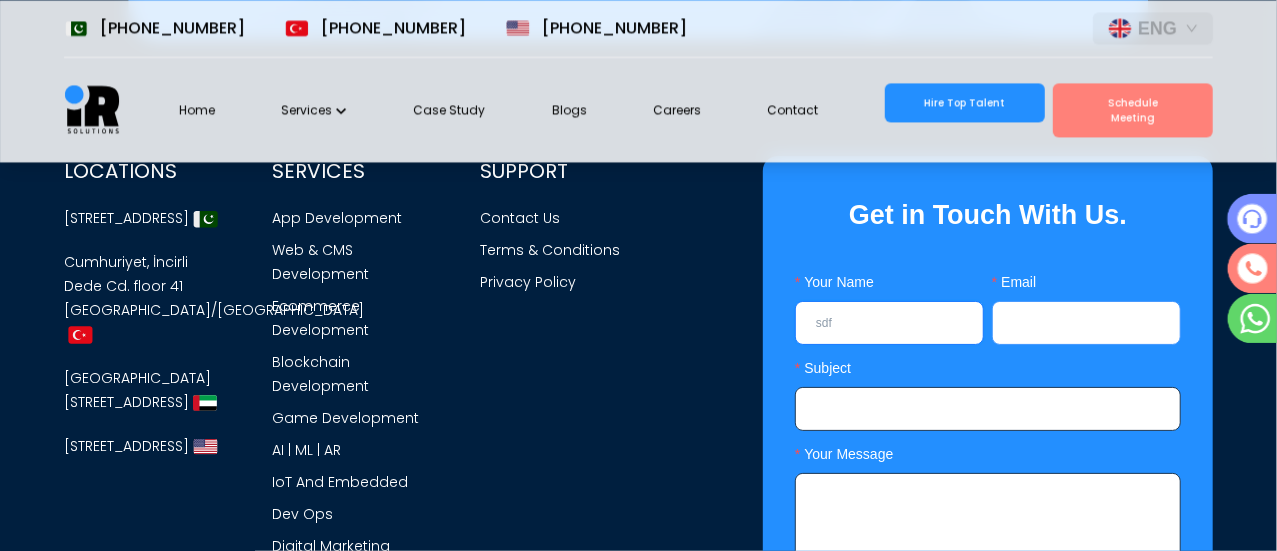 type on "sdf" 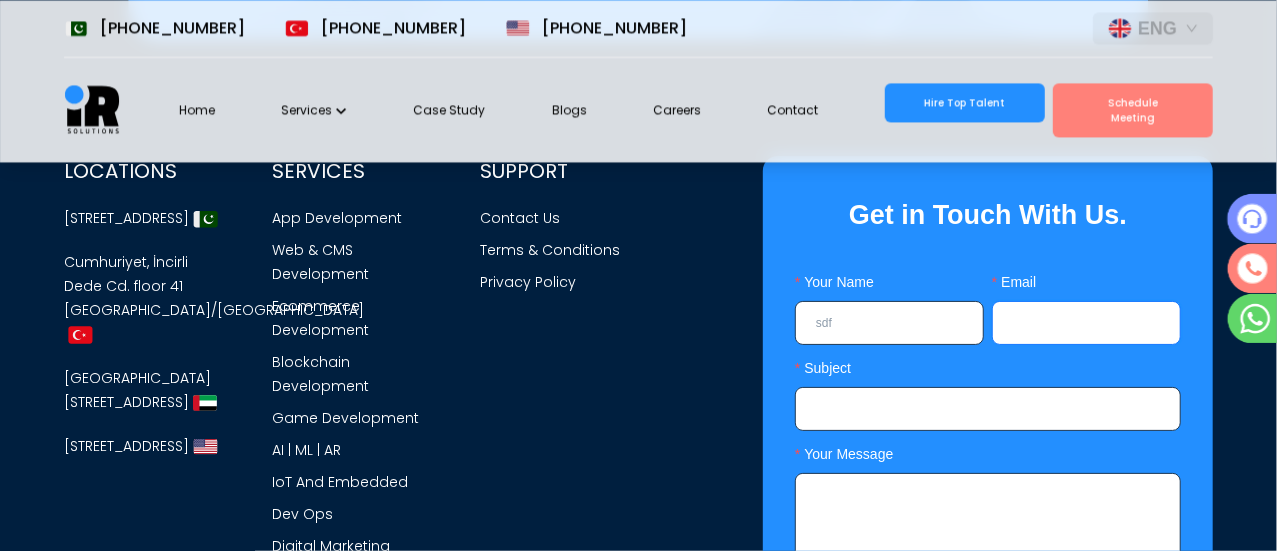 click on "Email" at bounding box center (1086, 323) 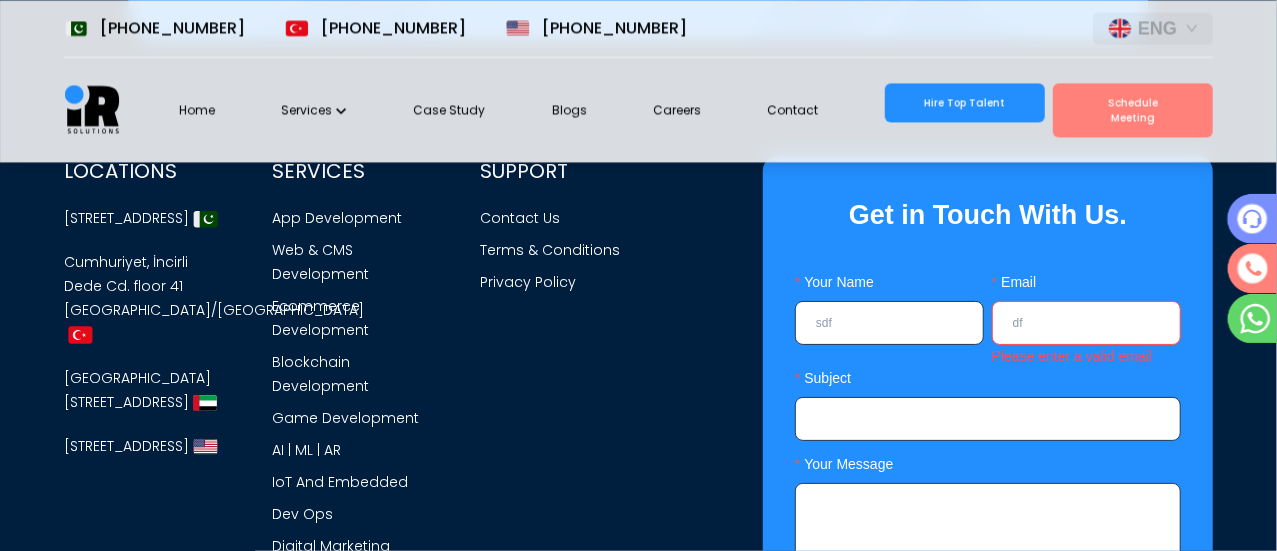 type on "d" 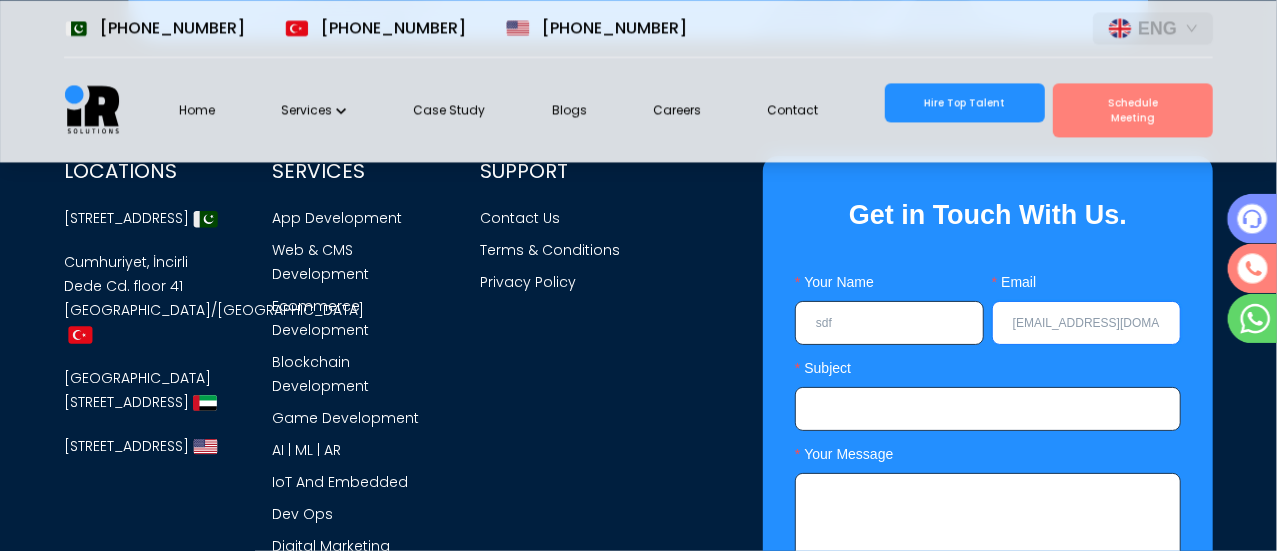 scroll, scrollTop: 0, scrollLeft: 36, axis: horizontal 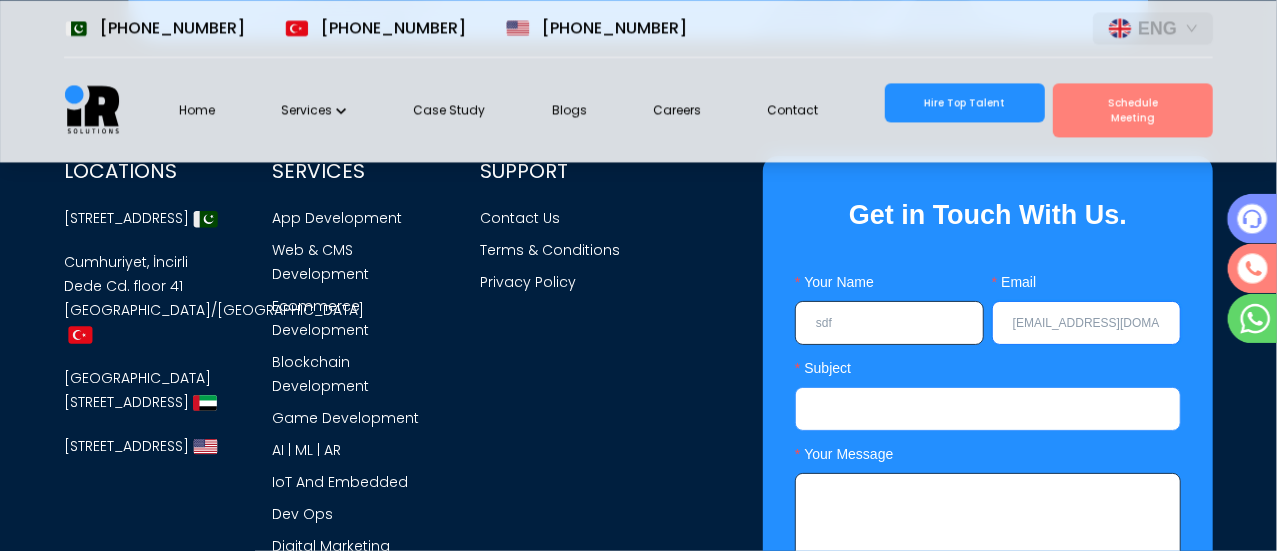 type on "safi@gmail.com" 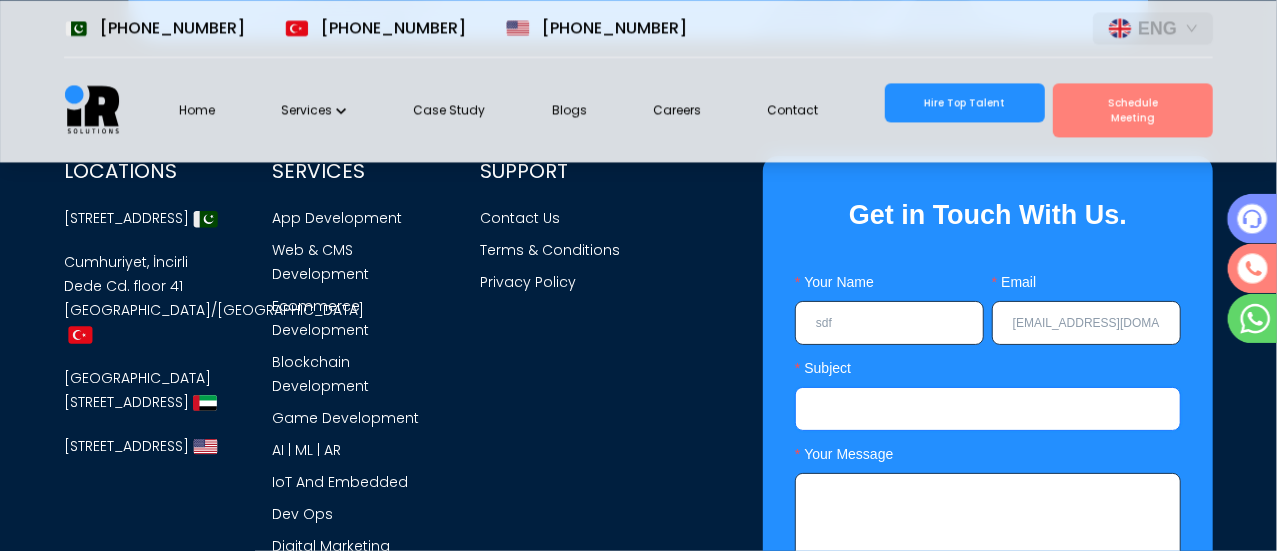 click on "Subject" at bounding box center (988, 409) 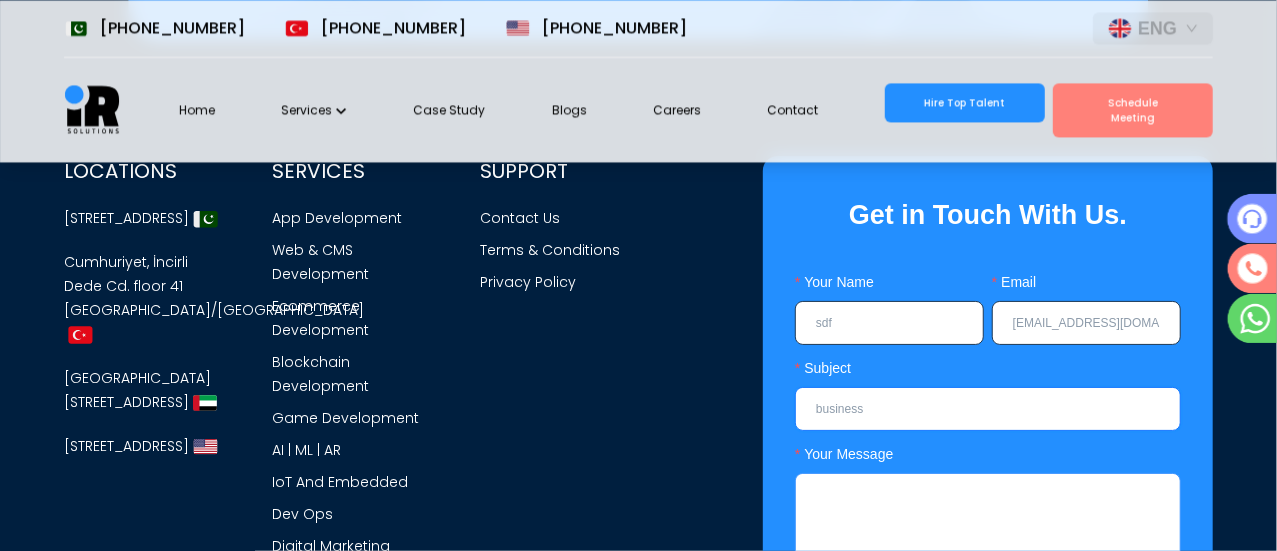 type on "business" 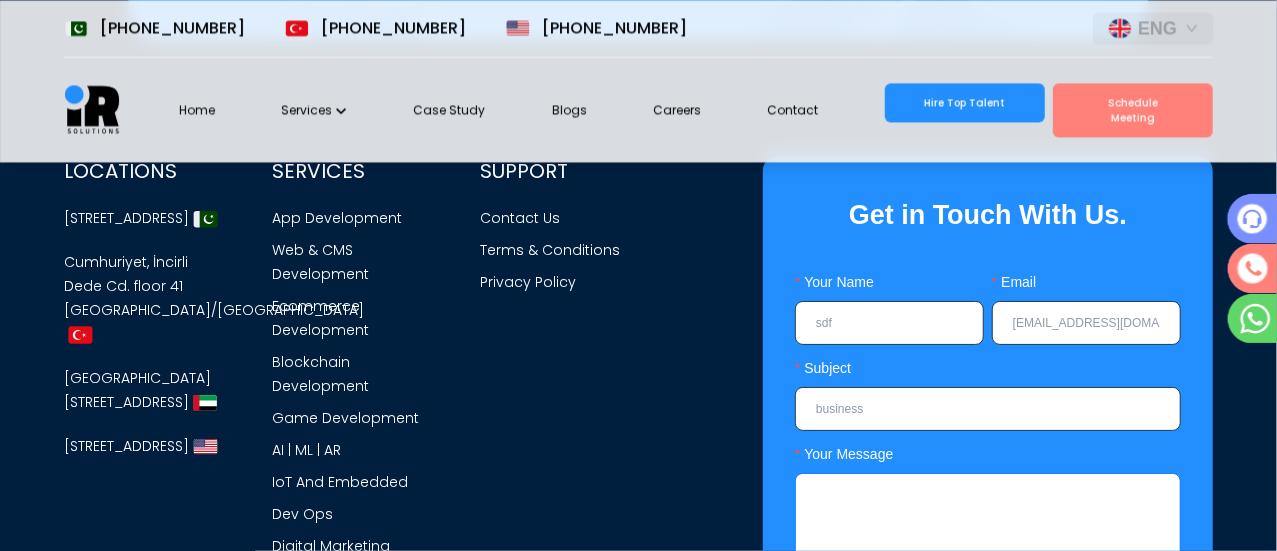 click on "Your Message" at bounding box center [988, 545] 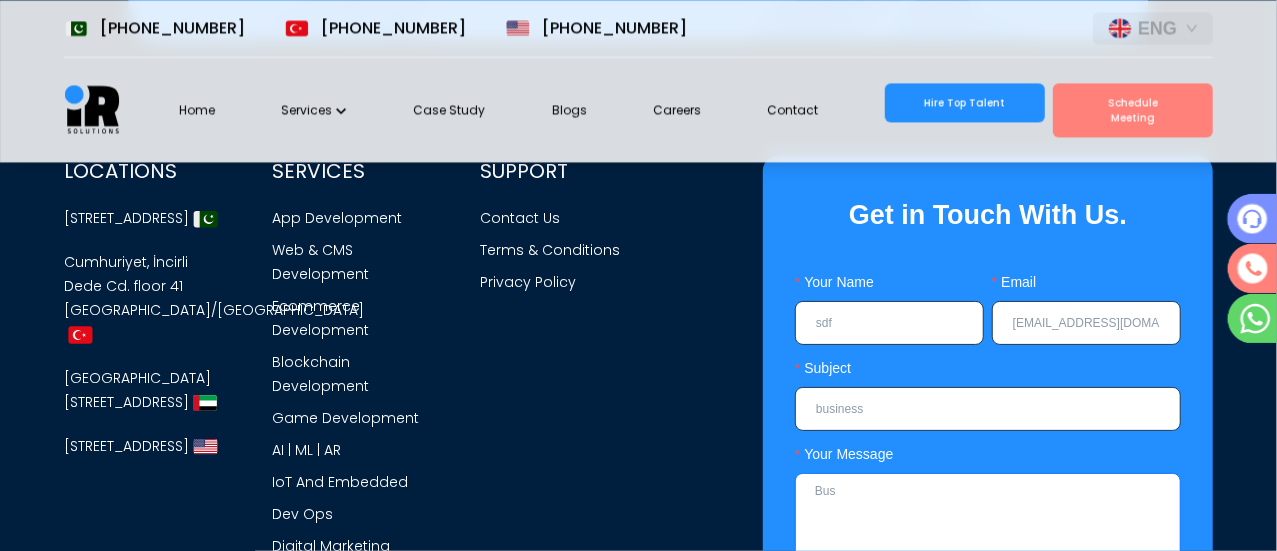 scroll, scrollTop: 0, scrollLeft: 0, axis: both 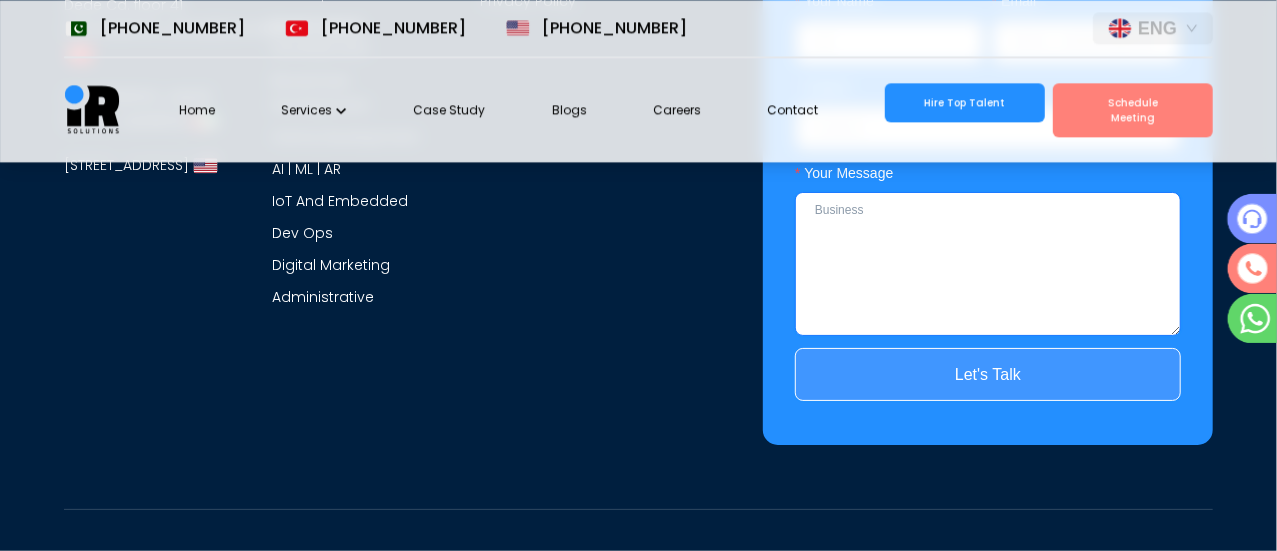 type on "Business" 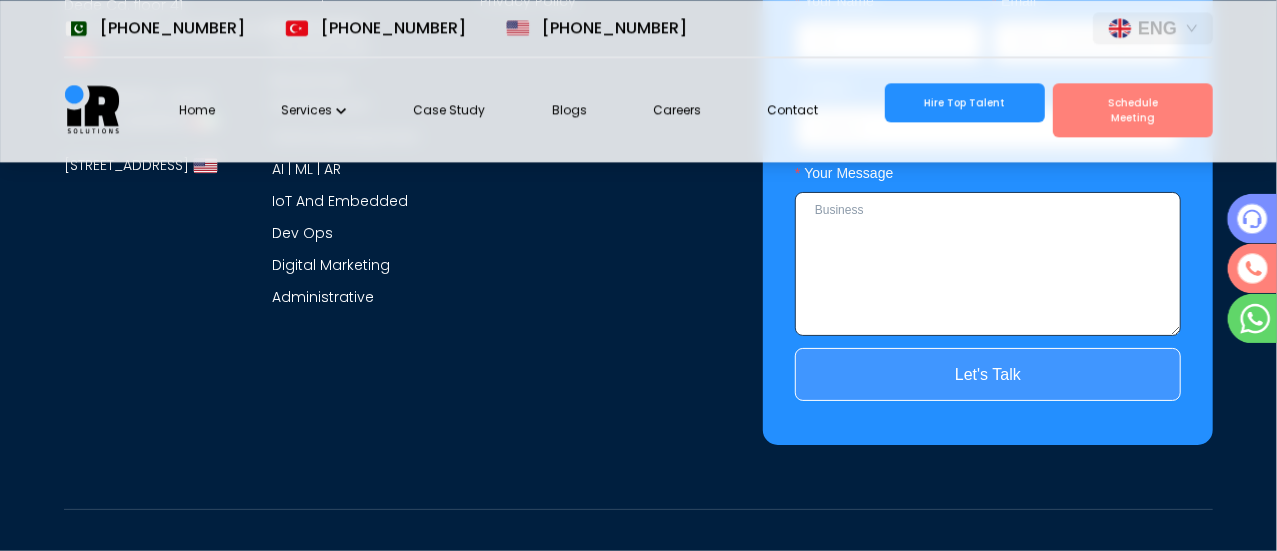 click on "Let's Talk" at bounding box center [988, 374] 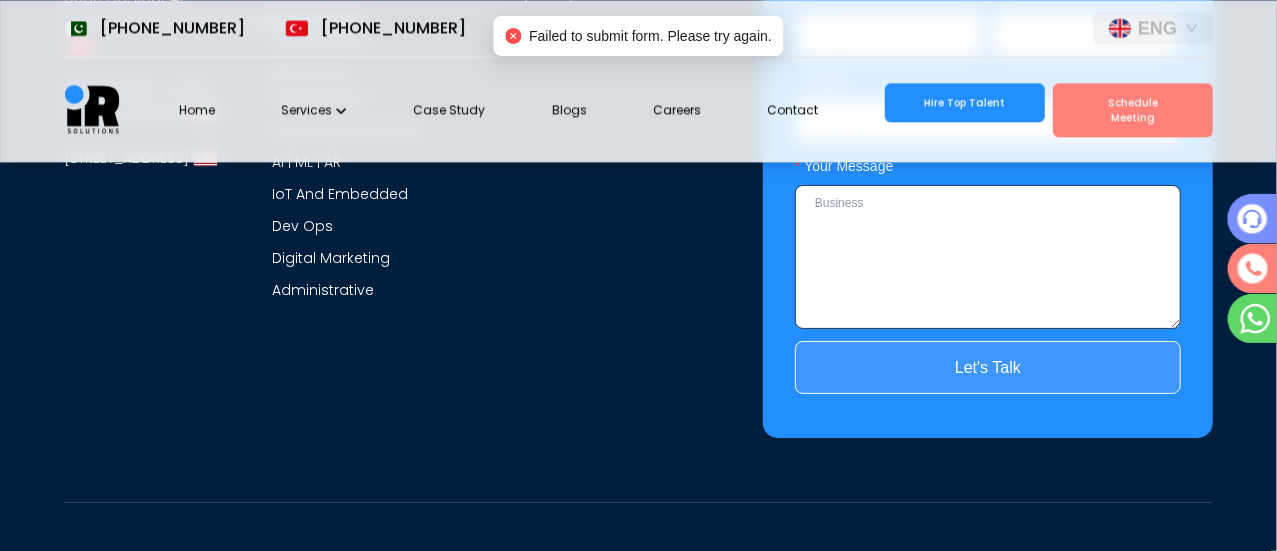 scroll, scrollTop: 6424, scrollLeft: 0, axis: vertical 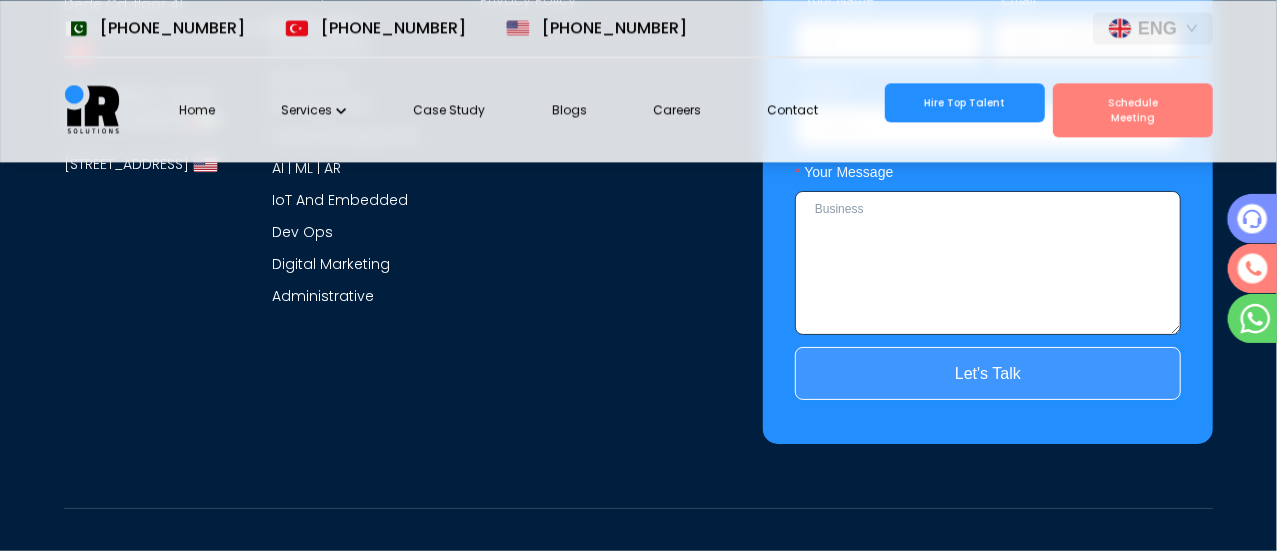 click on "Let's Talk" at bounding box center (988, 373) 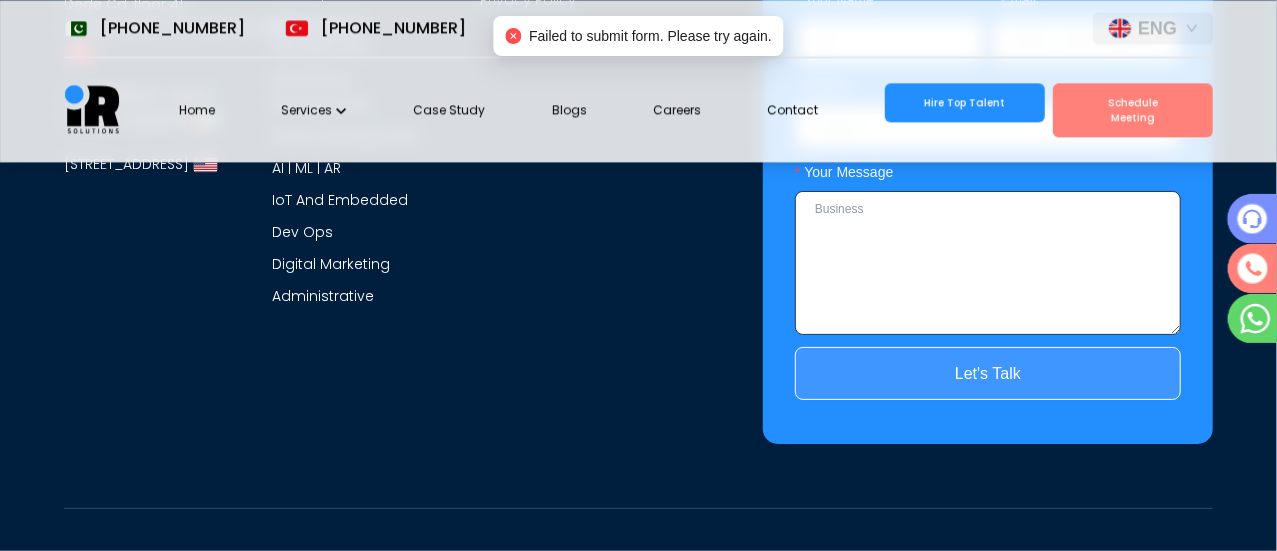 scroll, scrollTop: 0, scrollLeft: 0, axis: both 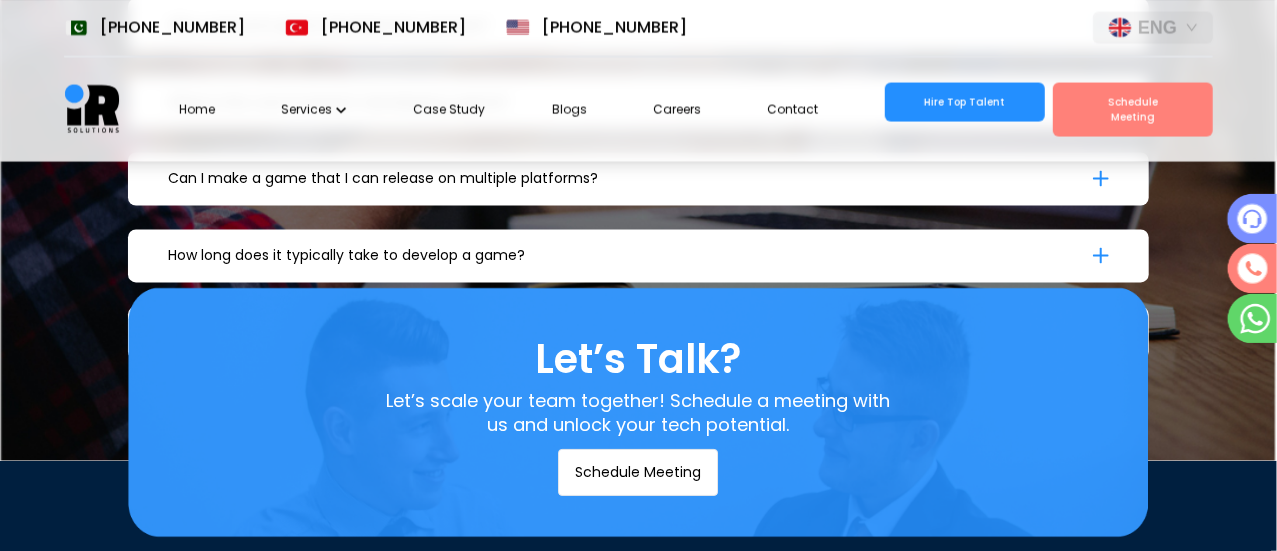 click 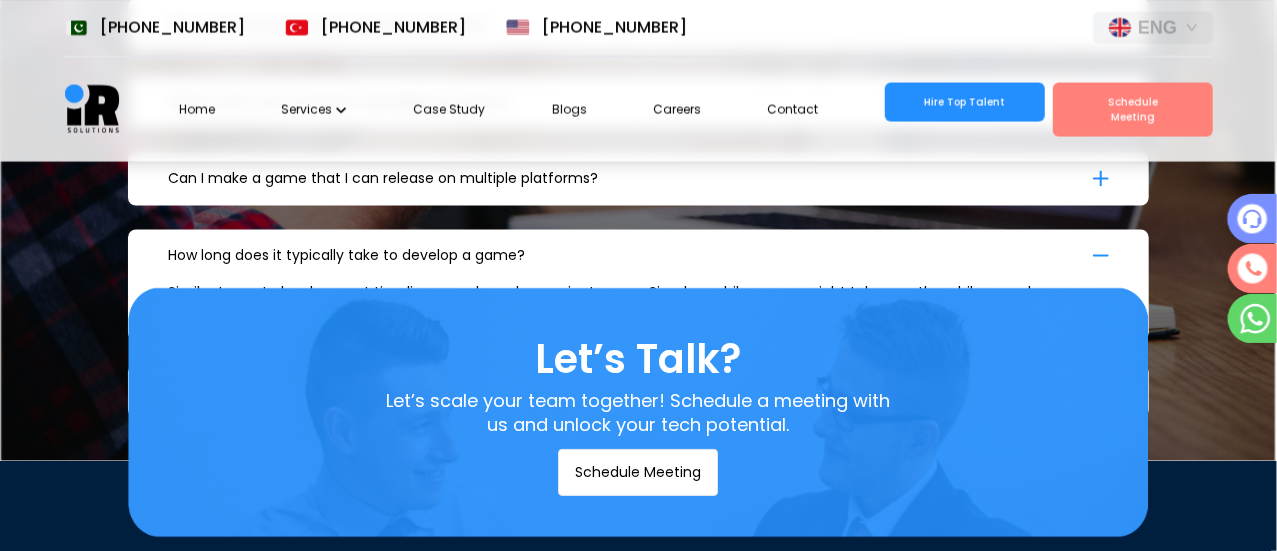 scroll, scrollTop: 0, scrollLeft: 0, axis: both 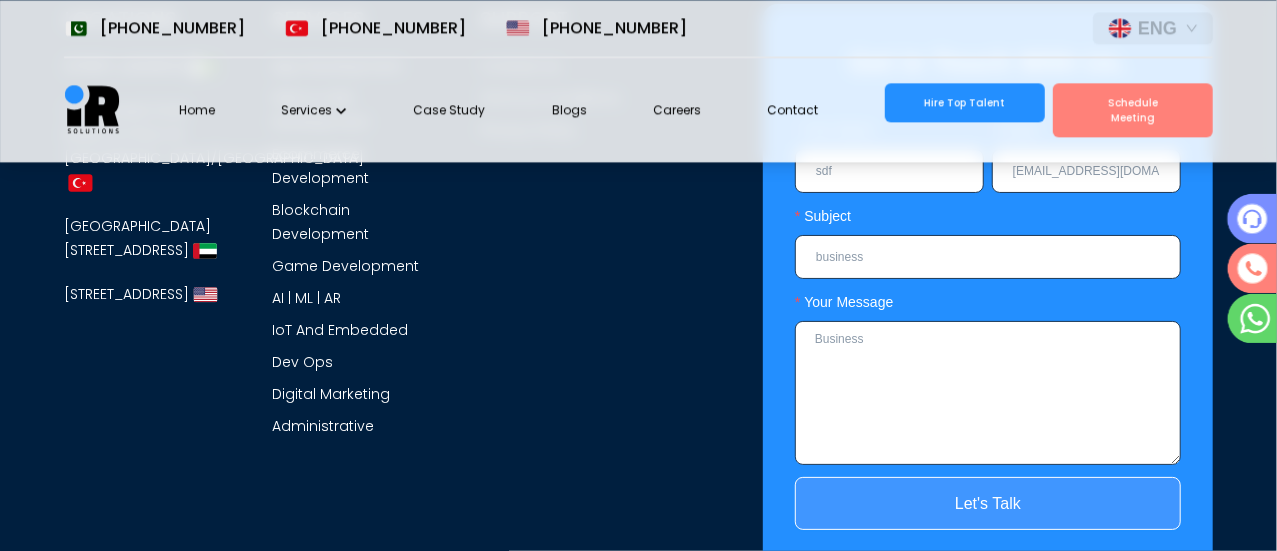click on "Let's Talk" at bounding box center [988, 503] 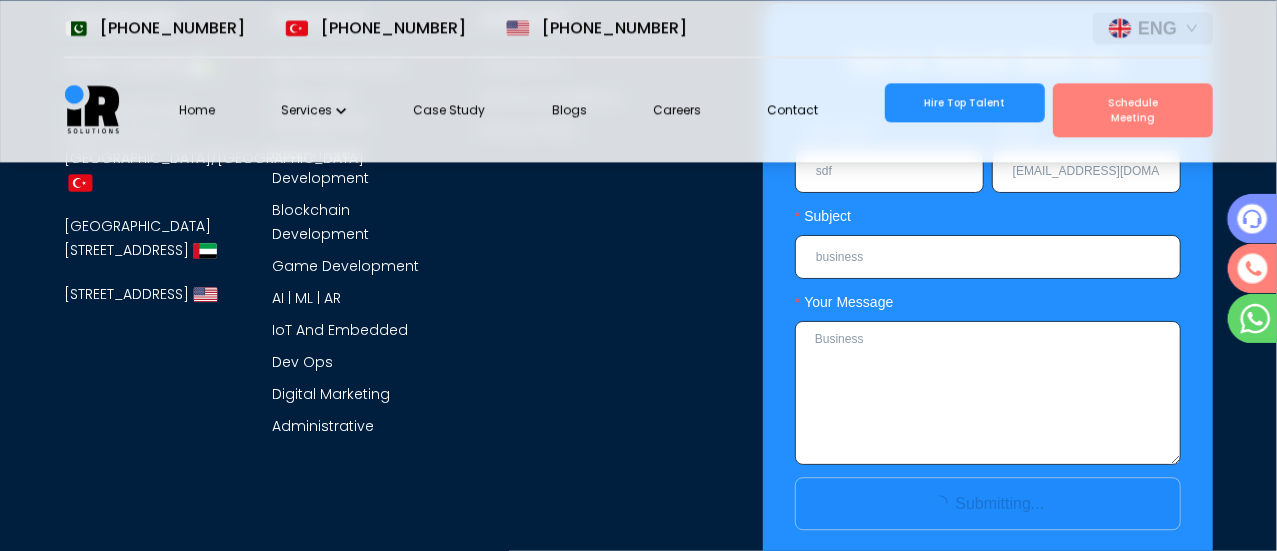 scroll, scrollTop: 0, scrollLeft: 0, axis: both 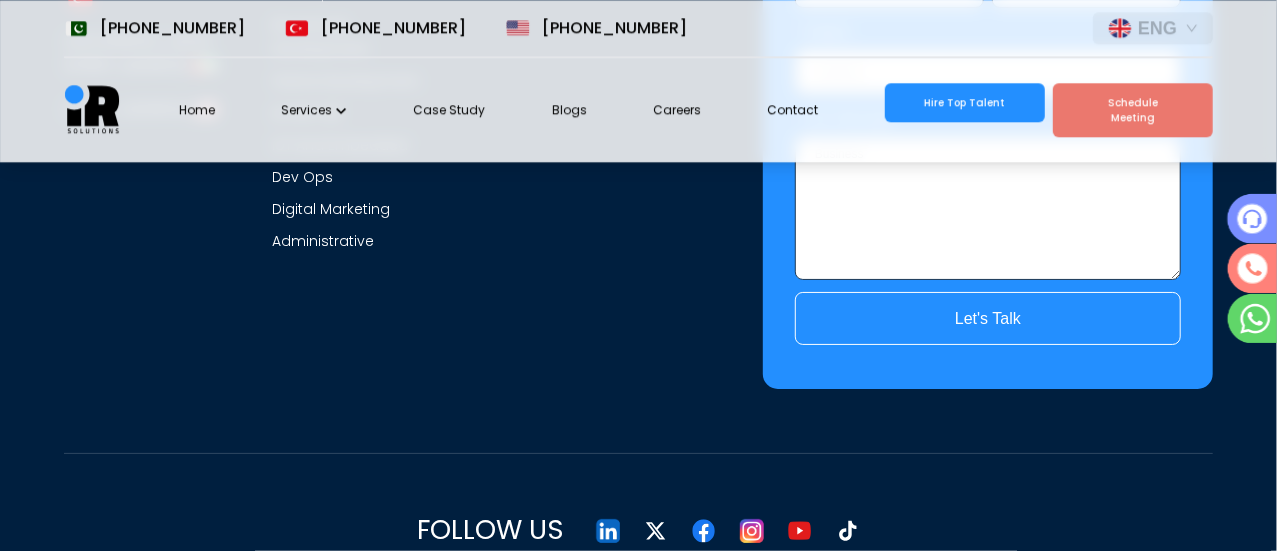 click on "Schedule Meeting" at bounding box center [1133, 110] 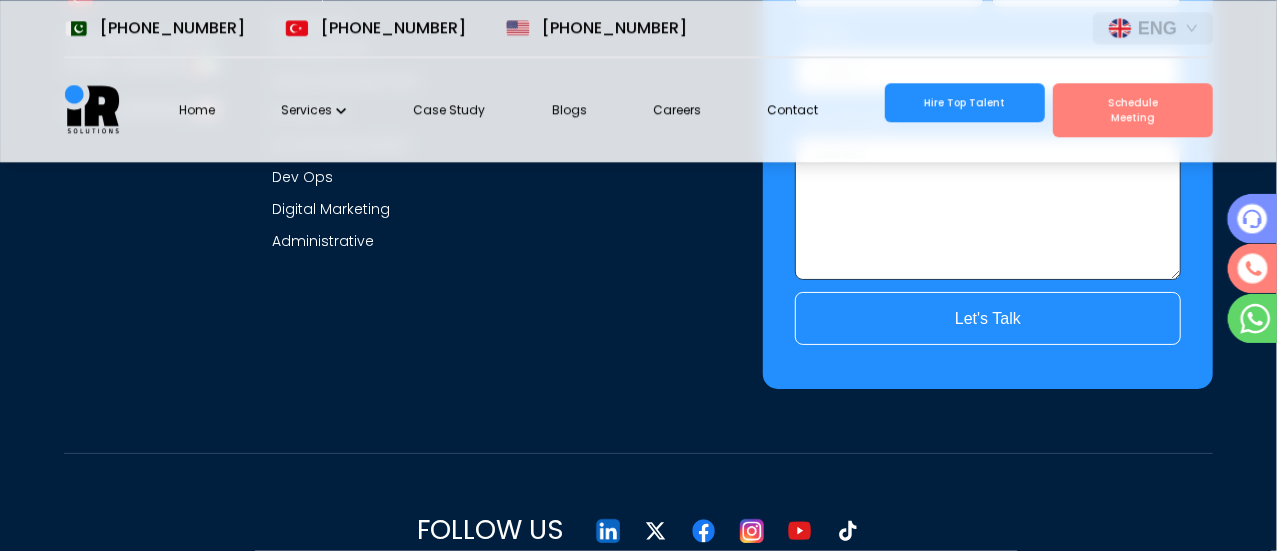 click on "Hire Top Talent" at bounding box center (965, 102) 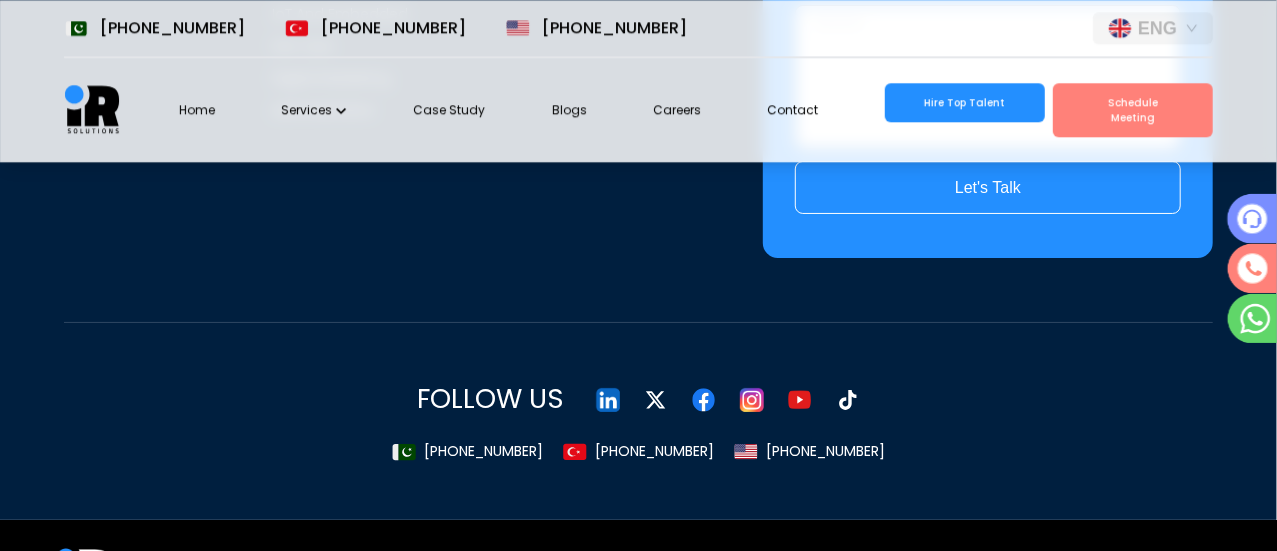 scroll, scrollTop: 0, scrollLeft: 36, axis: horizontal 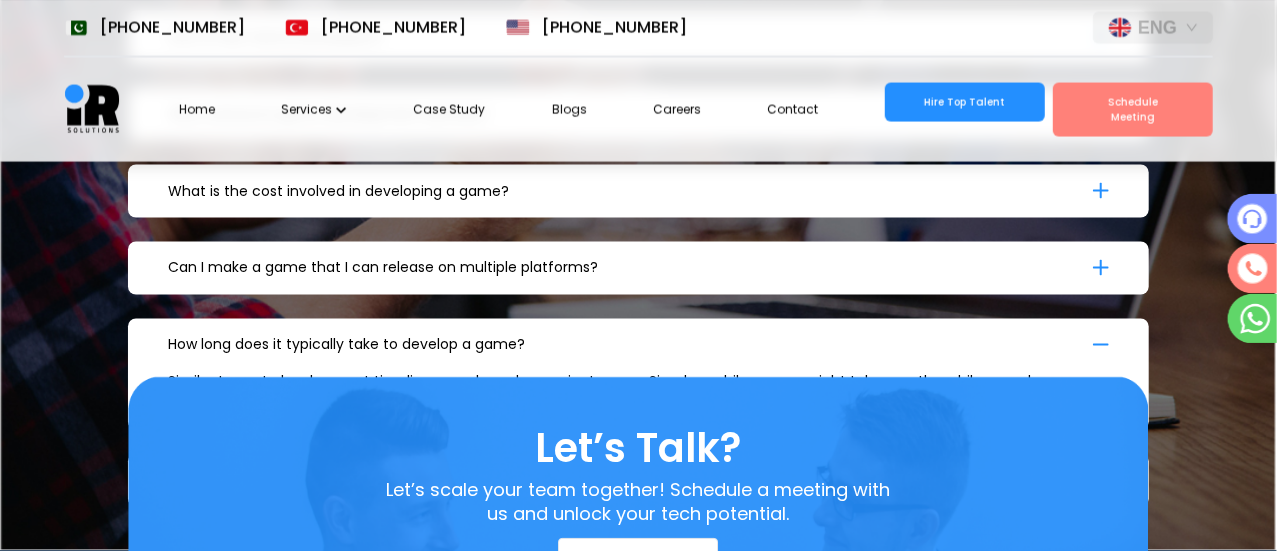 click 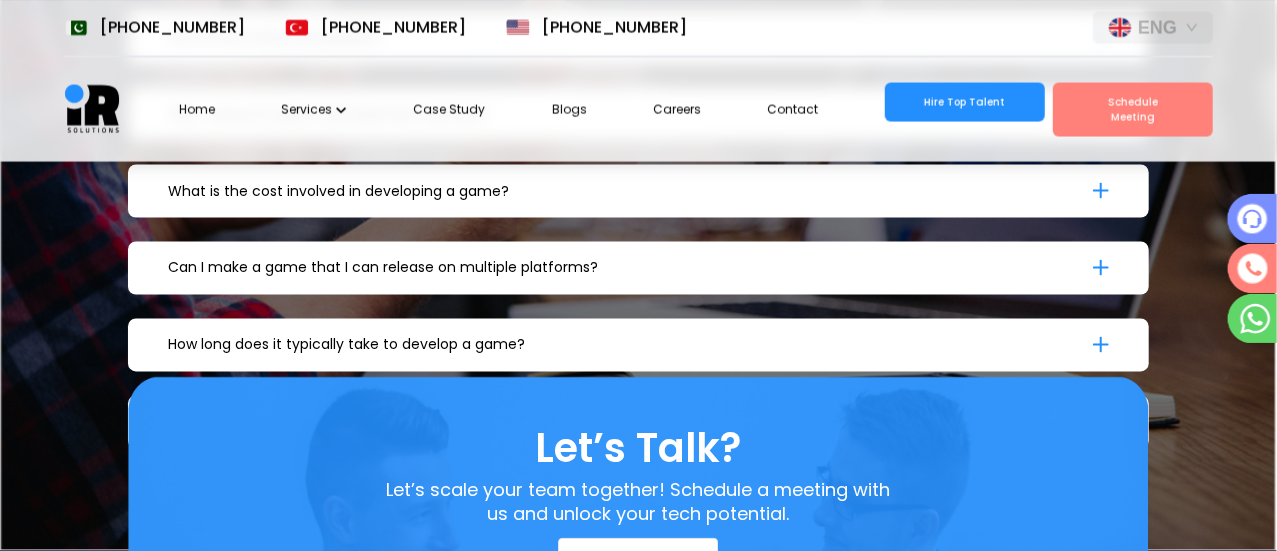 scroll, scrollTop: 0, scrollLeft: 0, axis: both 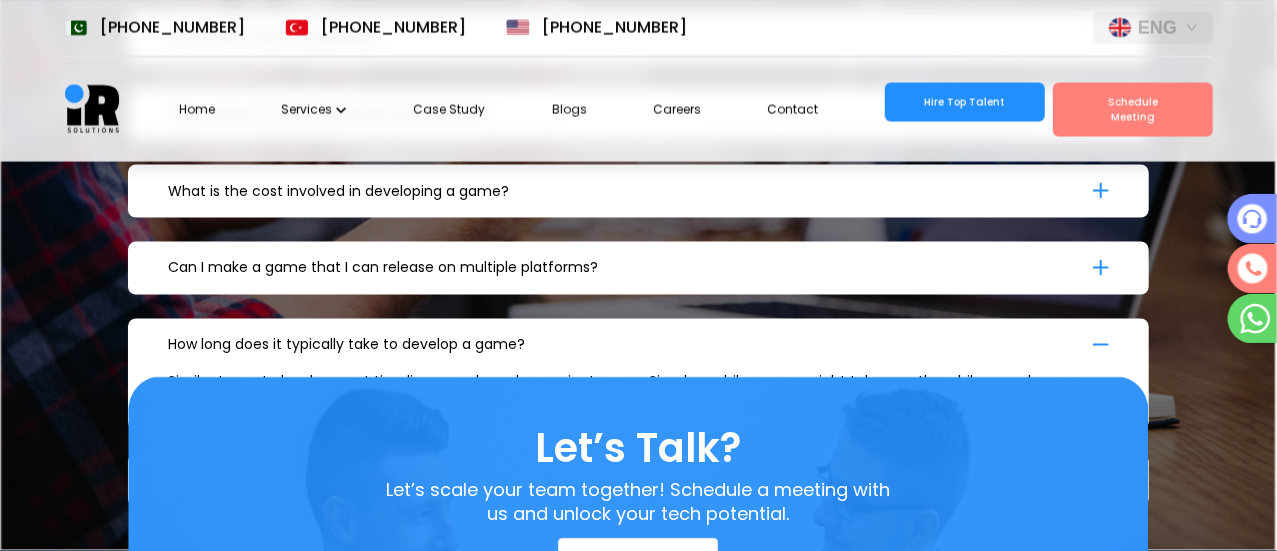 click 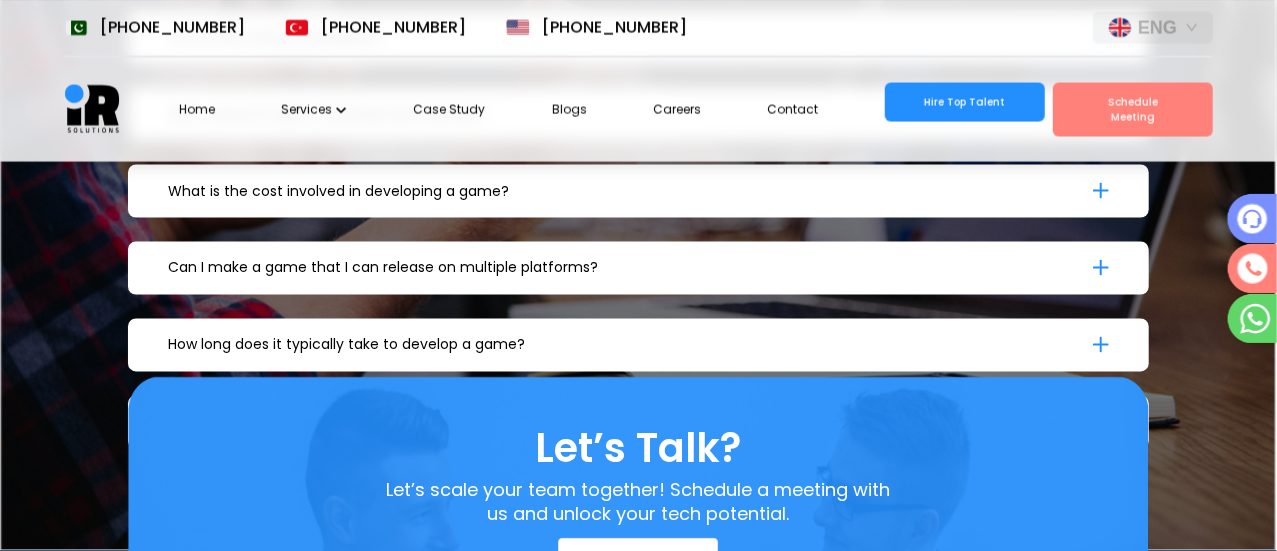 click 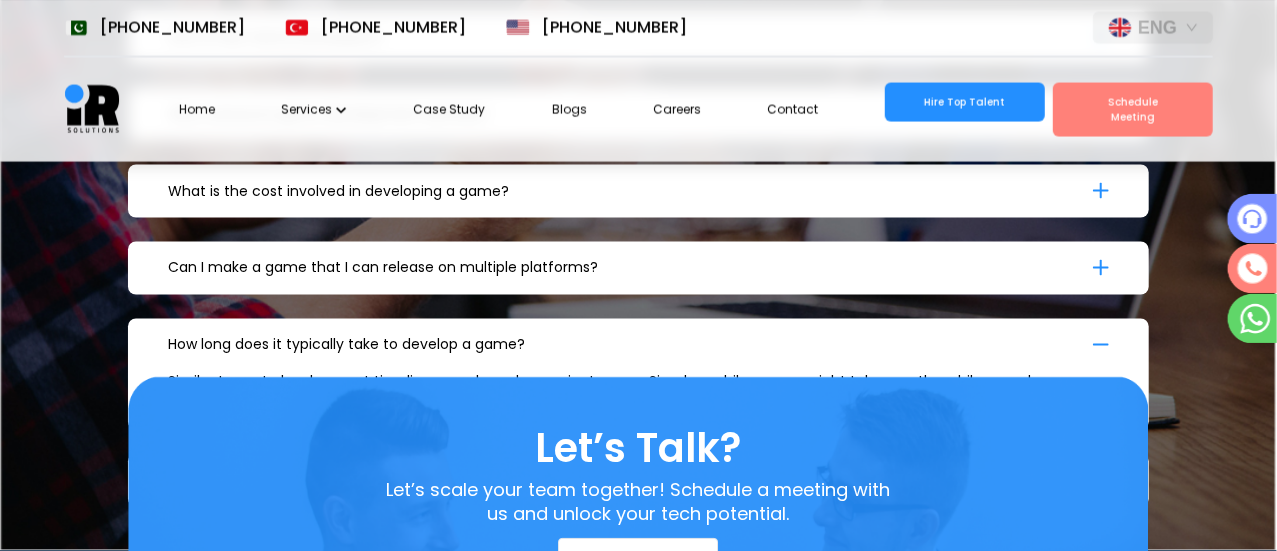 click 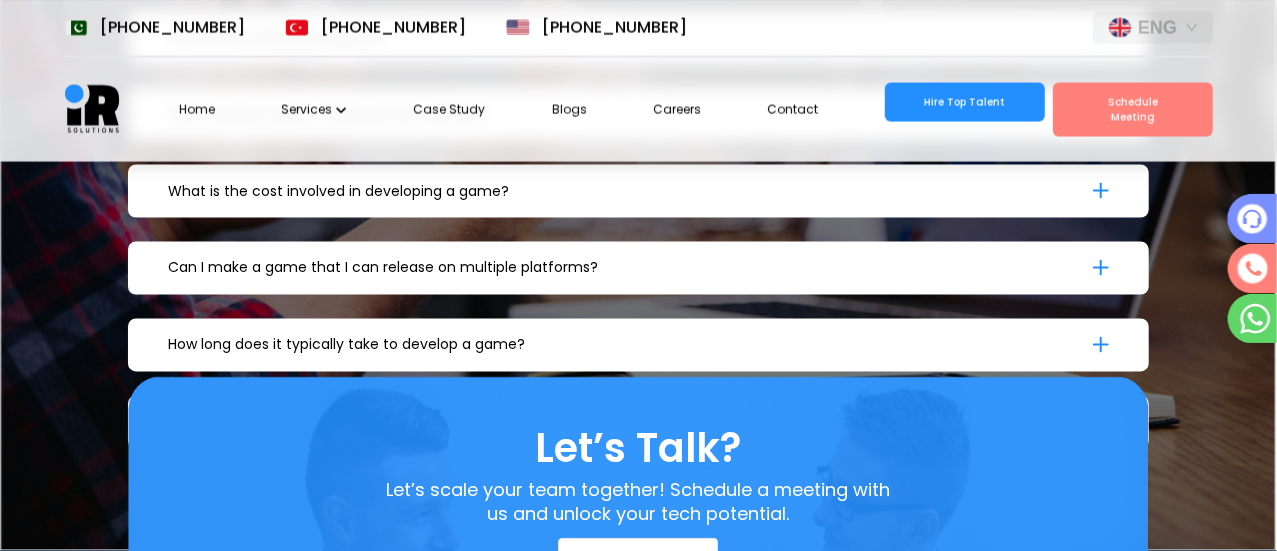 scroll, scrollTop: 0, scrollLeft: 34, axis: horizontal 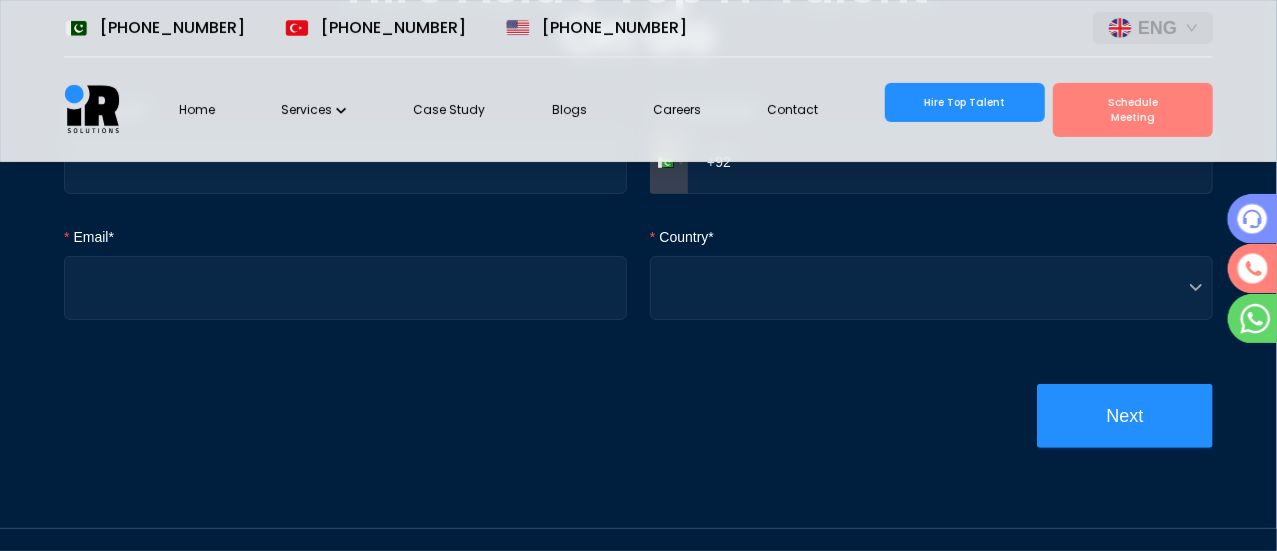 click on "Hire Top Talent" at bounding box center [965, 102] 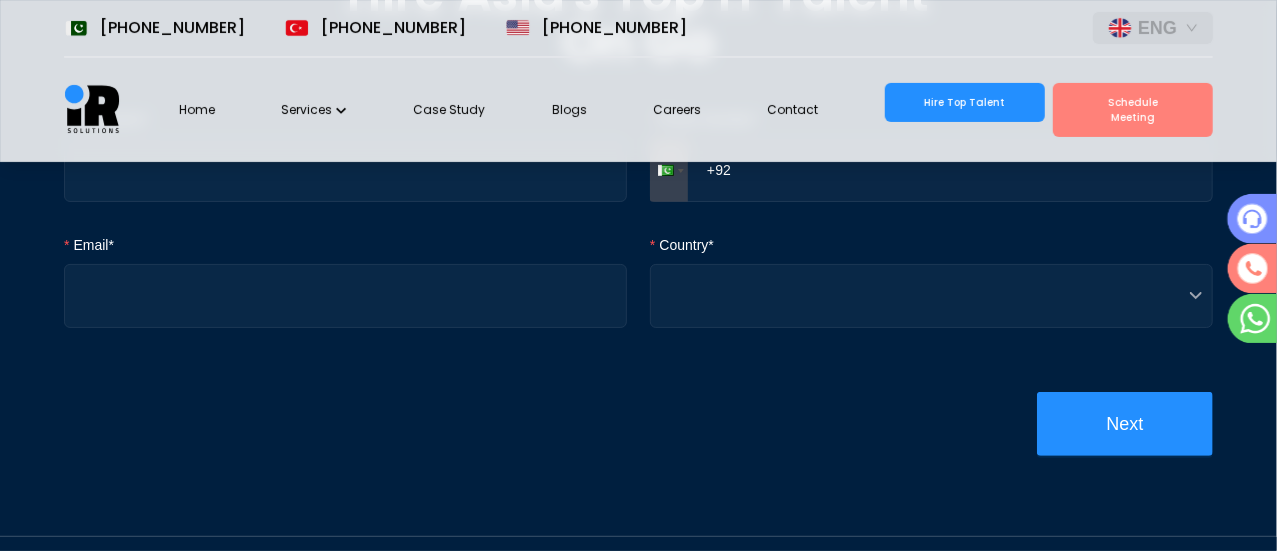 scroll, scrollTop: 298, scrollLeft: 0, axis: vertical 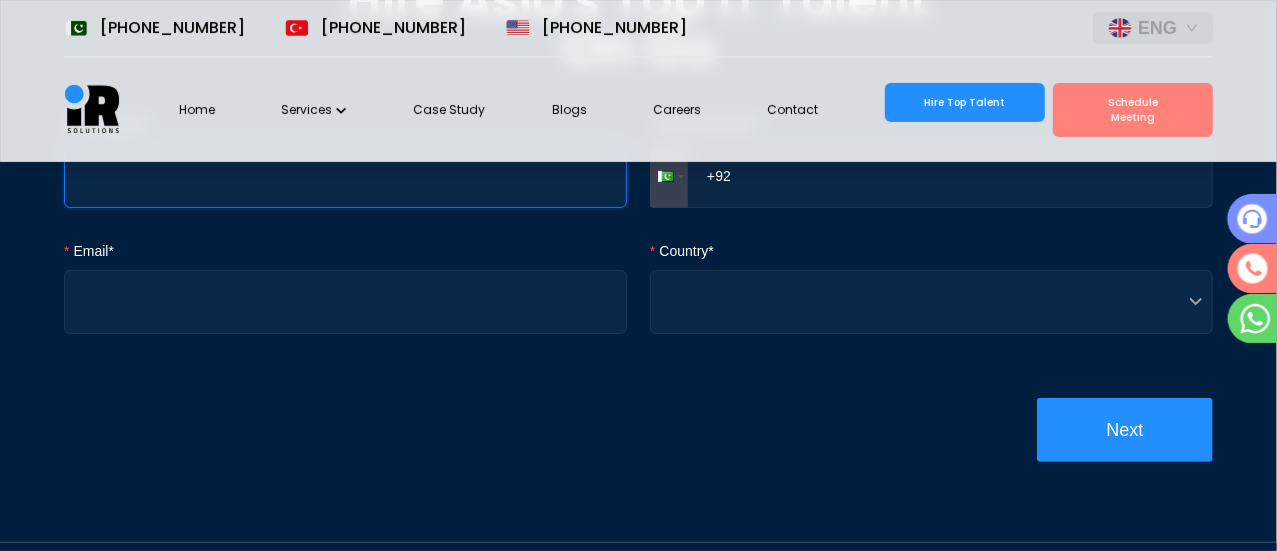 click on "Your Name*" at bounding box center [345, 176] 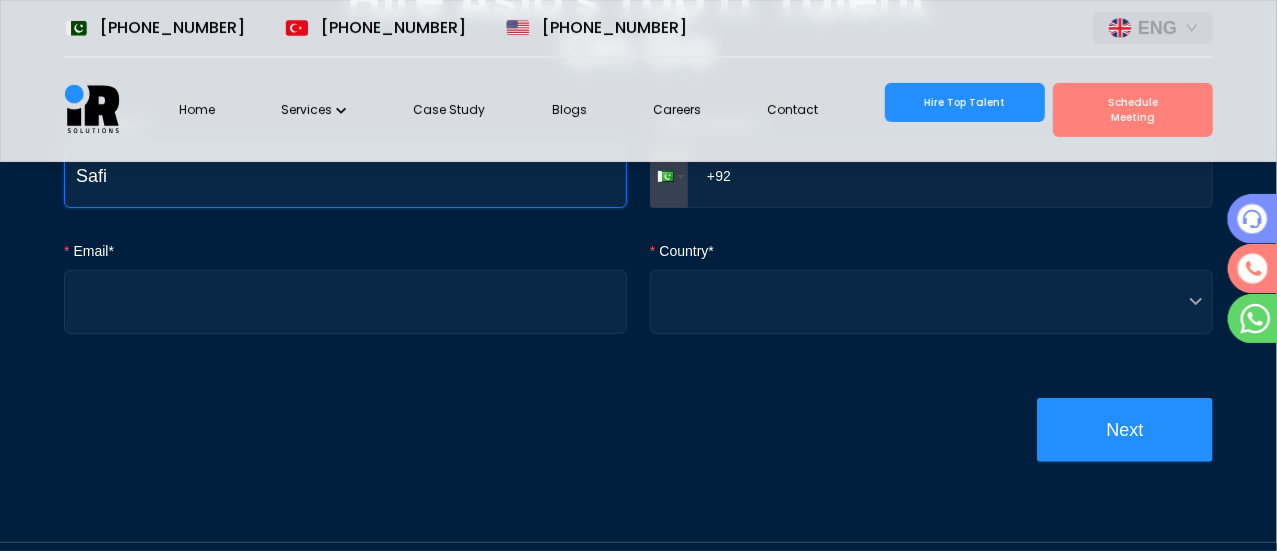 type on "Safi" 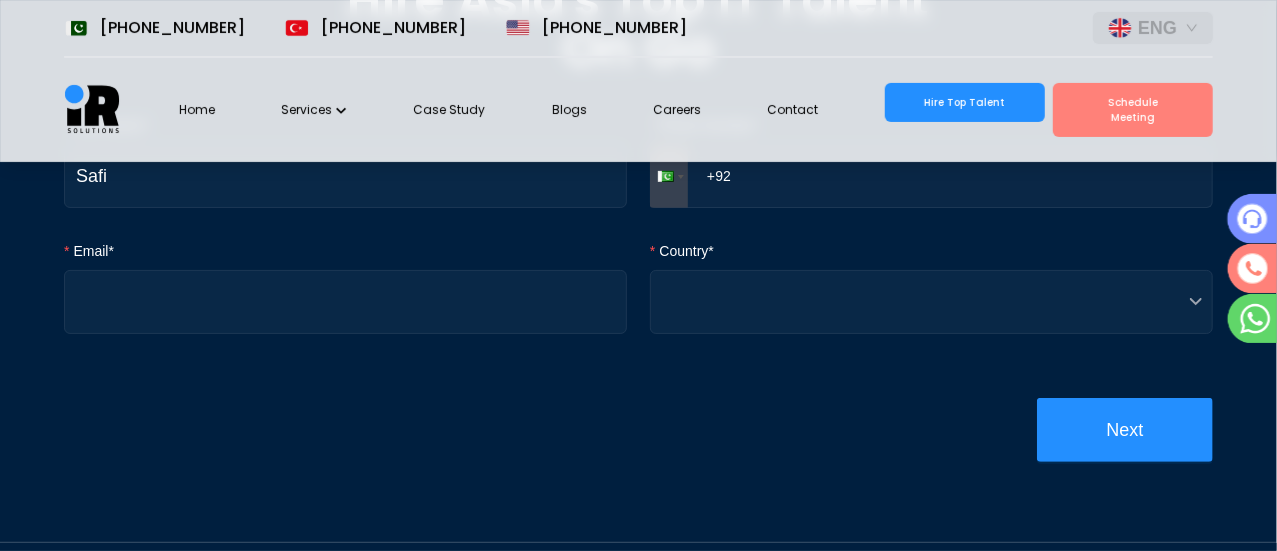 click on "+92" at bounding box center (931, 176) 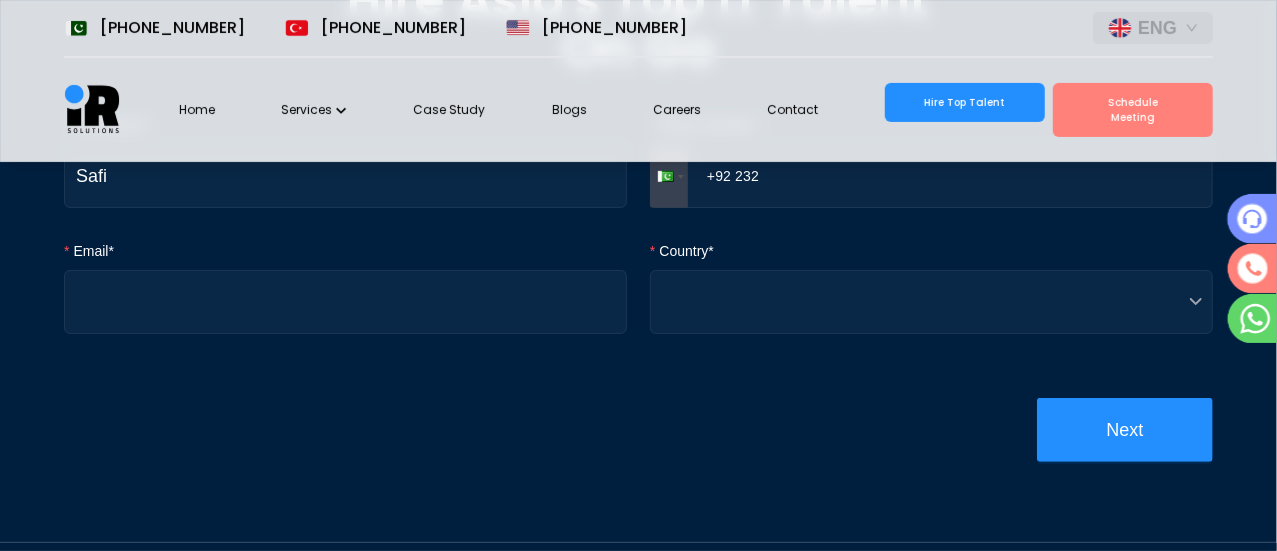 click on "Email*" at bounding box center [345, 255] 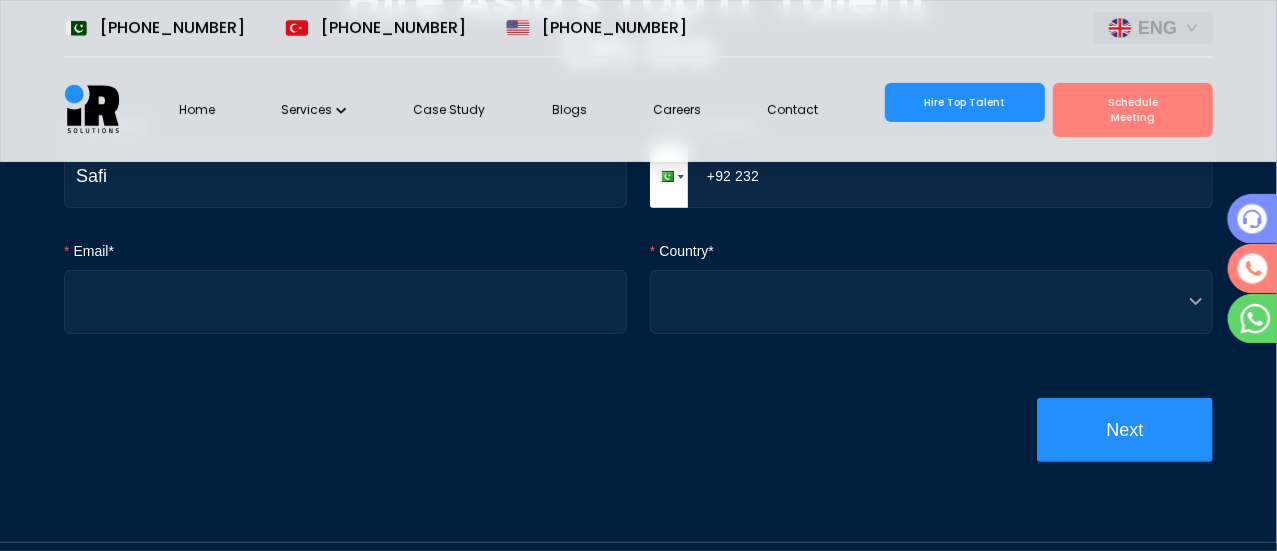 click at bounding box center (669, 176) 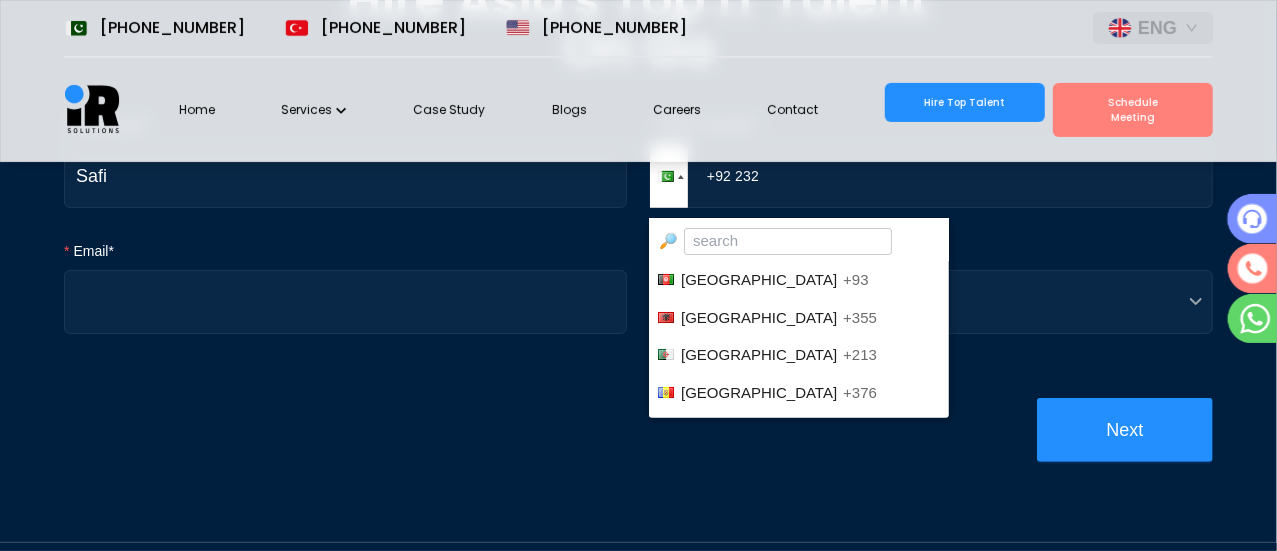 scroll, scrollTop: 5214, scrollLeft: 0, axis: vertical 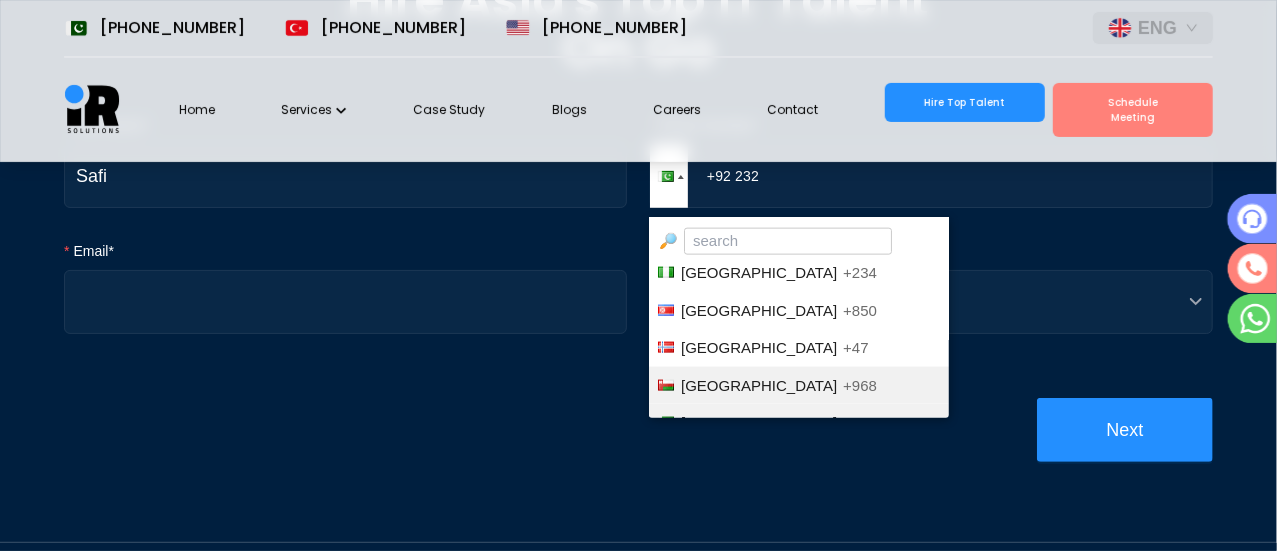 click on "Oman +968" at bounding box center [799, 386] 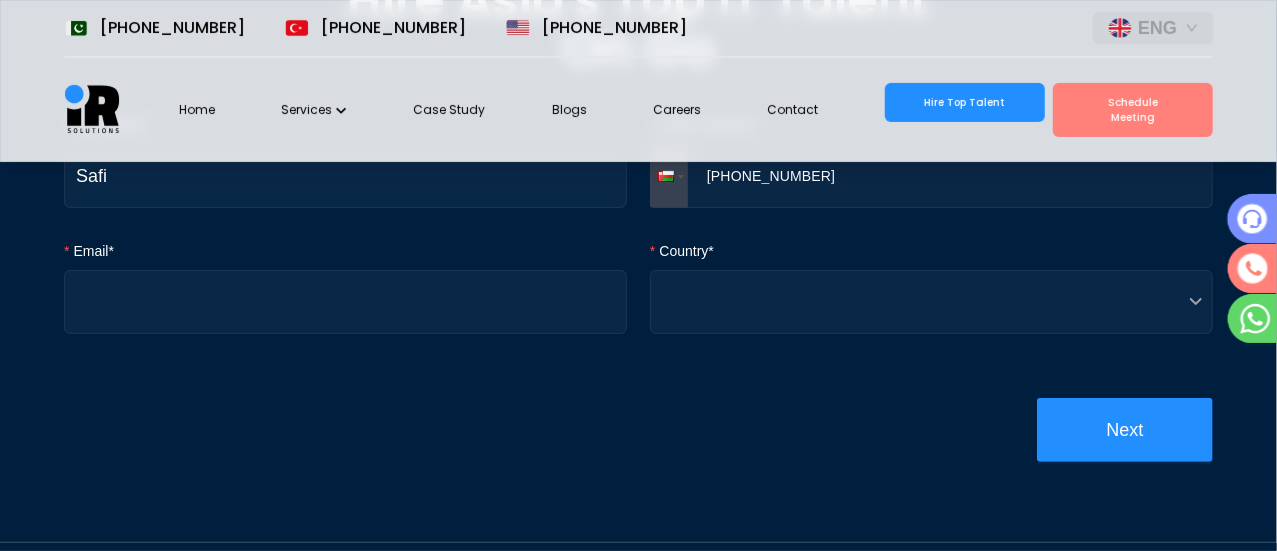 click on "[PHONE_NUMBER]" at bounding box center (931, 176) 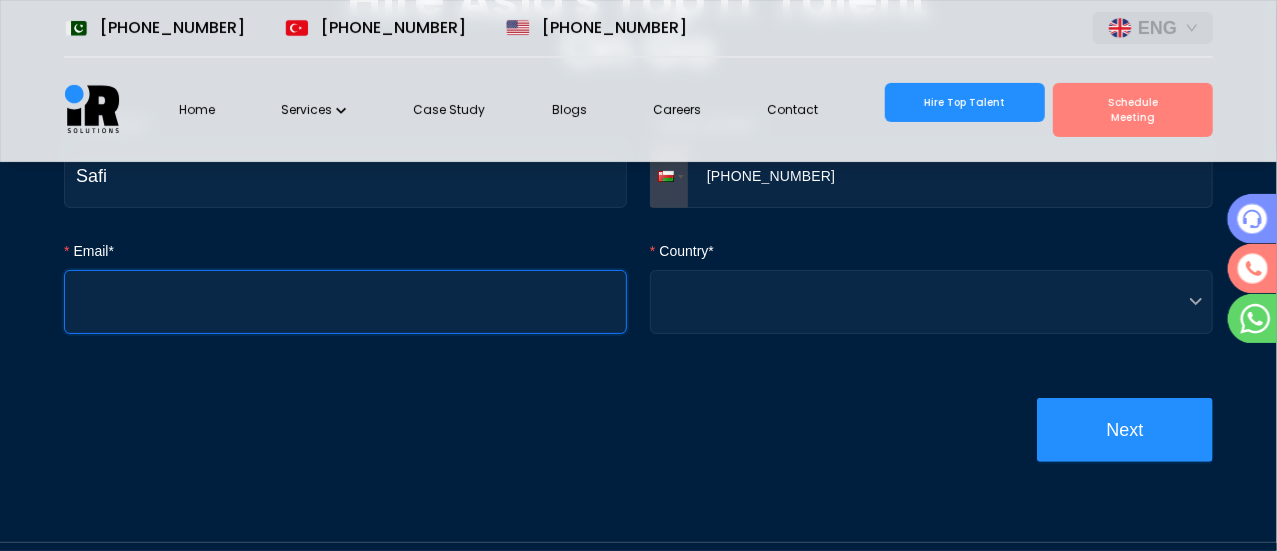 click on "Email*" at bounding box center [345, 302] 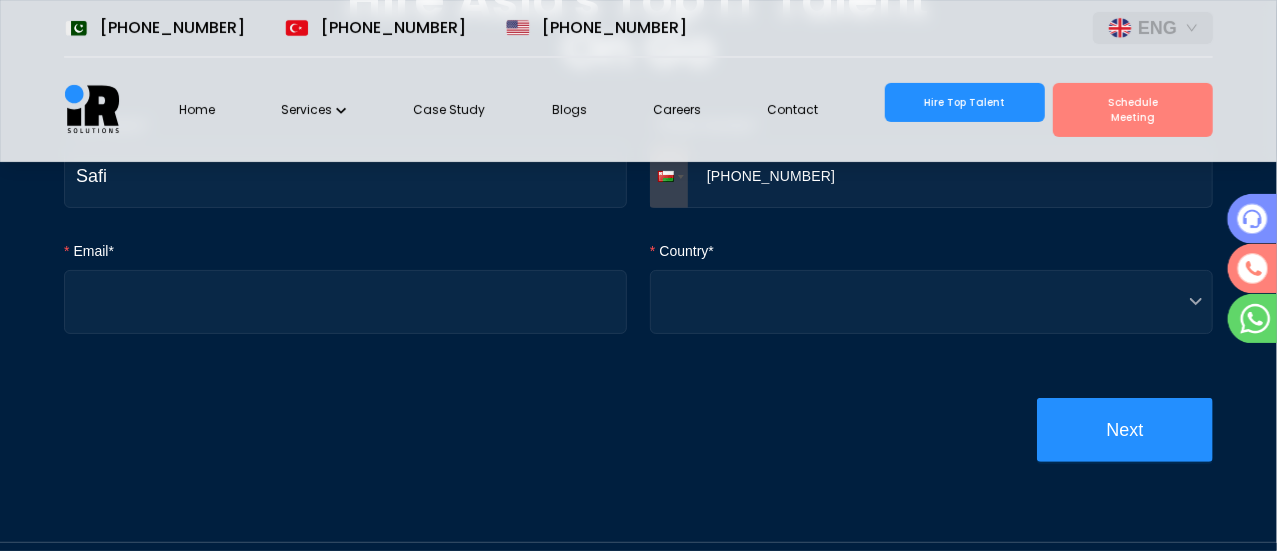 click on "Your Name* [PERSON_NAME] Phone Number* Phone [PHONE_NUMBER] Email* Country* Next" at bounding box center [638, 268] 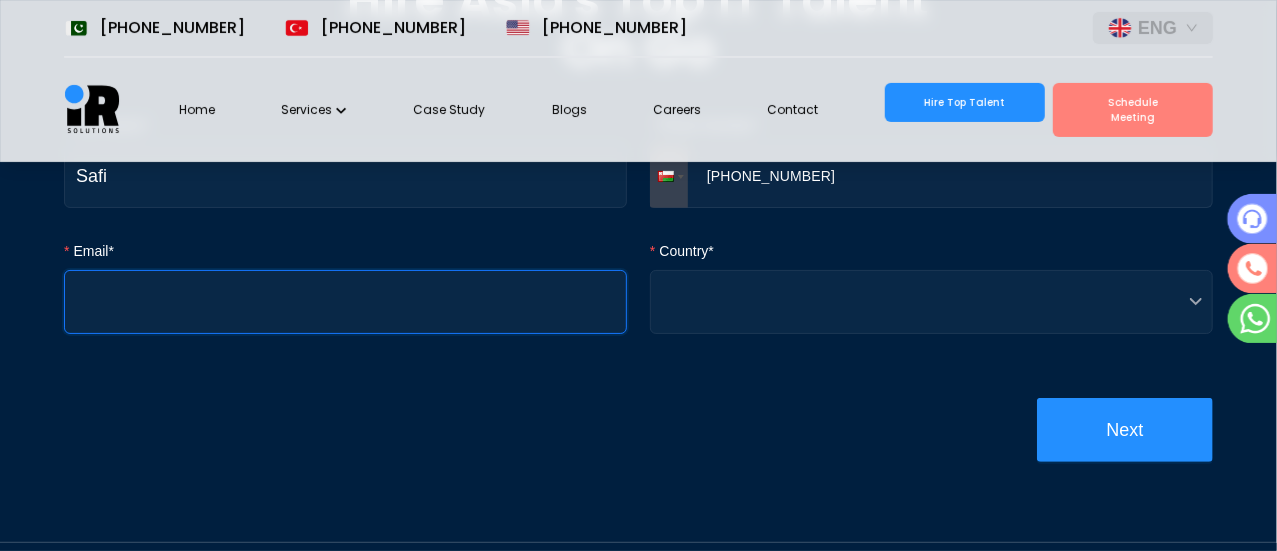 click on "Email*" at bounding box center [345, 302] 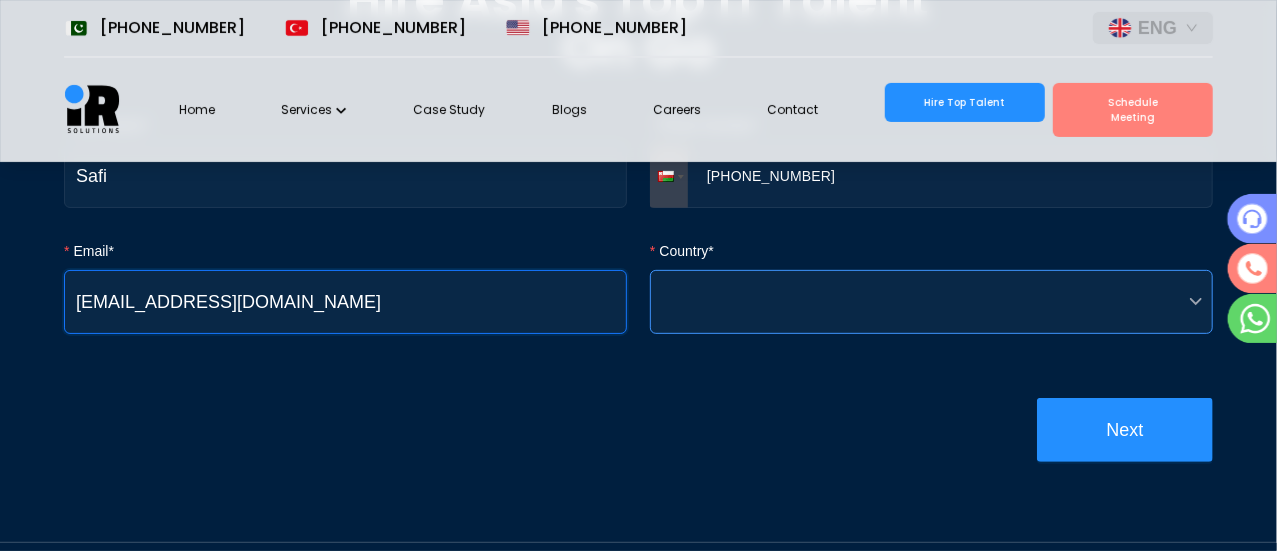 click at bounding box center [931, 302] 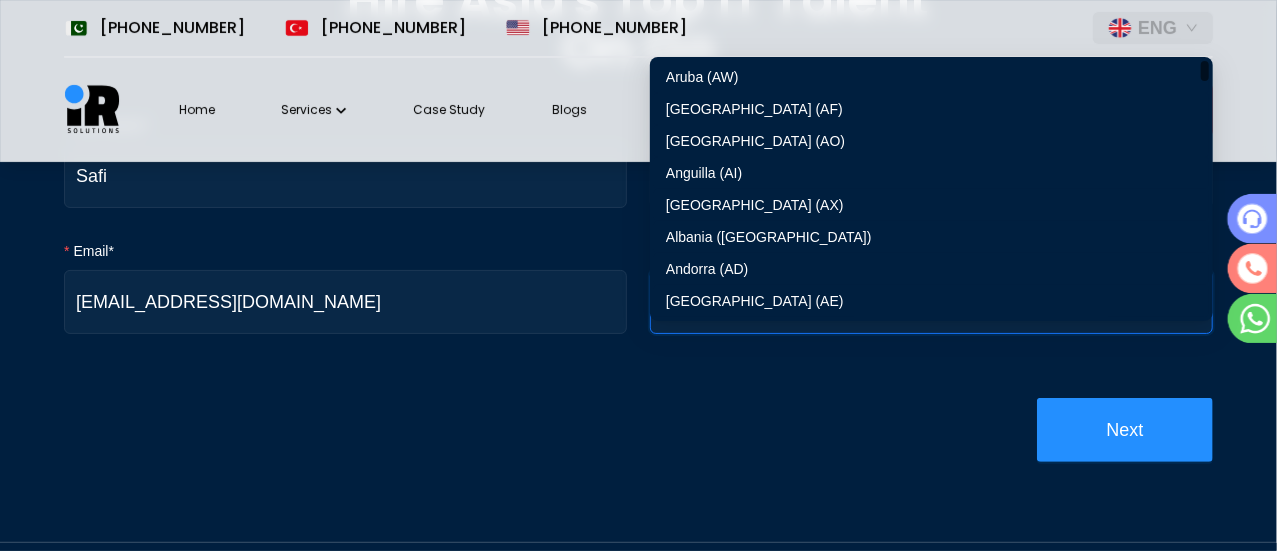 click on "Albania ([GEOGRAPHIC_DATA])" at bounding box center (931, 237) 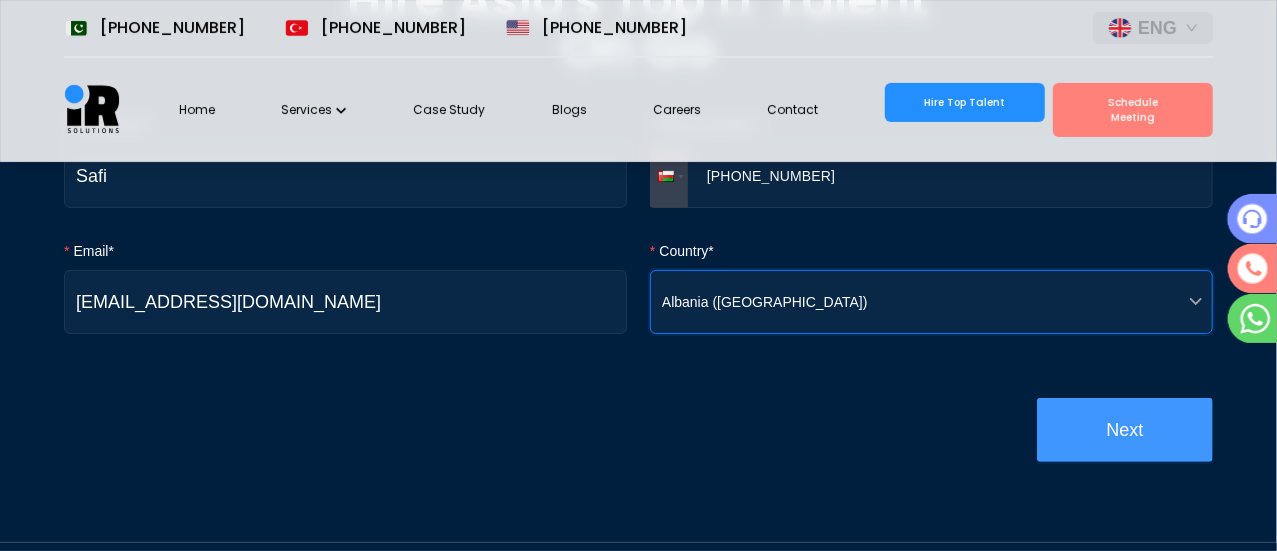 click on "Next" at bounding box center (1124, 430) 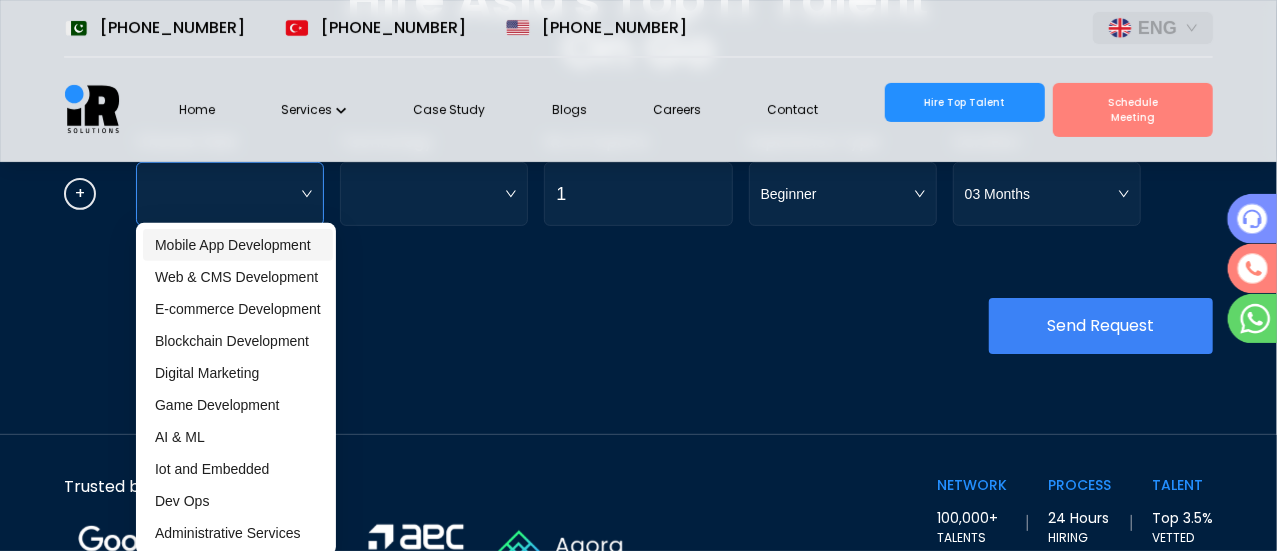 click on "[PHONE_NUMBER] [PHONE_NUMBER] [PHONE_NUMBER] ENG Home Services Case Study Blogs Careers Contact Hire Top Talent Schedule Meeting Hire Asia's Top IT Talent On Go + x Choose Field Technology No of Experts 1 Experience Type Beginner Duration 03 Months Add Another Send Request Trusted by Leading Companies NETWORK 100,000+ TALENTS PROCESS 24 Hours HIRING TALENT Top 3.5% VETTED Mobile App Development Web & CMS Development  Mobile App Development Web & CMS Development E-commerce Development Blockchain Development Digital Marketing Game Development AI & ML Iot and Embedded Dev Ops Administrative Services" at bounding box center [638, 157] 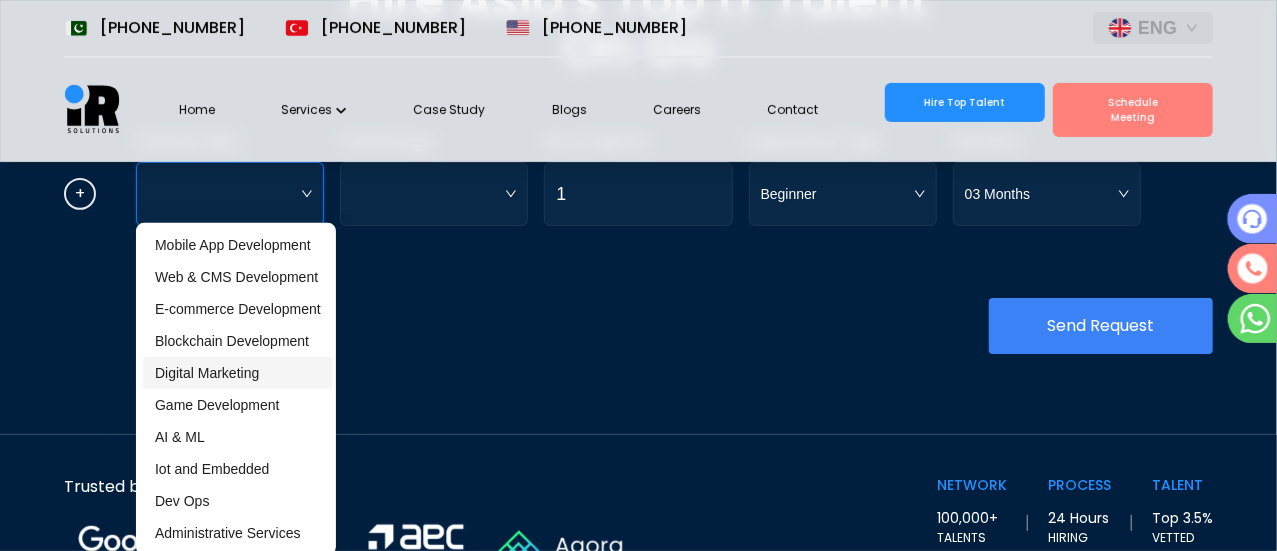 click on "Digital Marketing" at bounding box center [238, 373] 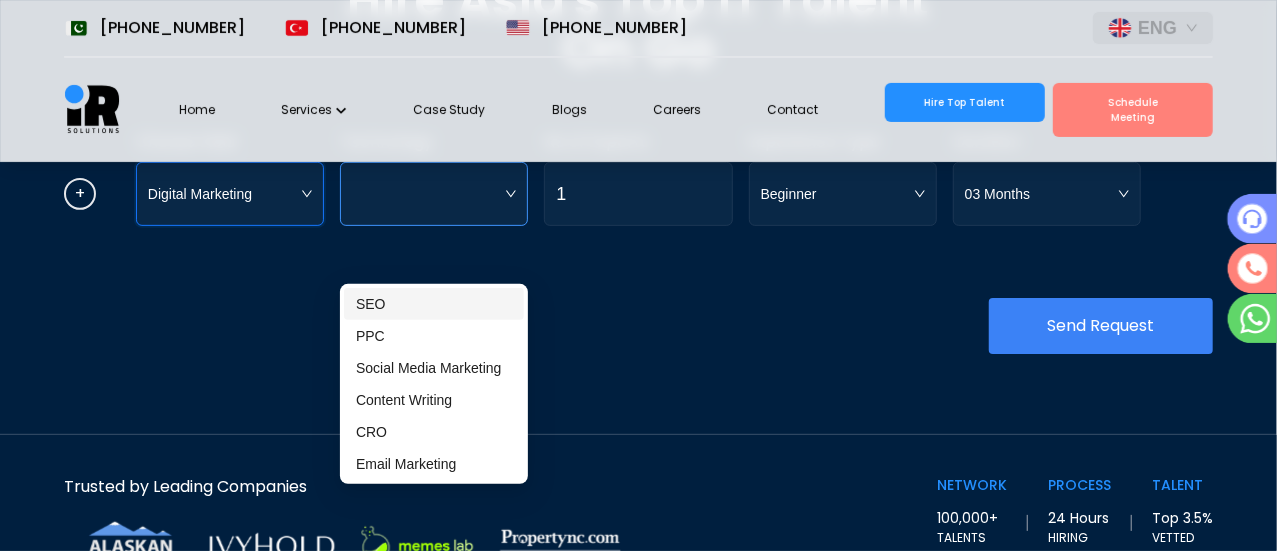 click at bounding box center (434, 194) 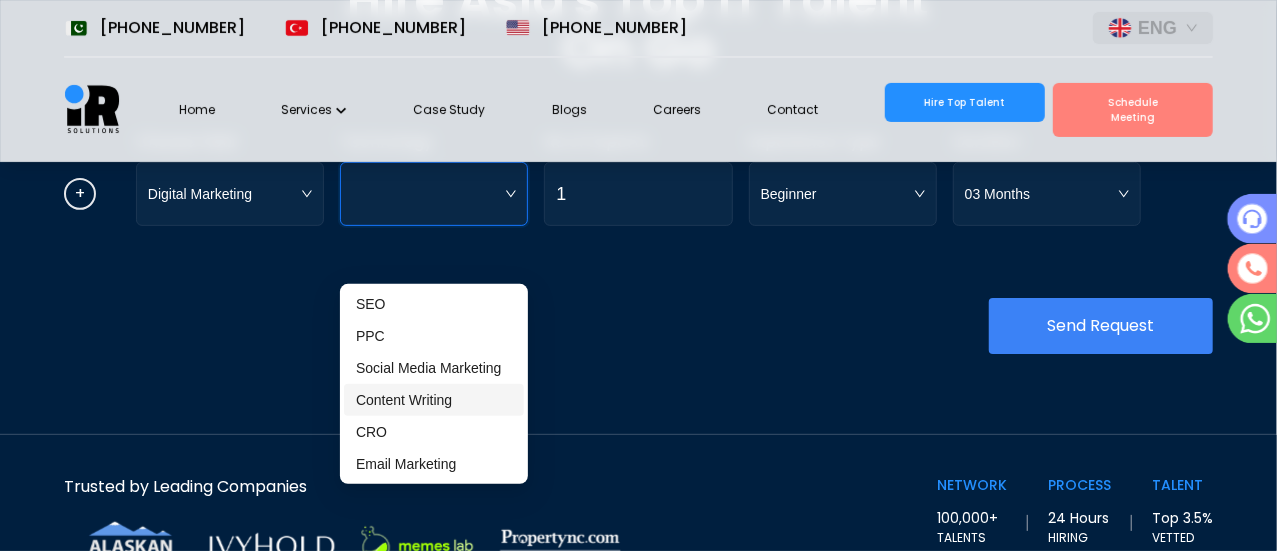 click on "Content Writing" at bounding box center [434, 400] 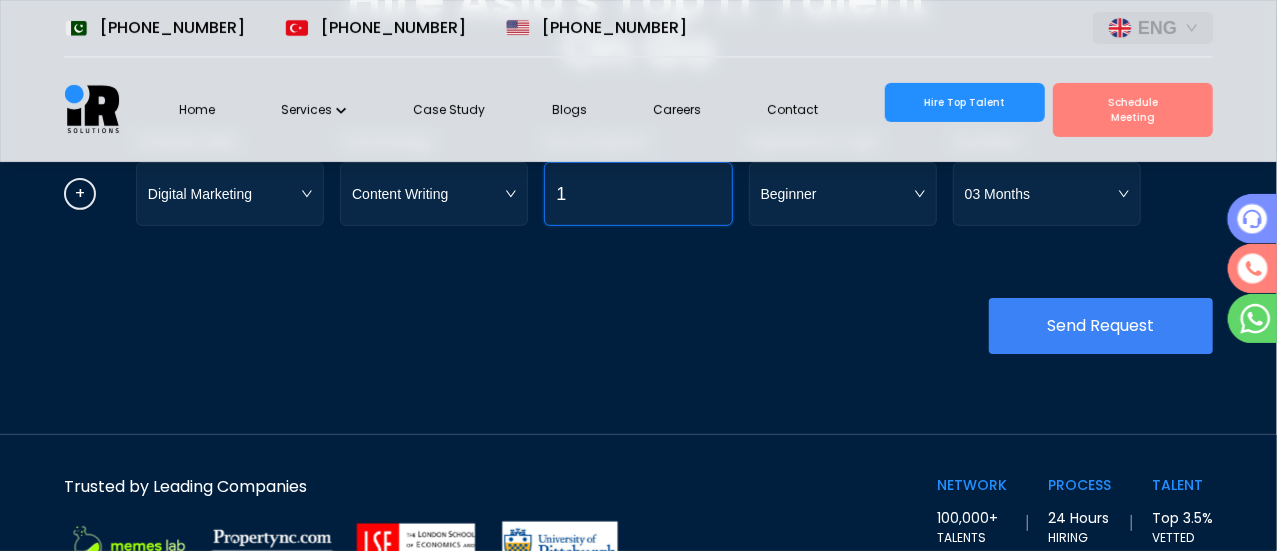click on "1" at bounding box center (638, 194) 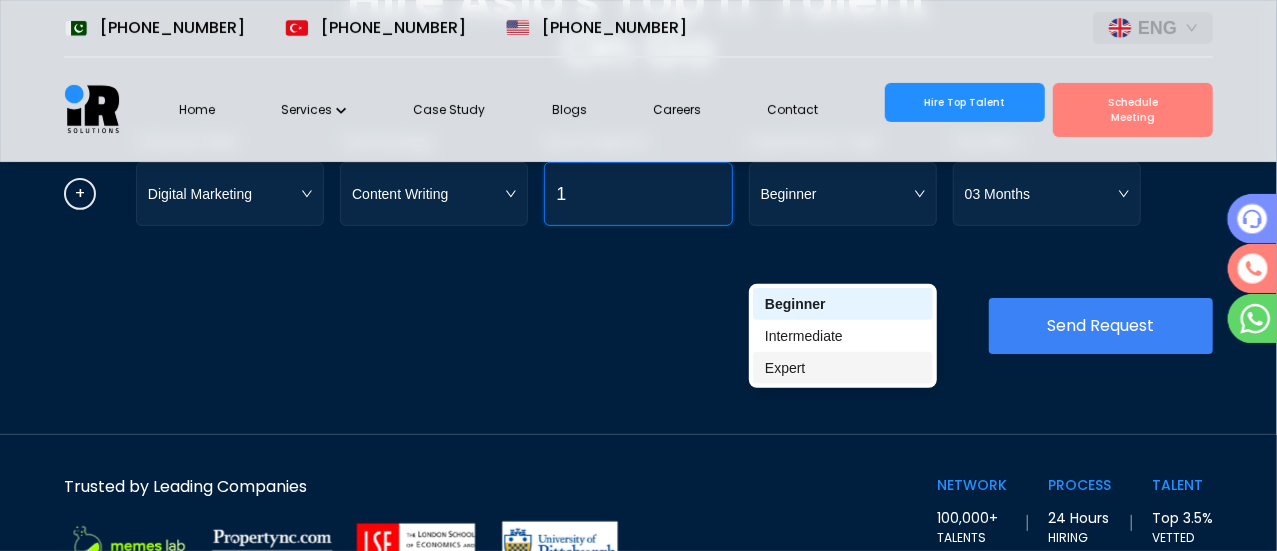 drag, startPoint x: 816, startPoint y: 245, endPoint x: 834, endPoint y: 395, distance: 151.07614 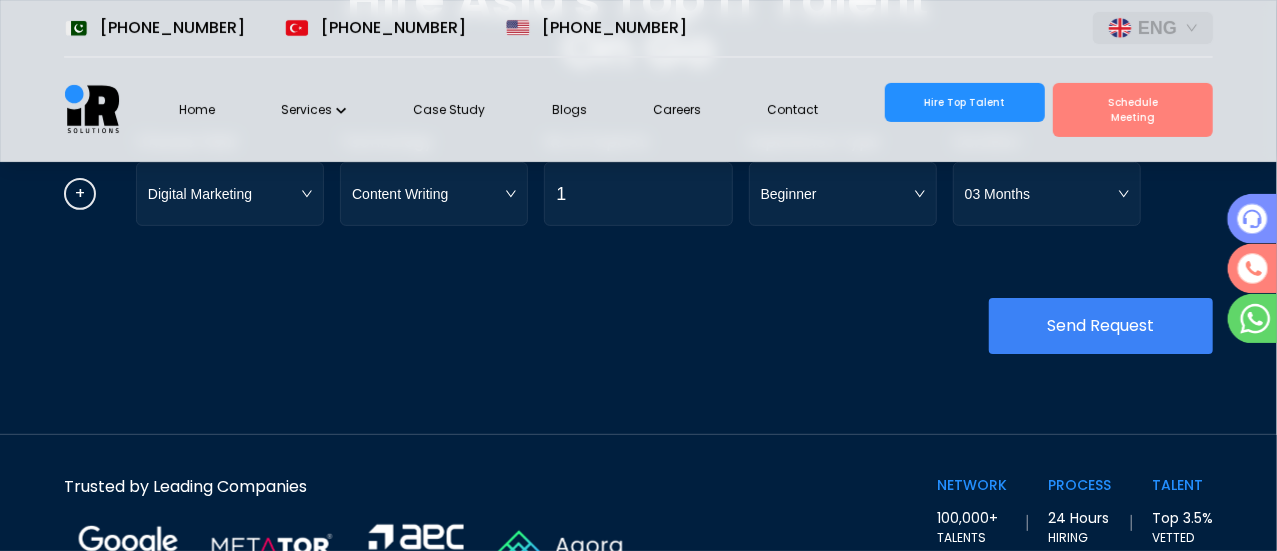drag, startPoint x: 834, startPoint y: 395, endPoint x: 830, endPoint y: 383, distance: 12.649111 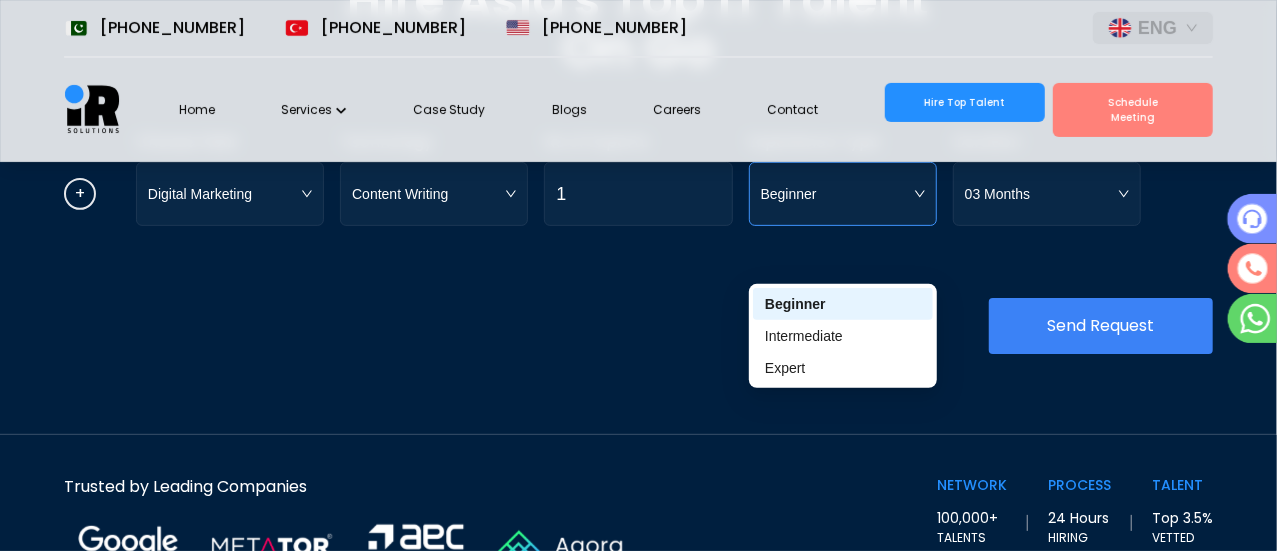 click at bounding box center [837, 194] 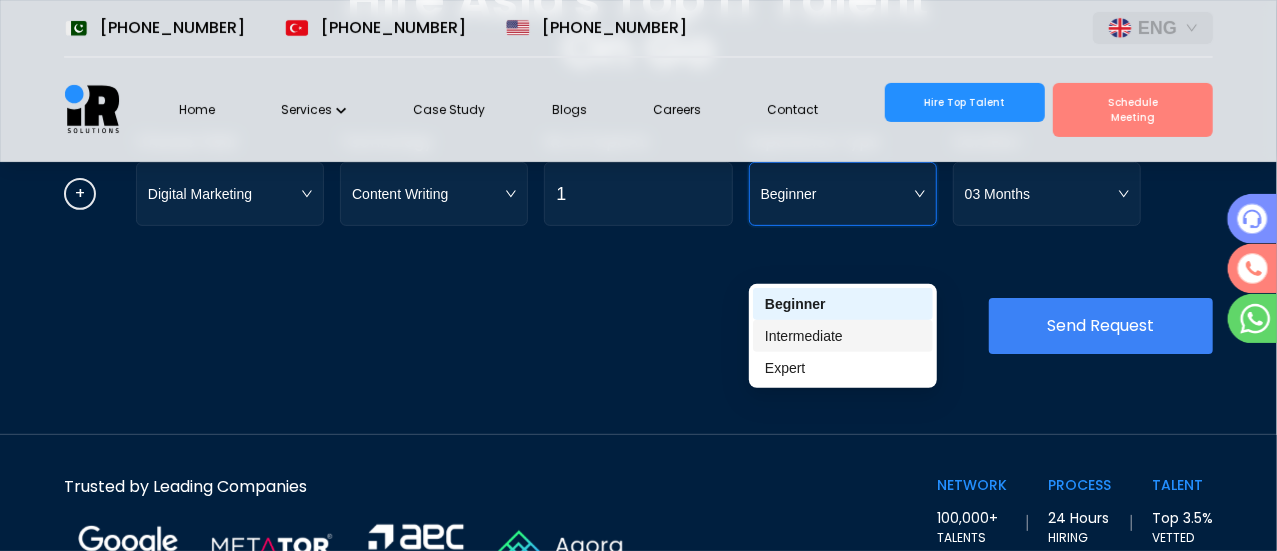 click on "Intermediate" at bounding box center (843, 336) 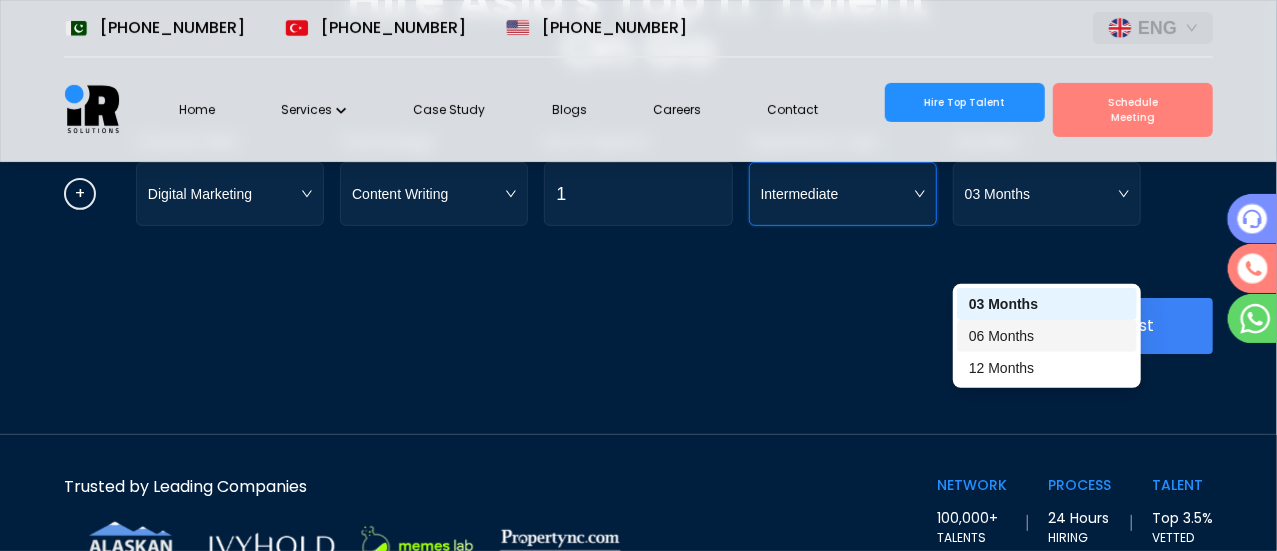 drag, startPoint x: 1021, startPoint y: 243, endPoint x: 985, endPoint y: 363, distance: 125.283676 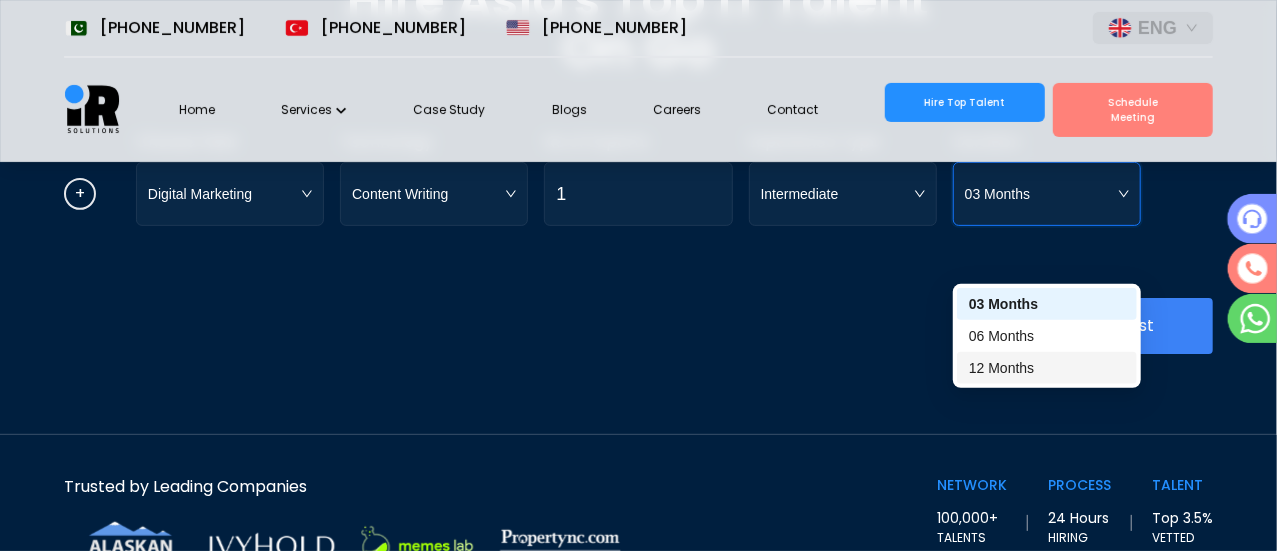 click on "12 Months" at bounding box center [1047, 368] 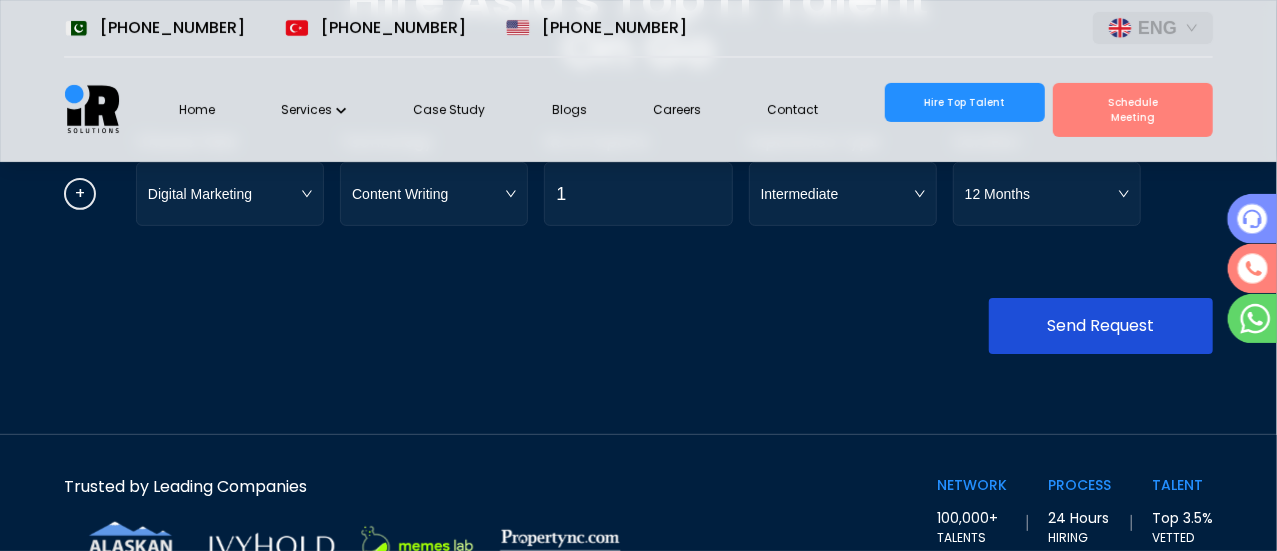 click on "Send Request" at bounding box center (1101, 326) 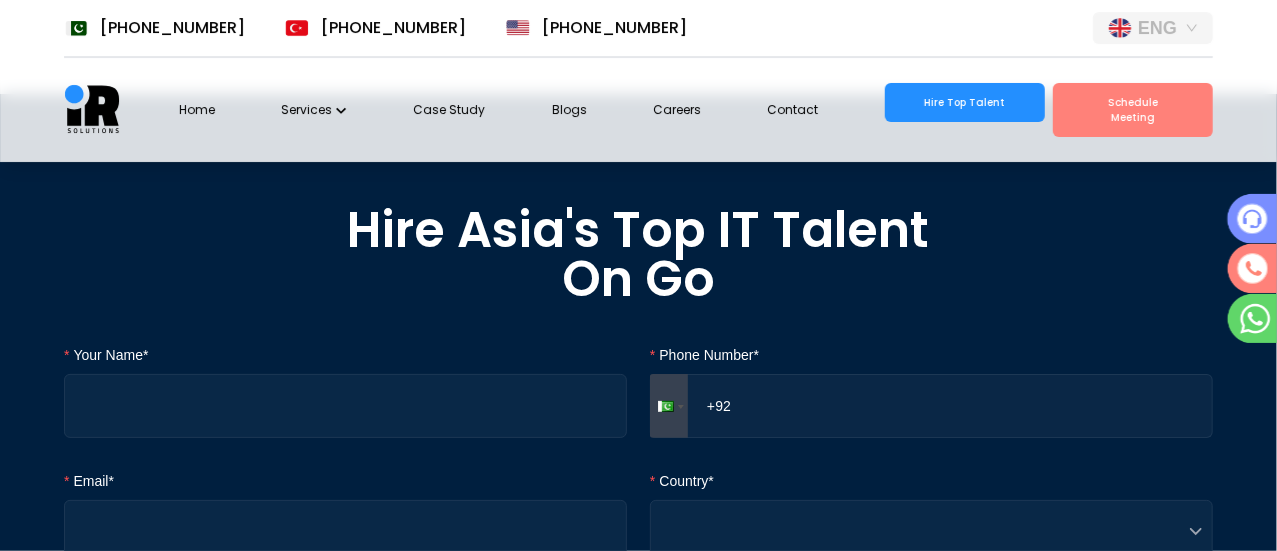 scroll, scrollTop: 67, scrollLeft: 0, axis: vertical 